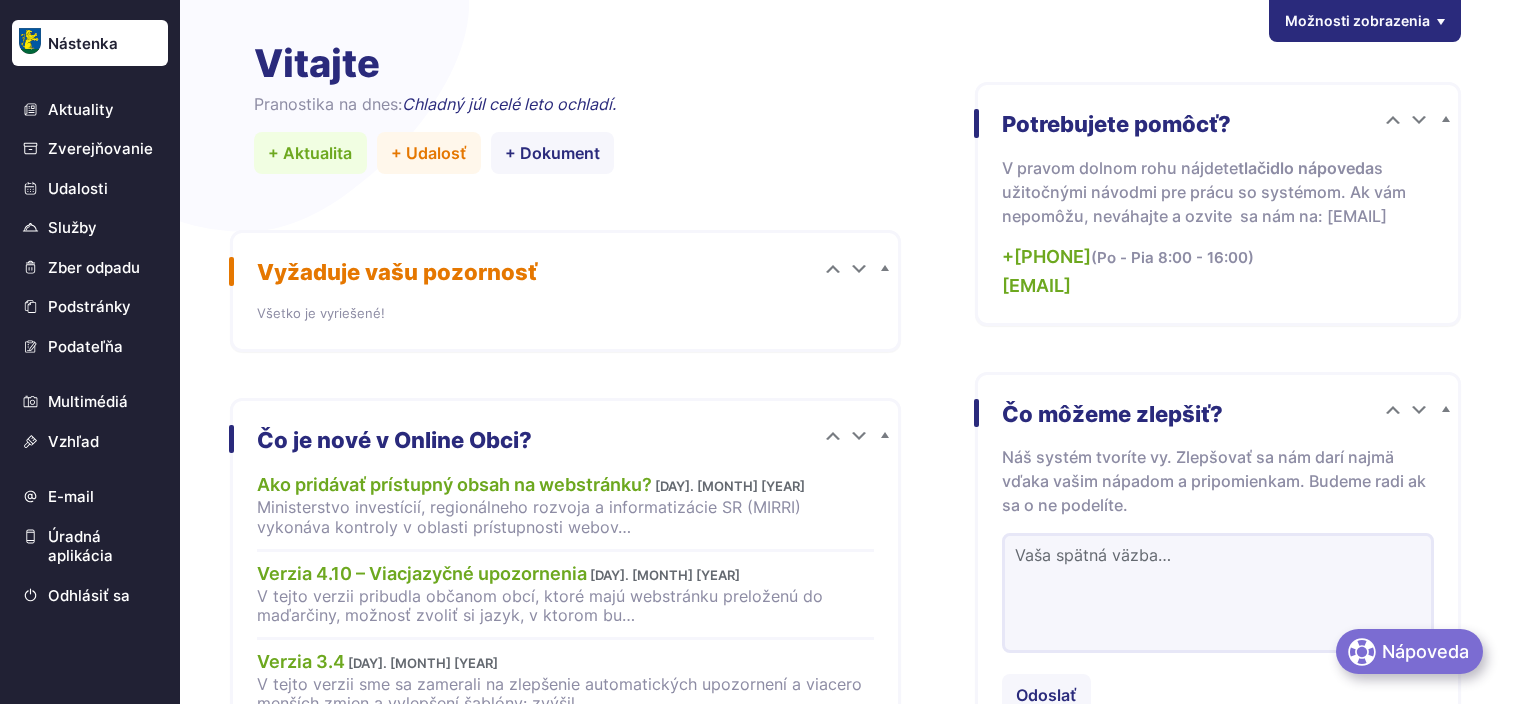 scroll, scrollTop: 0, scrollLeft: 0, axis: both 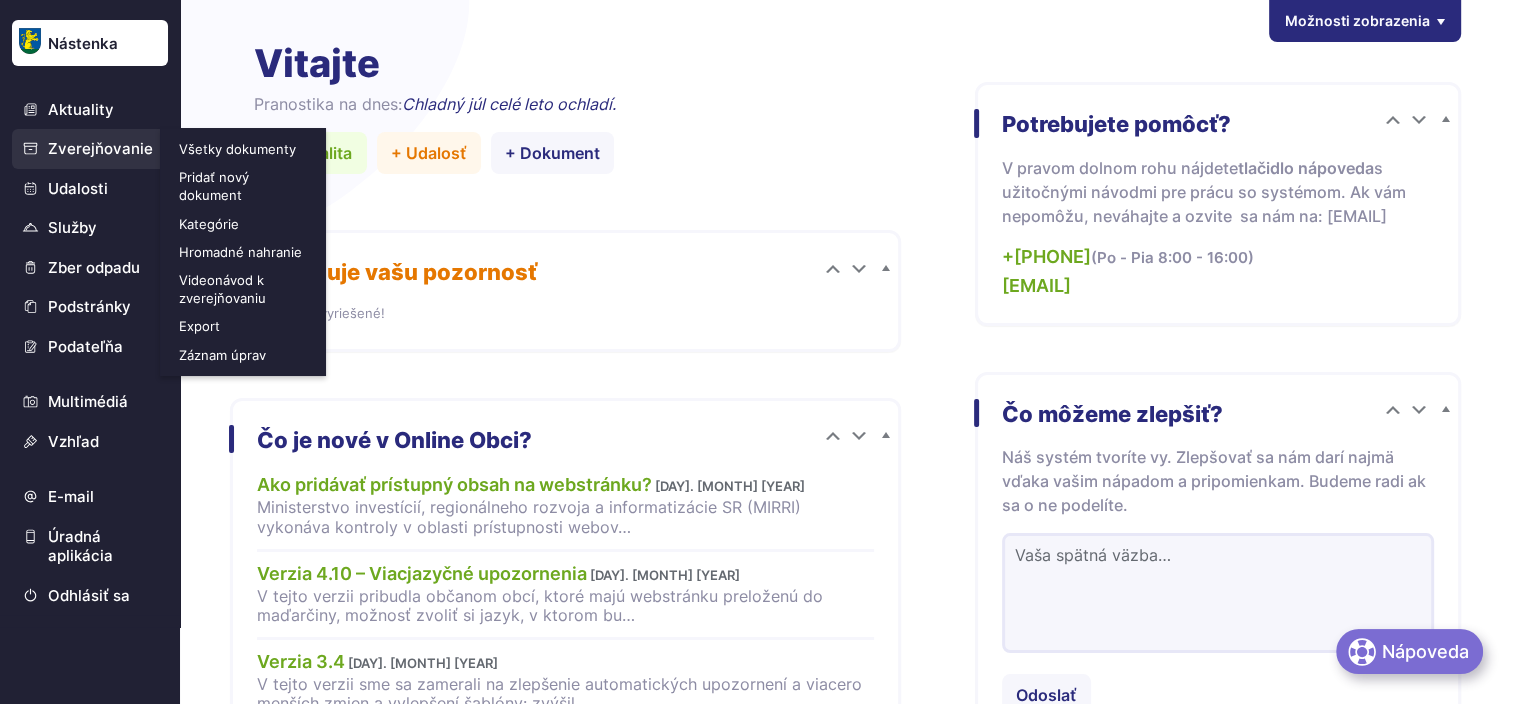 click on "Zverejňovanie" at bounding box center (90, 149) 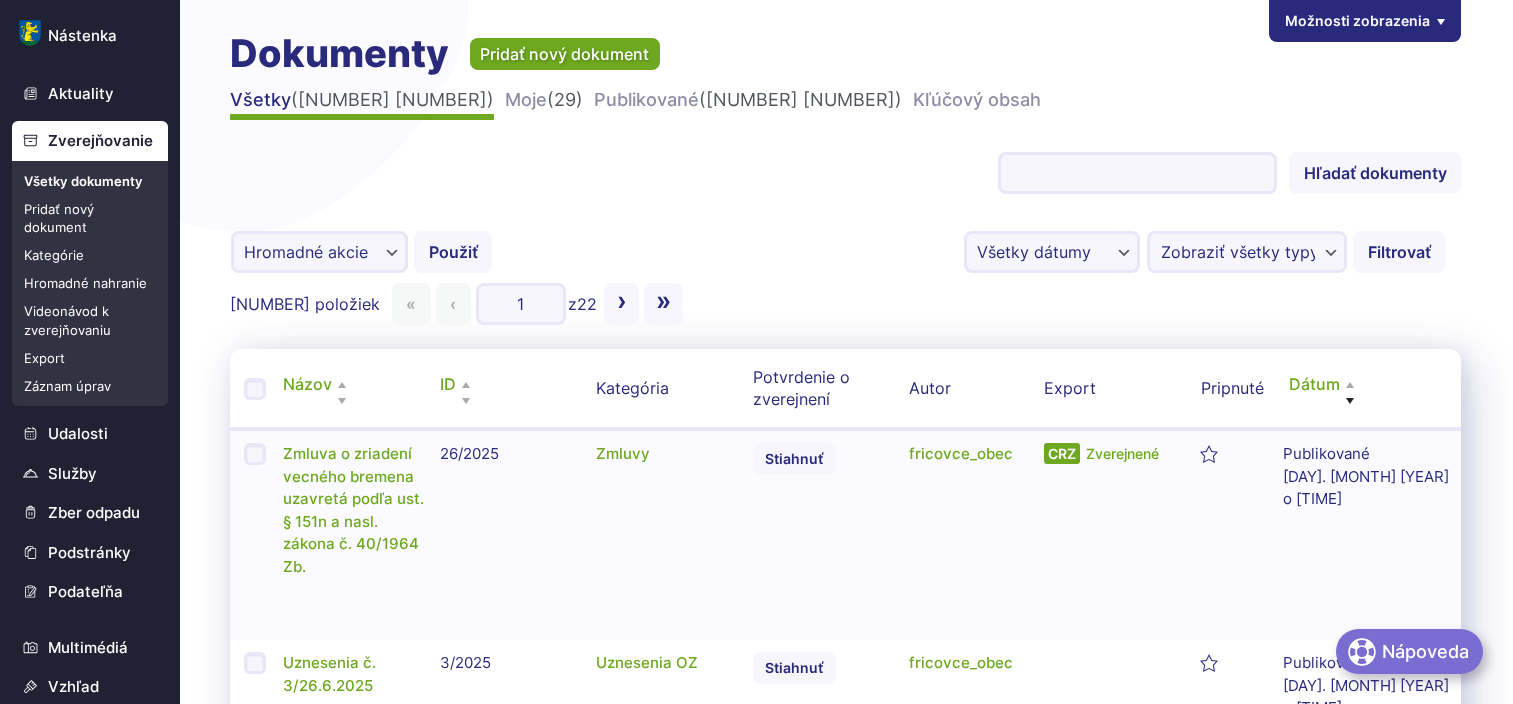 scroll, scrollTop: 0, scrollLeft: 0, axis: both 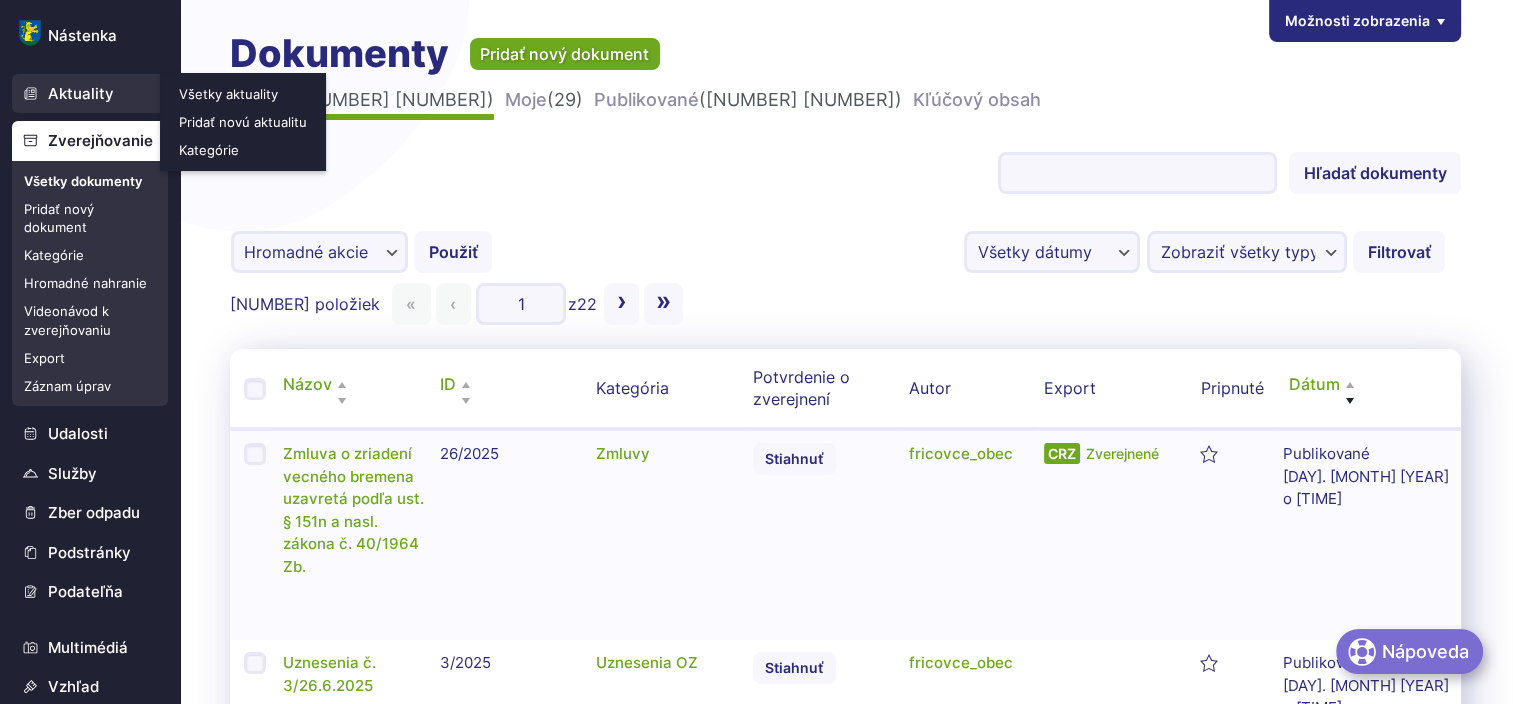 click on "Aktuality" at bounding box center [90, 94] 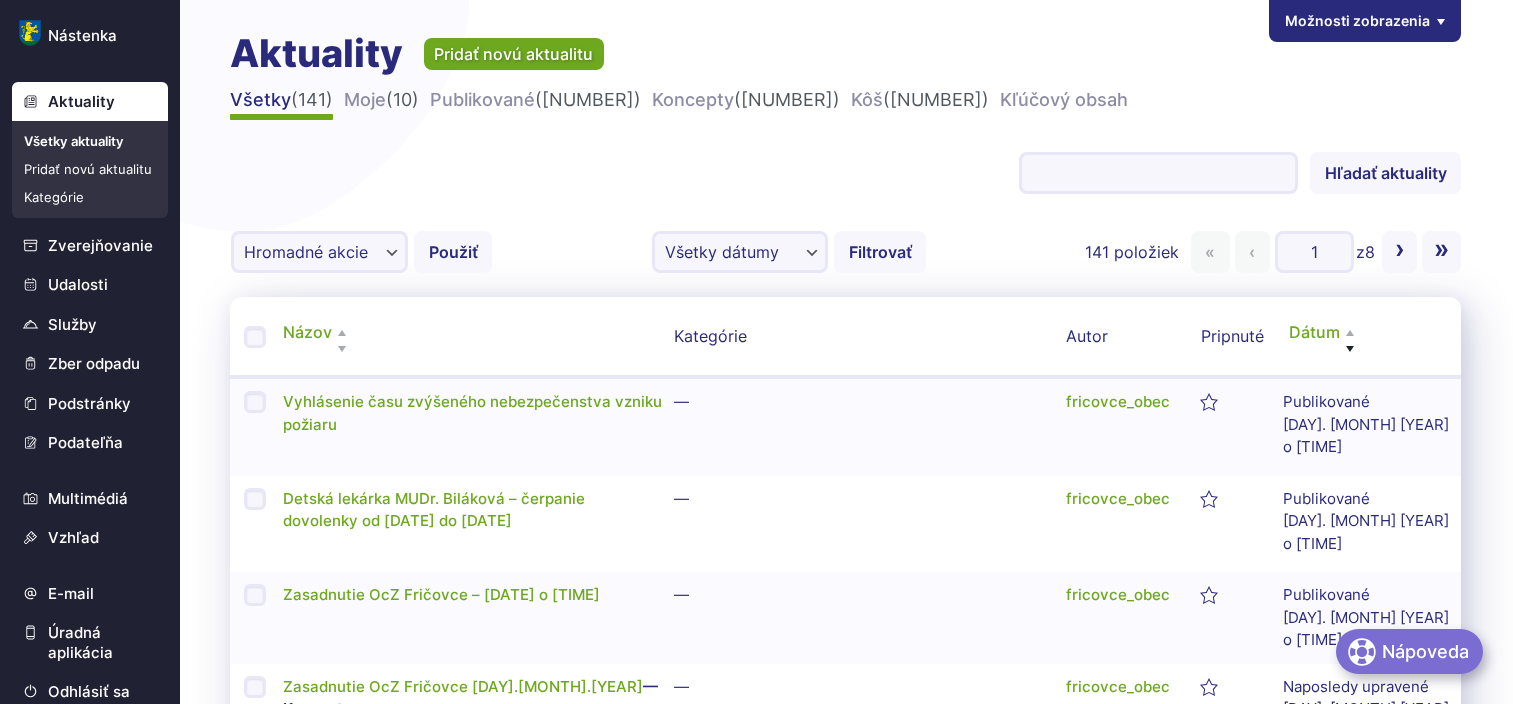scroll, scrollTop: 0, scrollLeft: 0, axis: both 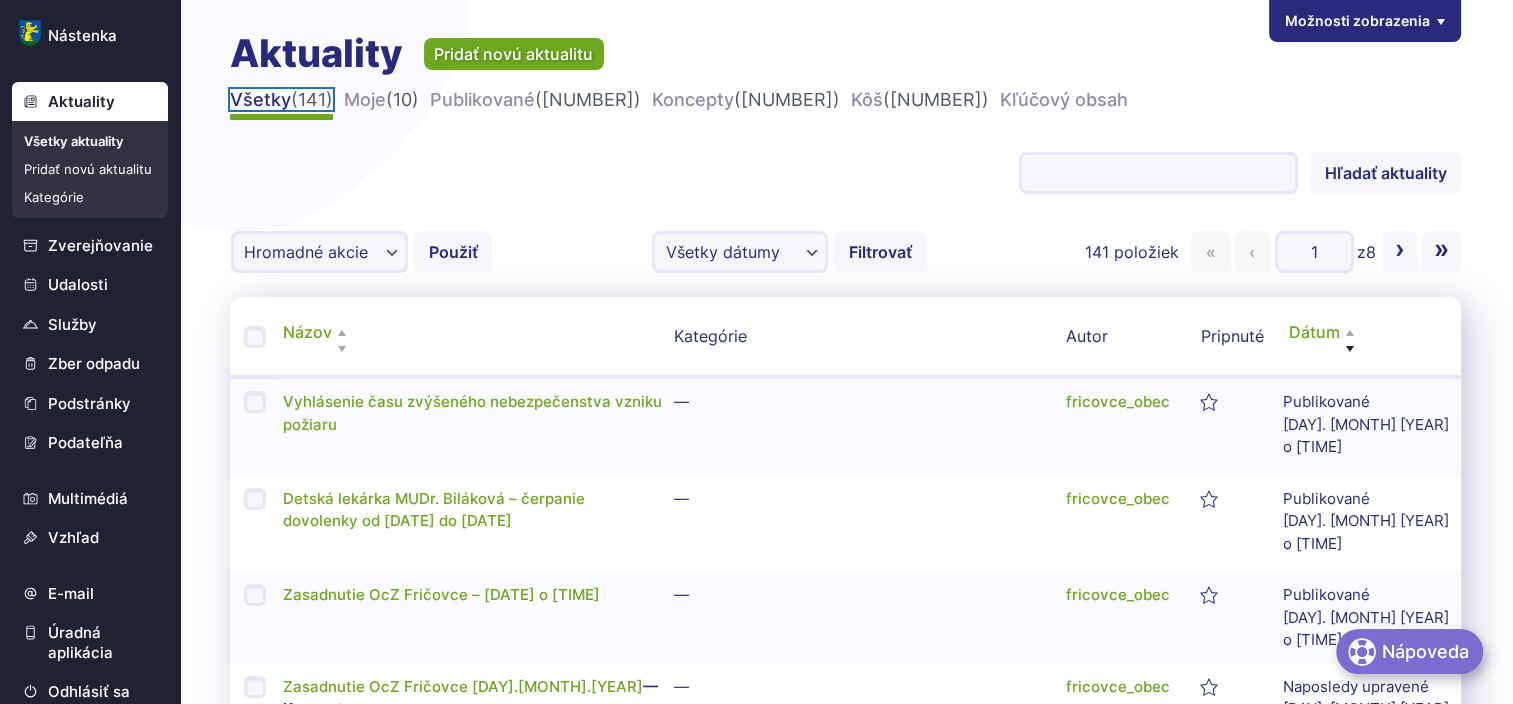 click on "Všetky  (141)" at bounding box center (281, 99) 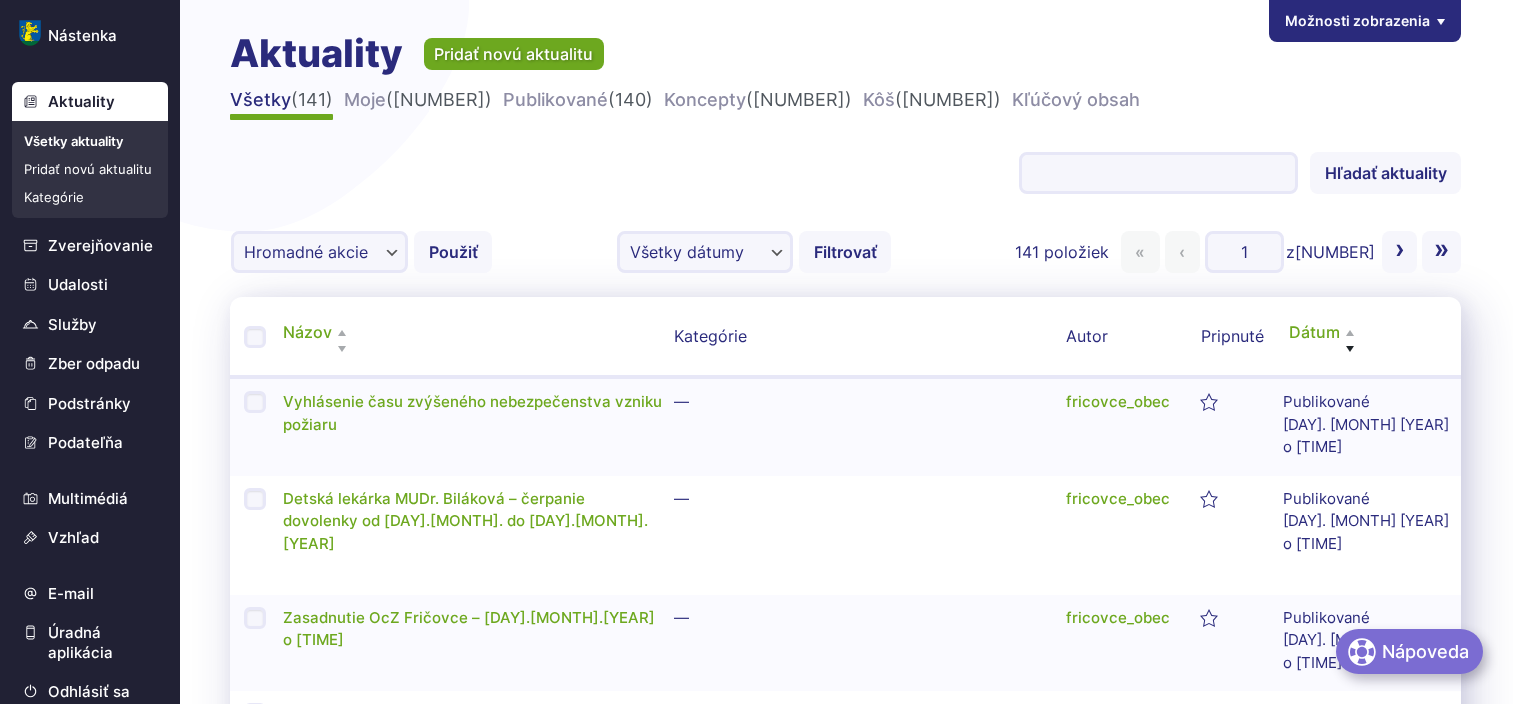 scroll, scrollTop: 0, scrollLeft: 0, axis: both 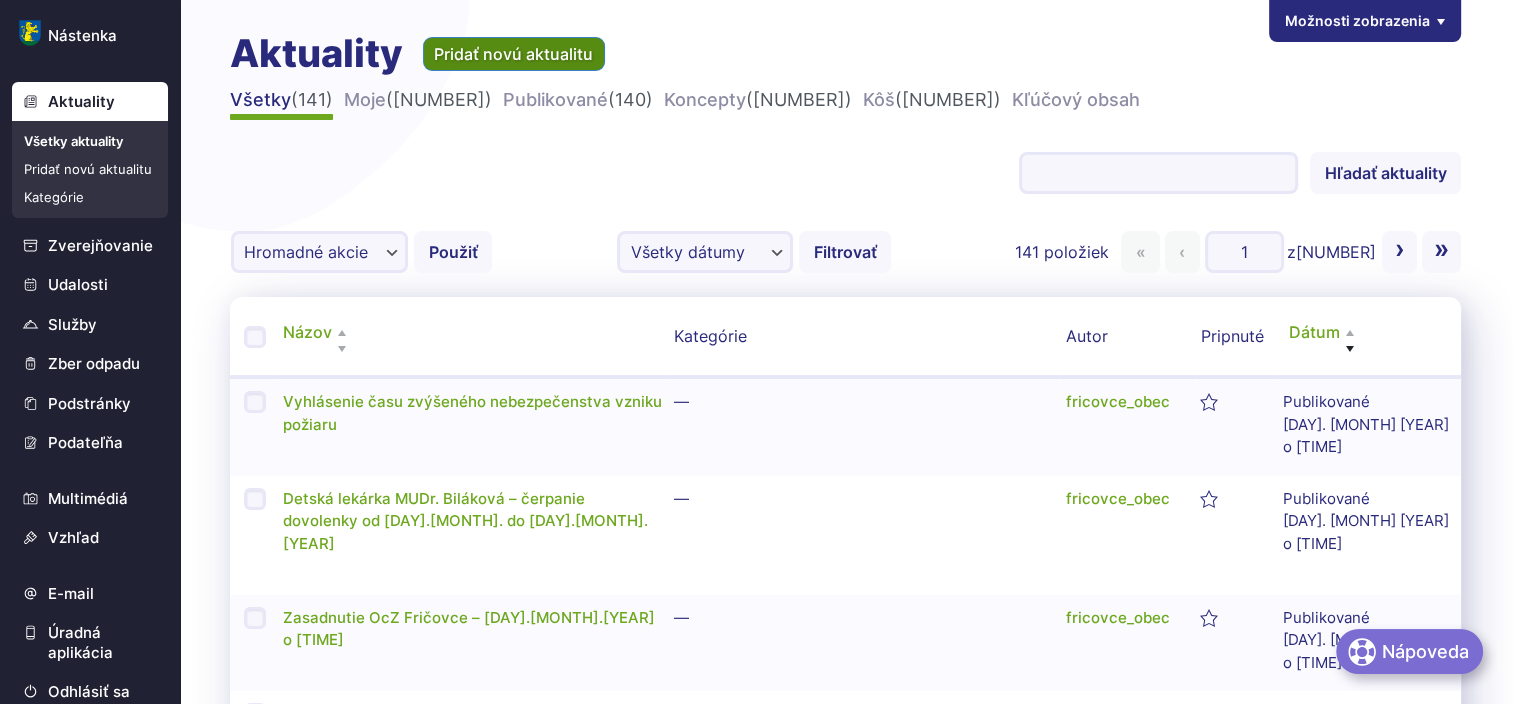 click on "Pridať novú aktualitu" at bounding box center [514, 54] 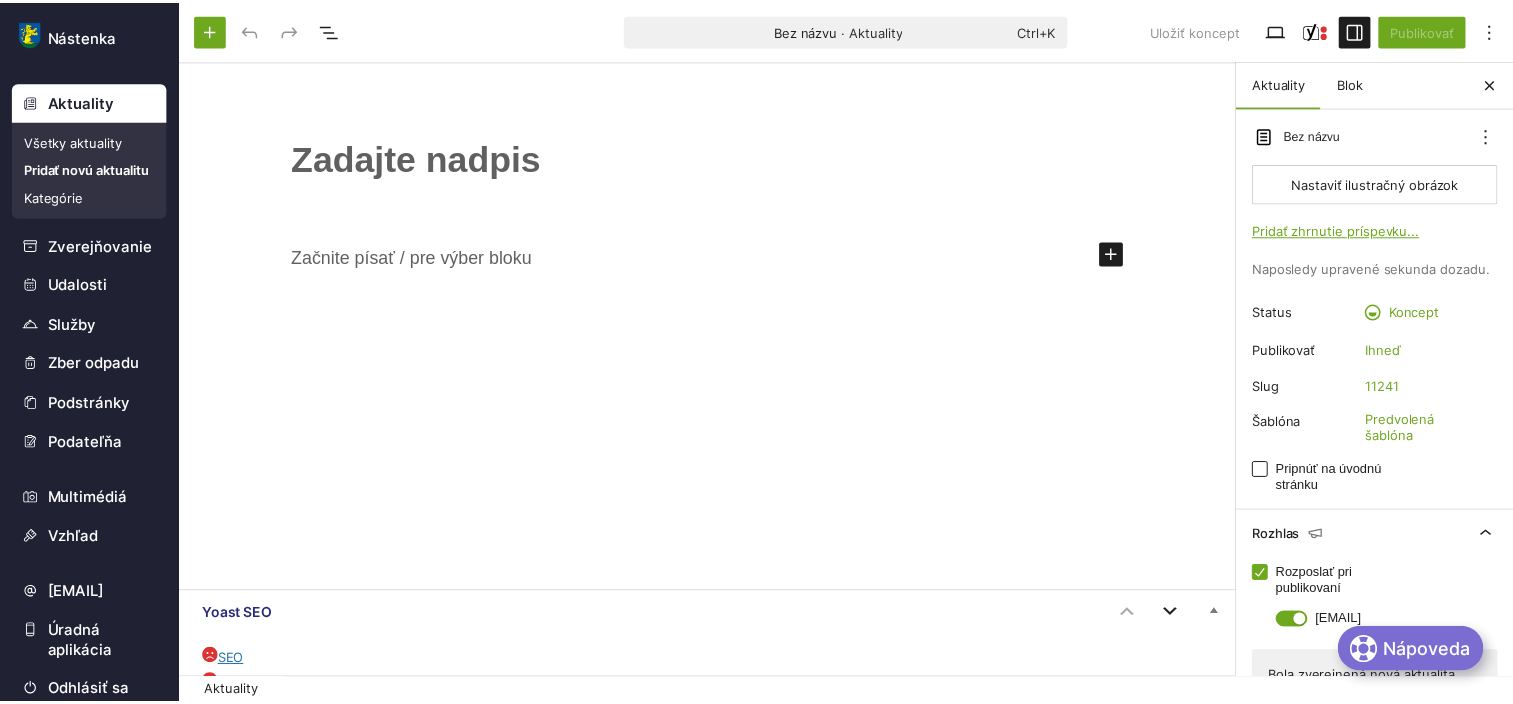 scroll, scrollTop: 0, scrollLeft: 0, axis: both 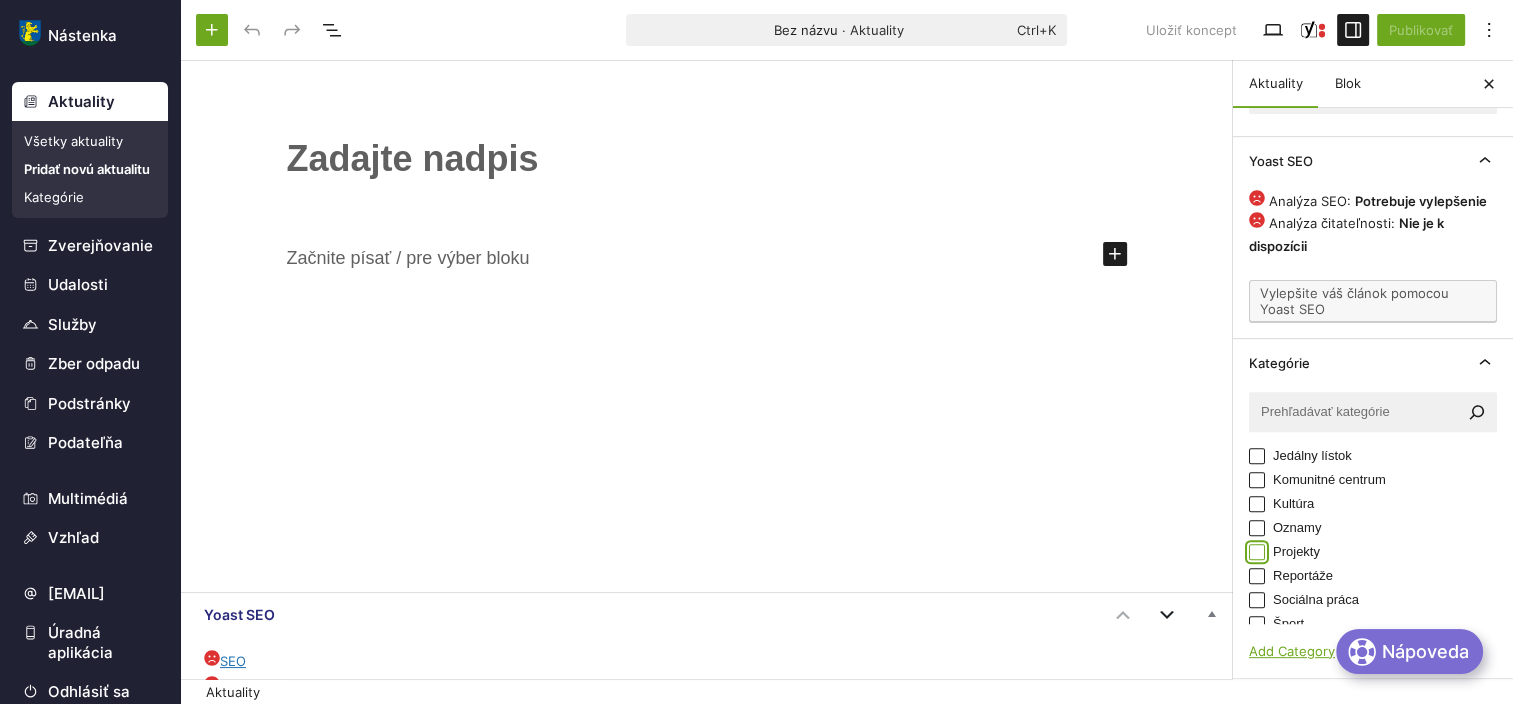 click on "Projekty" at bounding box center (1257, 552) 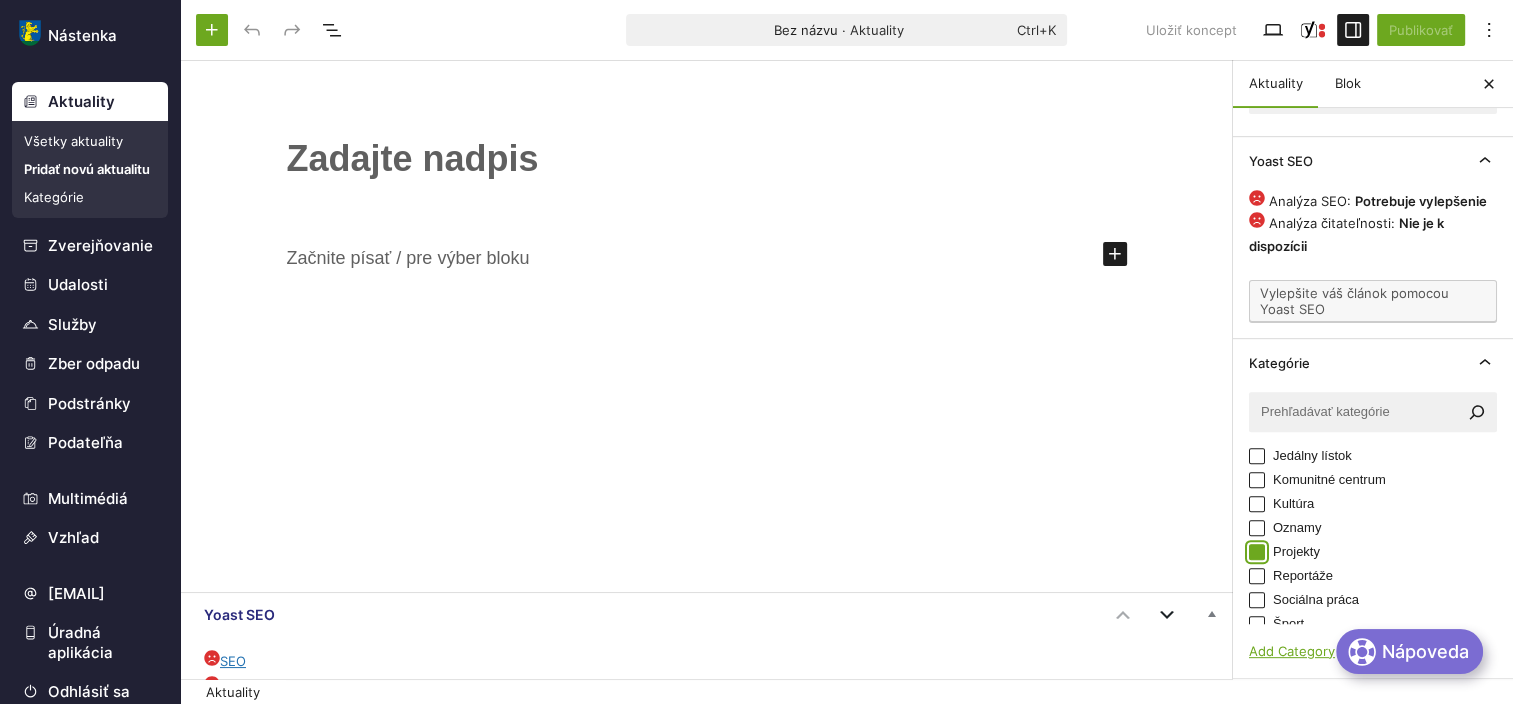 checkbox on "true" 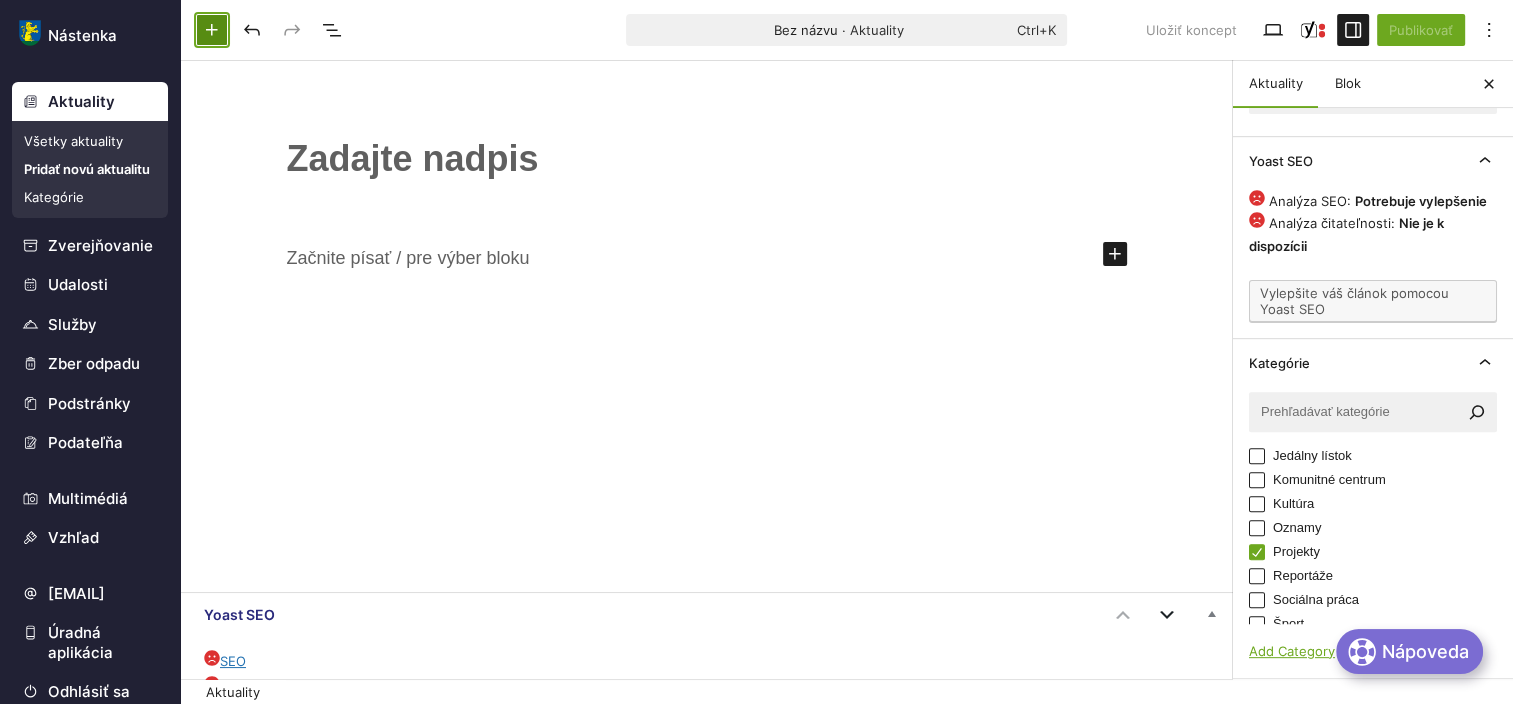 click at bounding box center (212, 30) 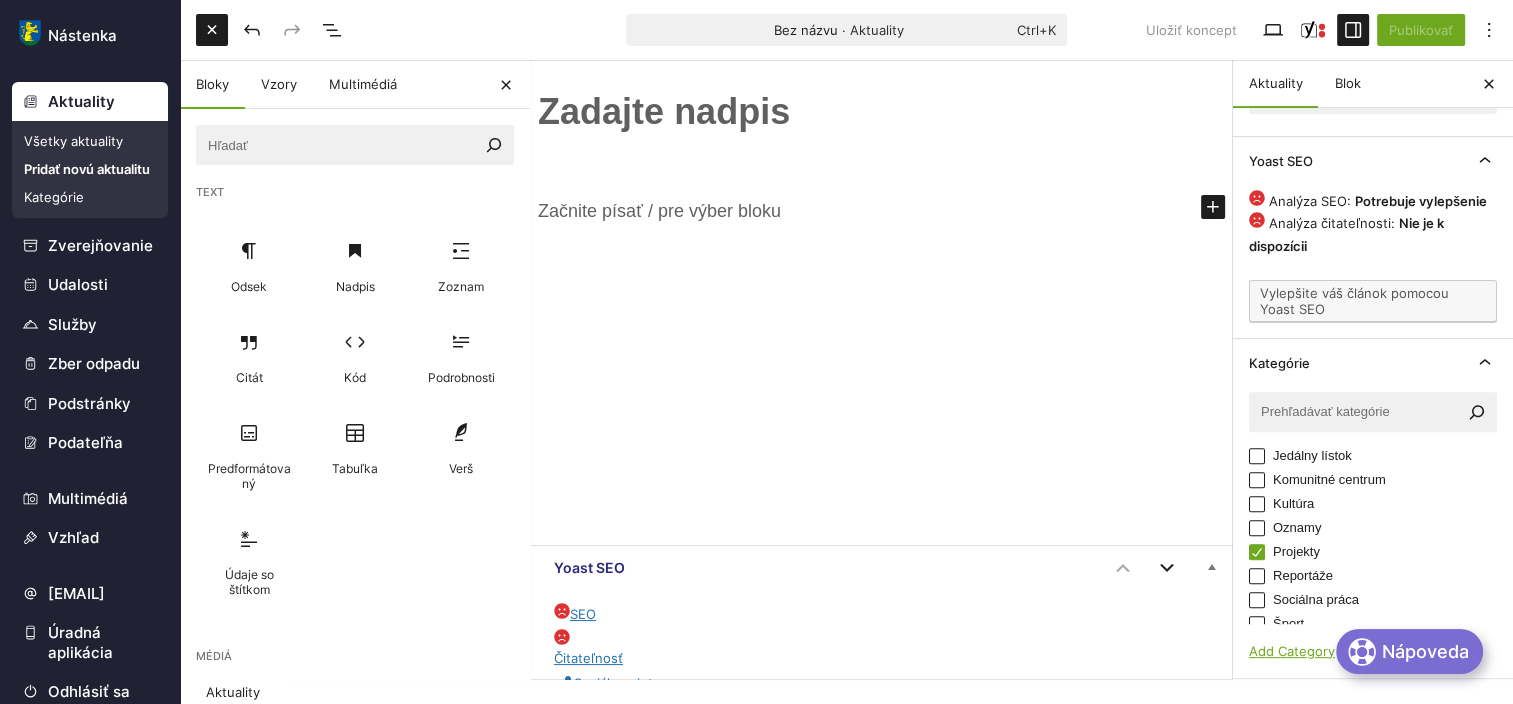 scroll, scrollTop: 0, scrollLeft: 0, axis: both 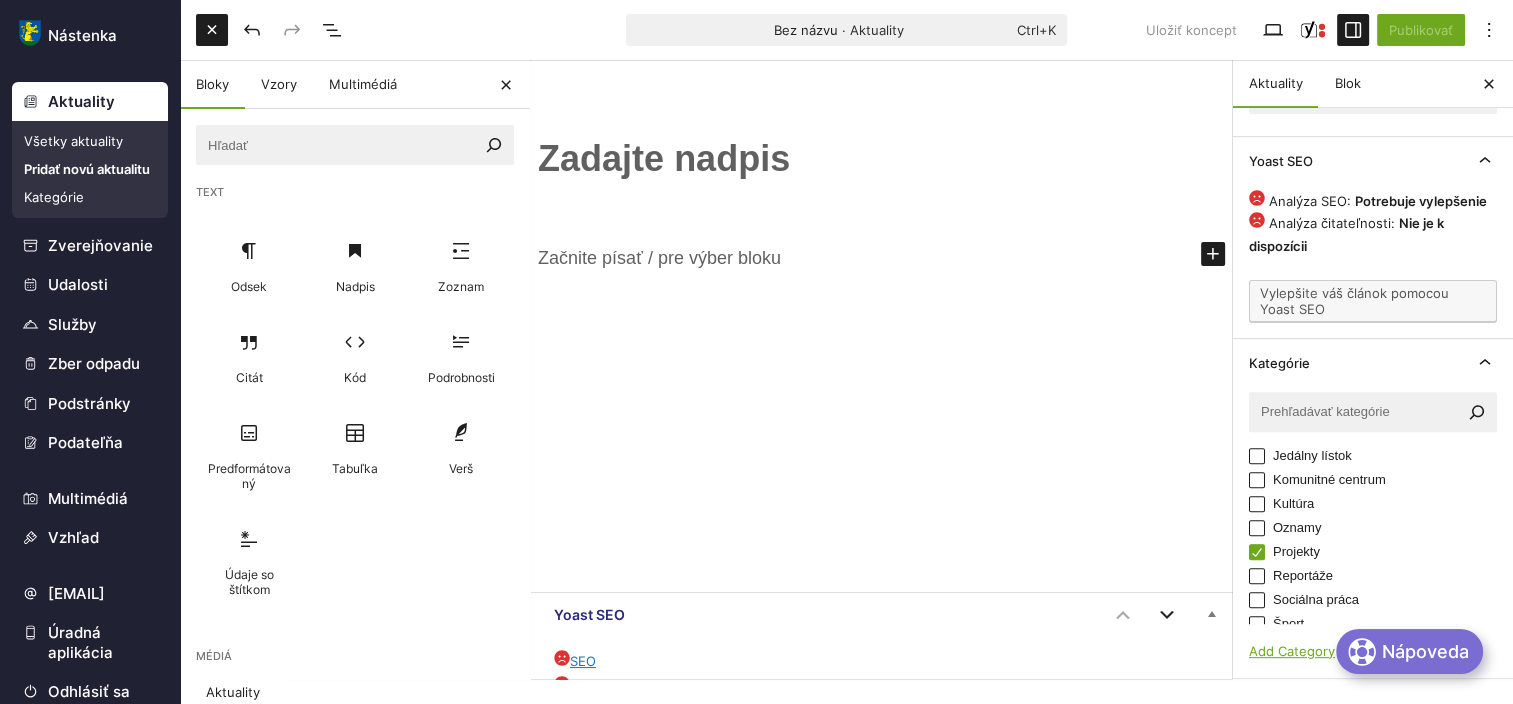 click on "Multimédiá" at bounding box center (363, 85) 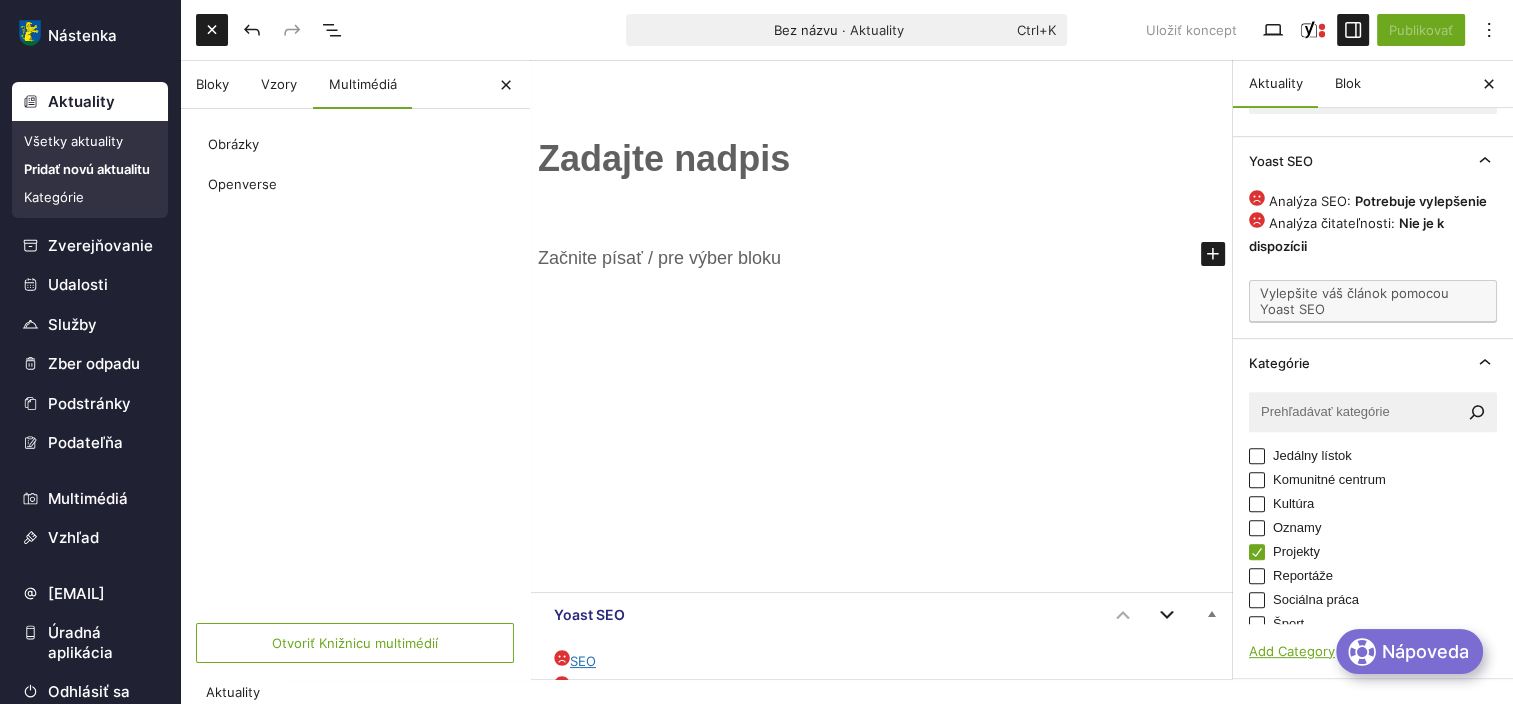 click on "Obrázky" at bounding box center (345, 145) 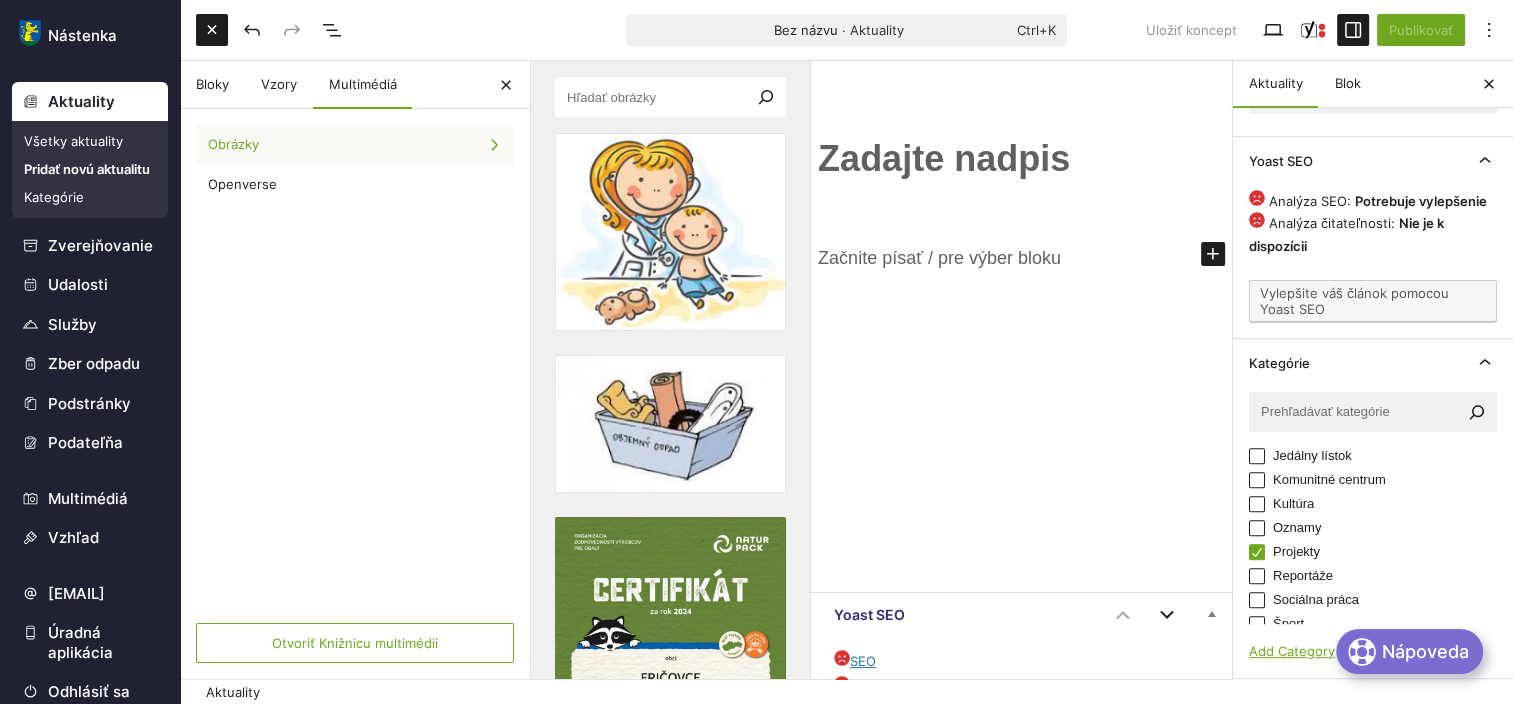 click on "Openverse" at bounding box center (345, 185) 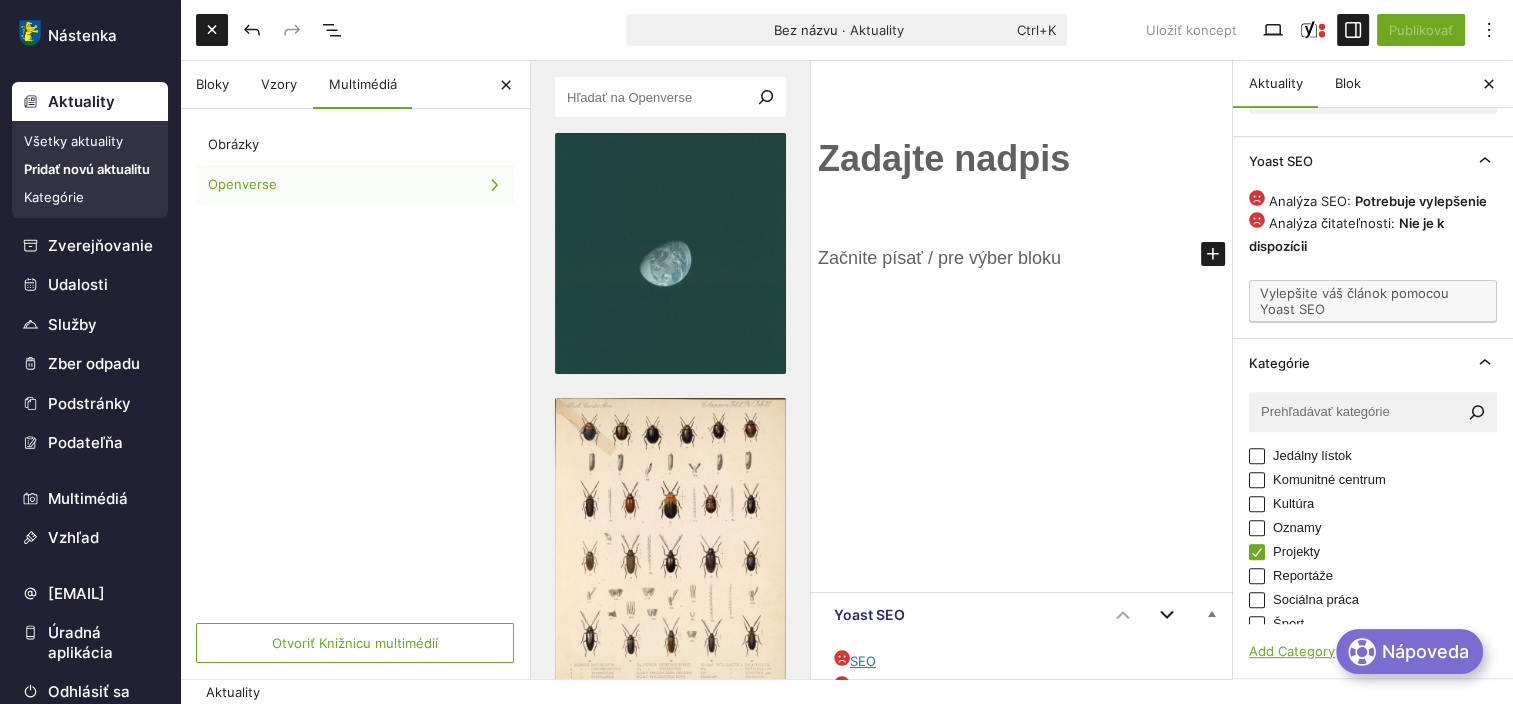 click on "Všetky aktuality" at bounding box center (90, 141) 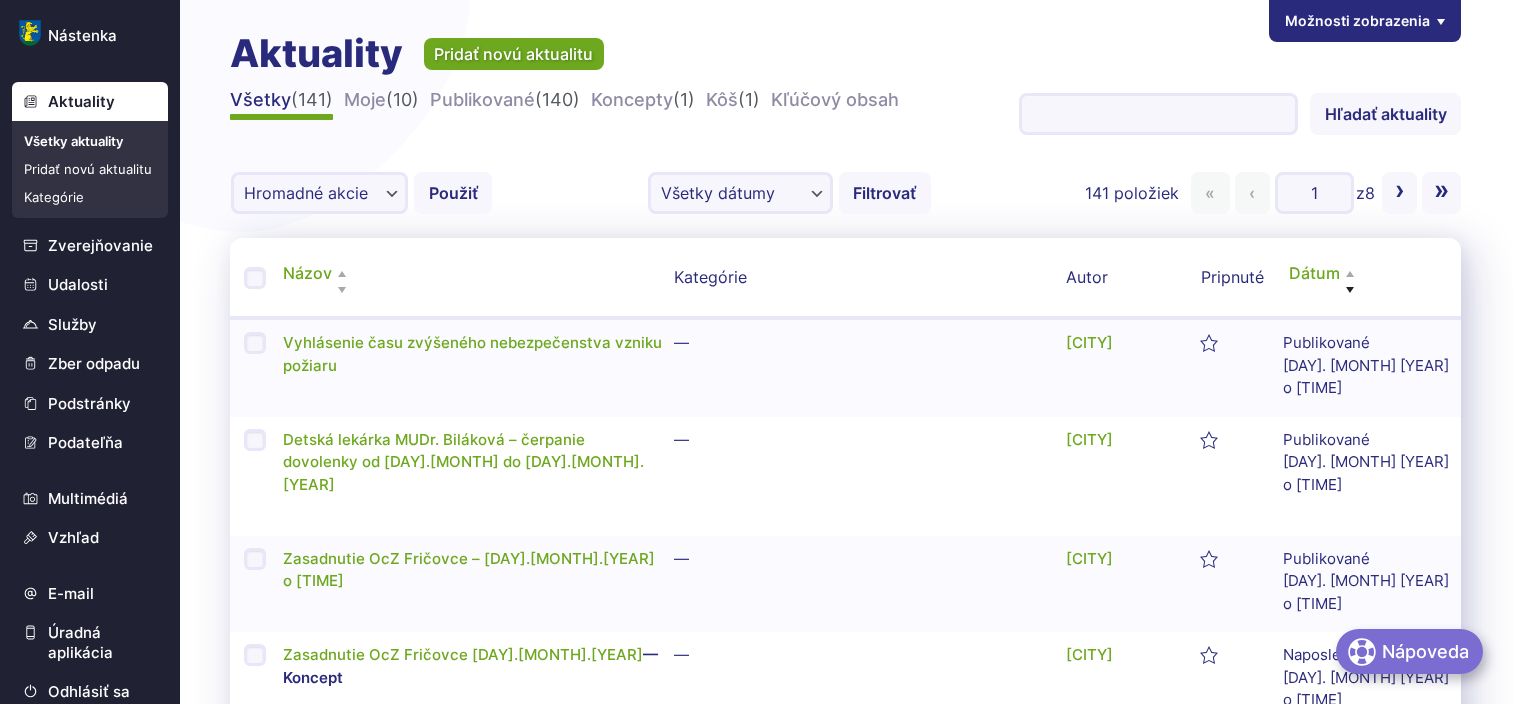 scroll, scrollTop: 0, scrollLeft: 0, axis: both 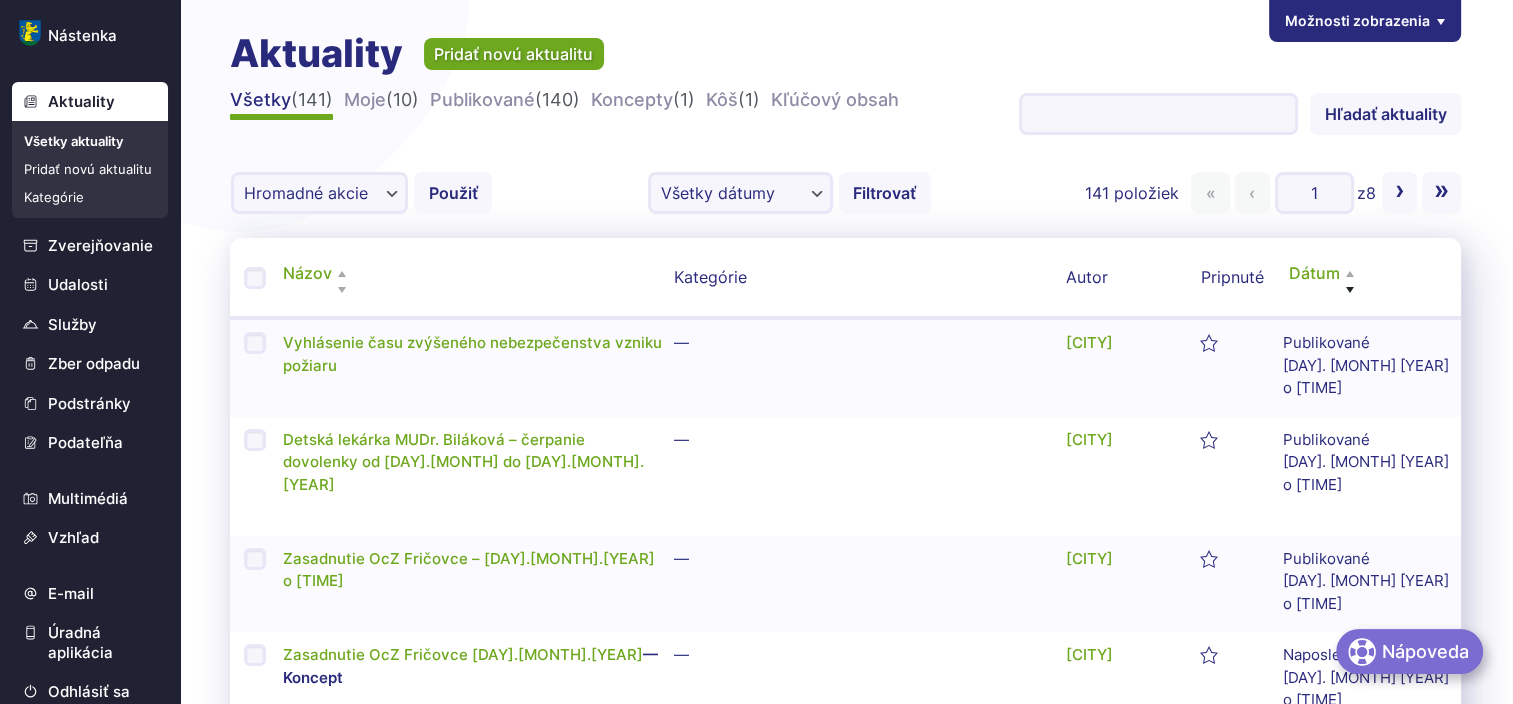click on "Všetky aktuality" at bounding box center (90, 141) 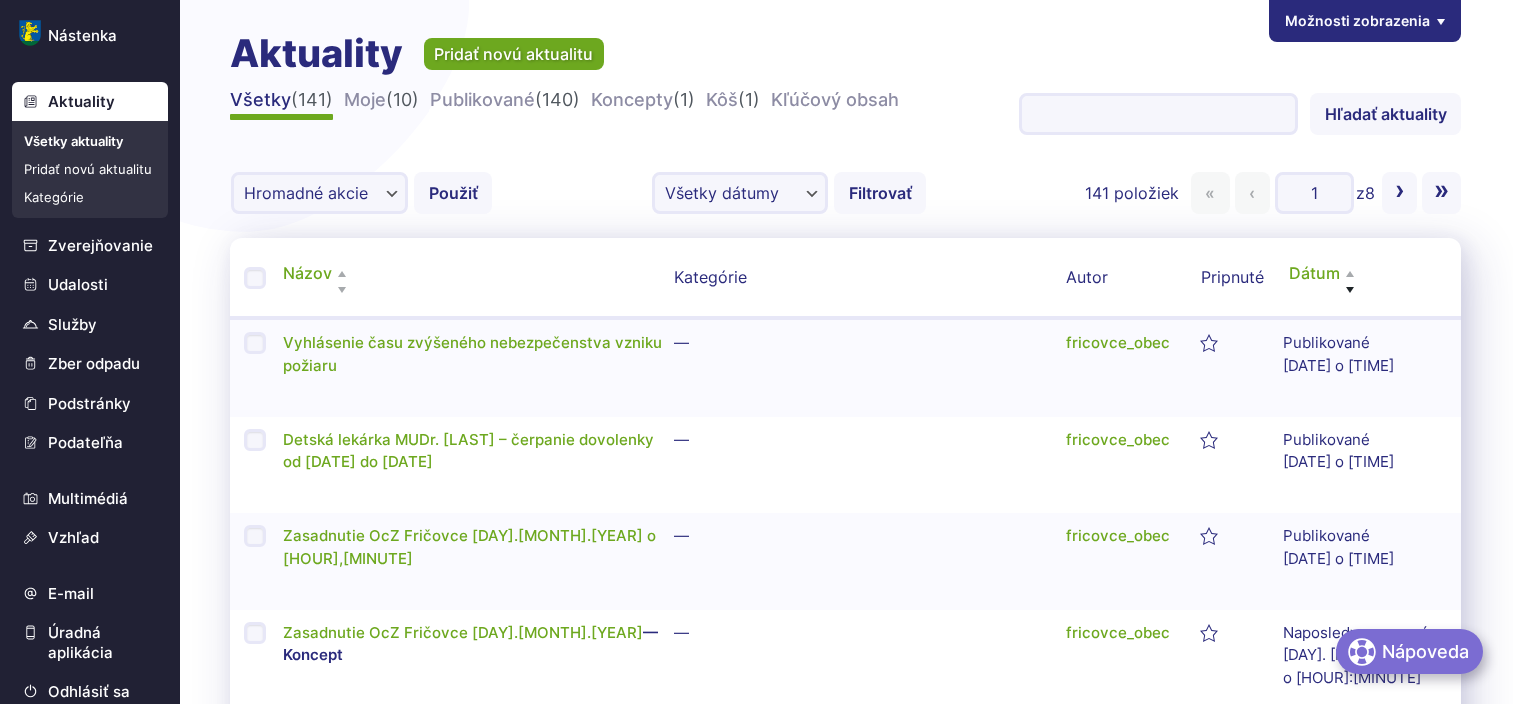 scroll, scrollTop: 0, scrollLeft: 0, axis: both 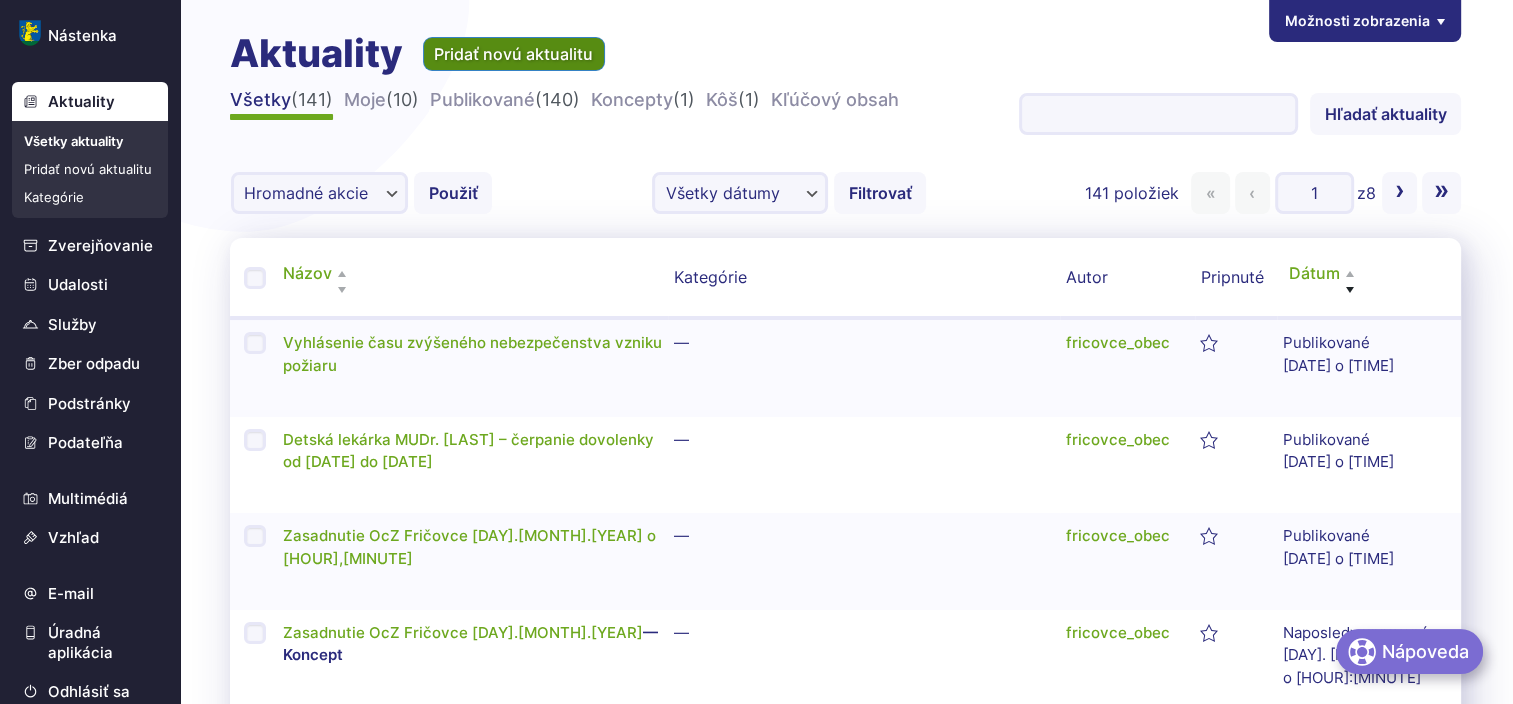 click on "Pridať novú aktualitu" at bounding box center [514, 54] 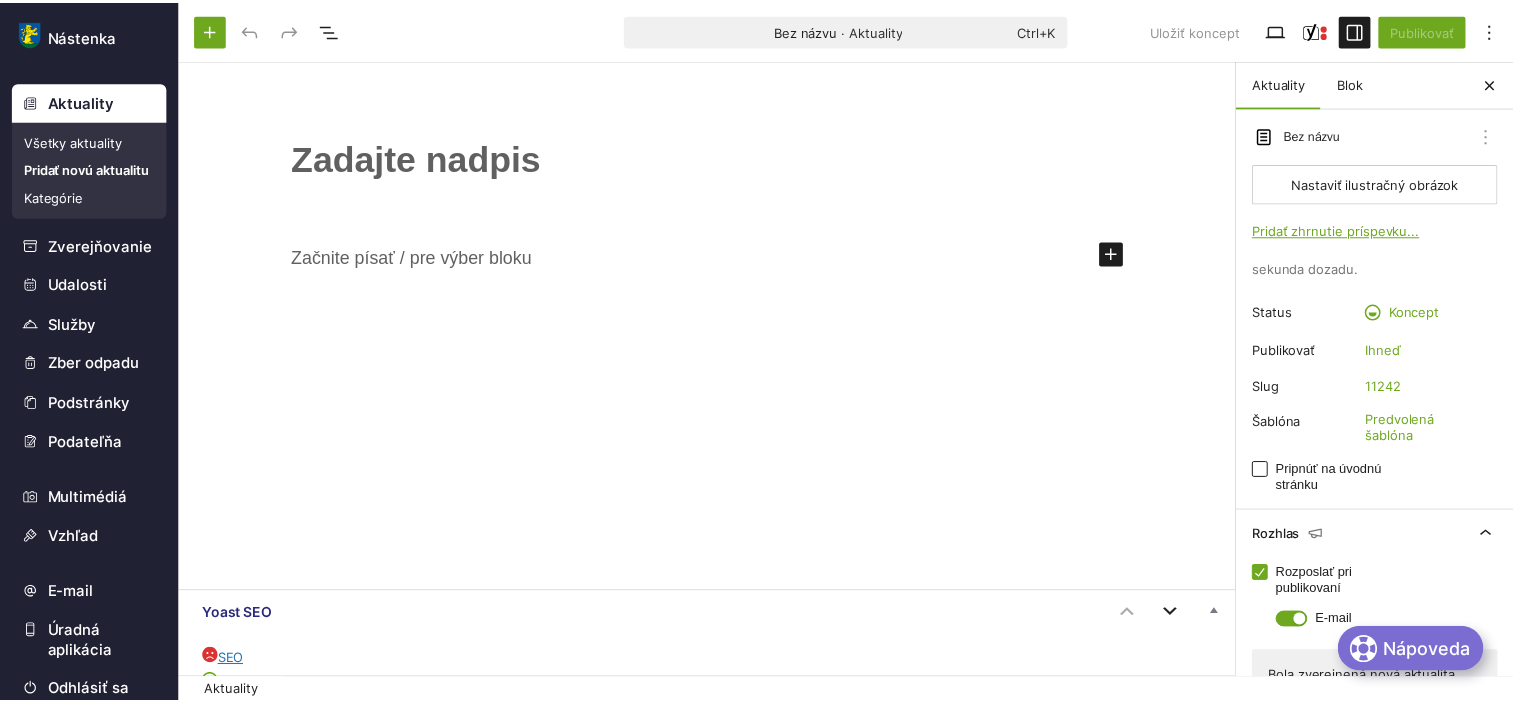 scroll, scrollTop: 0, scrollLeft: 0, axis: both 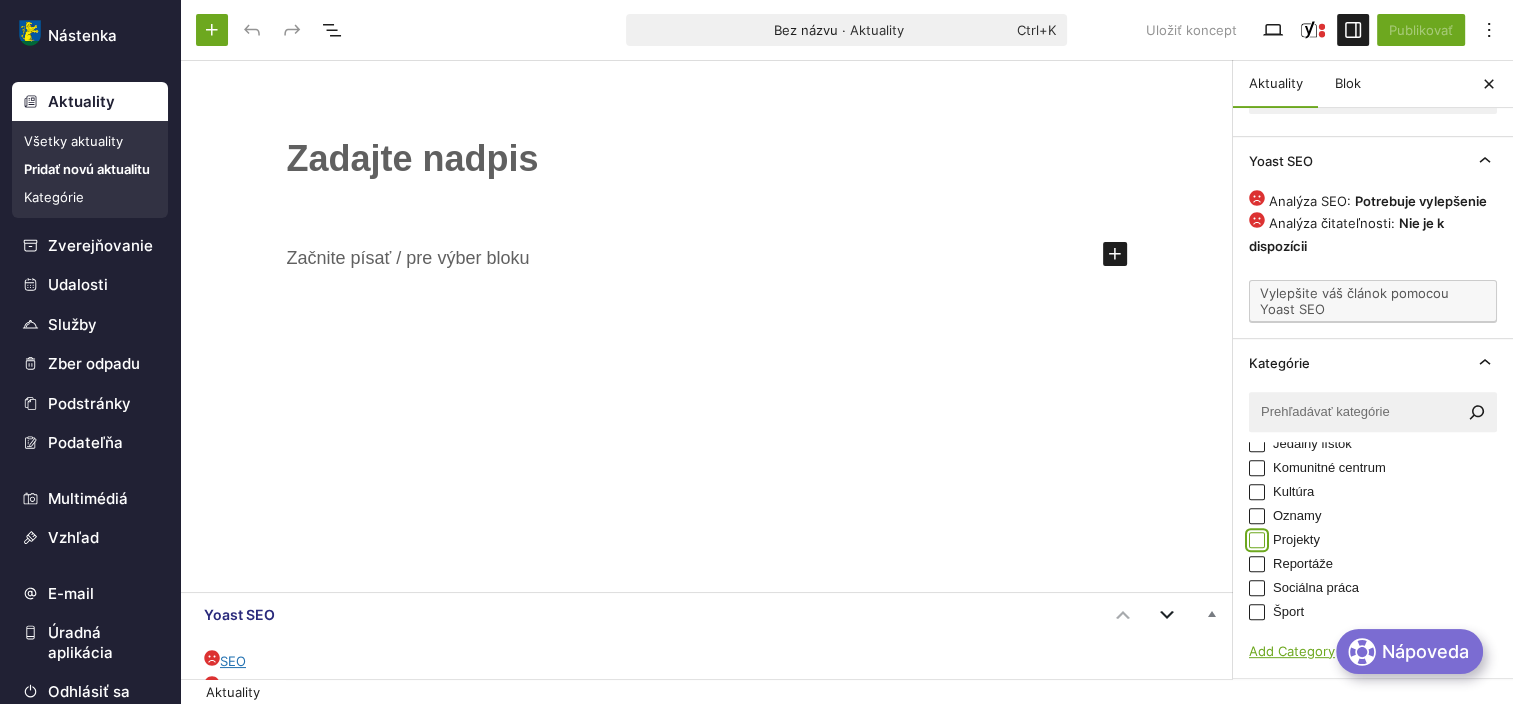click on "Projekty" at bounding box center [1257, 540] 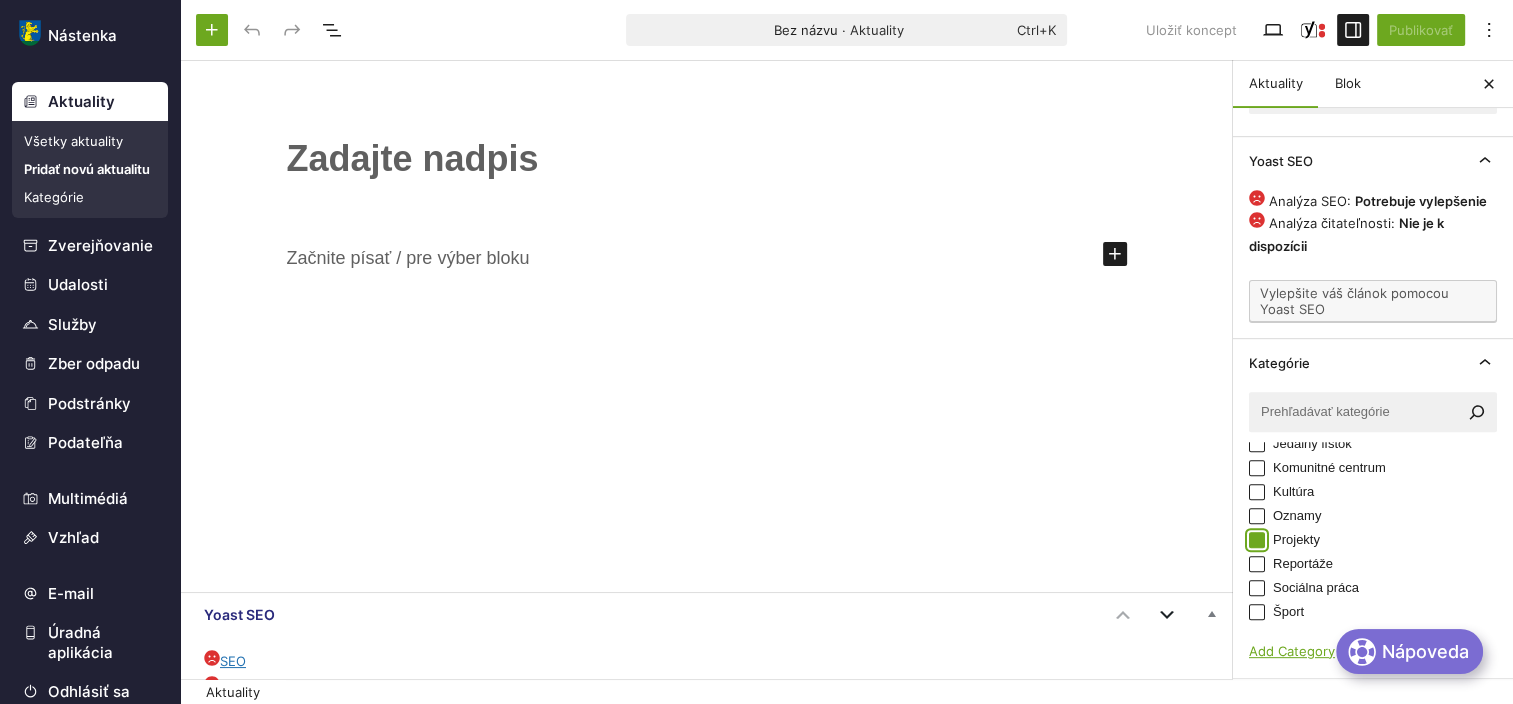 checkbox on "true" 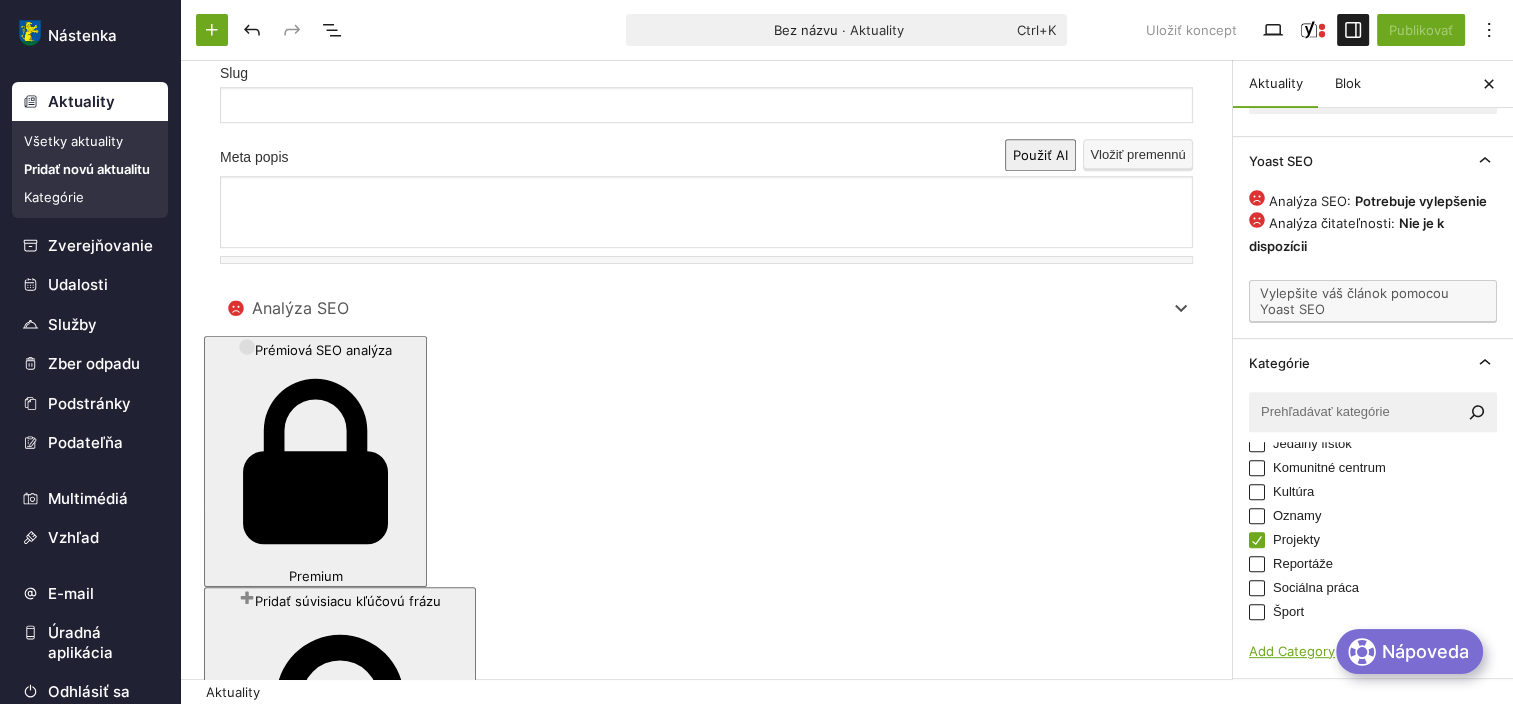 scroll, scrollTop: 0, scrollLeft: 0, axis: both 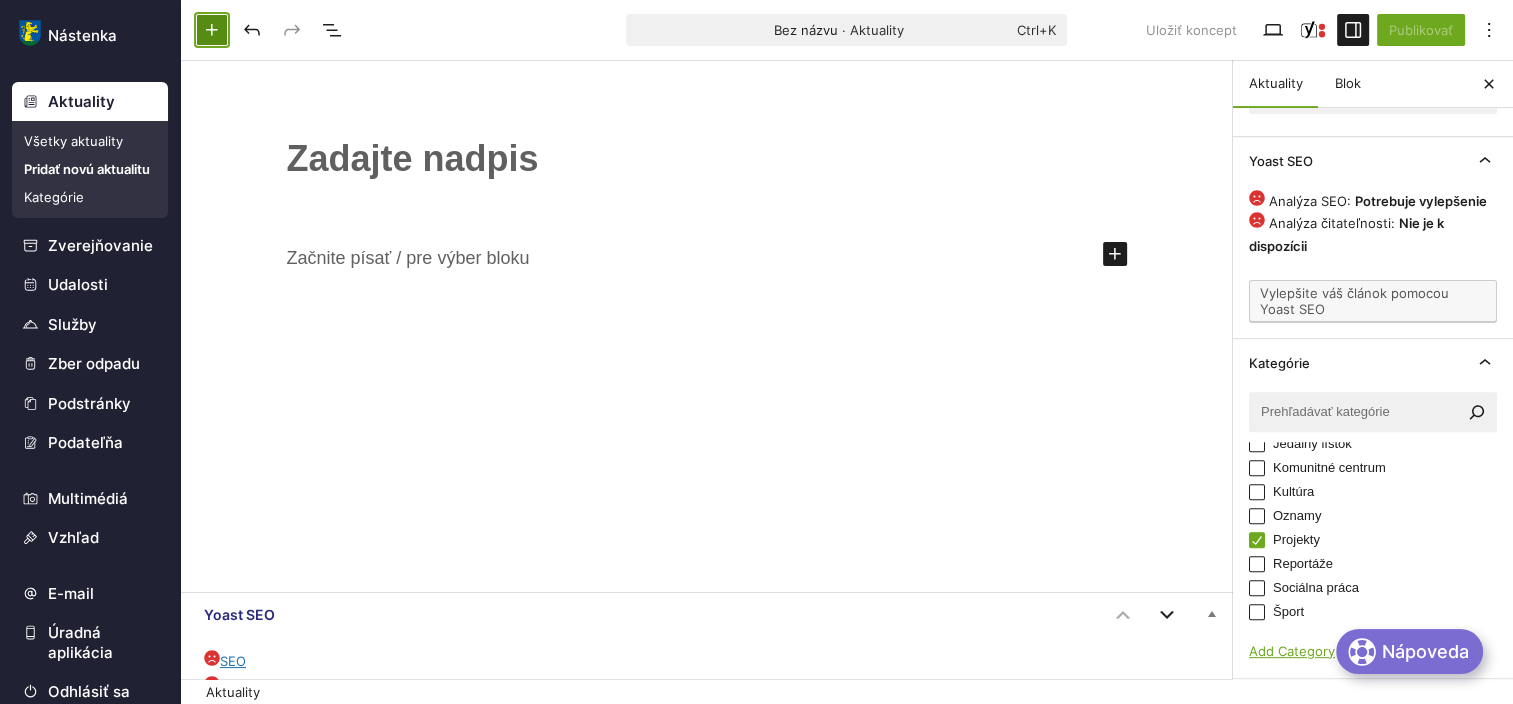 click at bounding box center (212, 30) 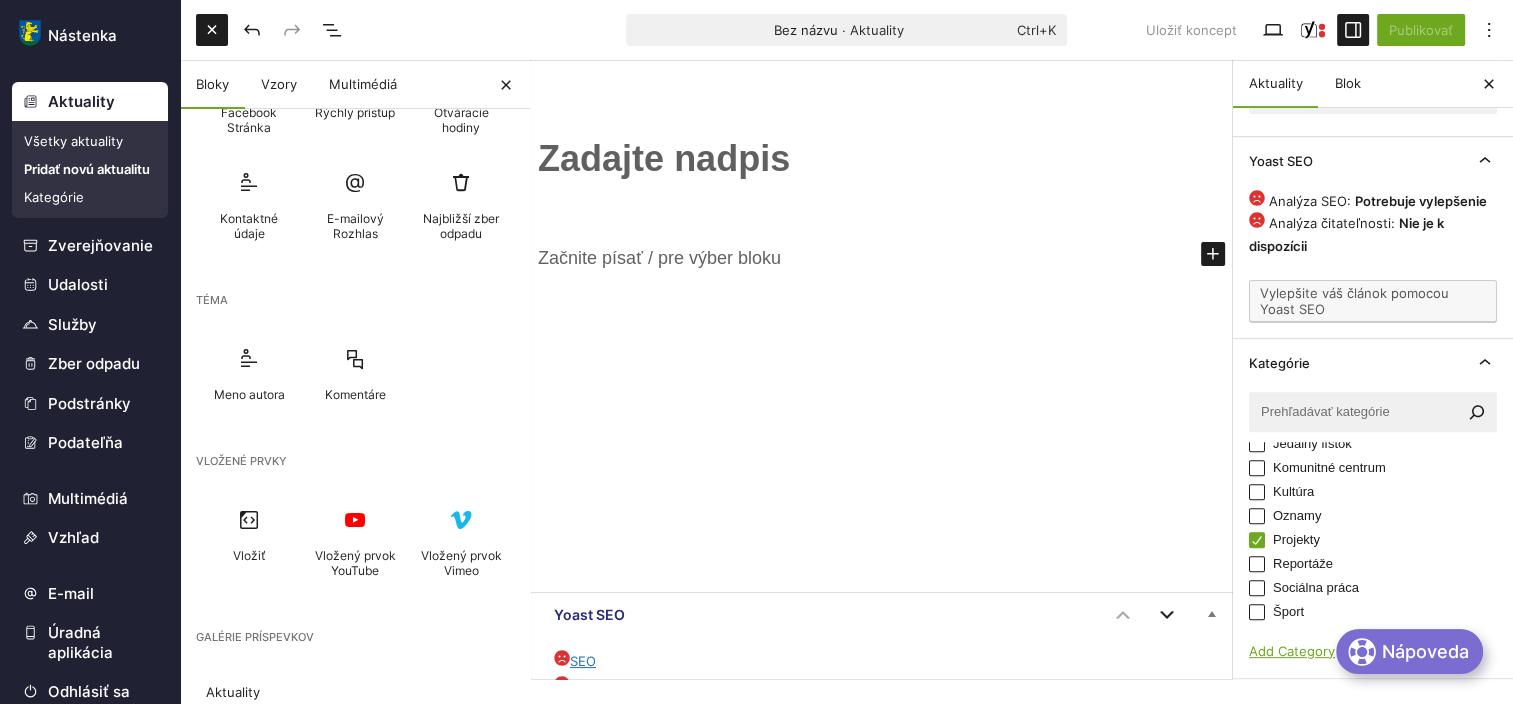 scroll, scrollTop: 1729, scrollLeft: 0, axis: vertical 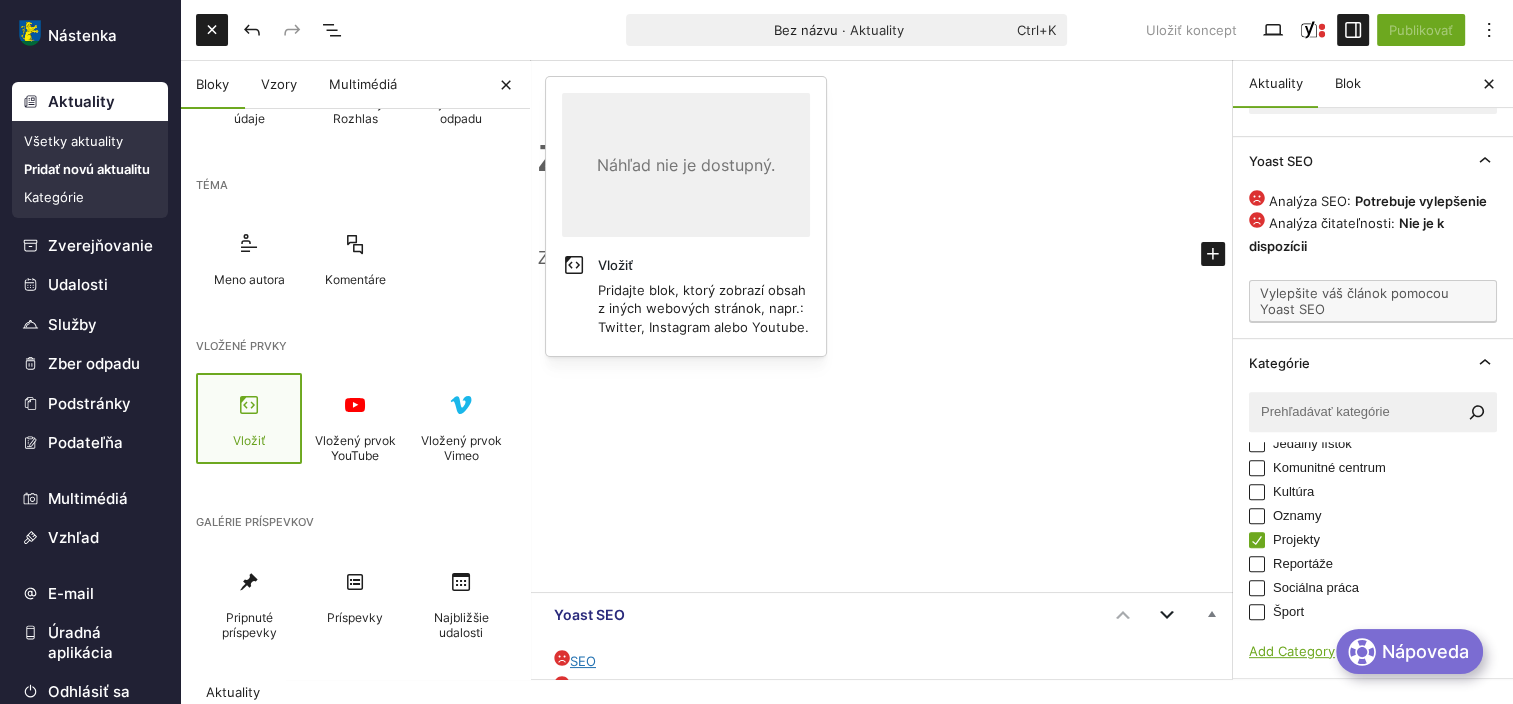 click at bounding box center (249, 405) 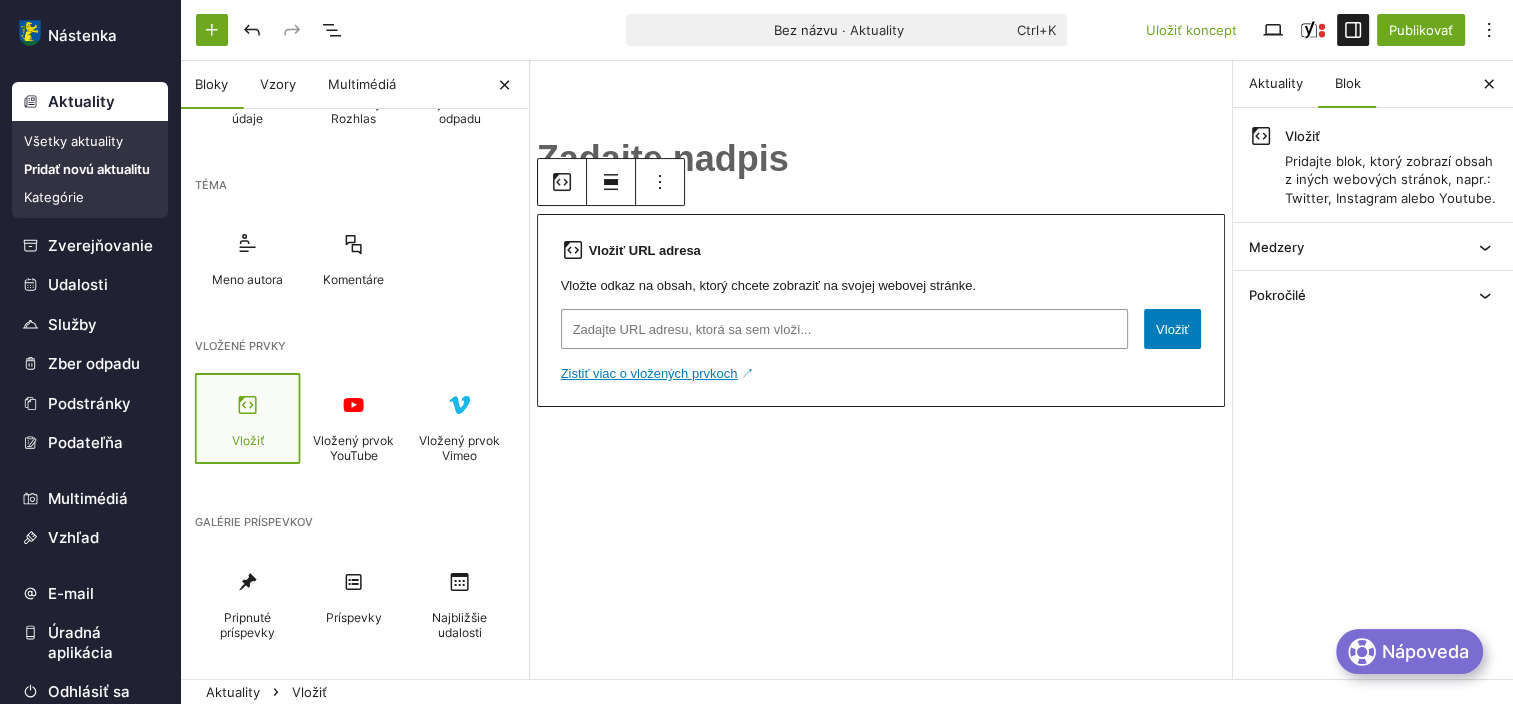 scroll, scrollTop: 0, scrollLeft: 0, axis: both 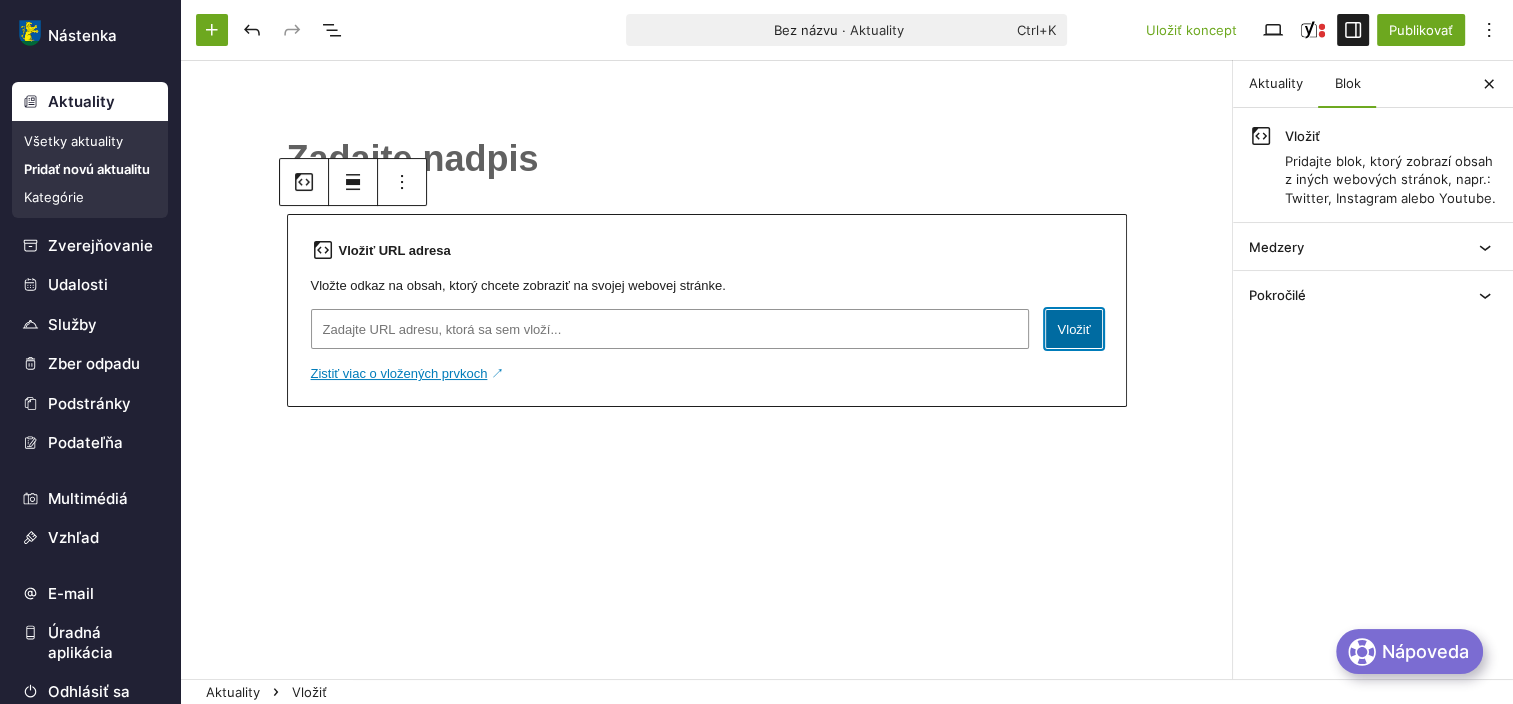 click on "Vložiť" at bounding box center [1073, 329] 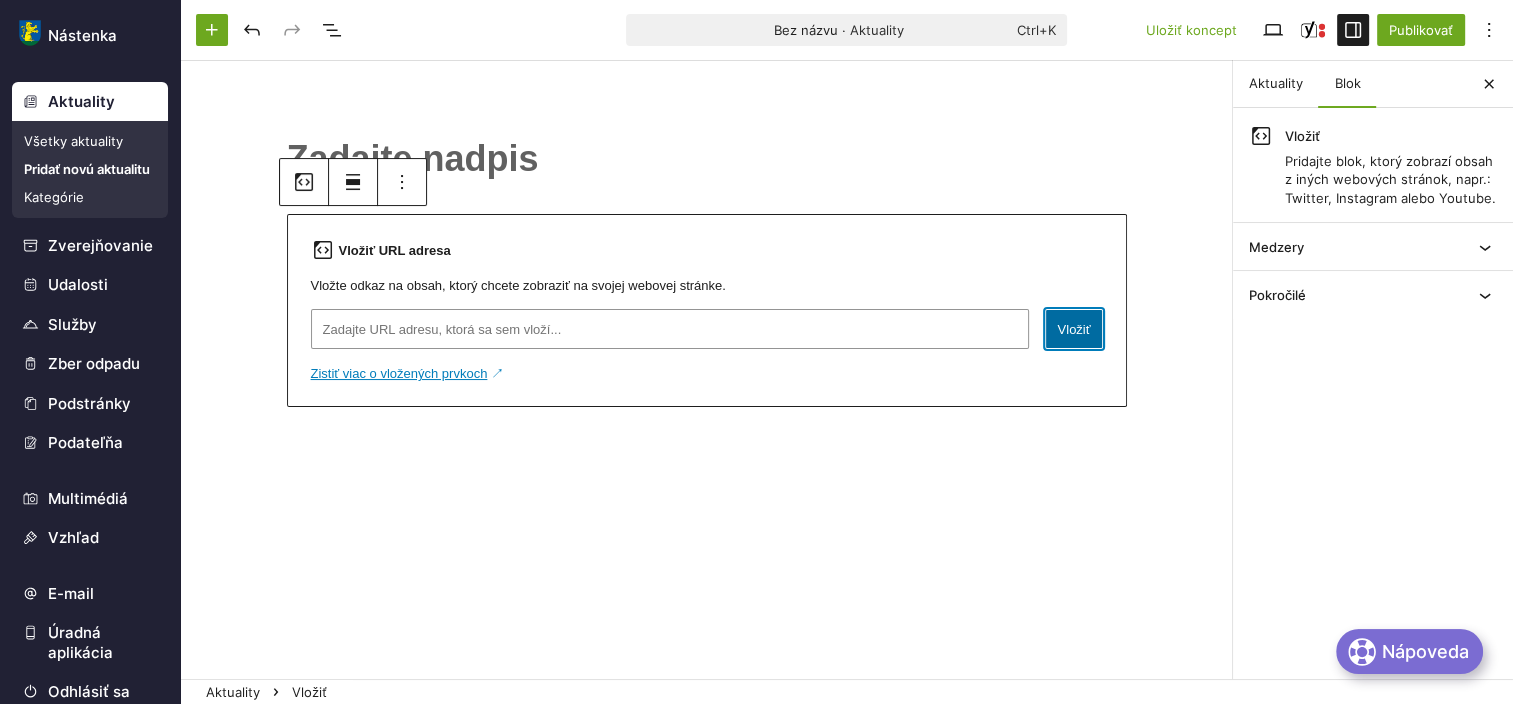 click on "Vložiť" at bounding box center [1073, 329] 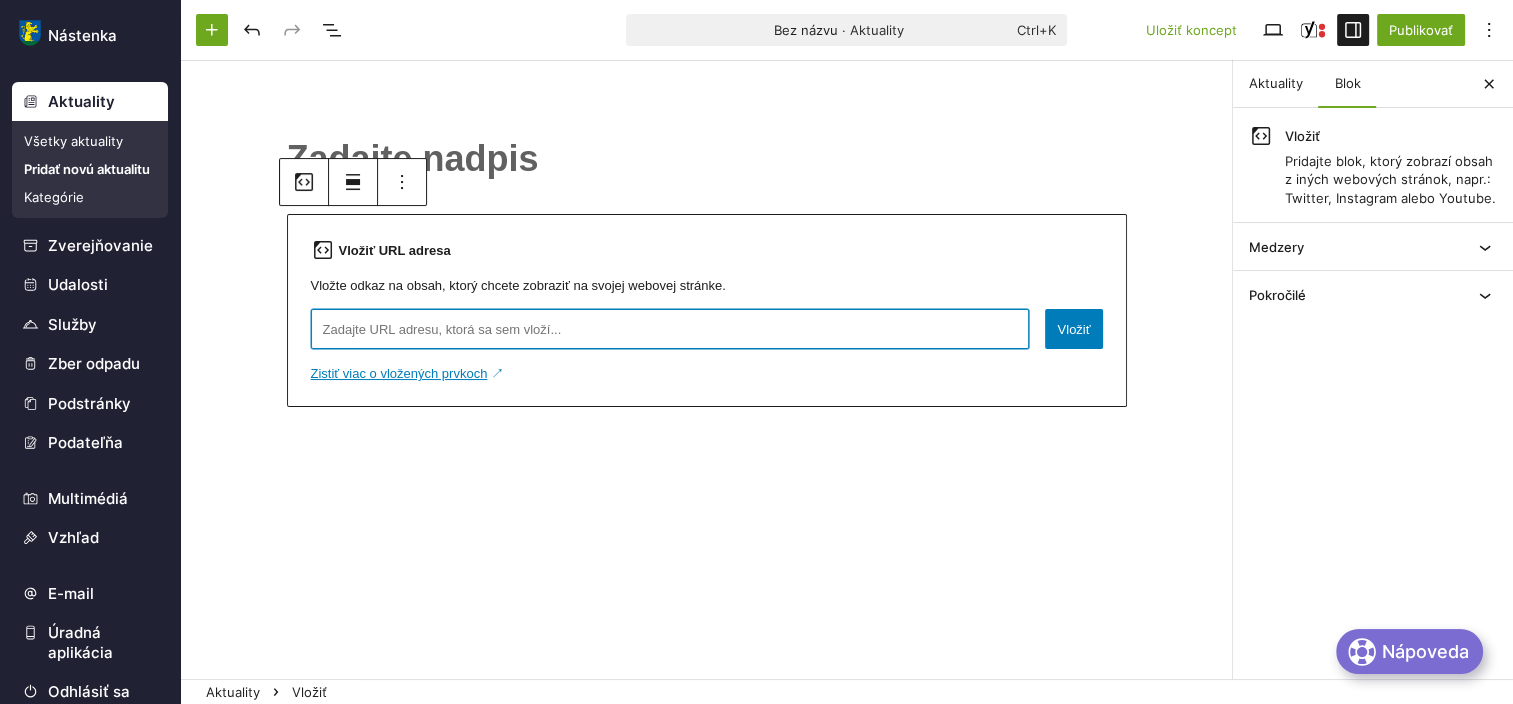 click on "Vložiť URL adresa" at bounding box center (670, 329) 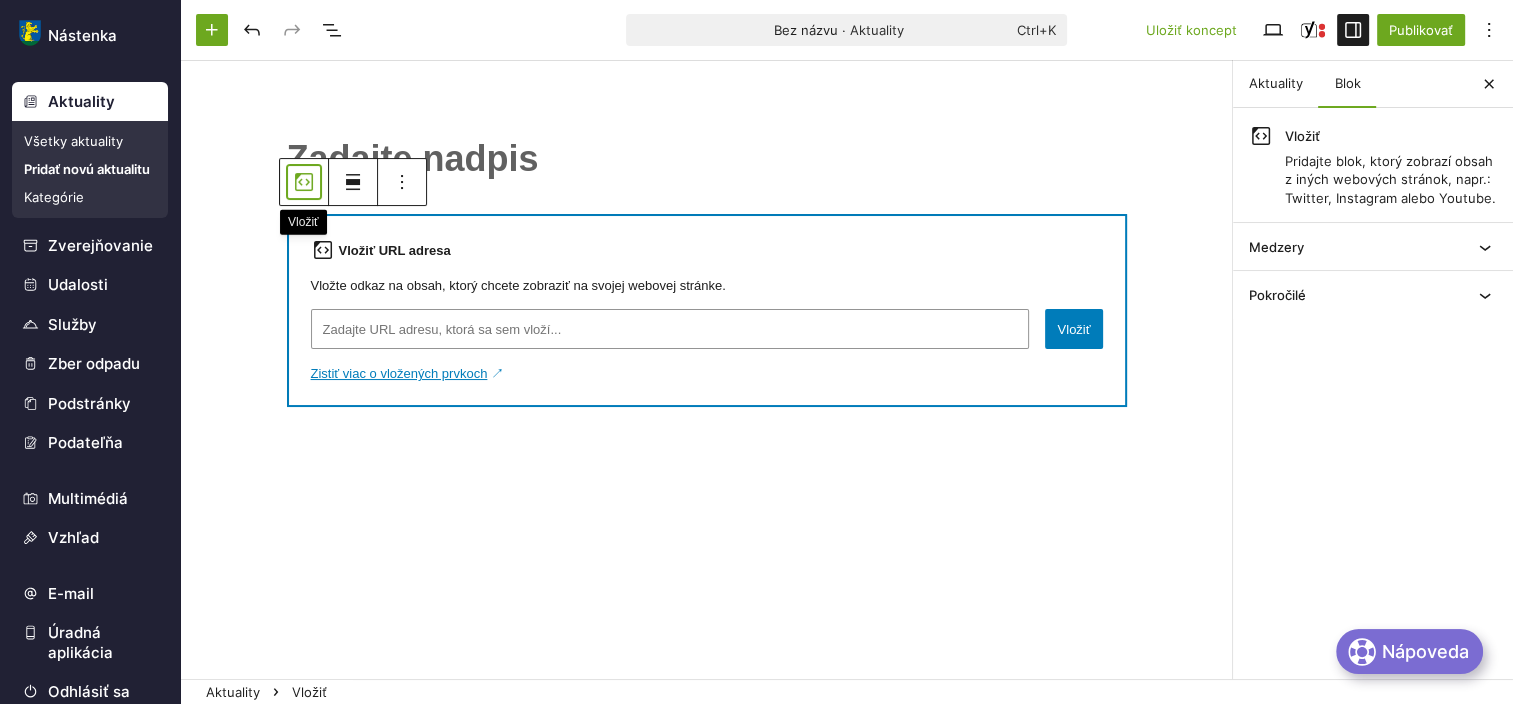 click at bounding box center (304, 182) 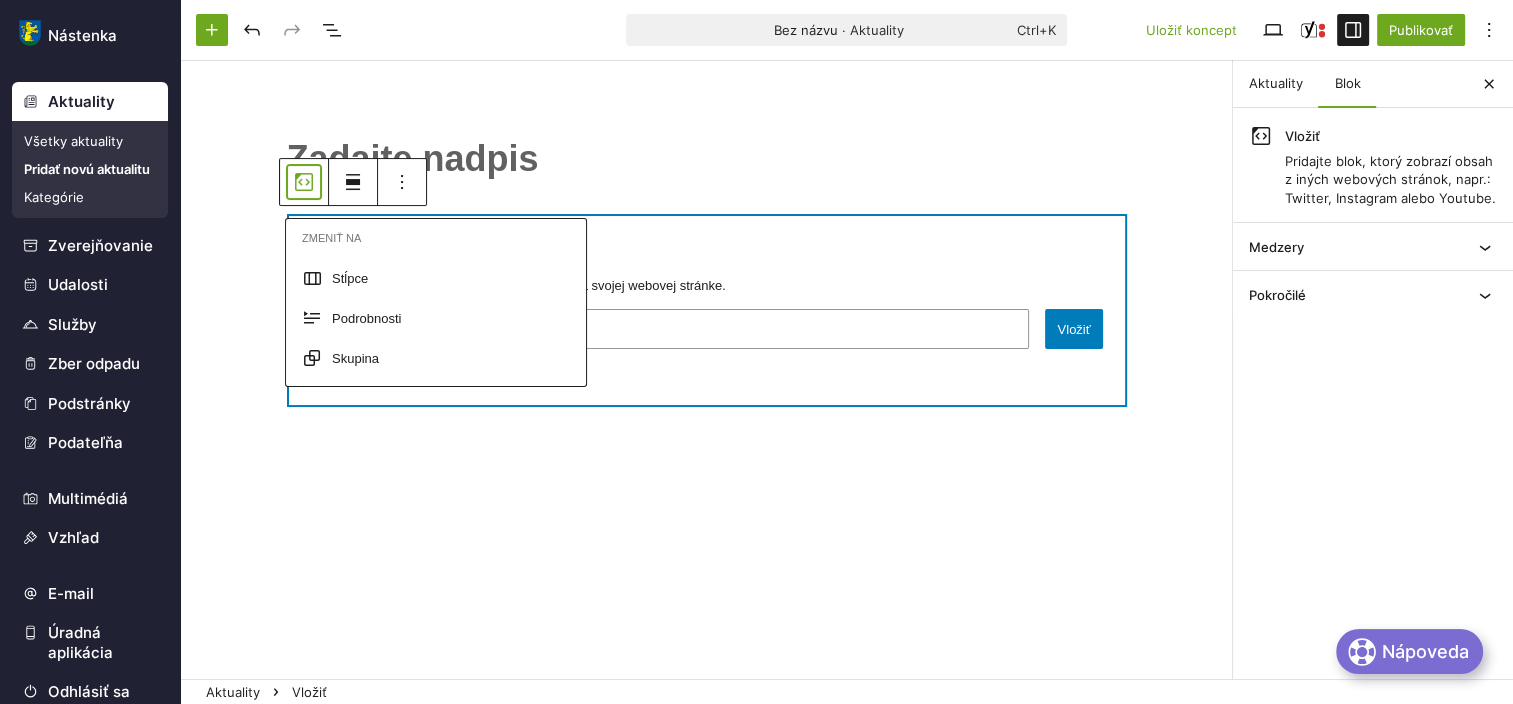 click at bounding box center (304, 182) 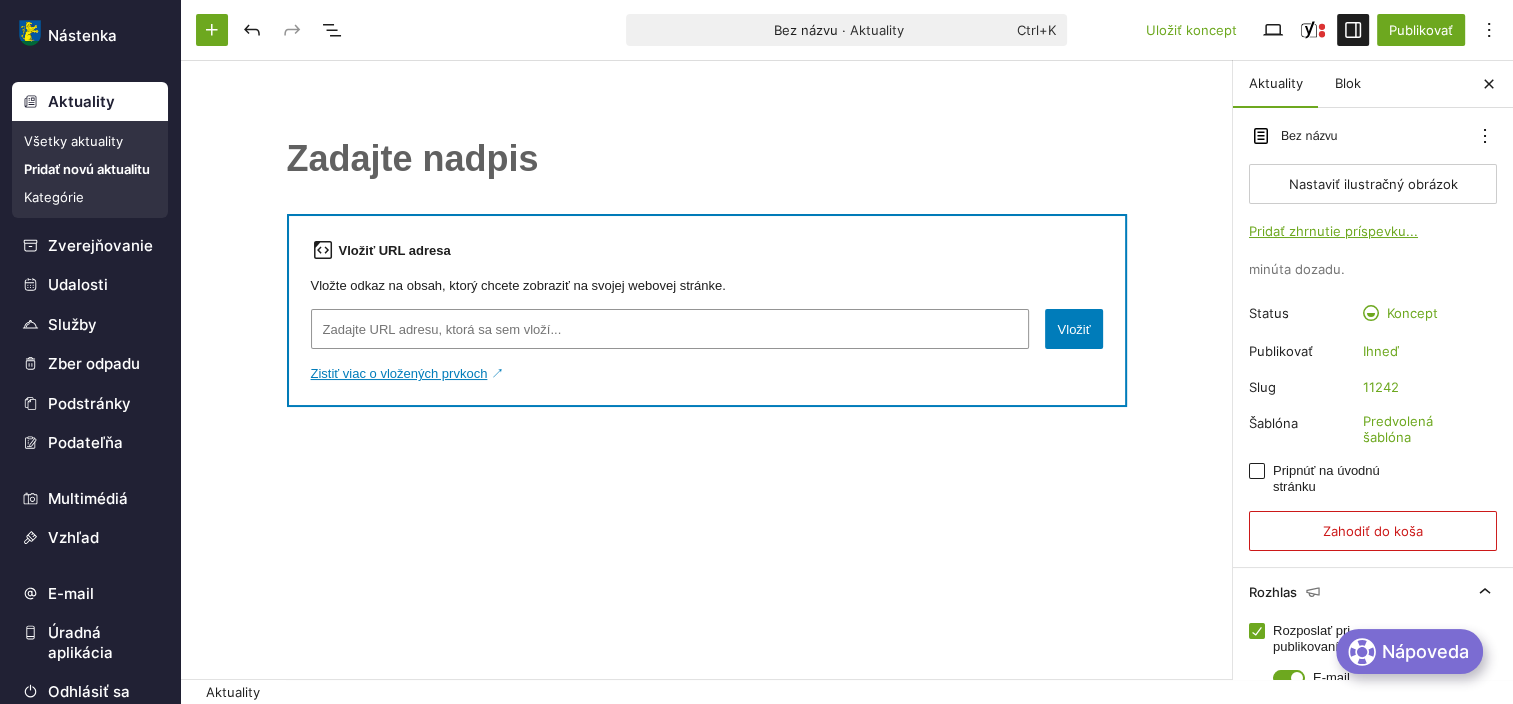 click on "﻿ Vložiť URL adresa Vložte odkaz na obsah, ktorý chcete zobraziť na svojej webovej stránke. Vložiť URL adresa Vložiť Zistiť viac o vložených prvkoch ↗" at bounding box center [706, 395] 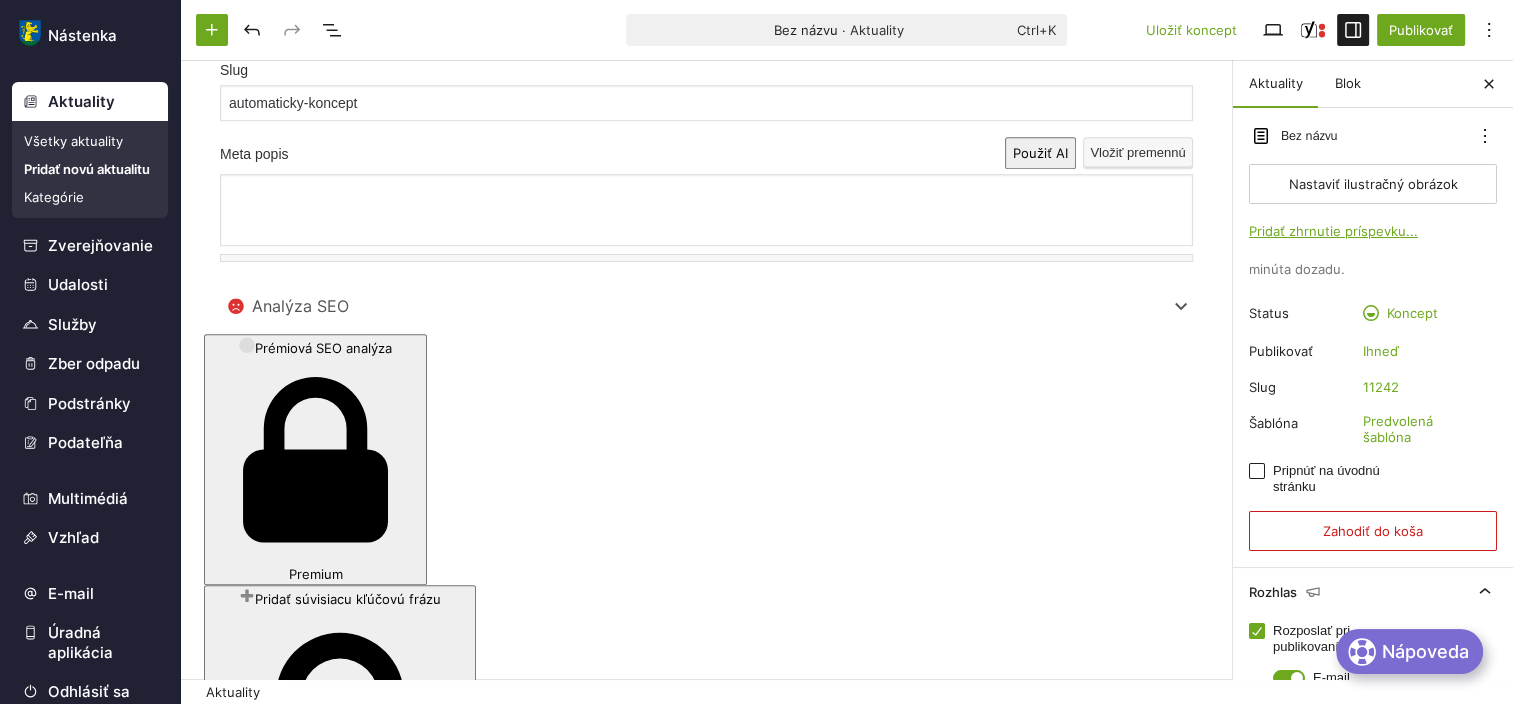 scroll, scrollTop: 0, scrollLeft: 0, axis: both 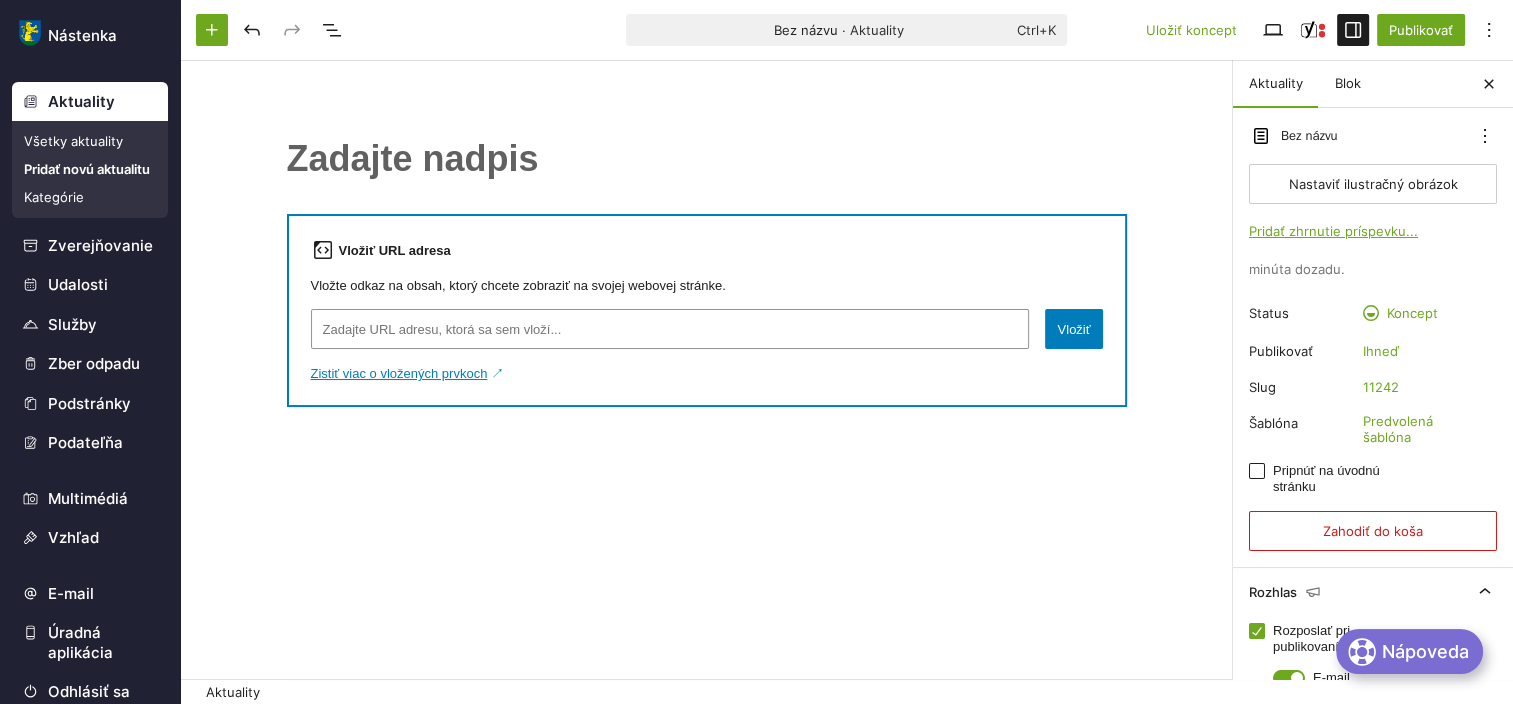 click on "Pridať novú aktualitu" at bounding box center [90, 169] 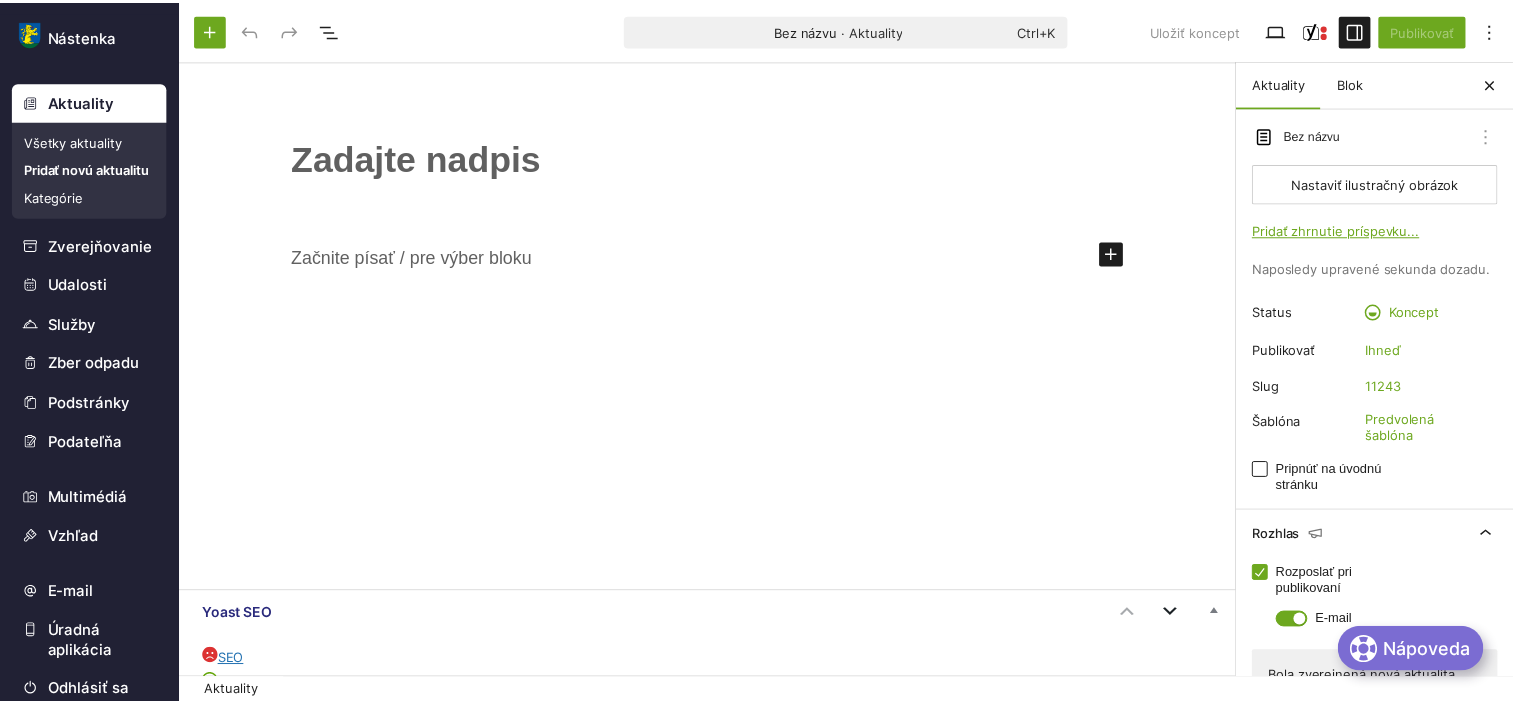 scroll, scrollTop: 0, scrollLeft: 0, axis: both 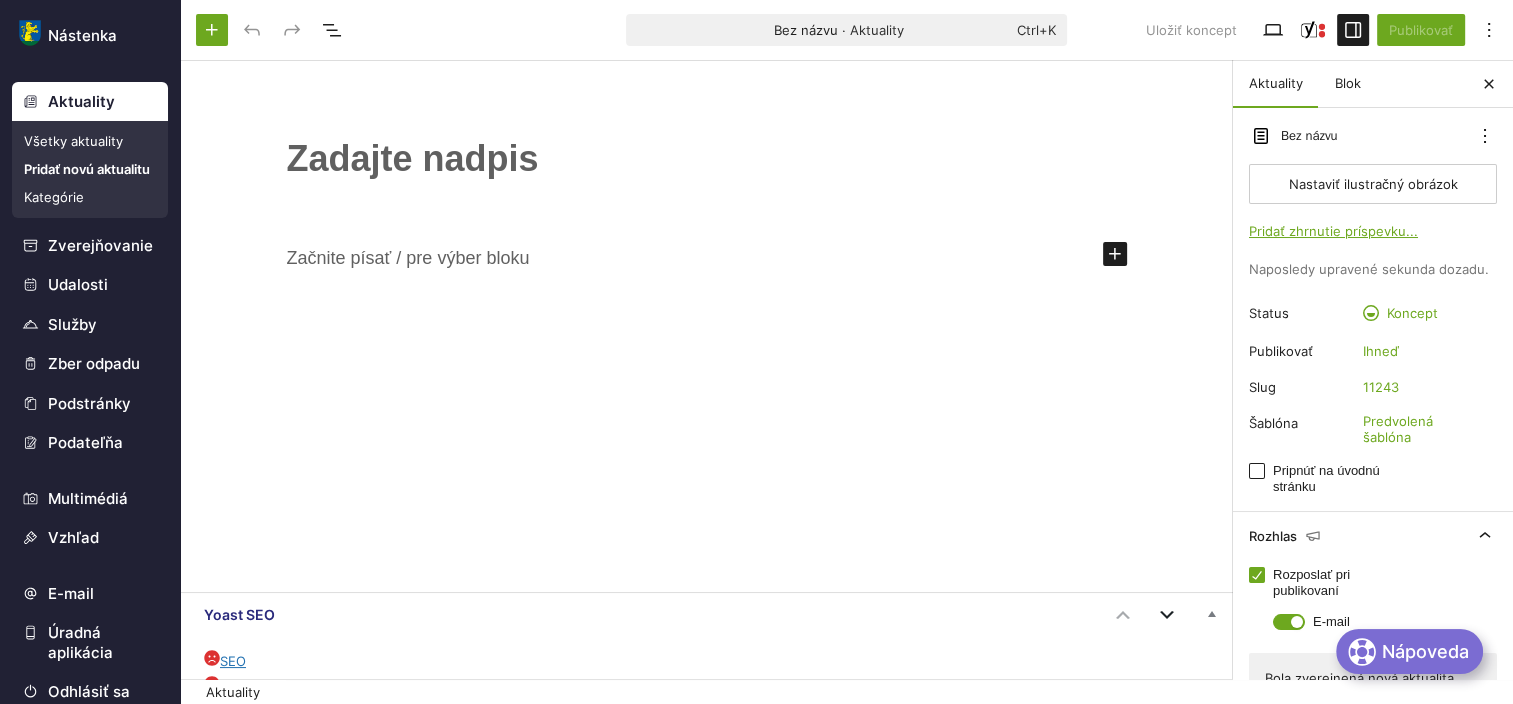 click on "Všetky aktuality" at bounding box center (90, 141) 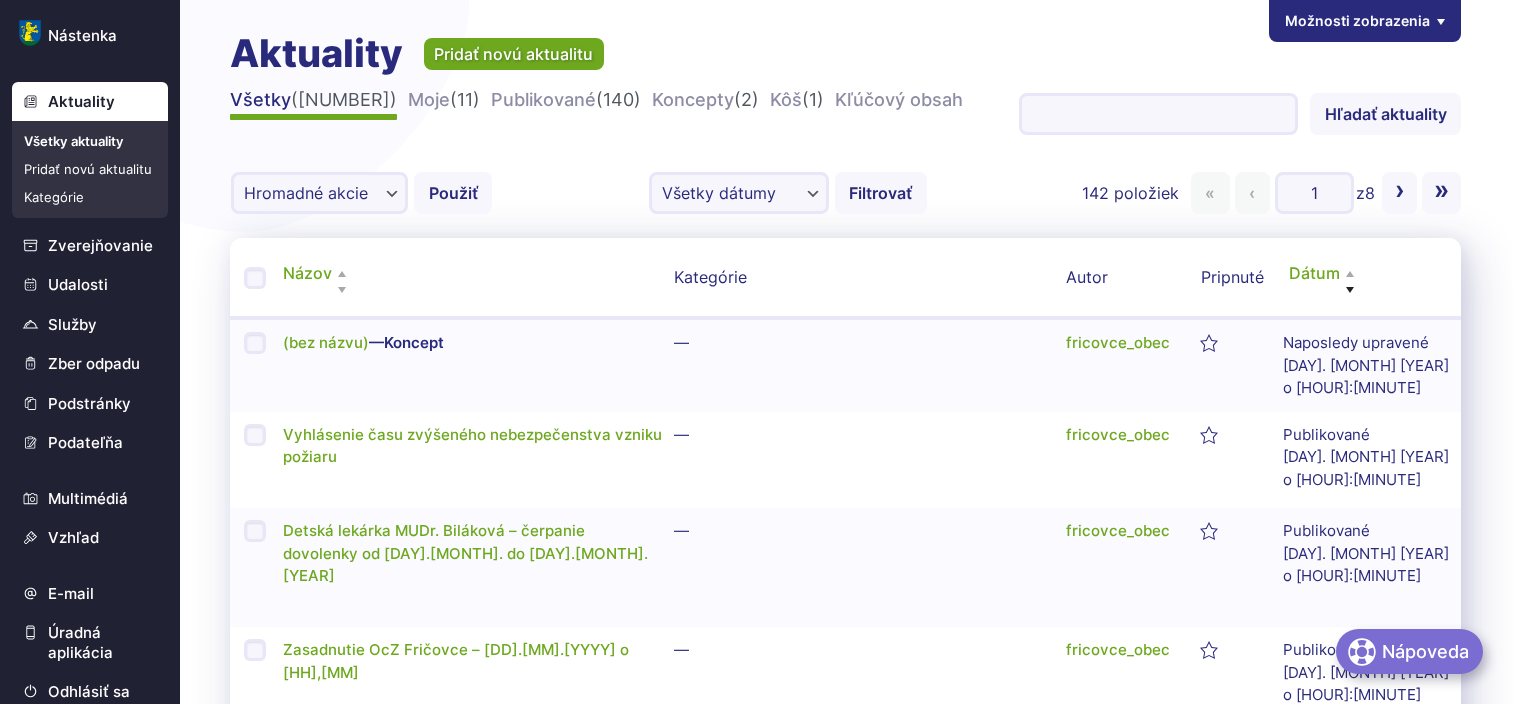 scroll, scrollTop: 0, scrollLeft: 0, axis: both 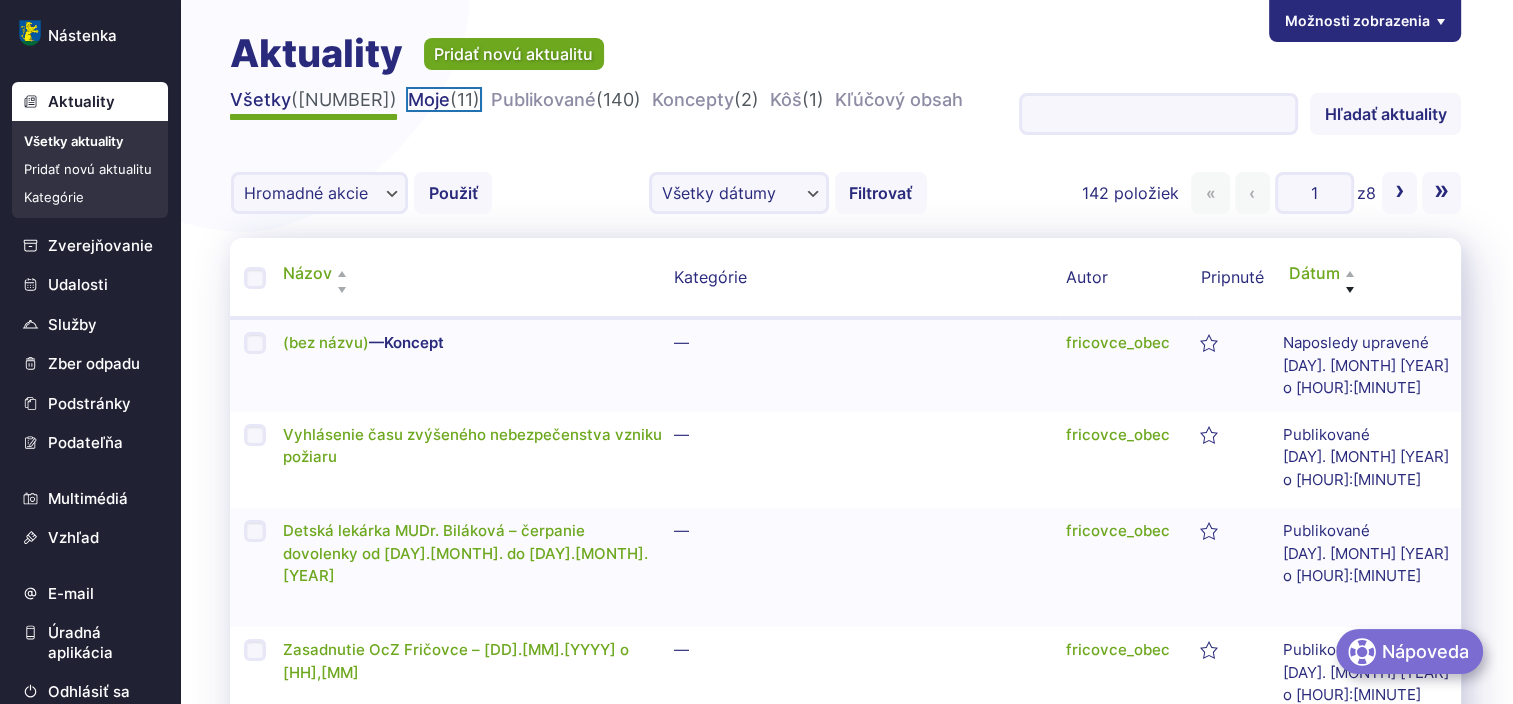 click on "Moje  (11)" at bounding box center (444, 99) 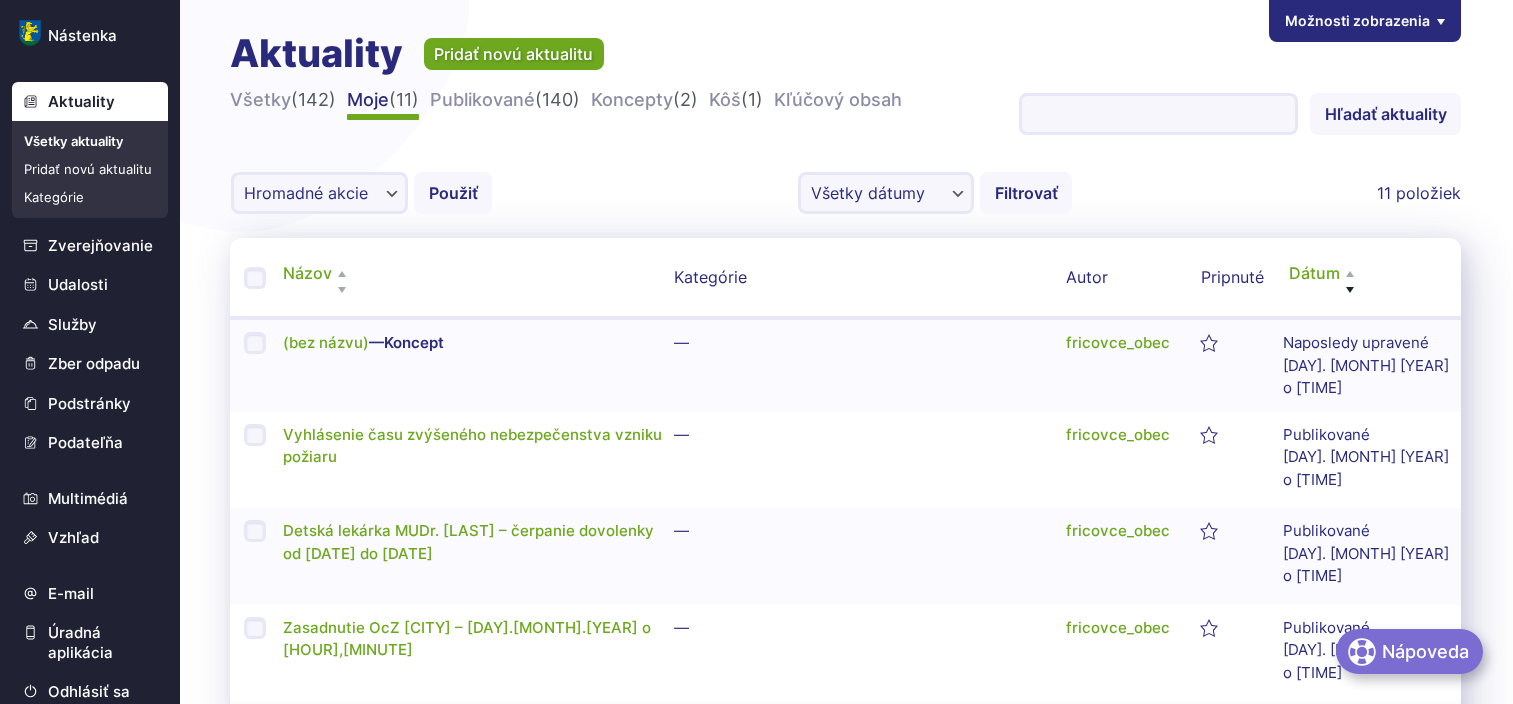 scroll, scrollTop: 0, scrollLeft: 0, axis: both 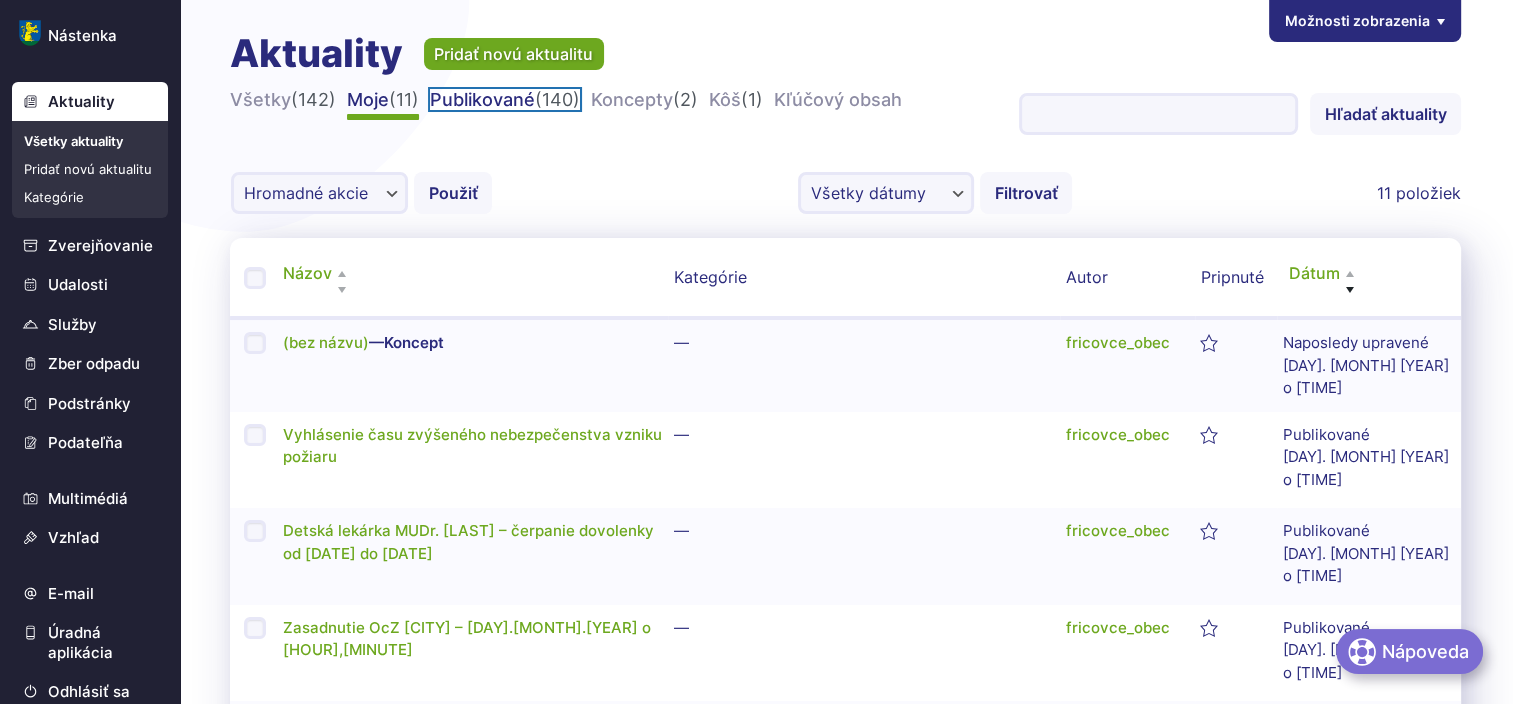 click on "Publikované  (140)" at bounding box center (505, 99) 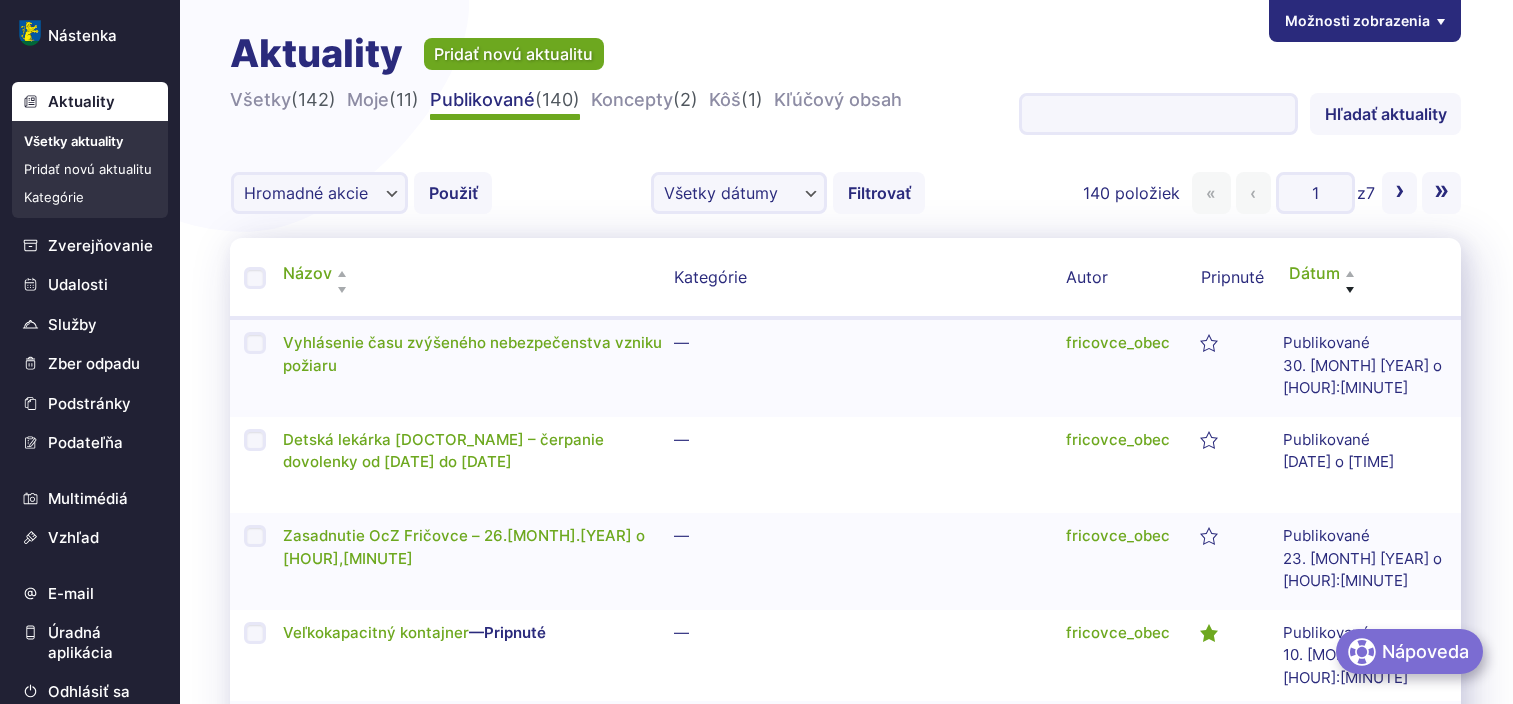 scroll, scrollTop: 0, scrollLeft: 0, axis: both 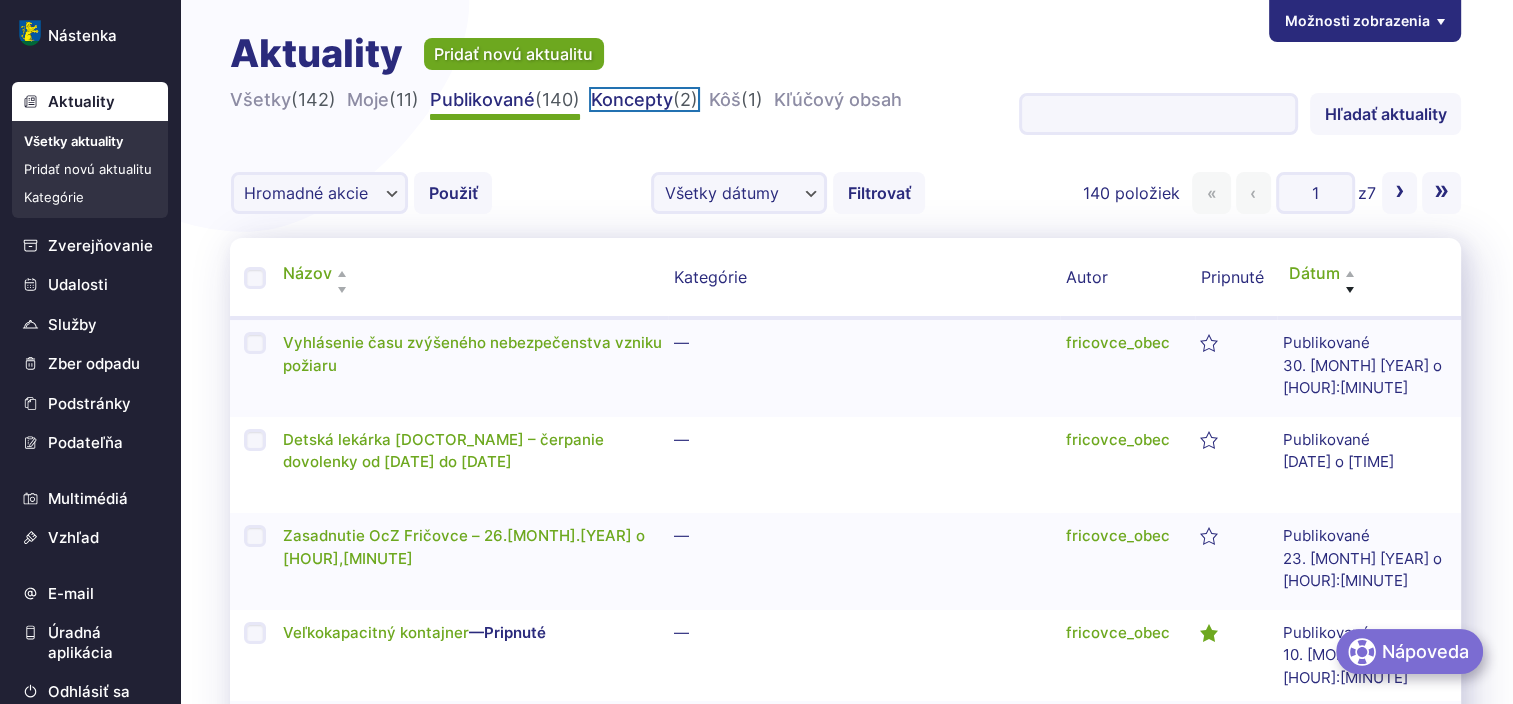 click on "Koncepty  (2)" at bounding box center (644, 99) 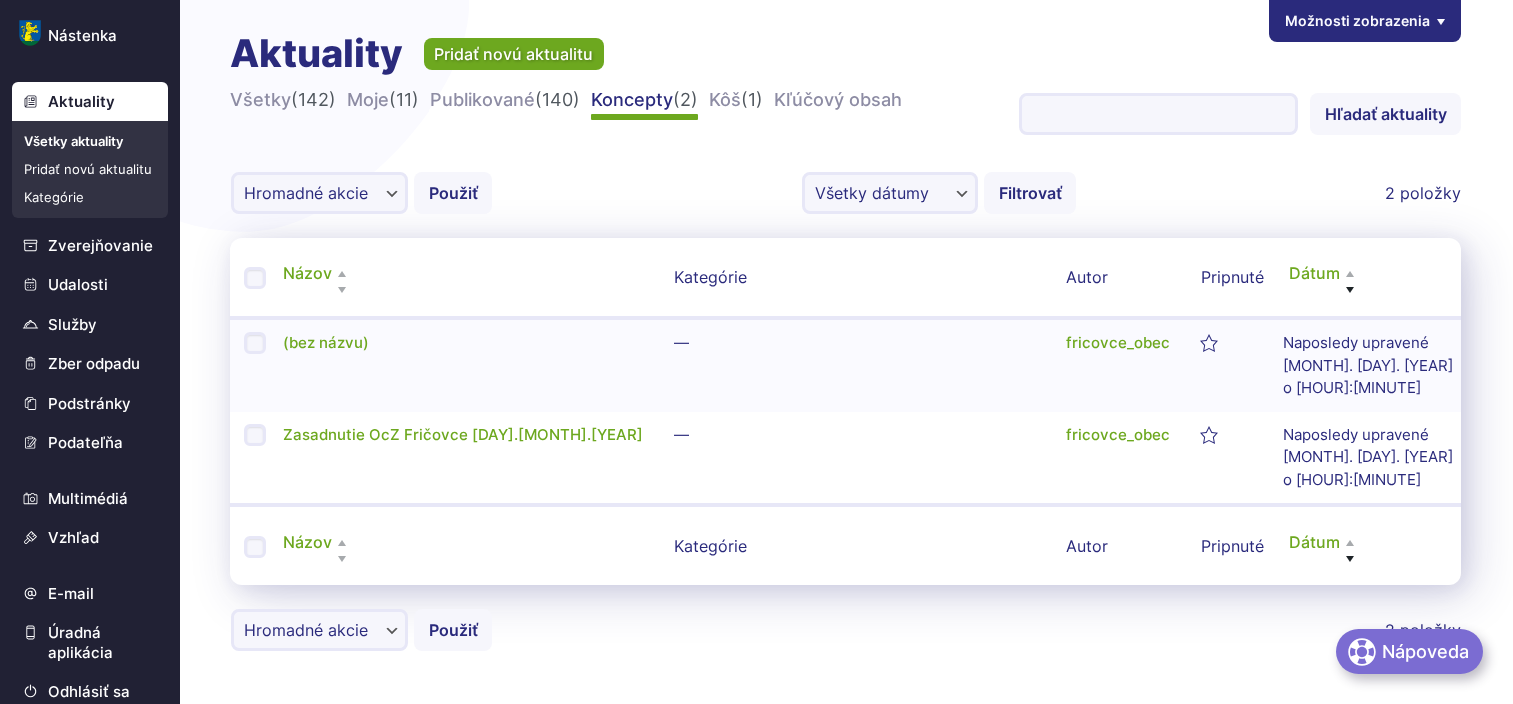 scroll, scrollTop: 0, scrollLeft: 0, axis: both 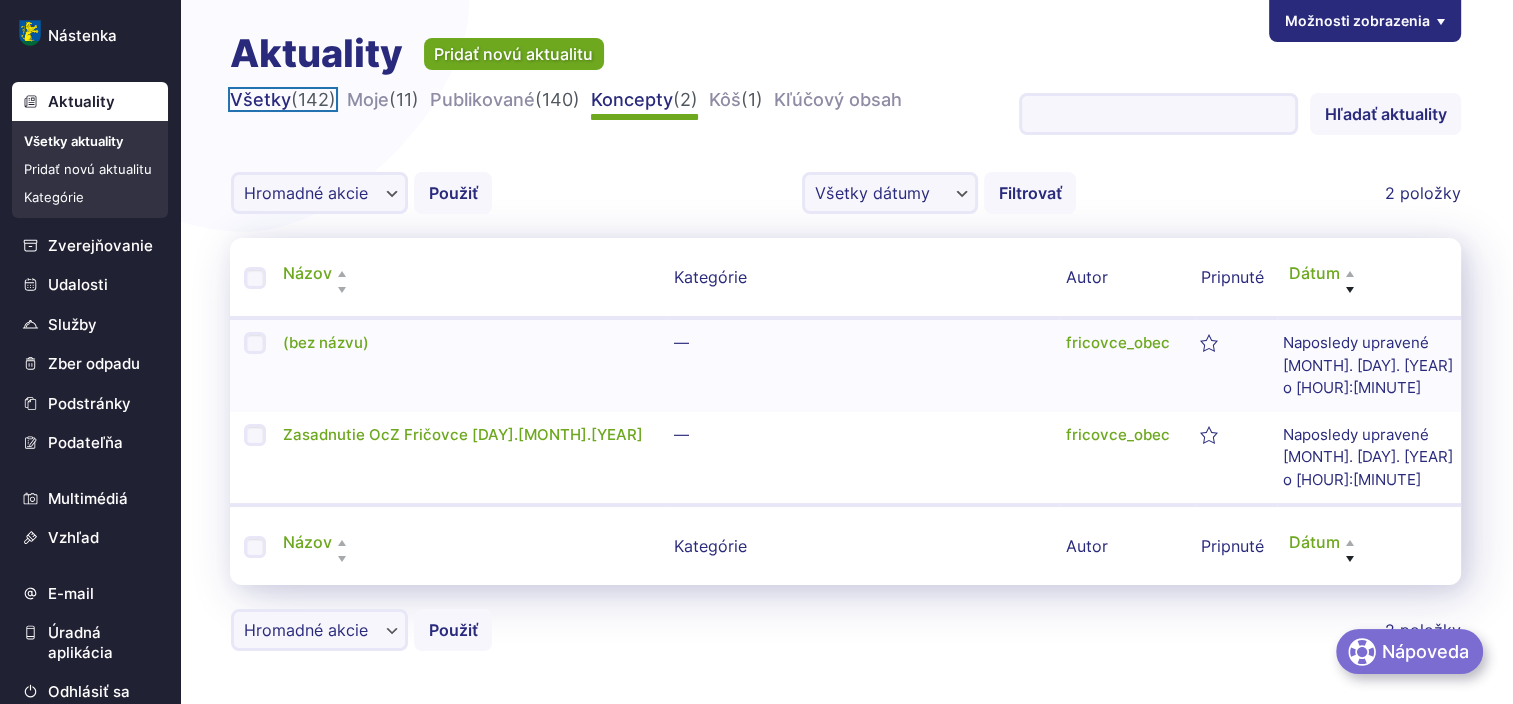 click on "Všetky  (142)" at bounding box center [283, 99] 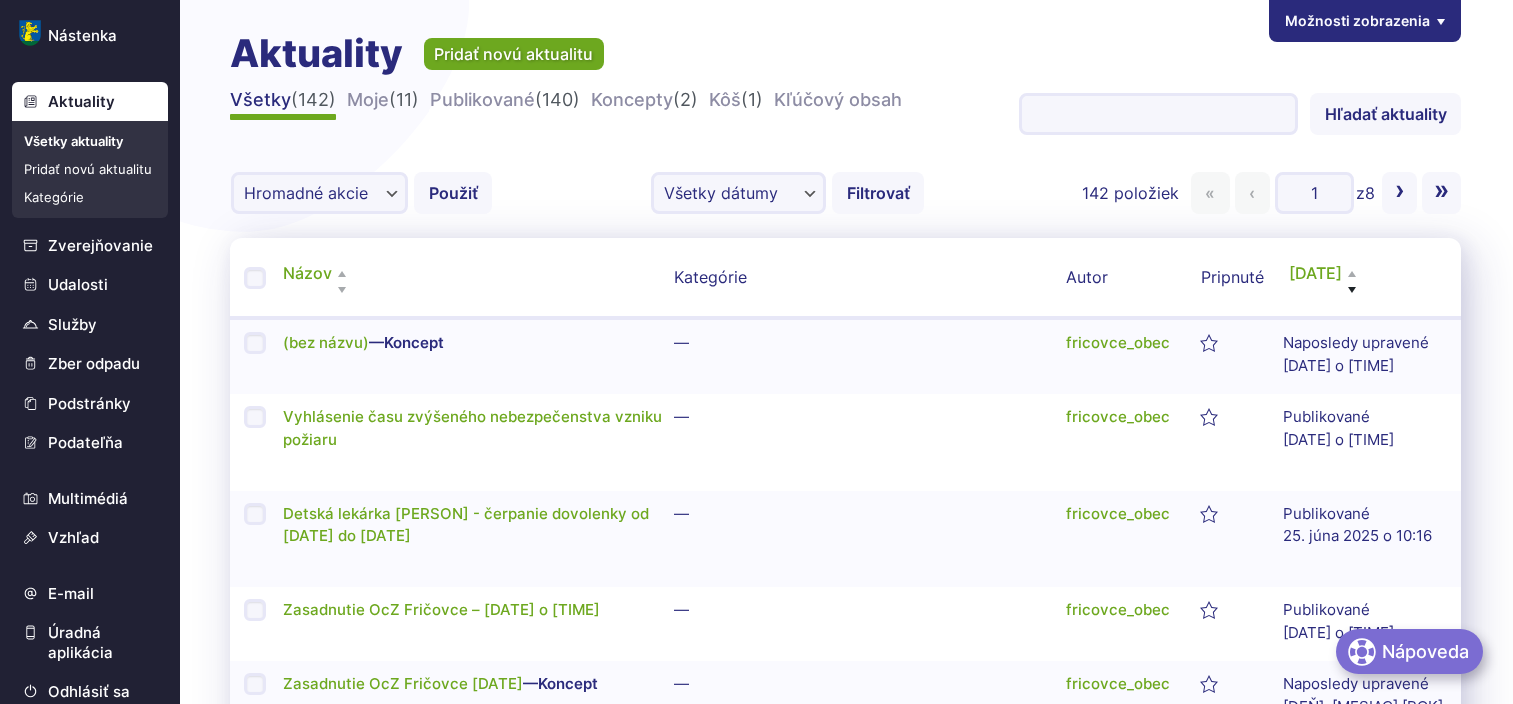 scroll, scrollTop: 0, scrollLeft: 0, axis: both 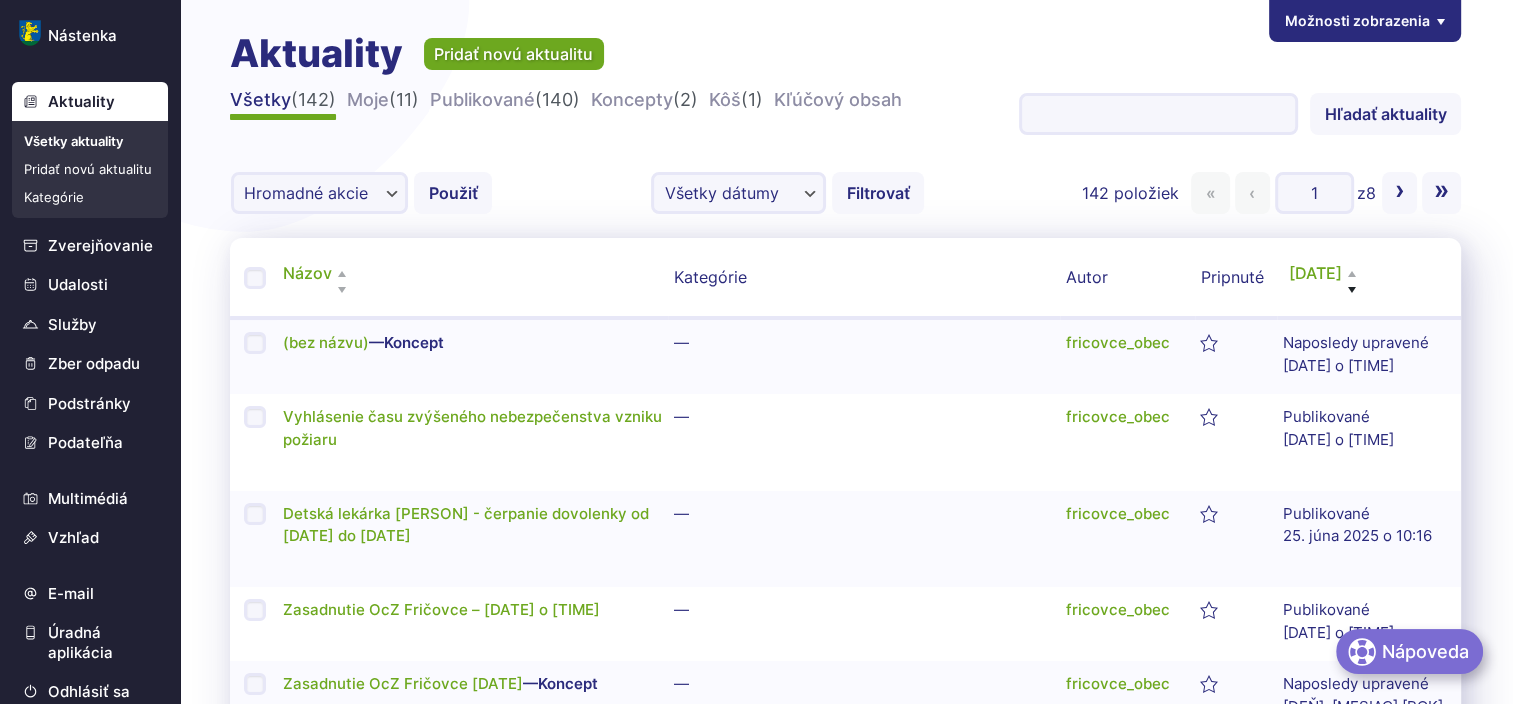 click on "Kategórie" at bounding box center [90, 197] 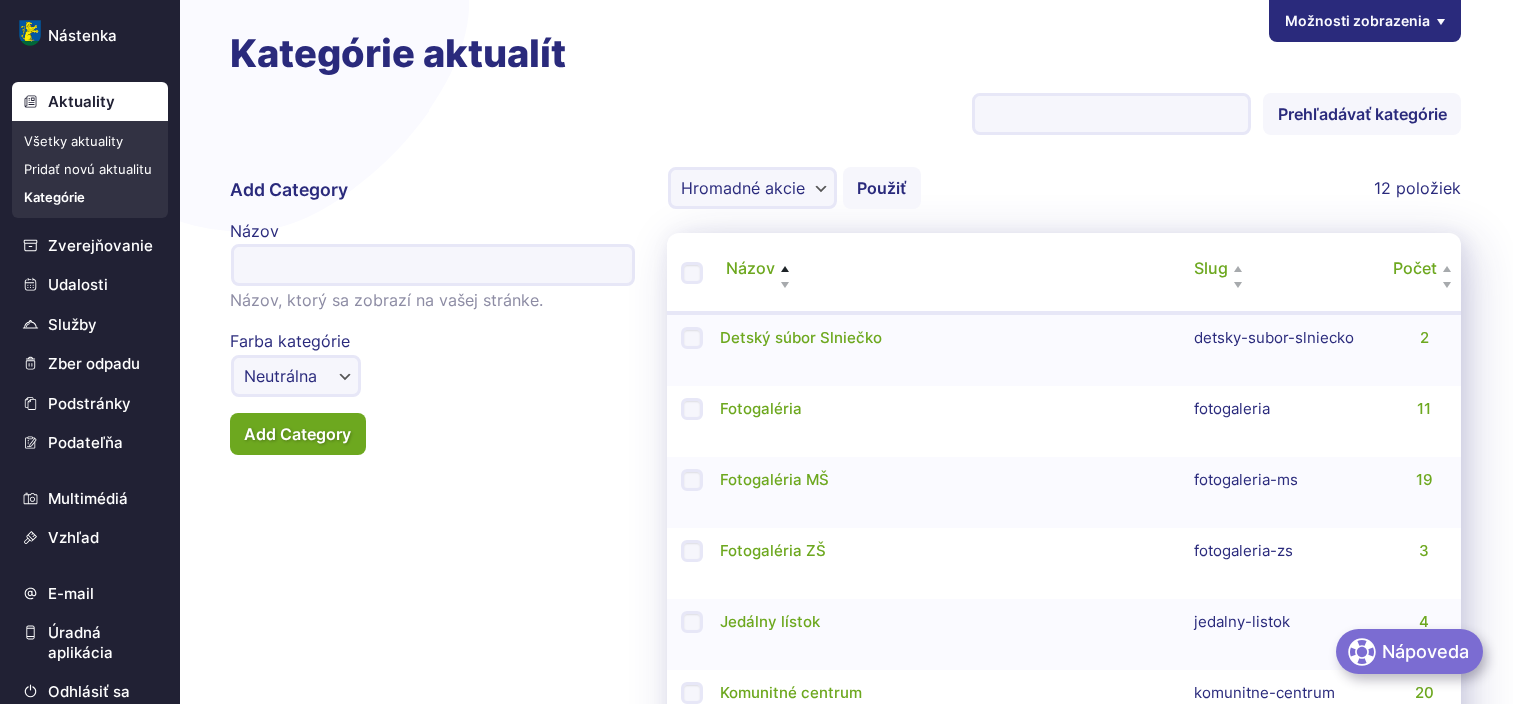 scroll, scrollTop: 0, scrollLeft: 0, axis: both 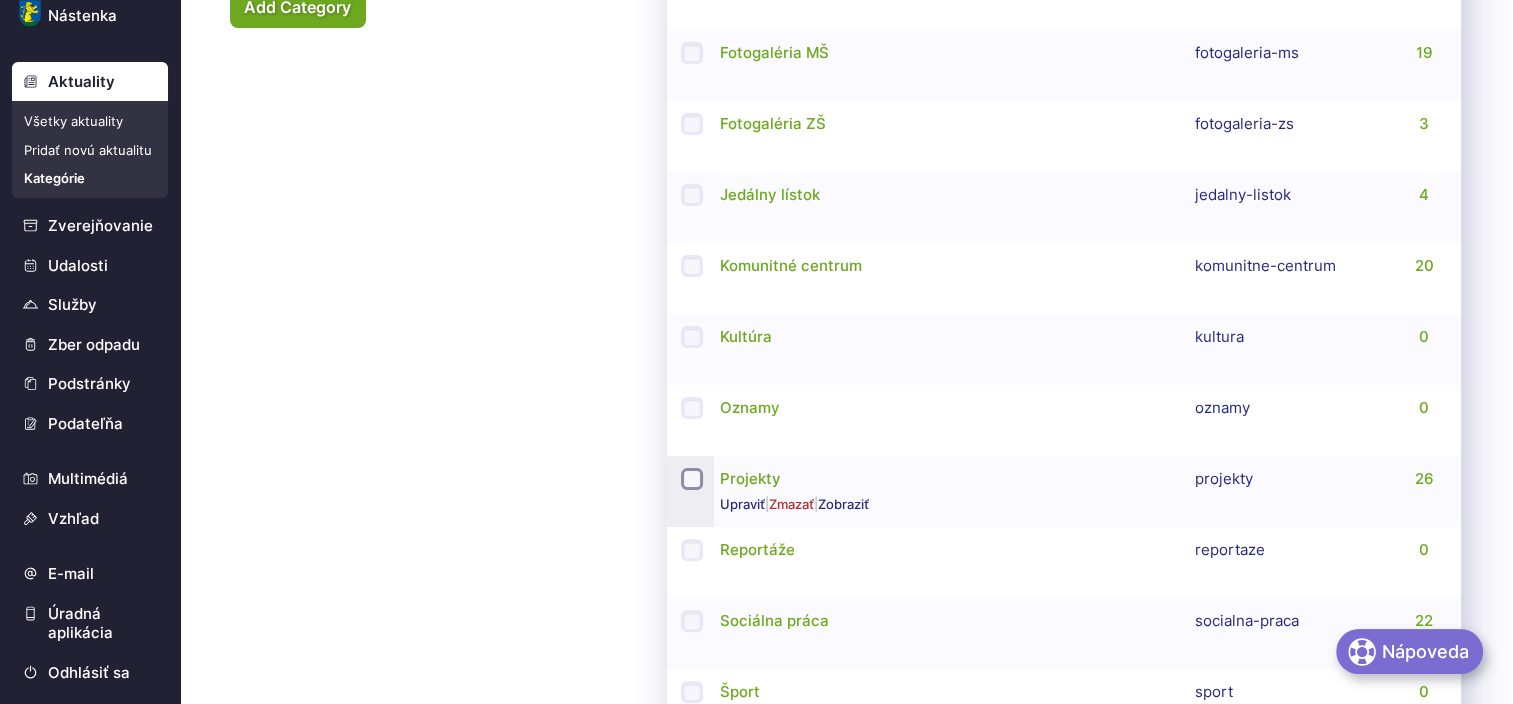 click on "Vybrať Projekty" at bounding box center (692, 479) 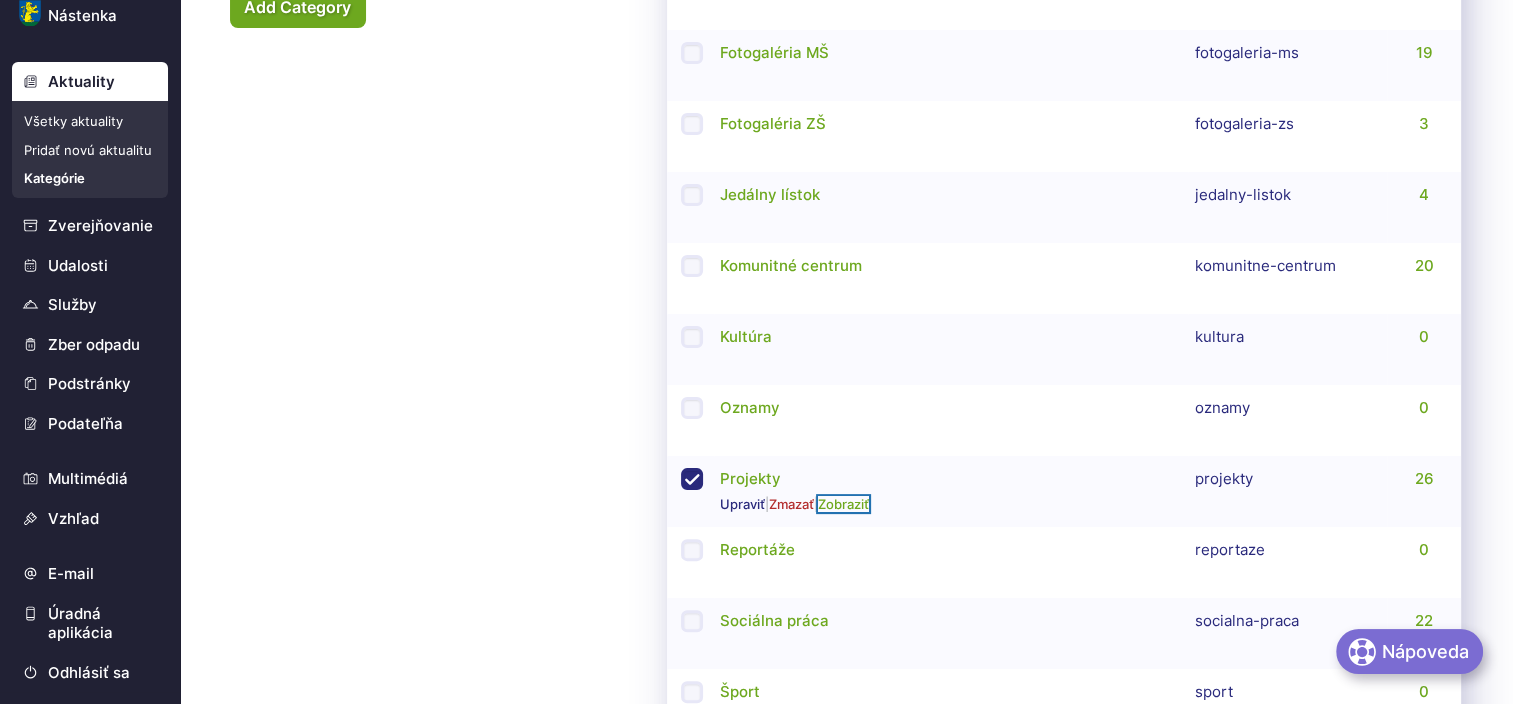 click on "Zobraziť" at bounding box center (843, 504) 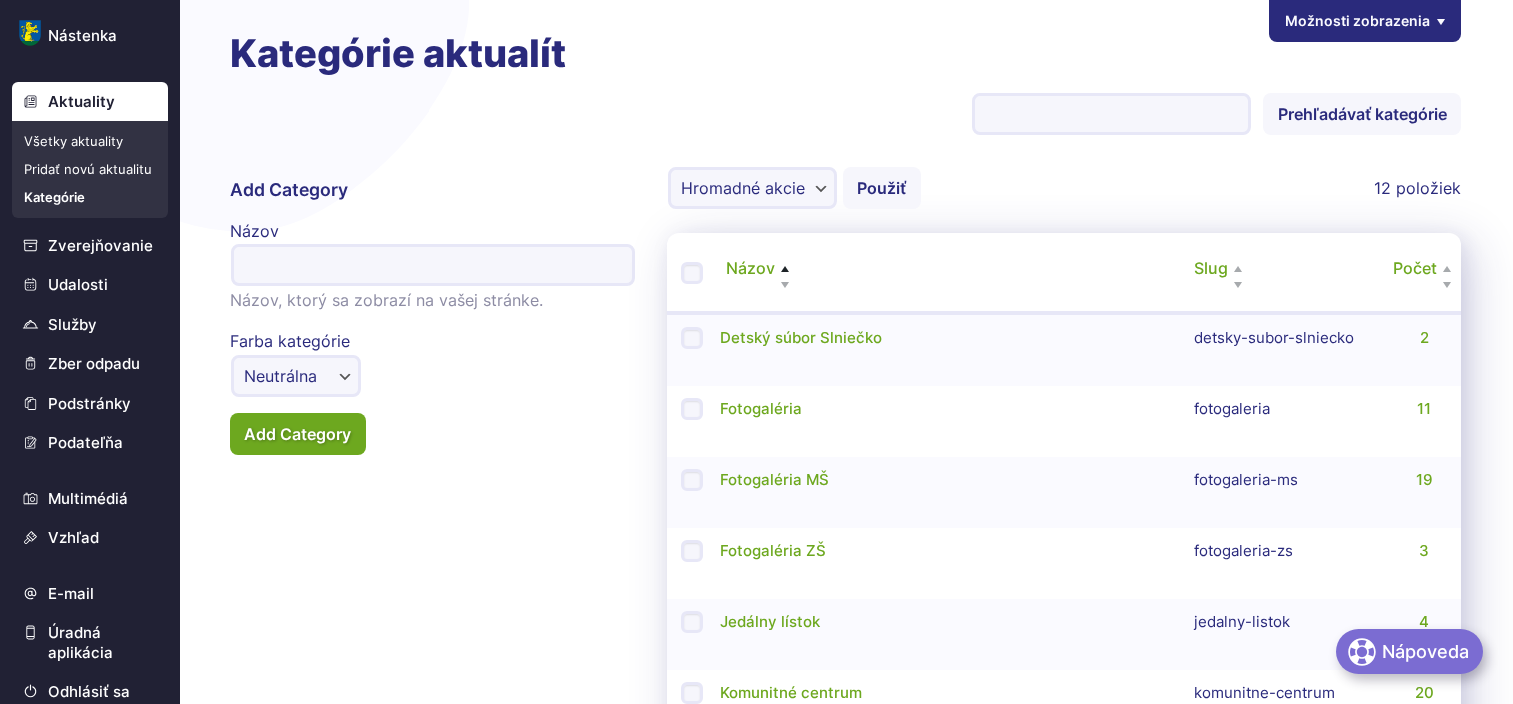scroll, scrollTop: 0, scrollLeft: 0, axis: both 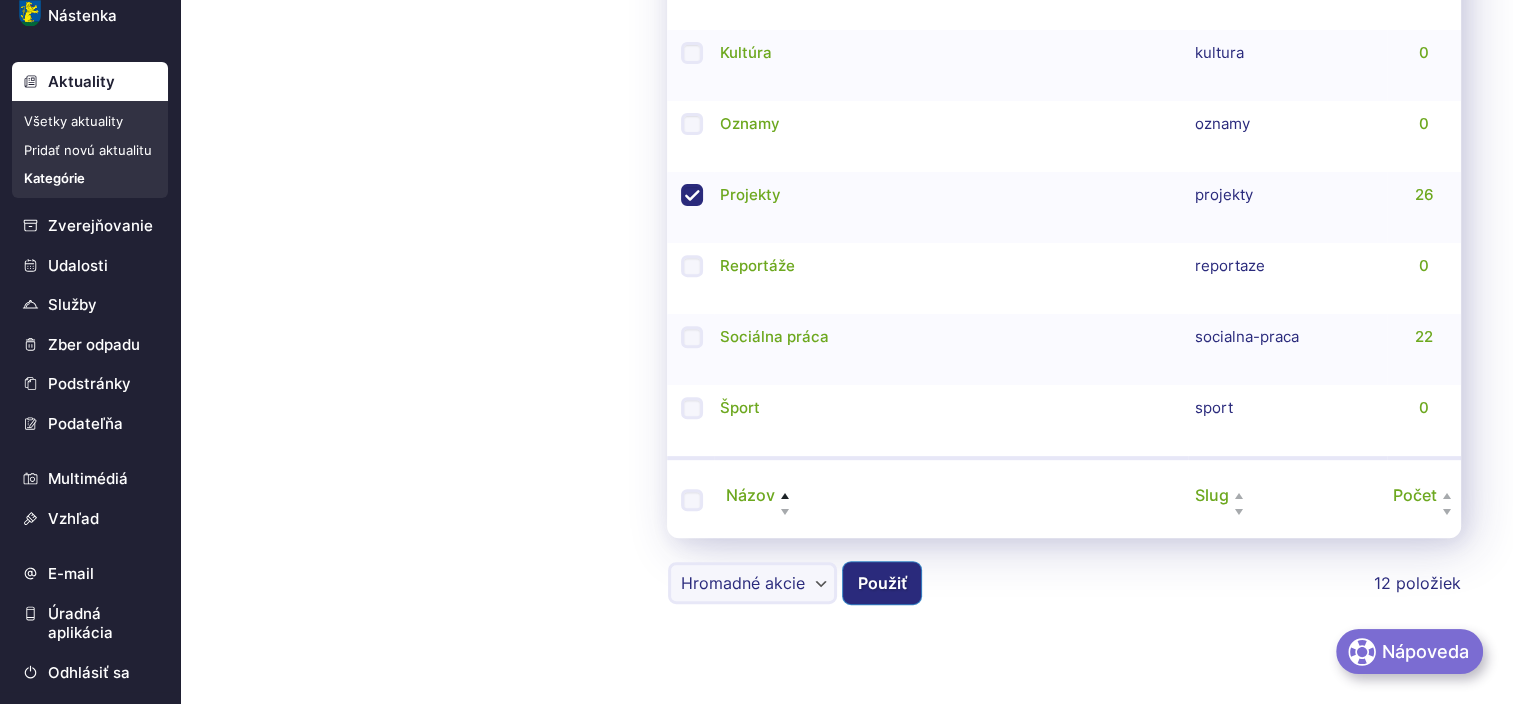 click on "Použiť" at bounding box center (882, 583) 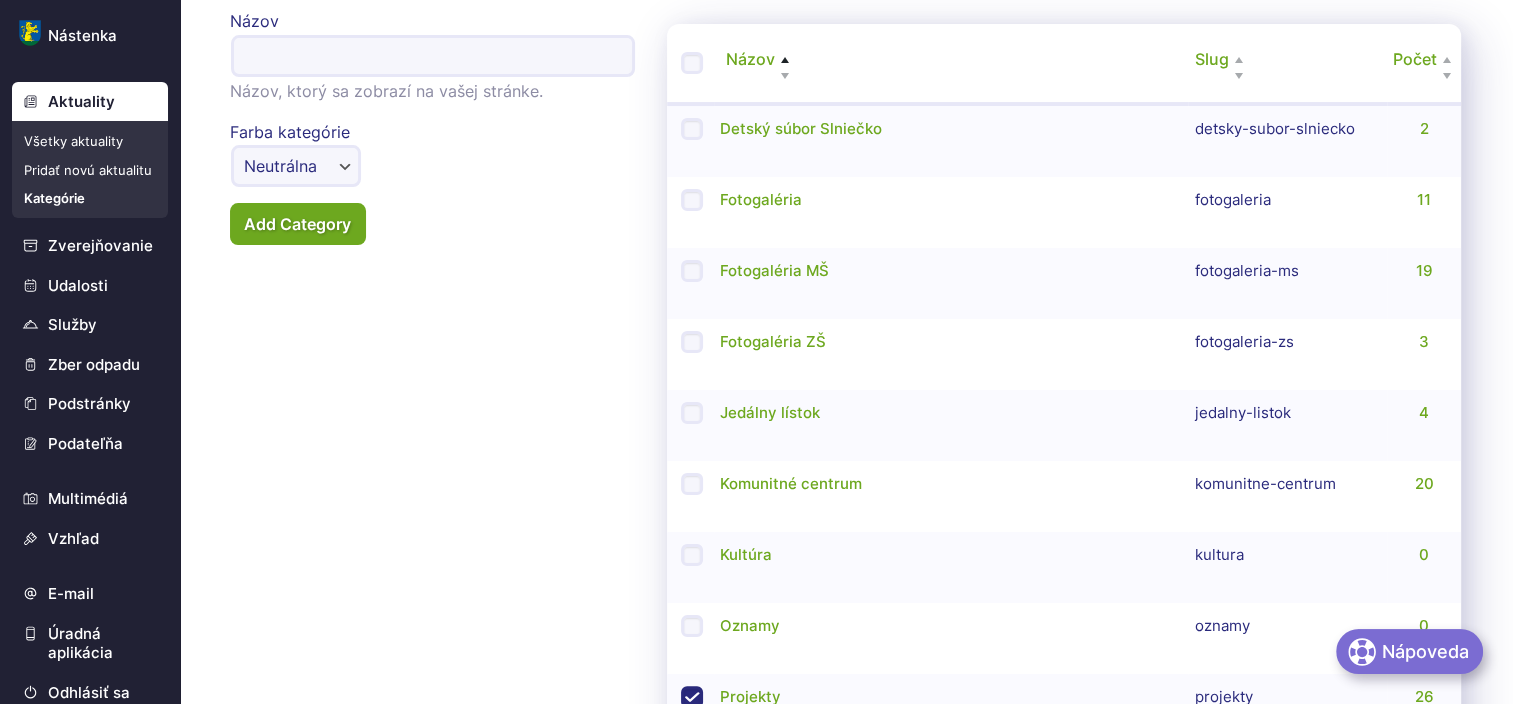 scroll, scrollTop: 0, scrollLeft: 0, axis: both 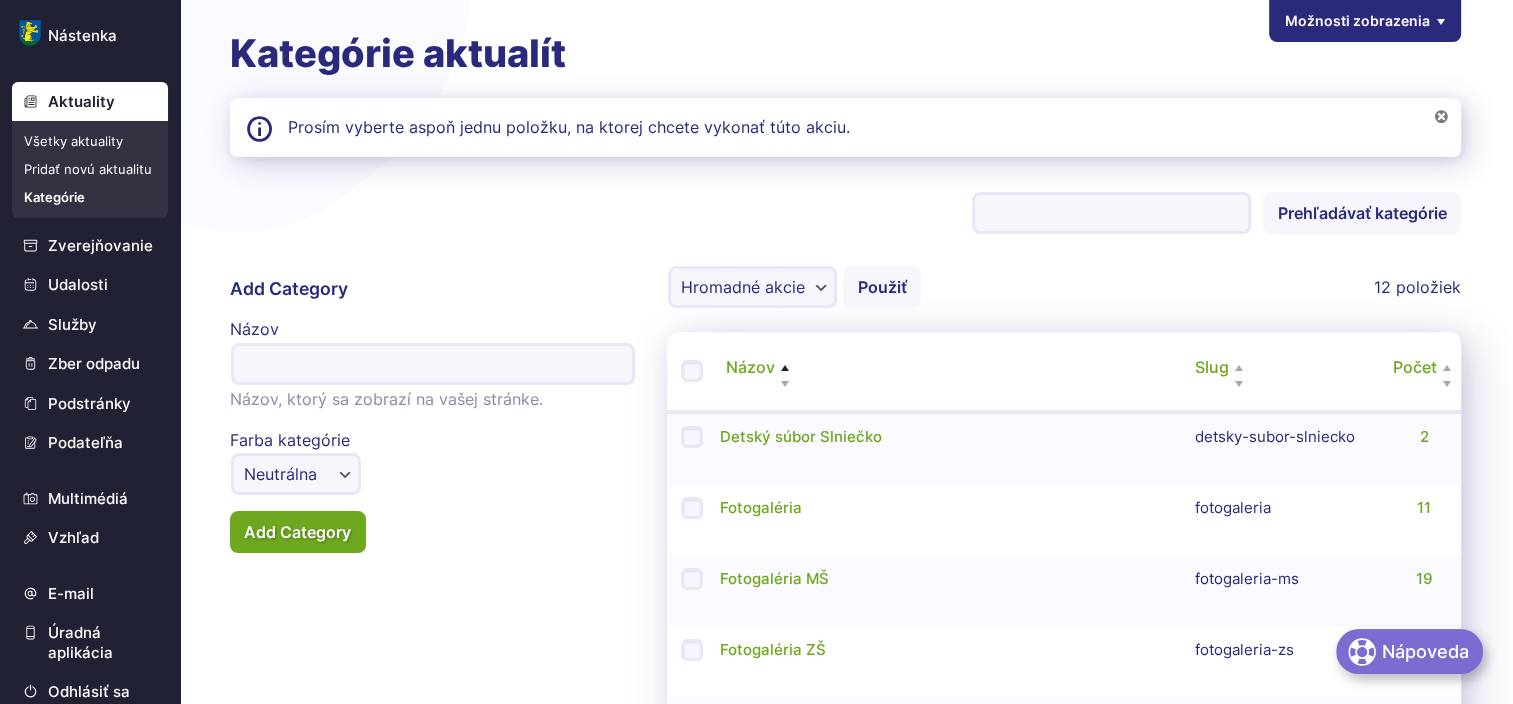 click on "Všetky aktuality" at bounding box center [90, 141] 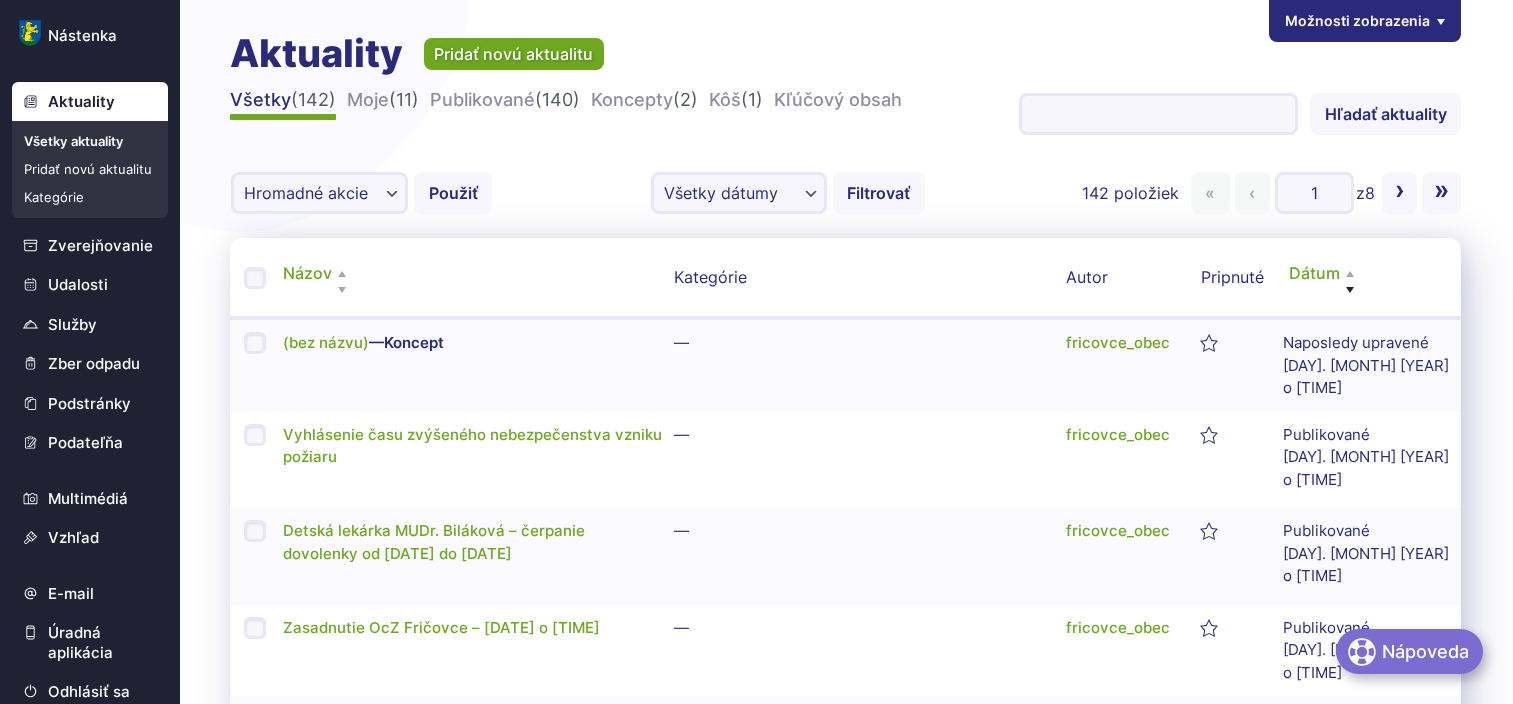 scroll, scrollTop: 0, scrollLeft: 0, axis: both 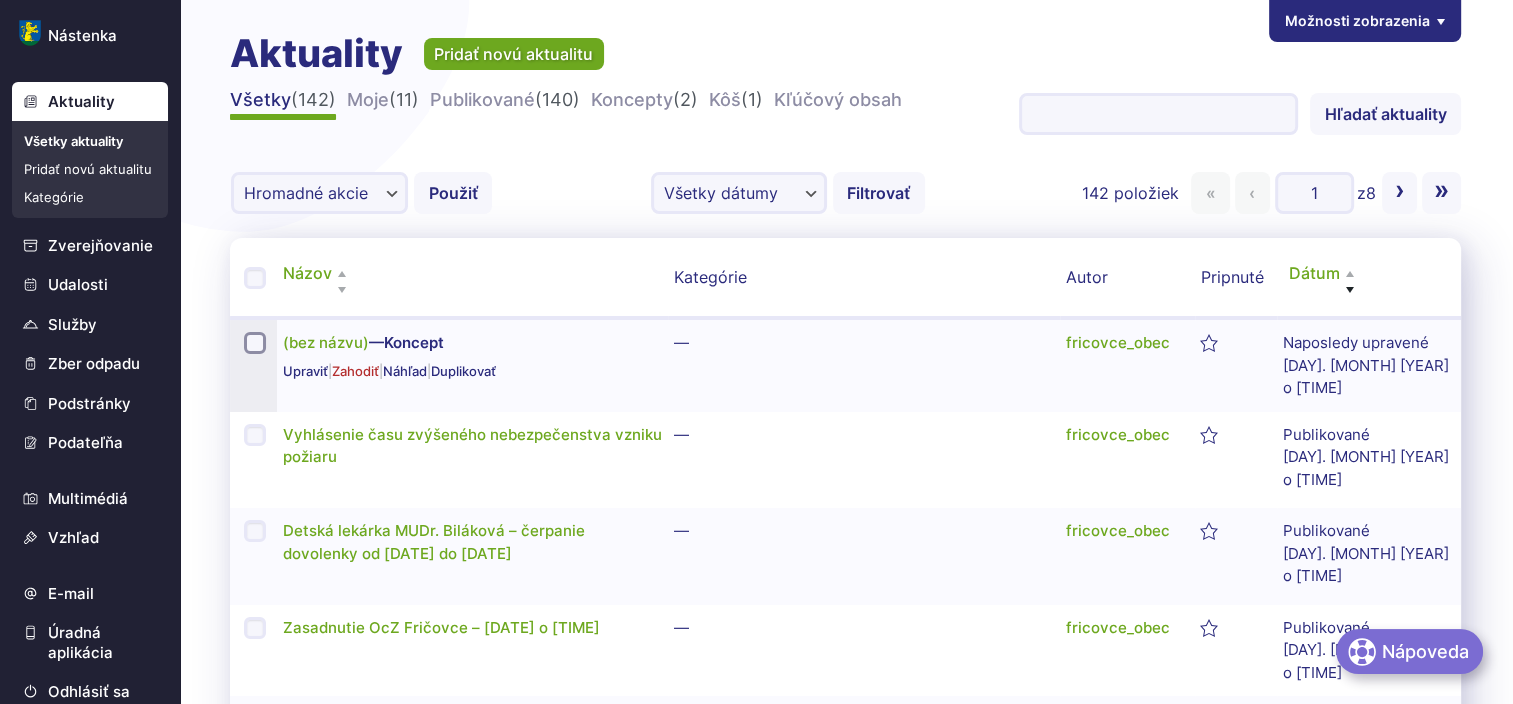 click on "Vybrať (bez názvu)" at bounding box center [255, 343] 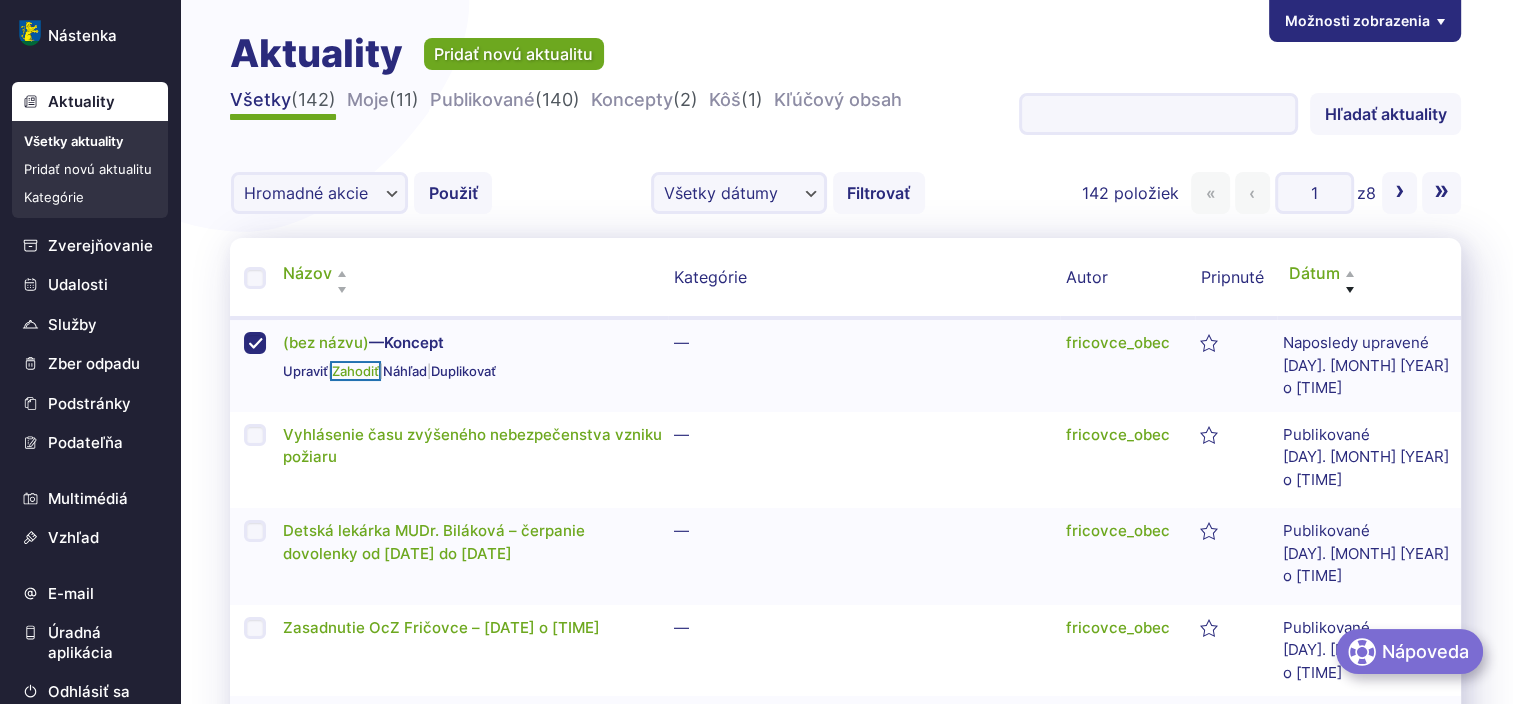 click on "Zahodiť" at bounding box center (355, 371) 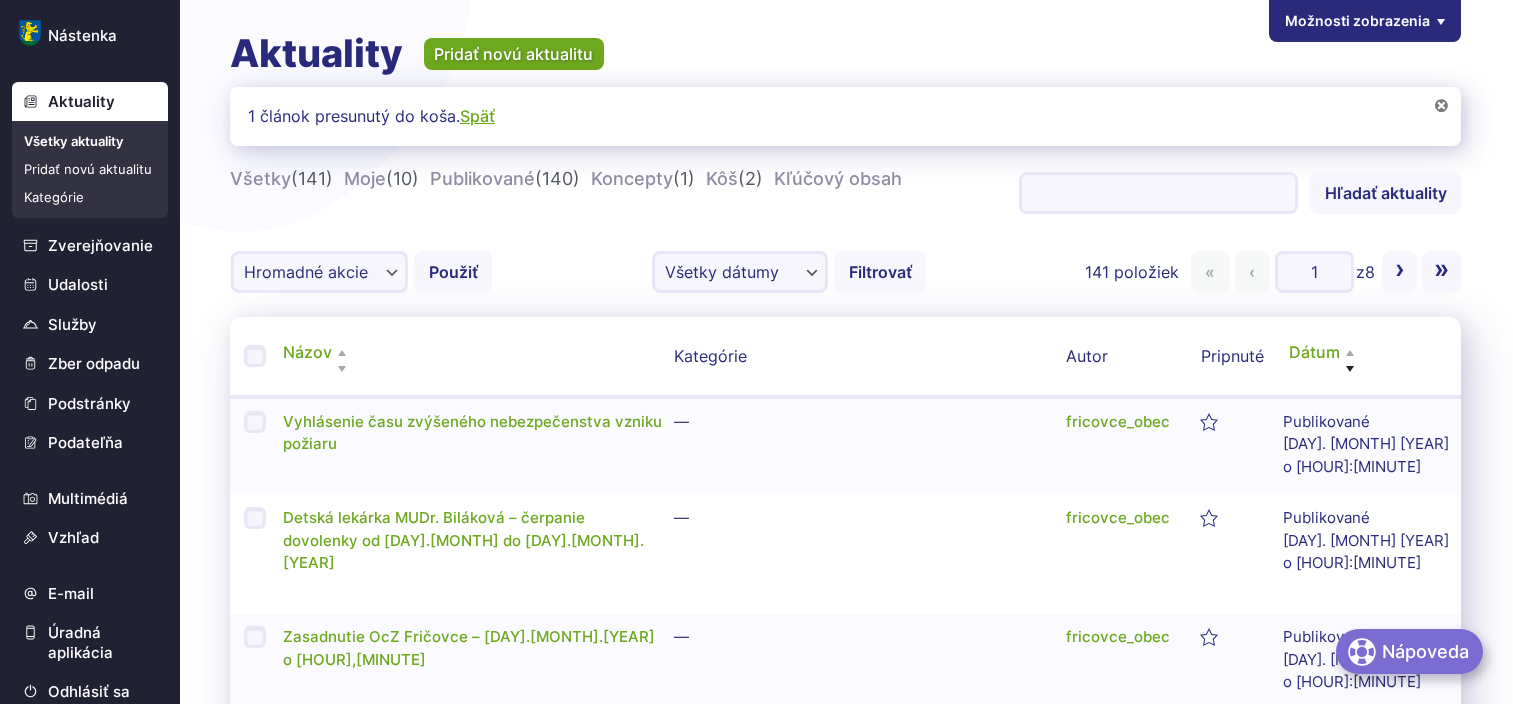 scroll, scrollTop: 0, scrollLeft: 0, axis: both 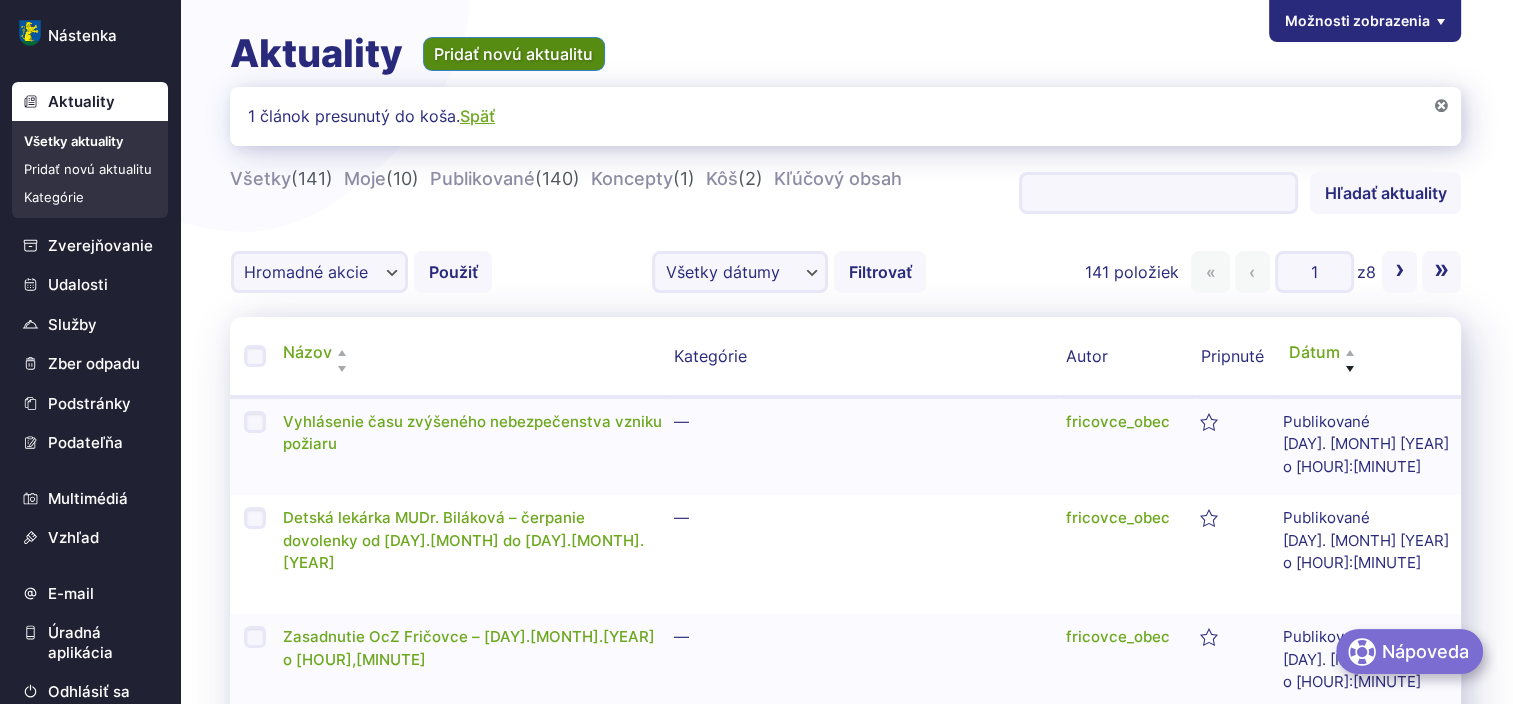 click on "Pridať novú aktualitu" at bounding box center [514, 54] 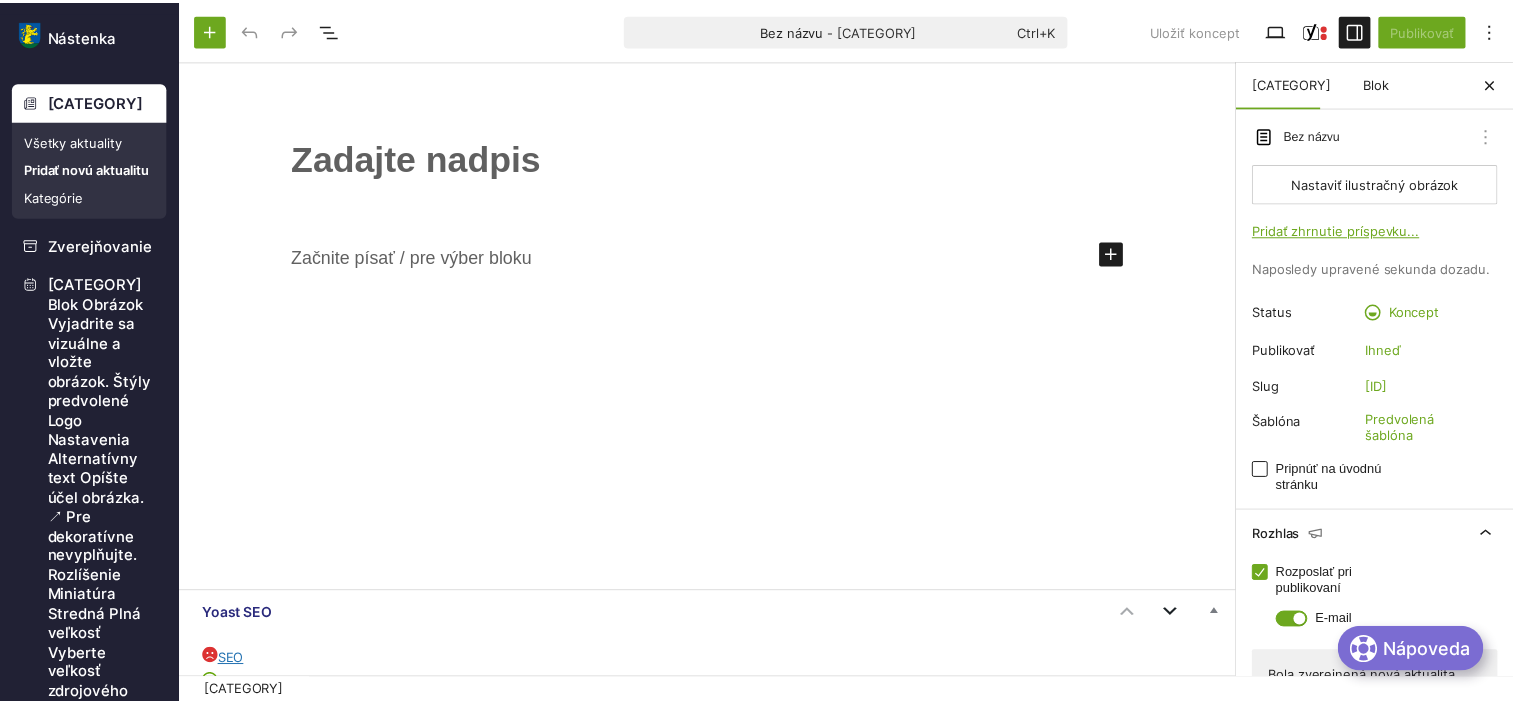 scroll, scrollTop: 0, scrollLeft: 0, axis: both 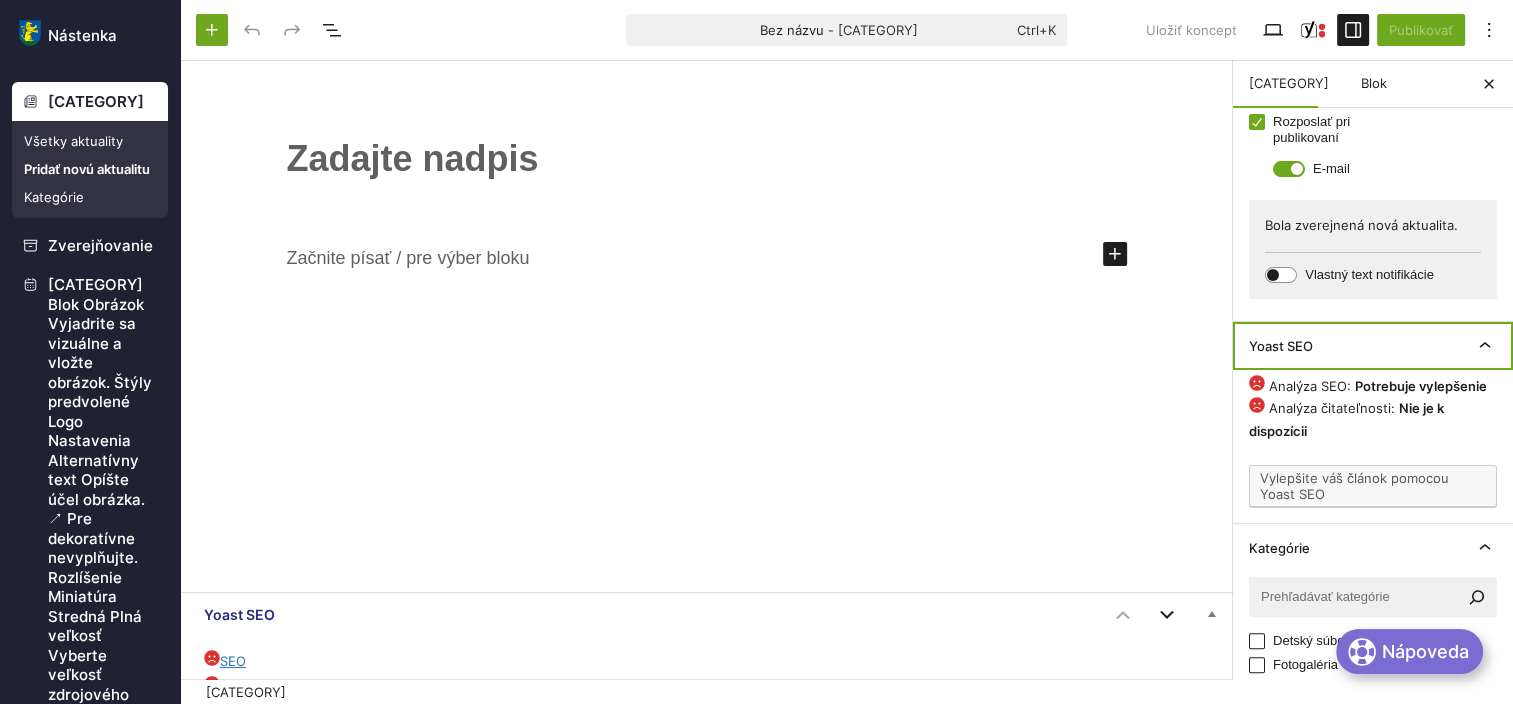 drag, startPoint x: 1470, startPoint y: 358, endPoint x: 1458, endPoint y: 466, distance: 108.66462 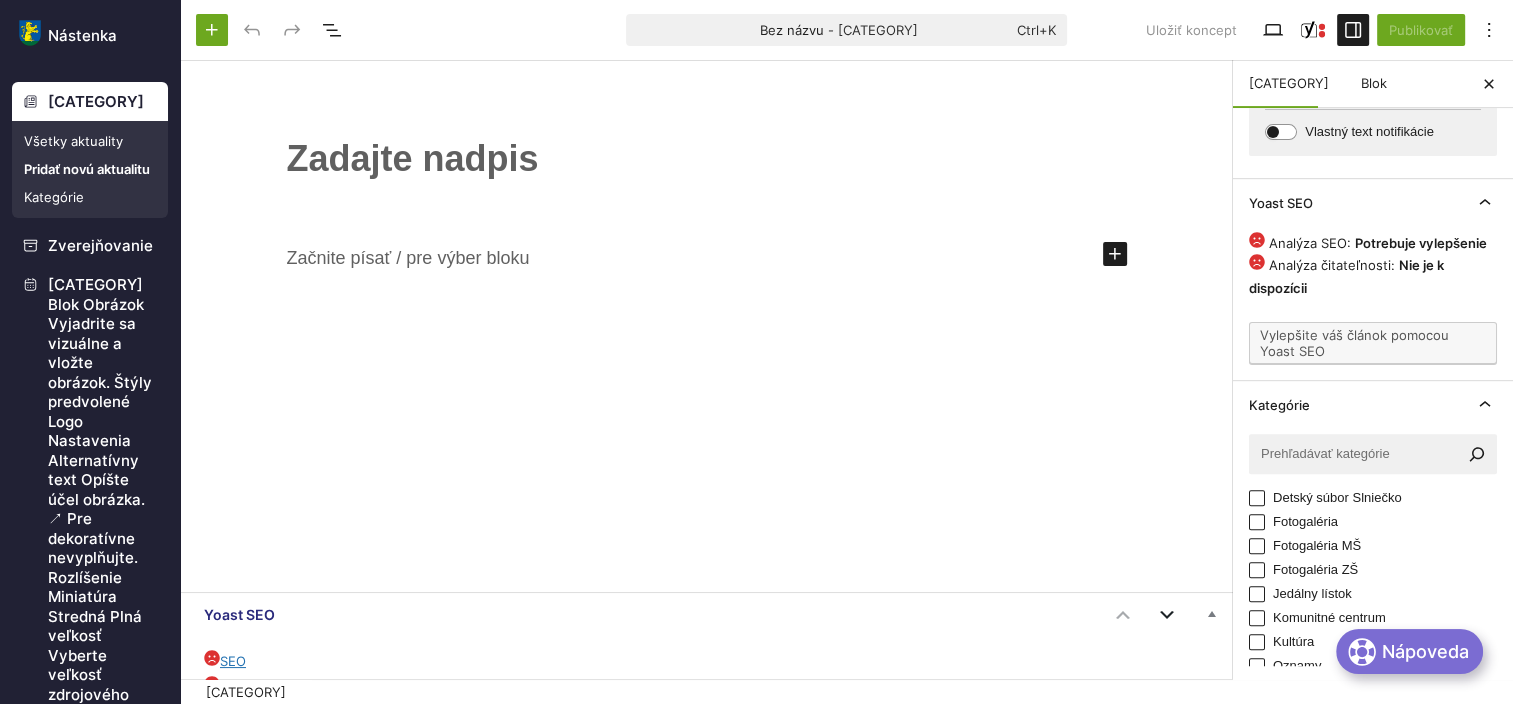 scroll, scrollTop: 674, scrollLeft: 0, axis: vertical 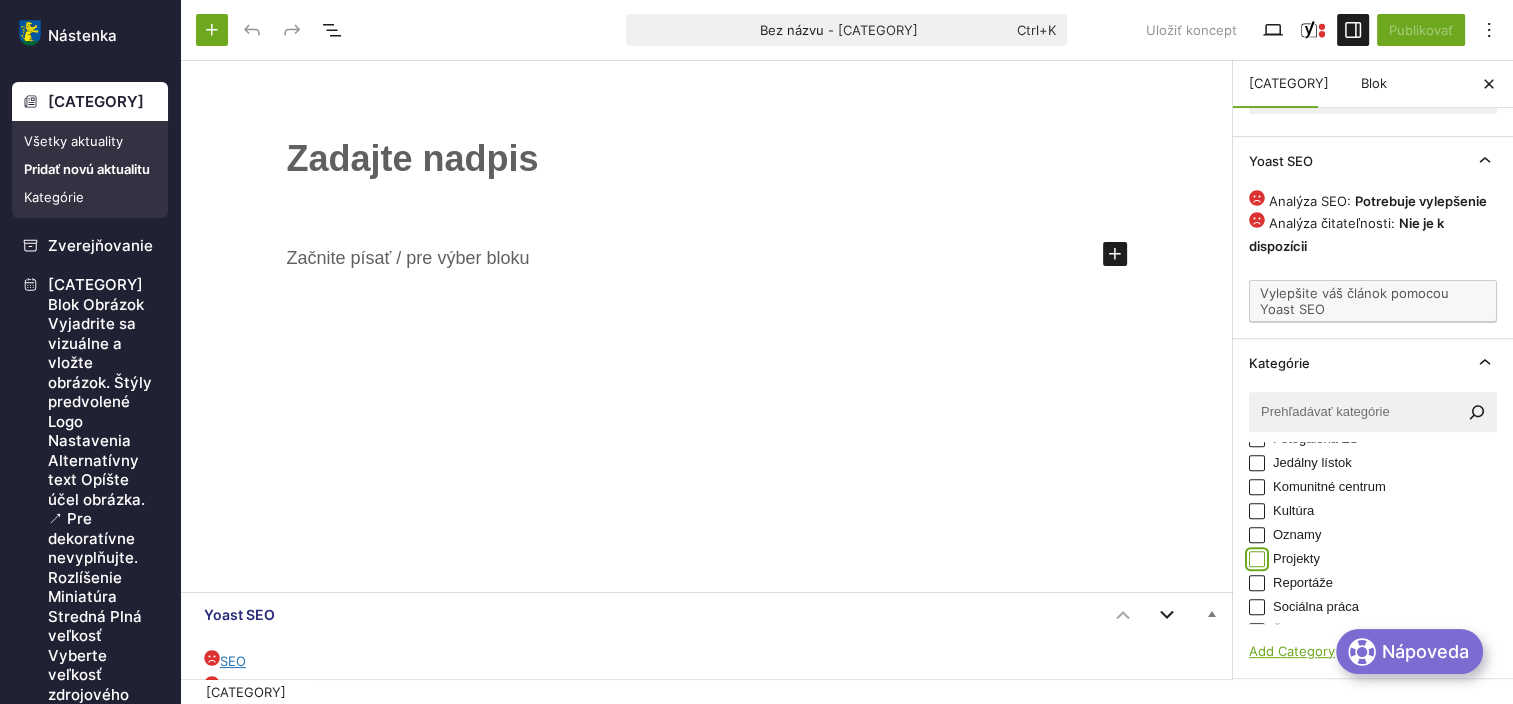 click on "Projekty" at bounding box center (1257, 559) 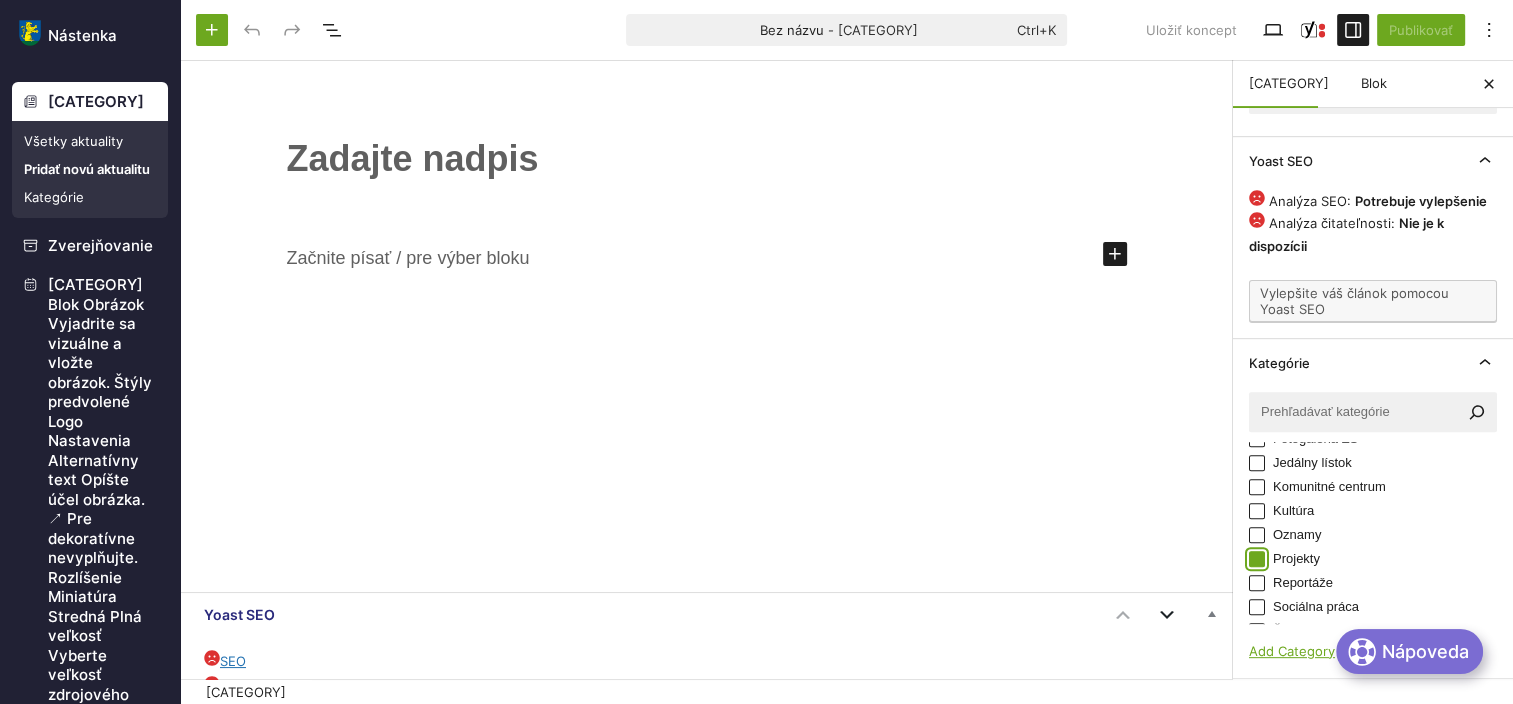 checkbox on "true" 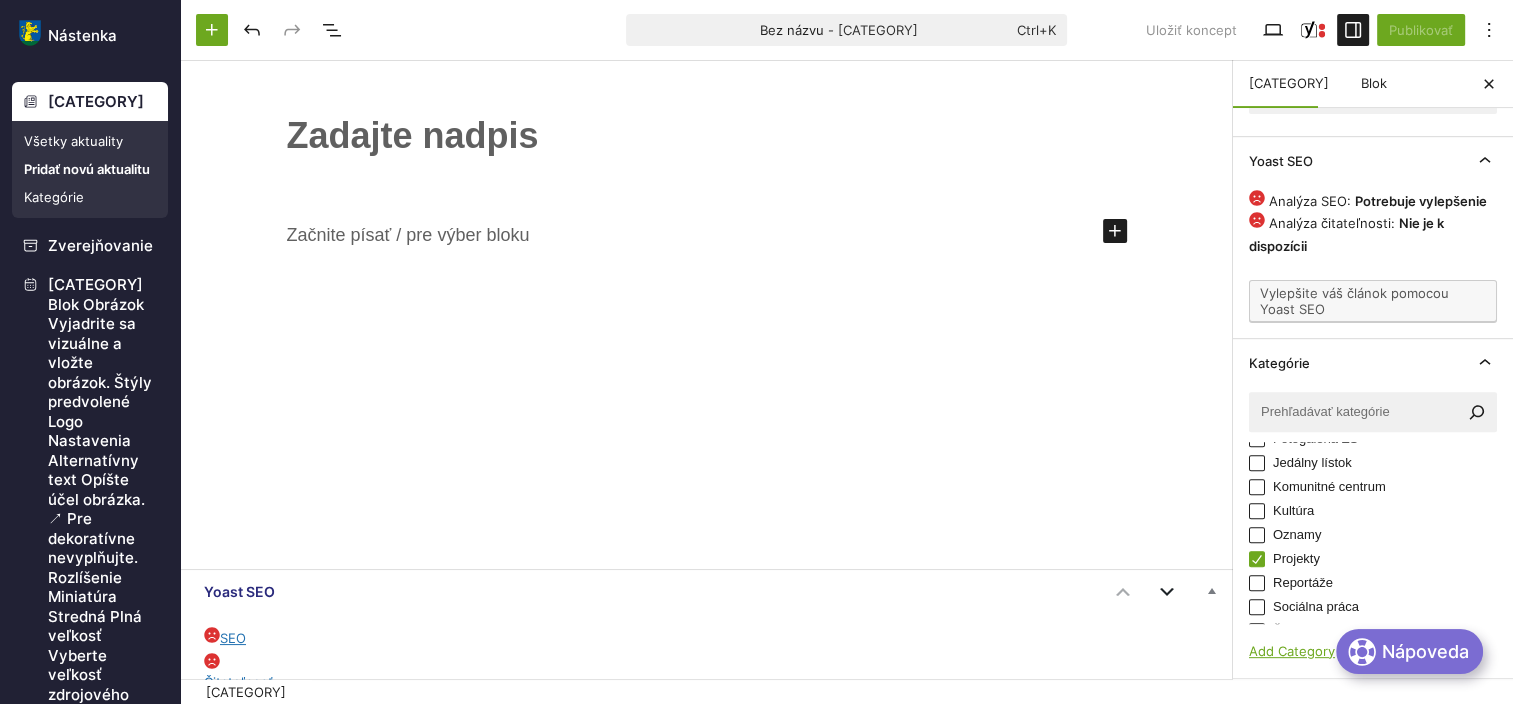 scroll, scrollTop: 0, scrollLeft: 0, axis: both 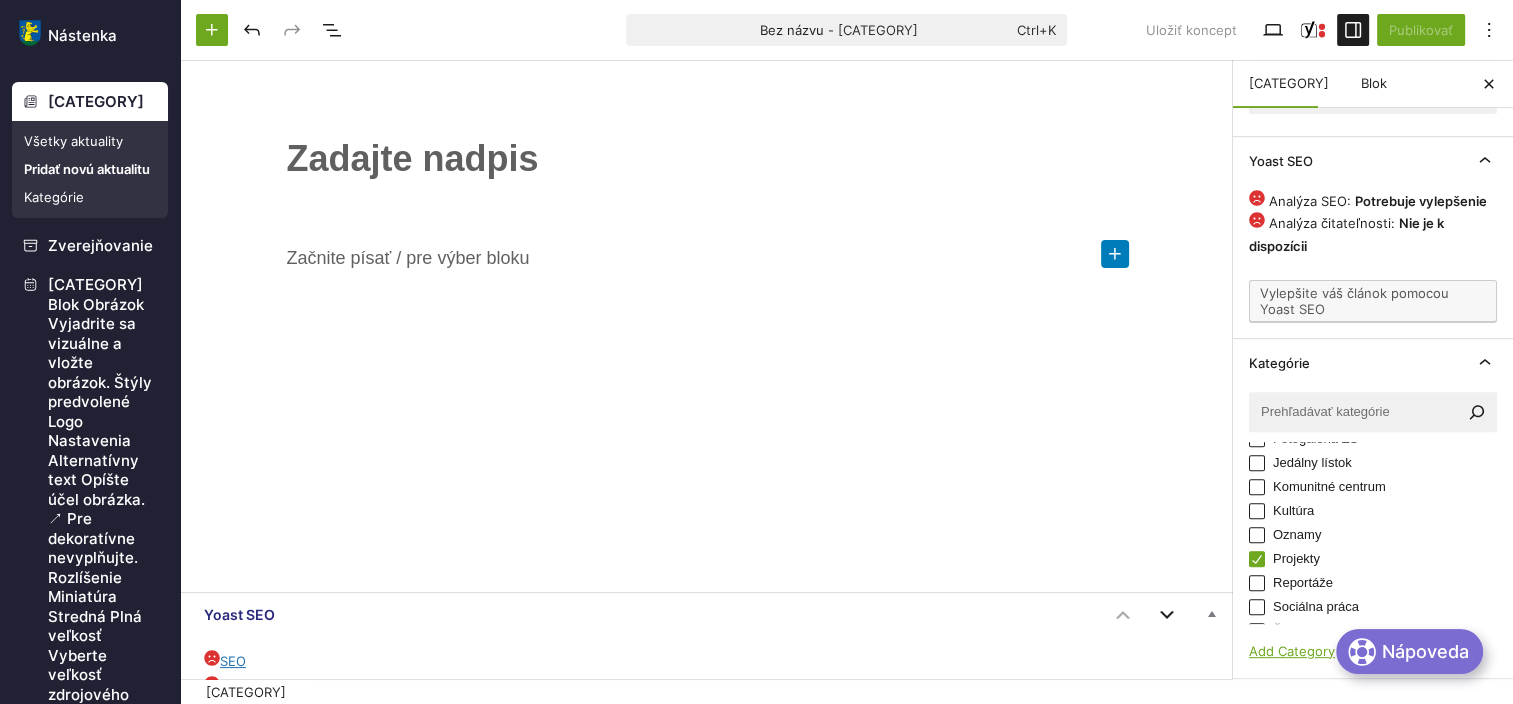 click at bounding box center (1115, 254) 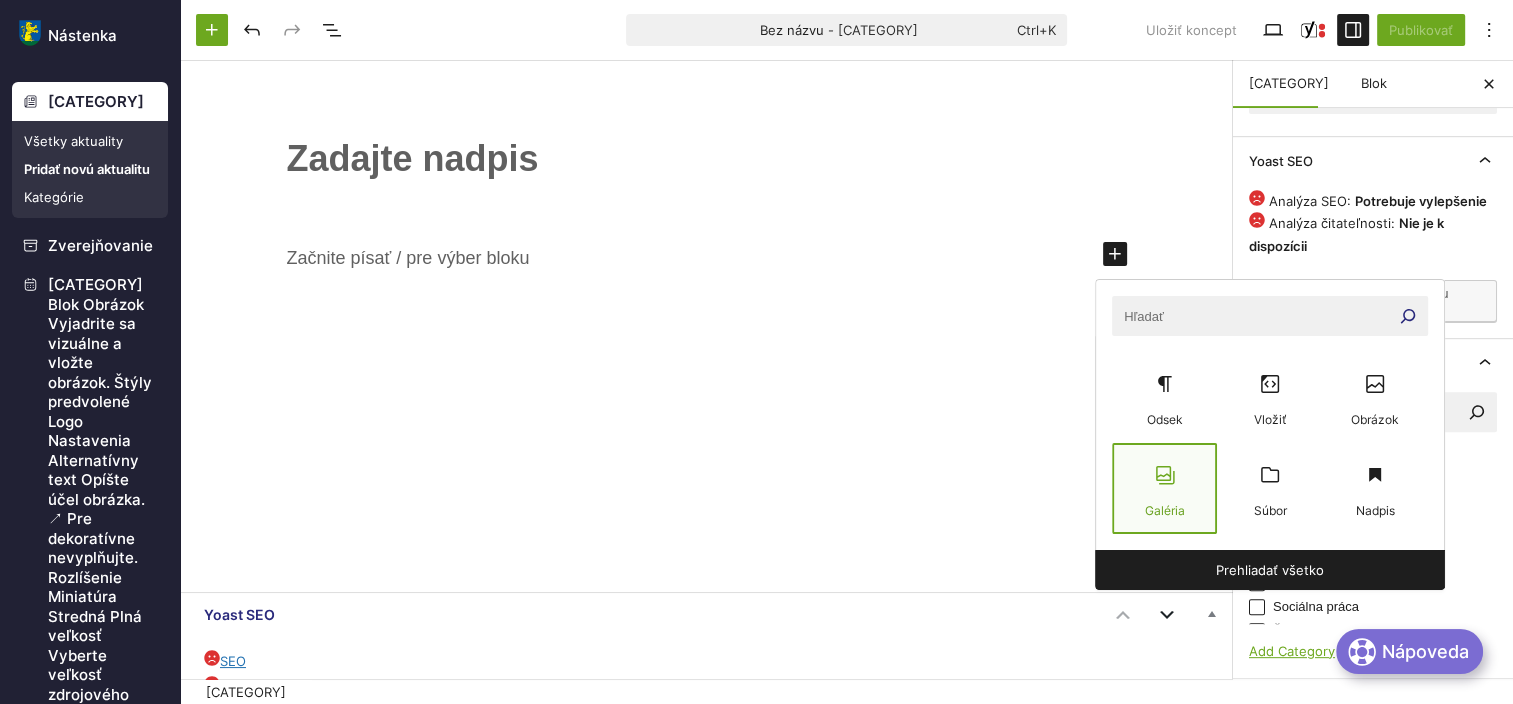 click at bounding box center (1165, 475) 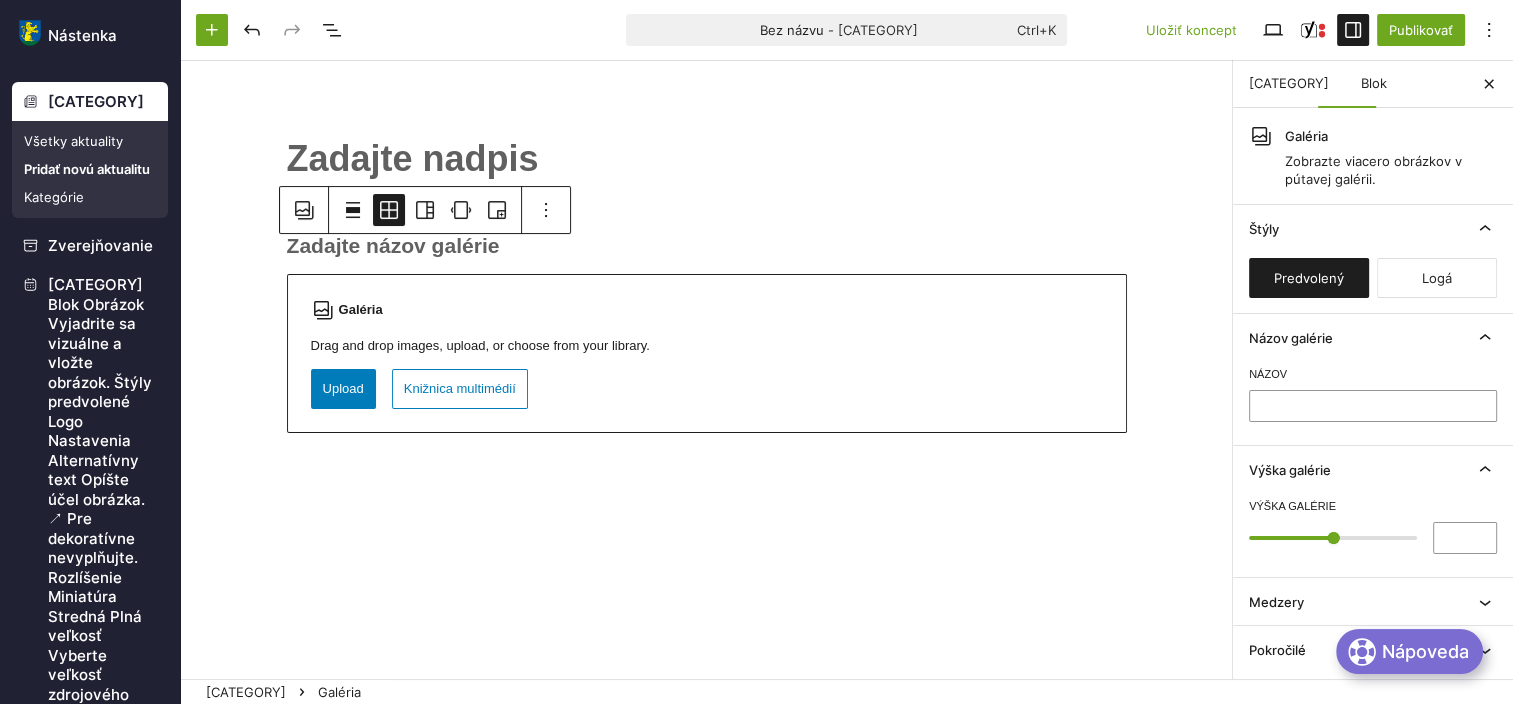 scroll, scrollTop: 0, scrollLeft: 0, axis: both 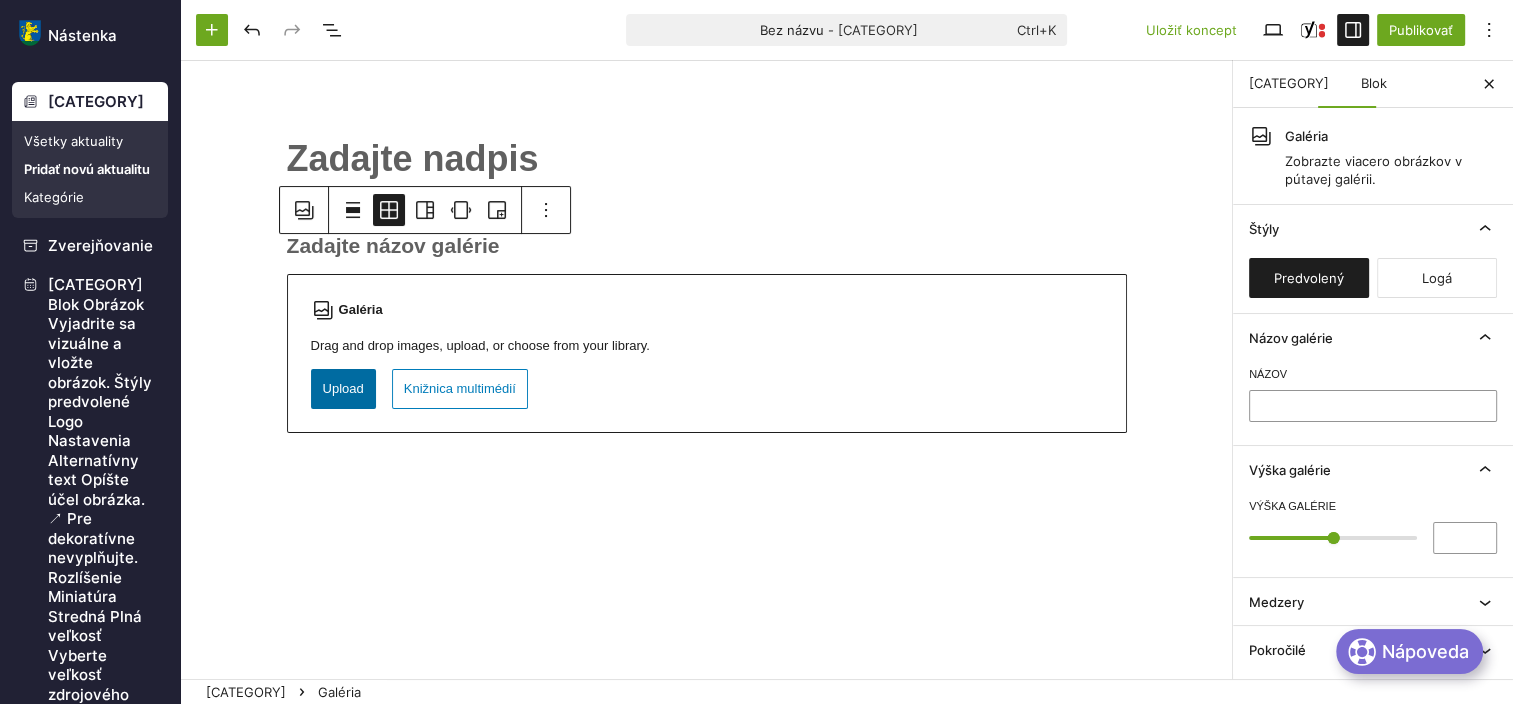 click on "Upload" at bounding box center (343, 389) 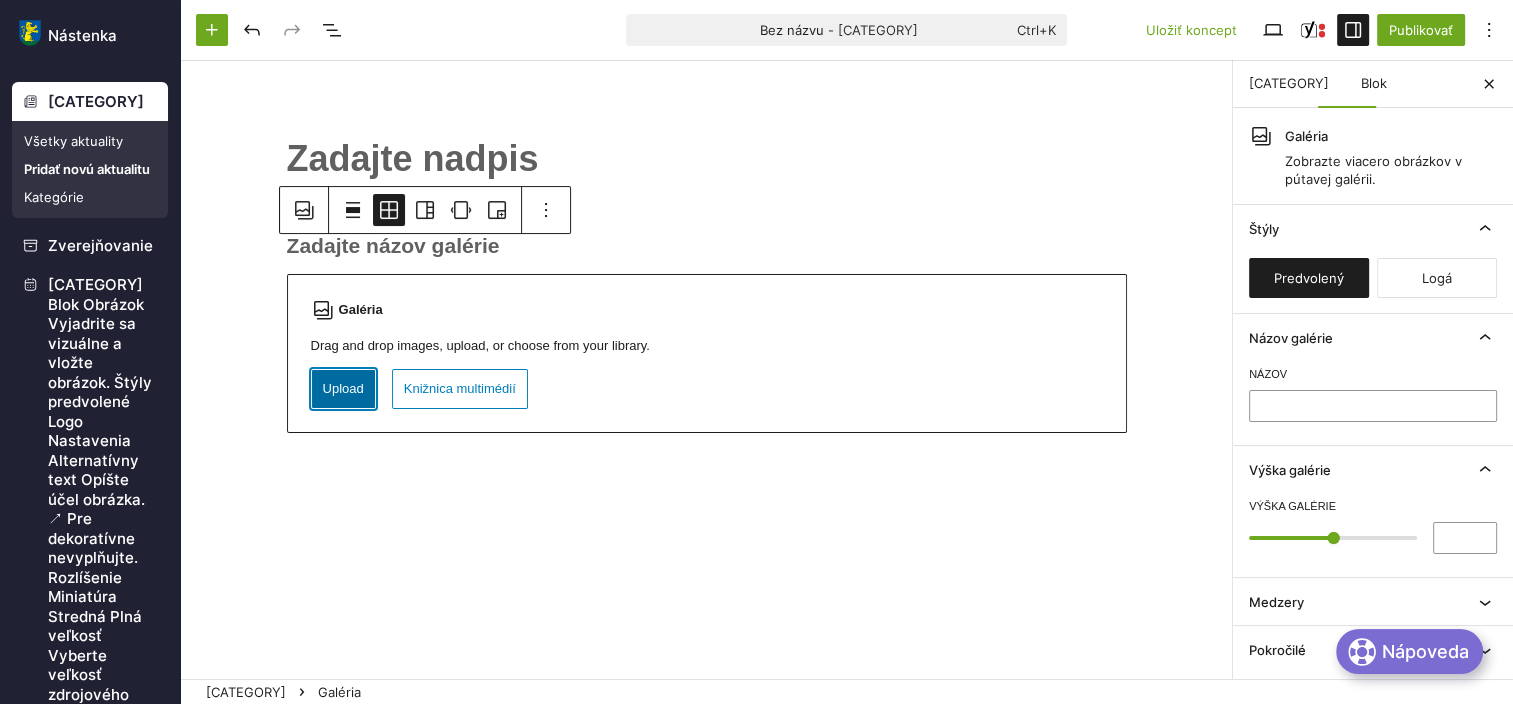 click on "Upload" at bounding box center [343, 389] 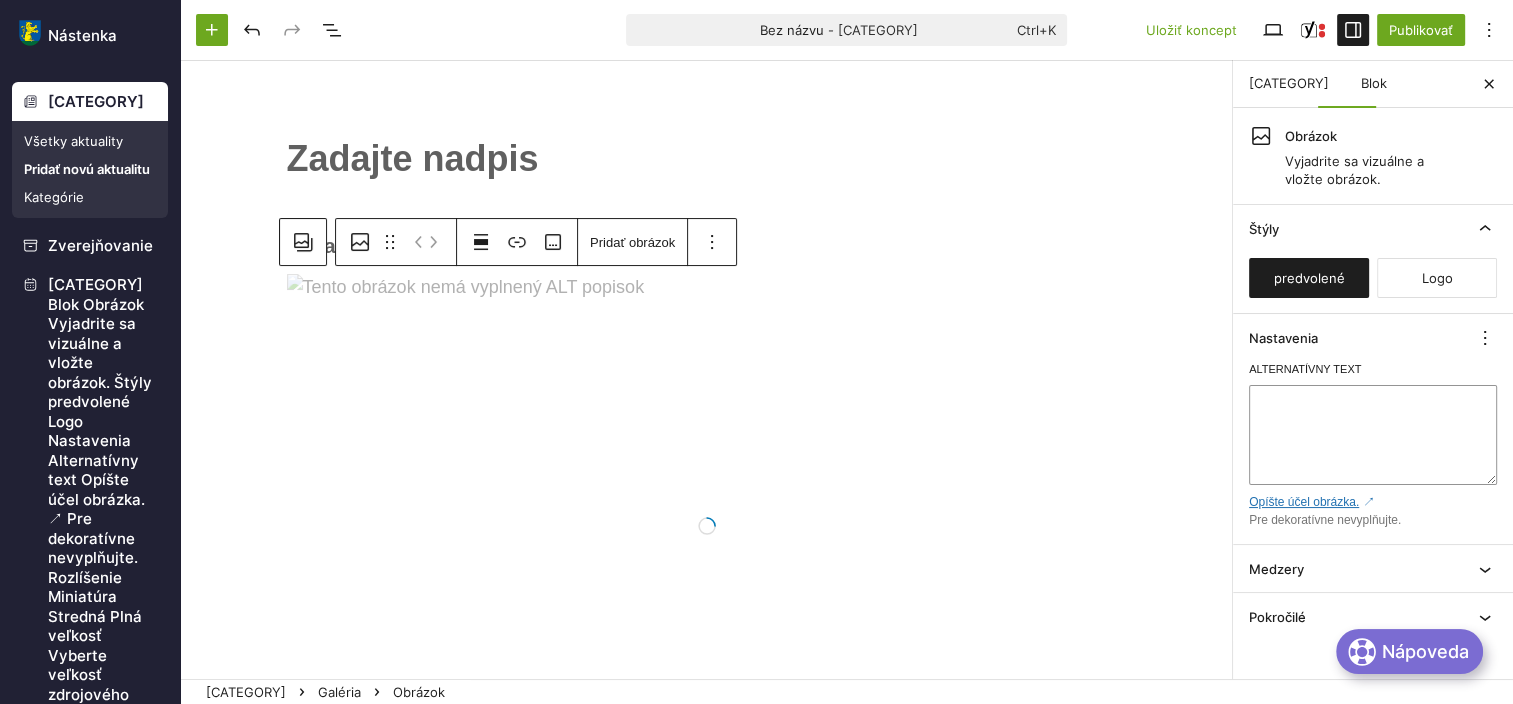 scroll, scrollTop: 98, scrollLeft: 0, axis: vertical 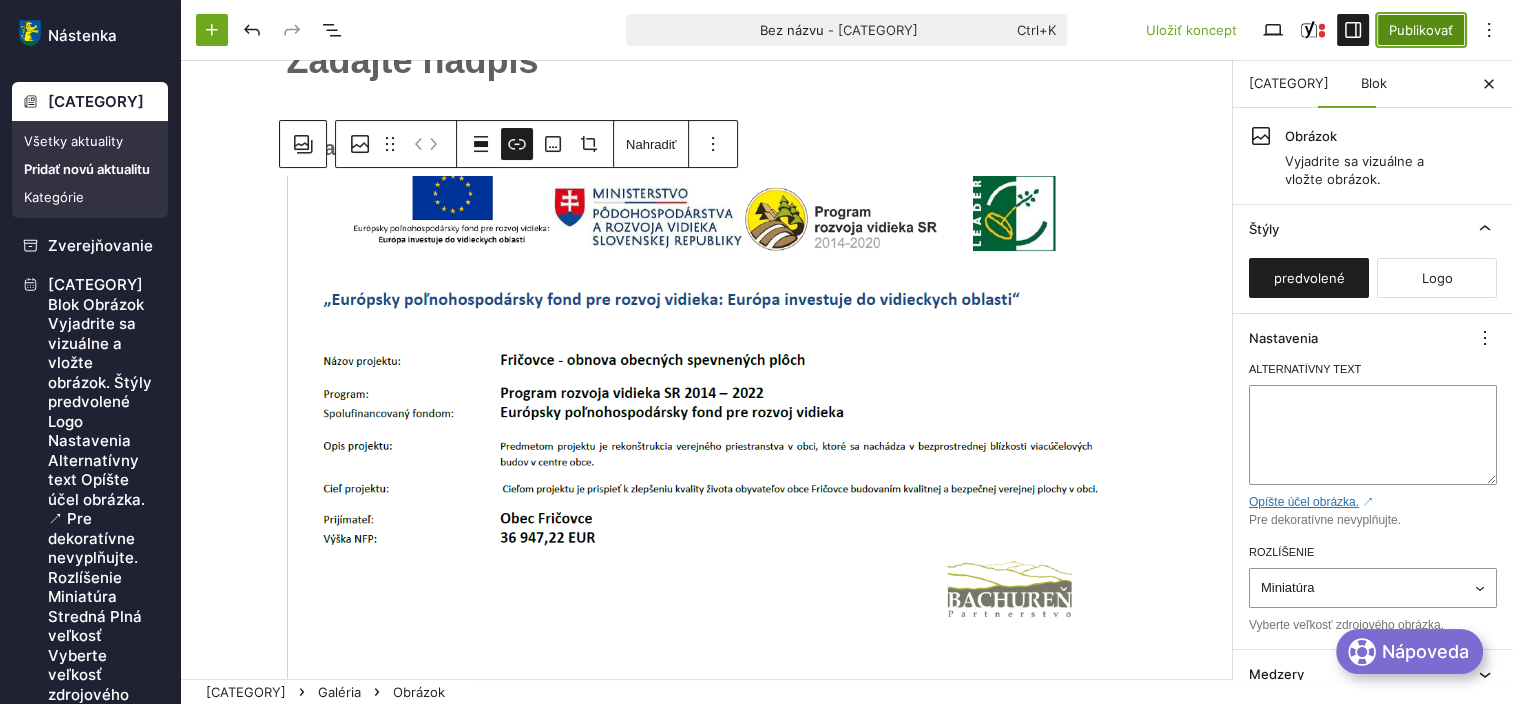 click on "Publikovať" at bounding box center (1421, 30) 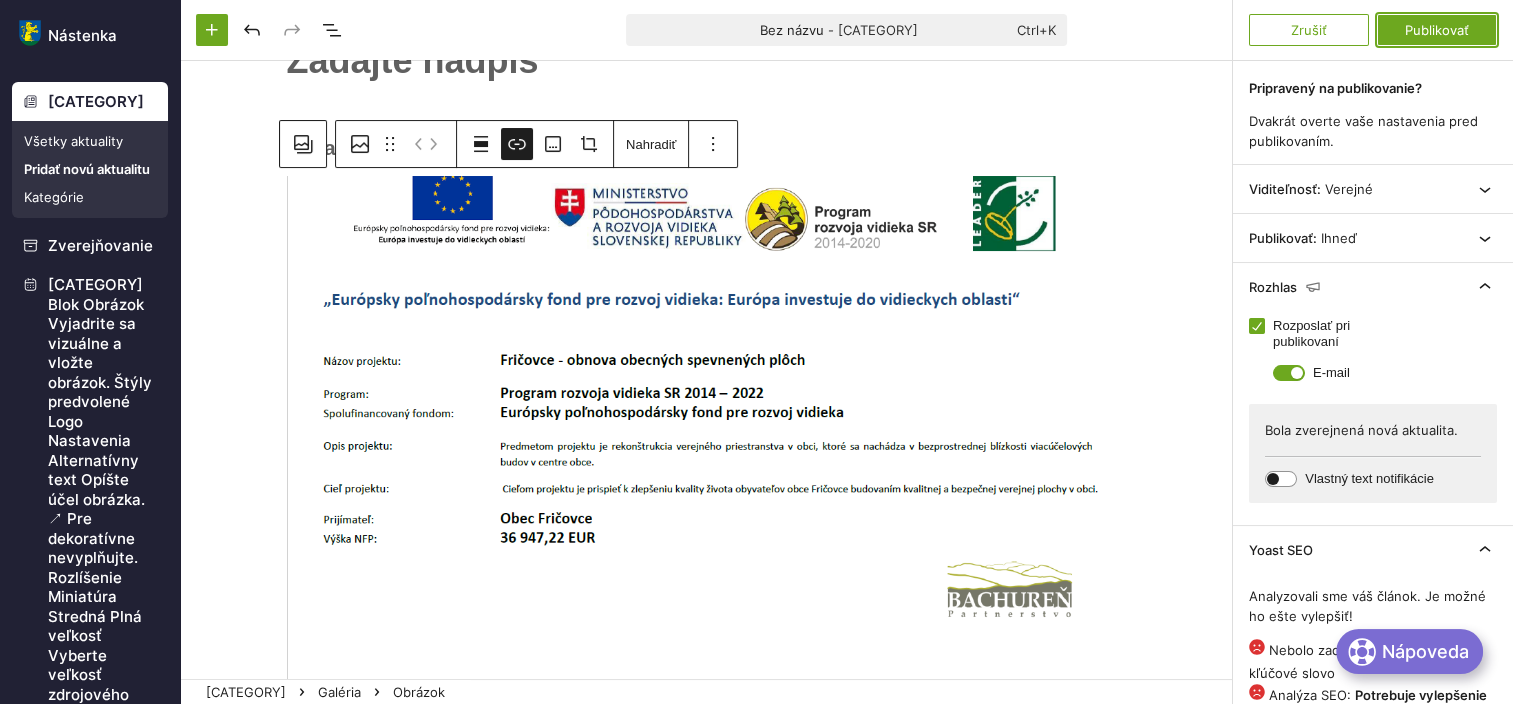 click on "Publikovať" at bounding box center [1437, 30] 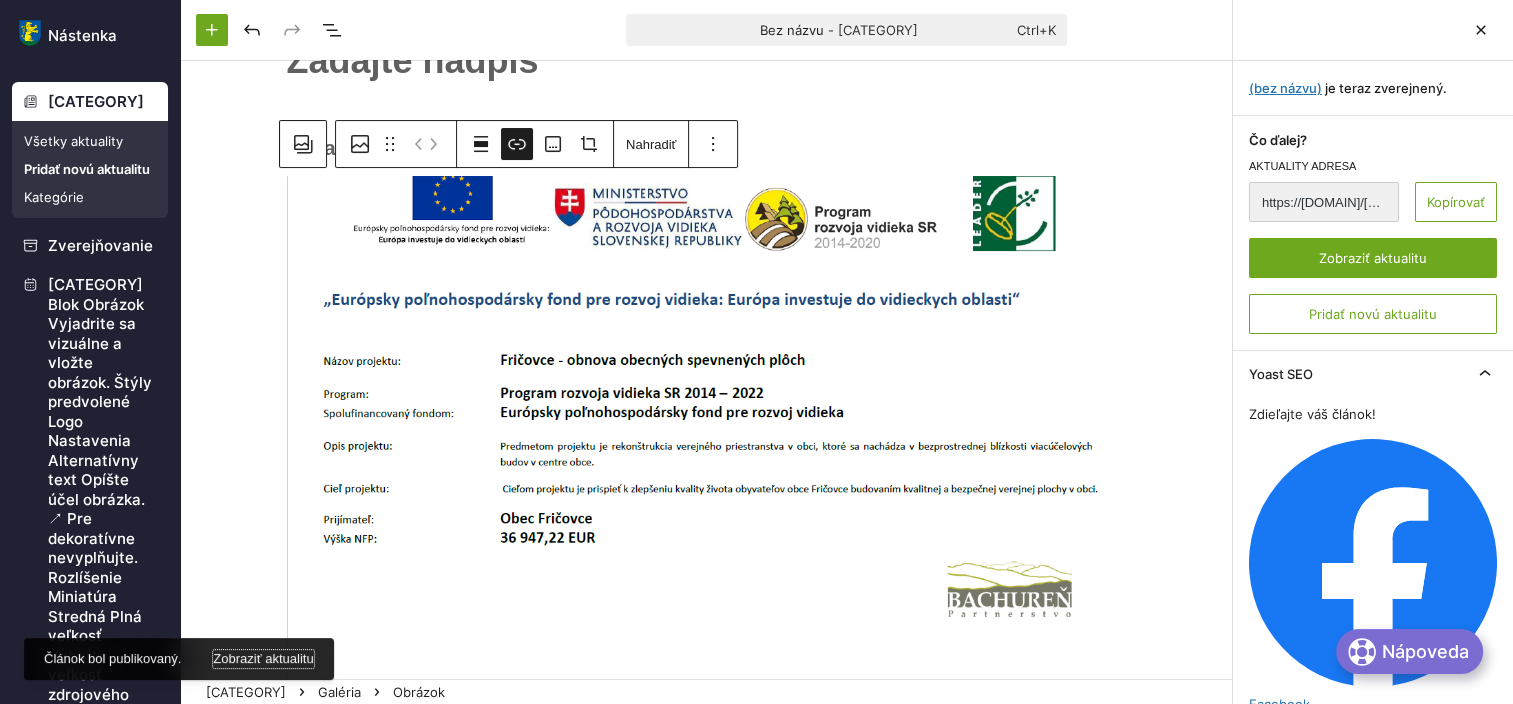 click on "Zobraziť aktualitu" at bounding box center (263, 659) 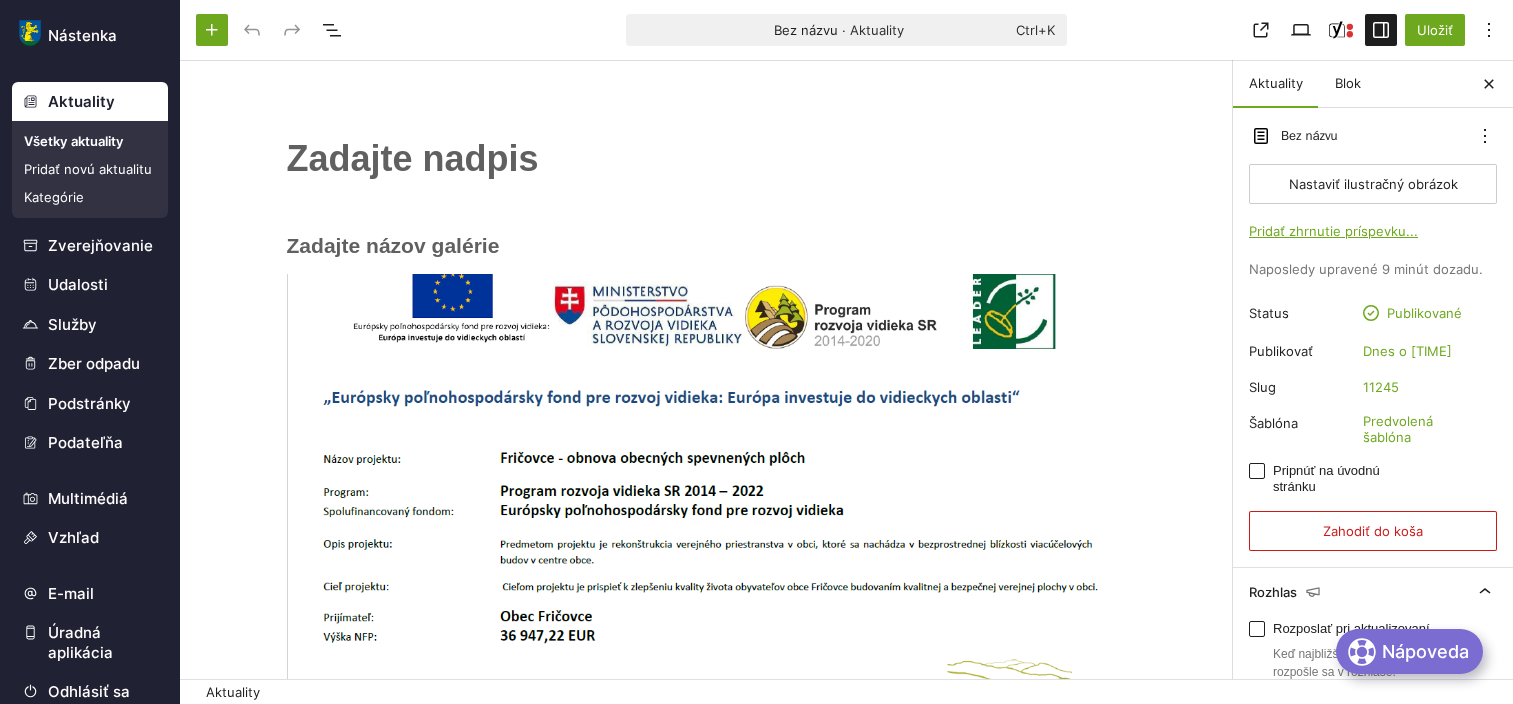 scroll, scrollTop: 0, scrollLeft: 0, axis: both 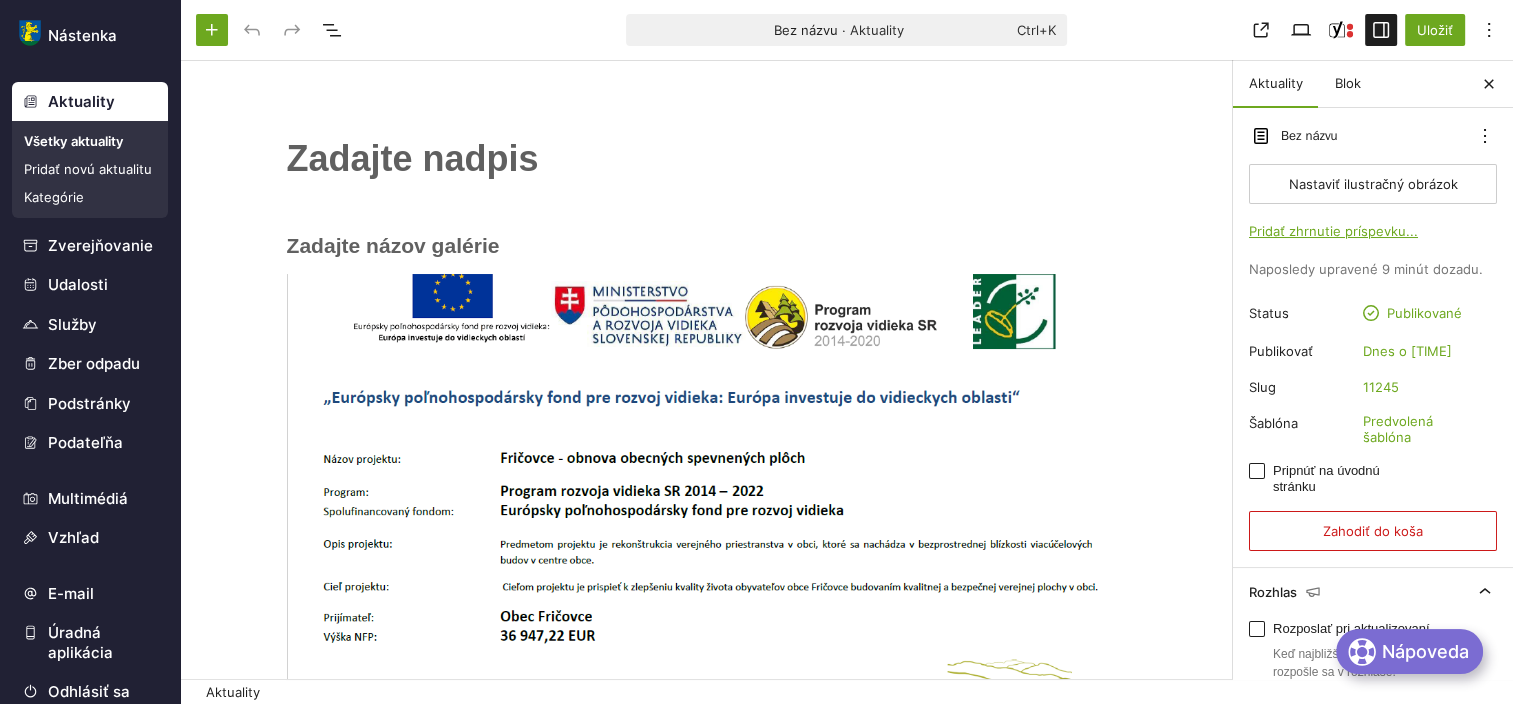 click on "﻿" at bounding box center [707, 159] 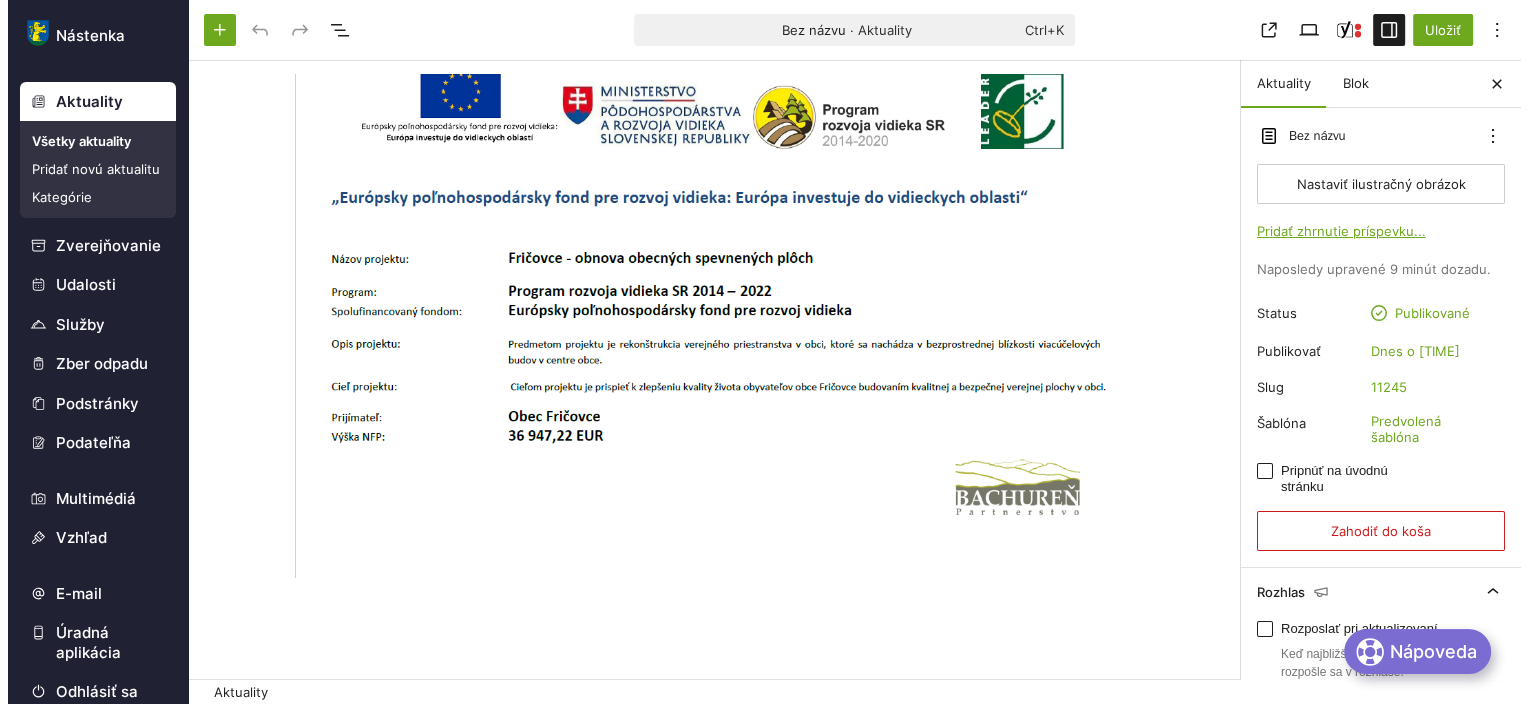 scroll, scrollTop: 0, scrollLeft: 0, axis: both 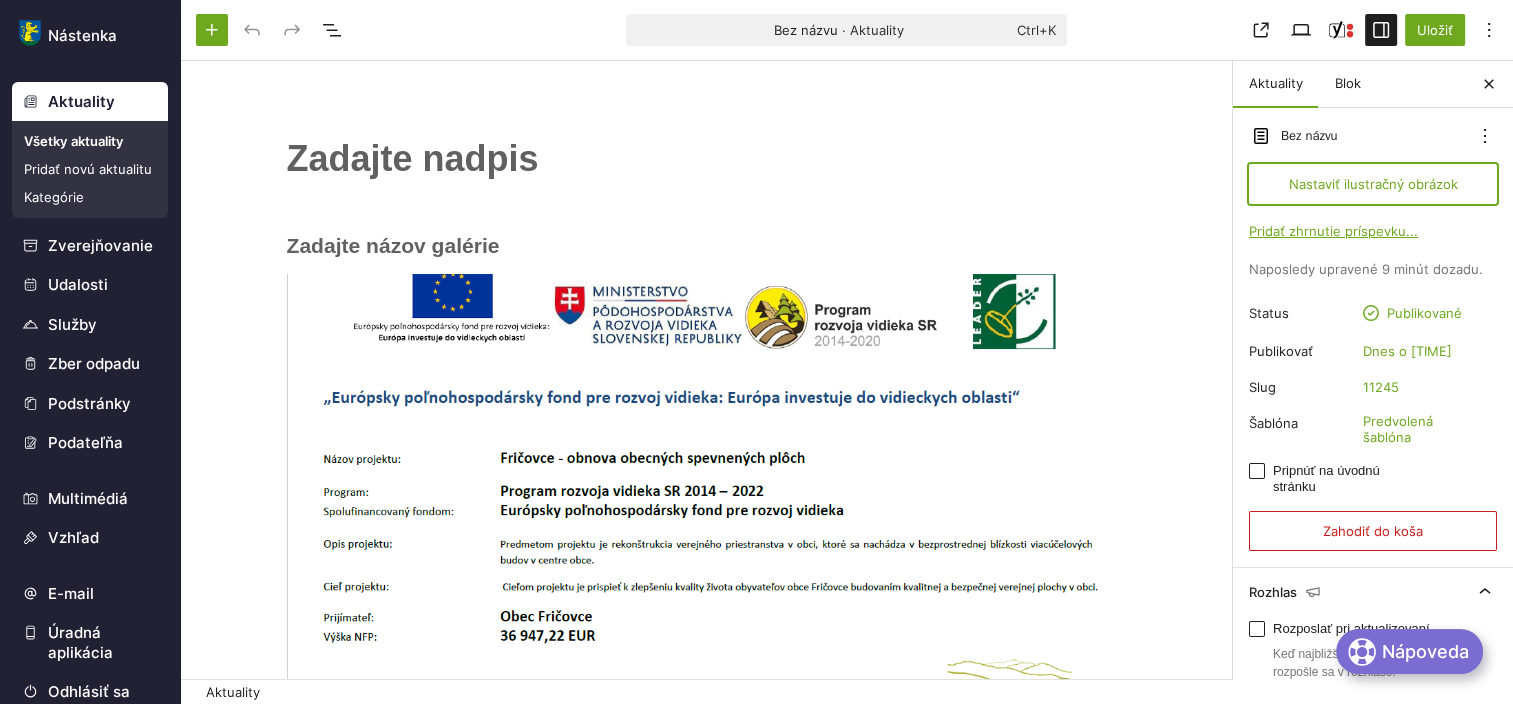 click on "Nastaviť ilustračný obrázok" at bounding box center [1373, 184] 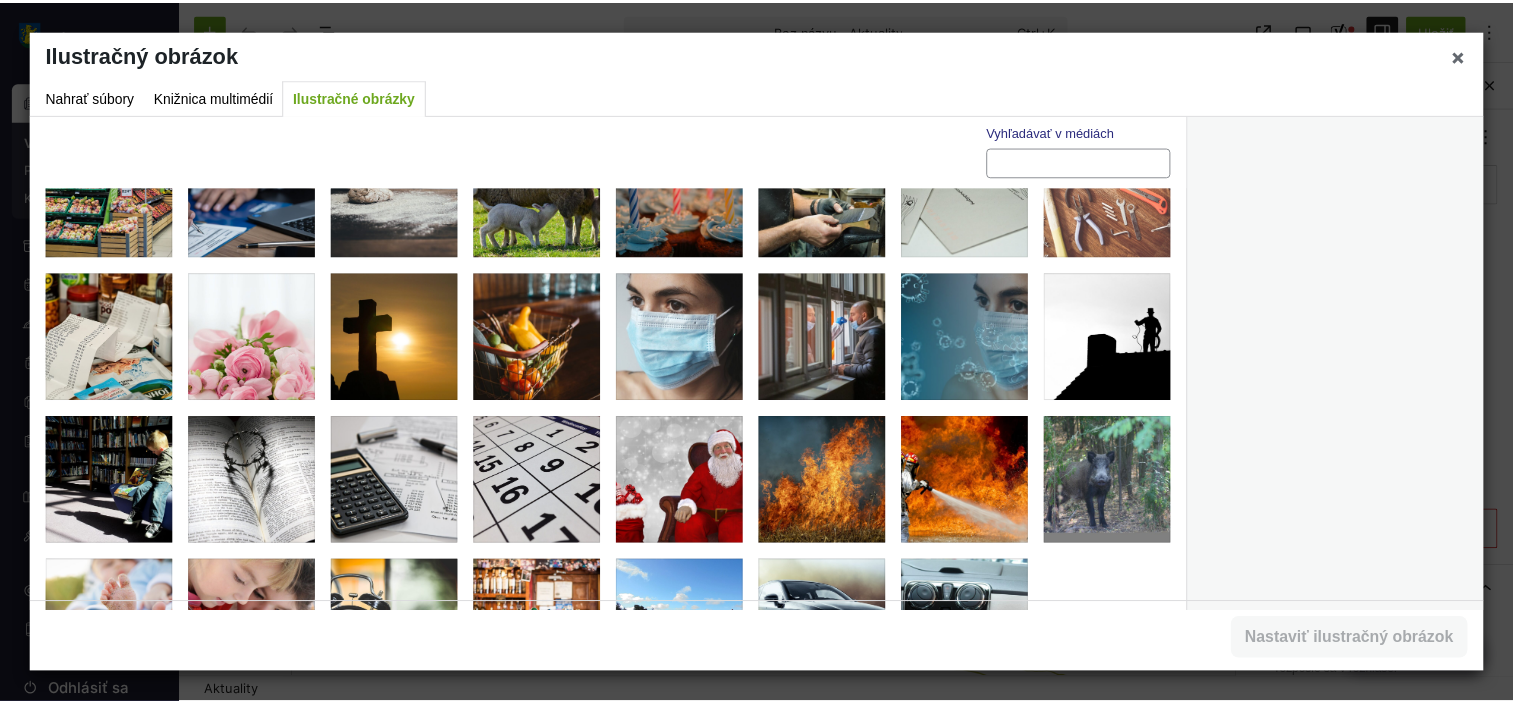 scroll, scrollTop: 0, scrollLeft: 0, axis: both 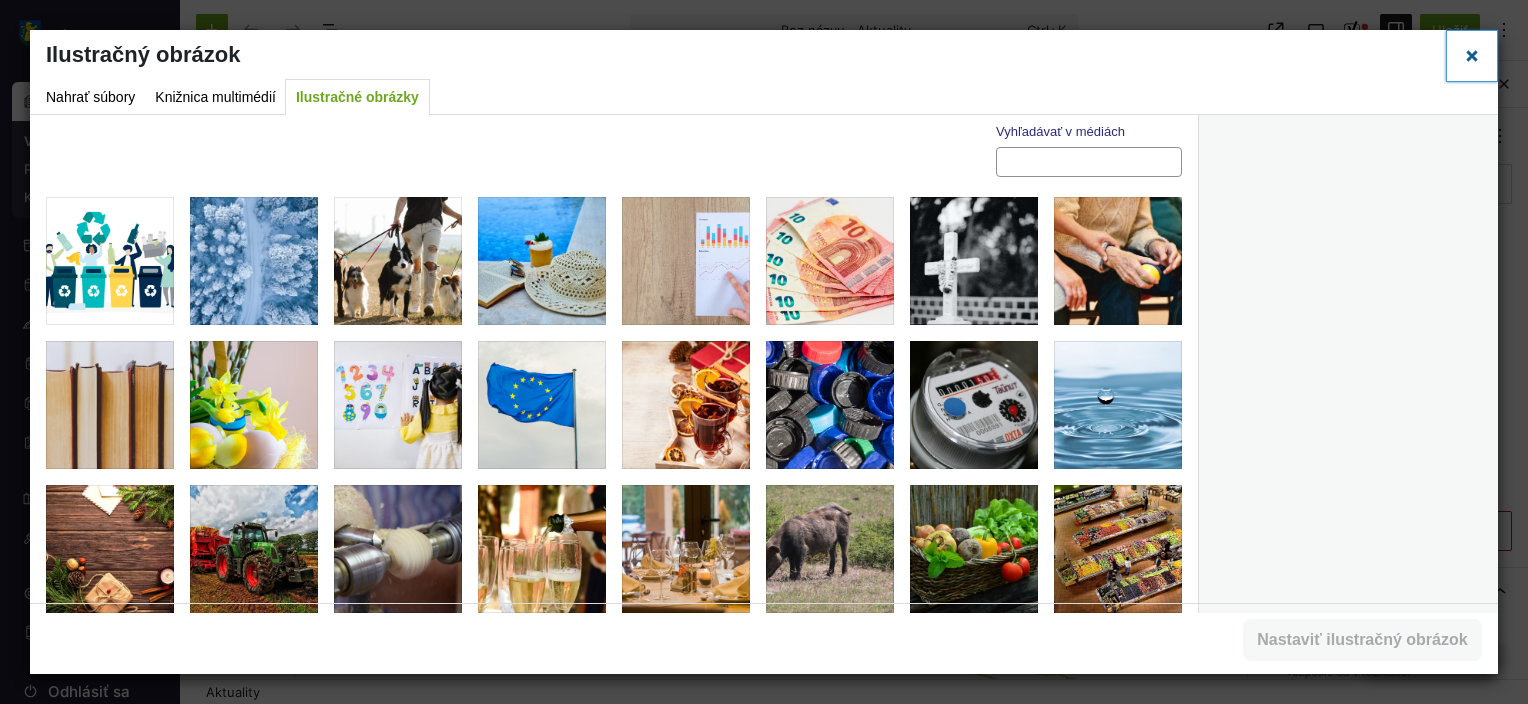 click on "Zavrieť okno" at bounding box center [1472, 55] 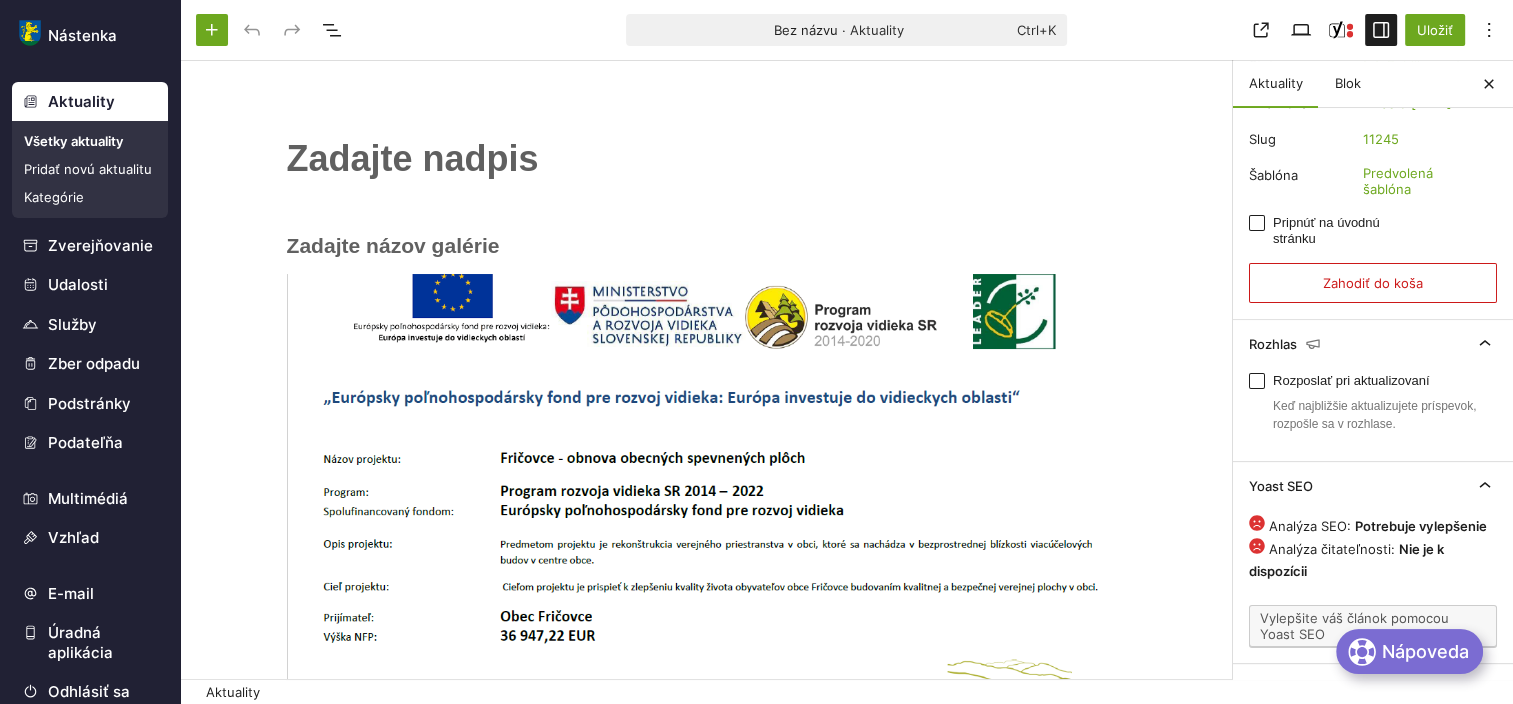 scroll, scrollTop: 300, scrollLeft: 0, axis: vertical 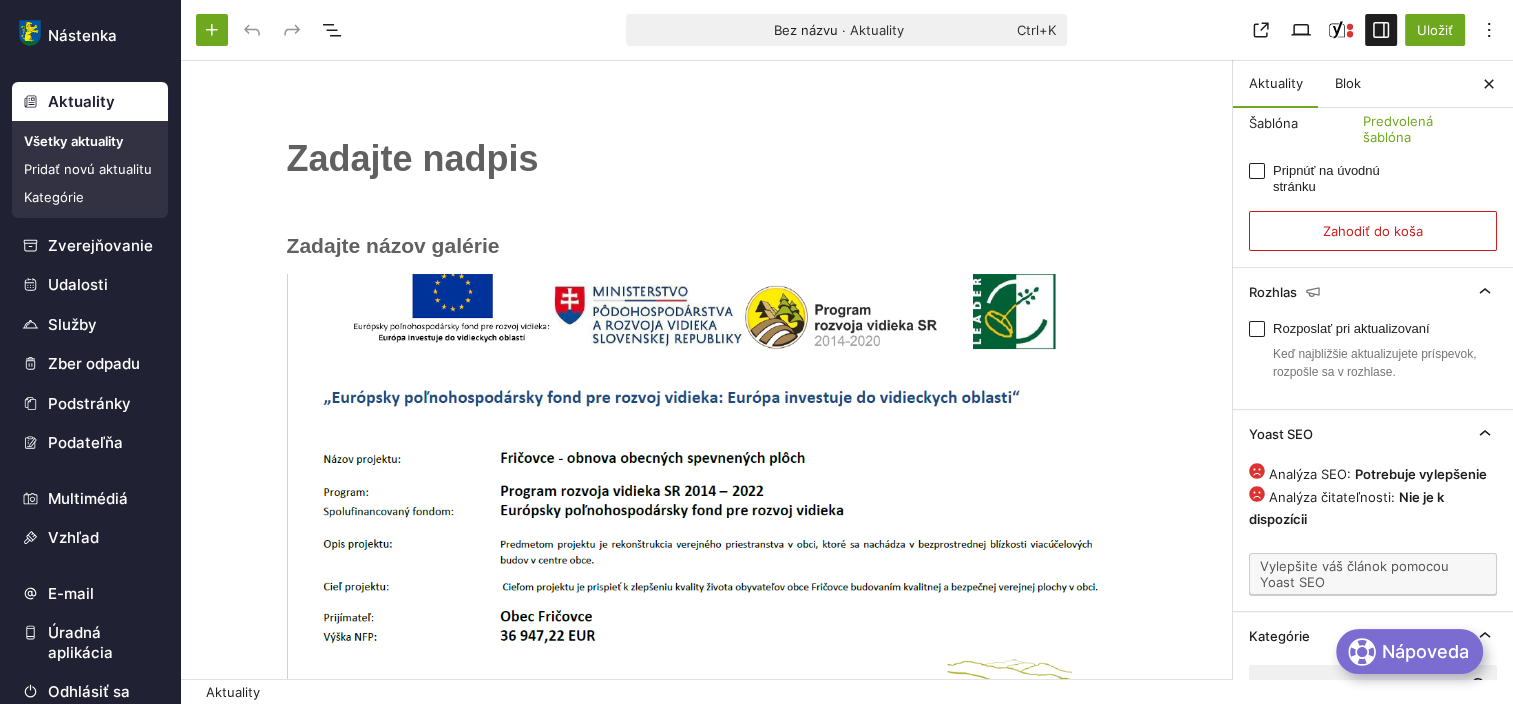 click on "﻿ Presuňte sem súbory" at bounding box center (706, 510) 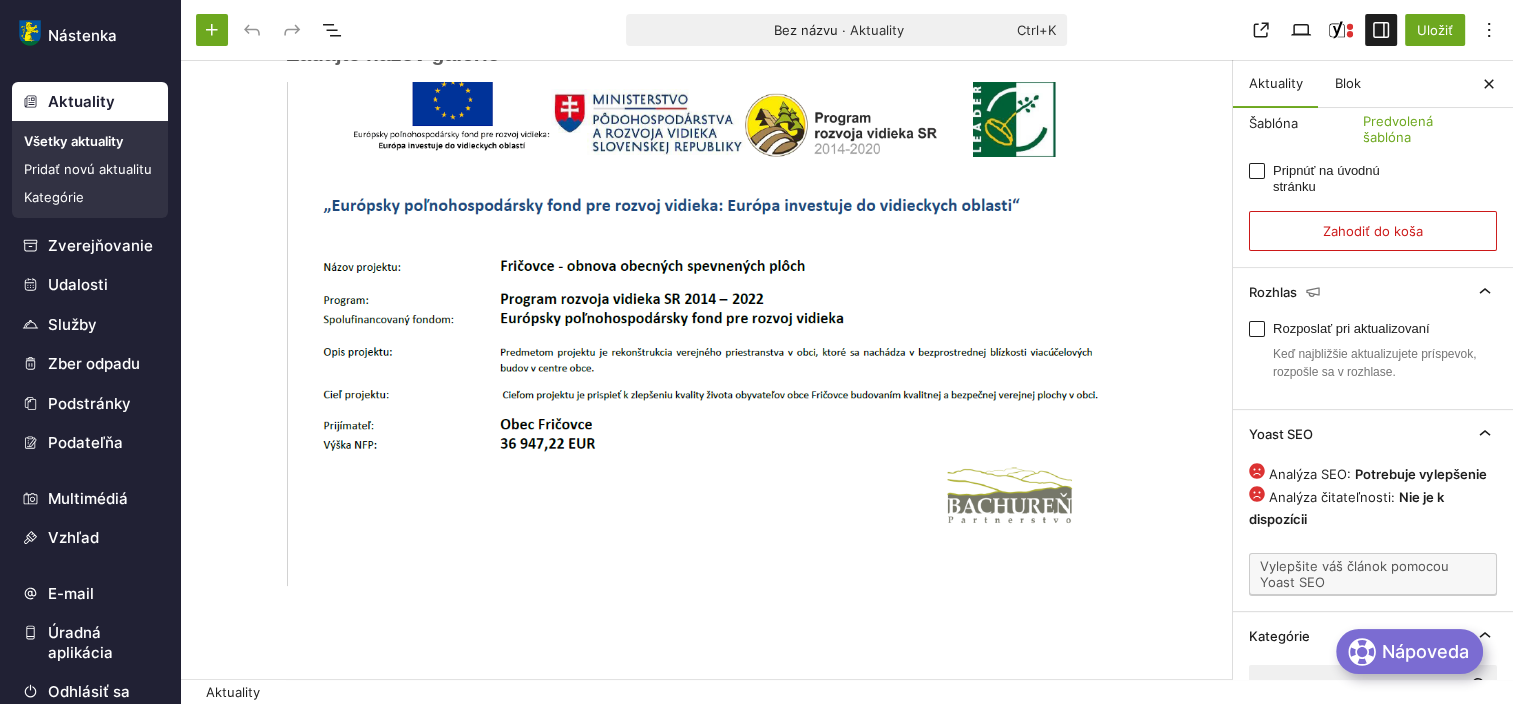 scroll, scrollTop: 0, scrollLeft: 0, axis: both 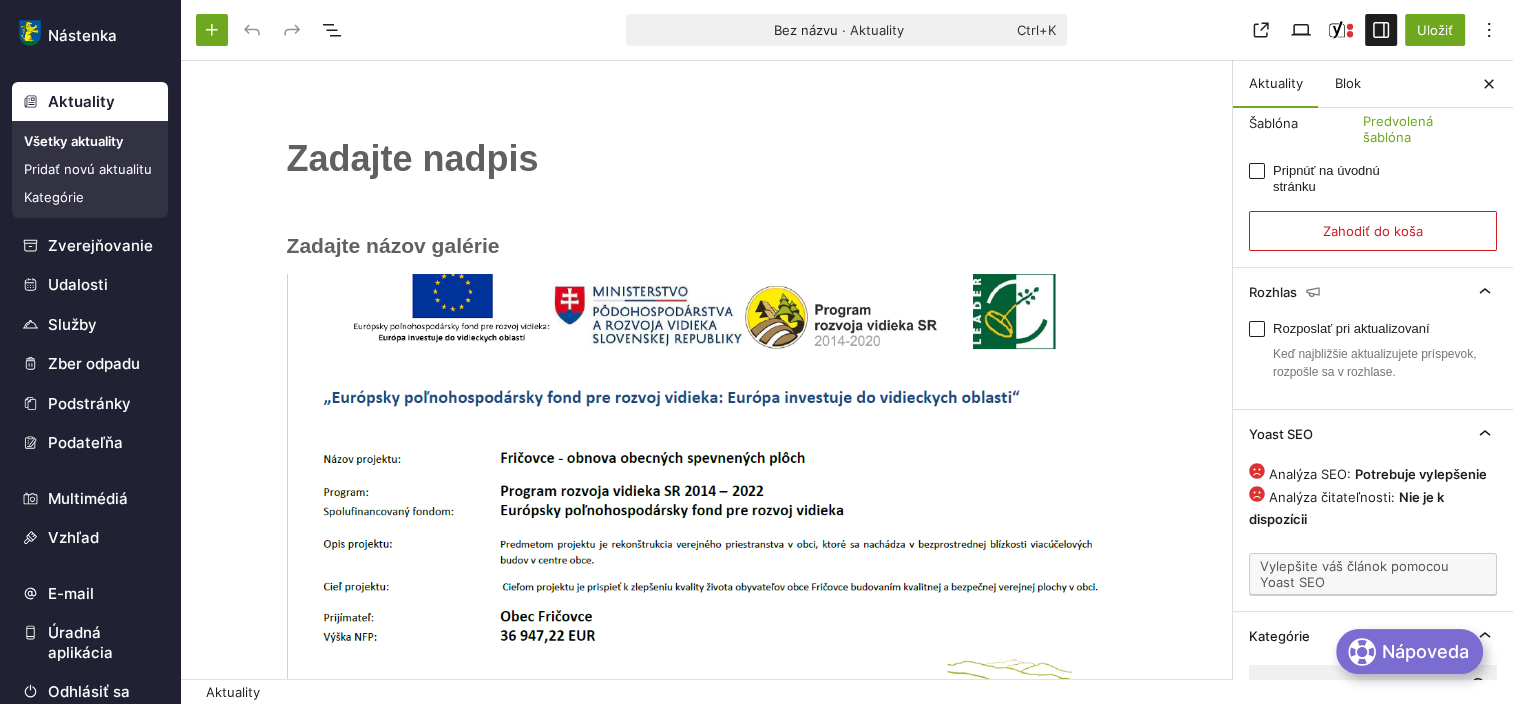 drag, startPoint x: 288, startPoint y: 154, endPoint x: 365, endPoint y: 159, distance: 77.16217 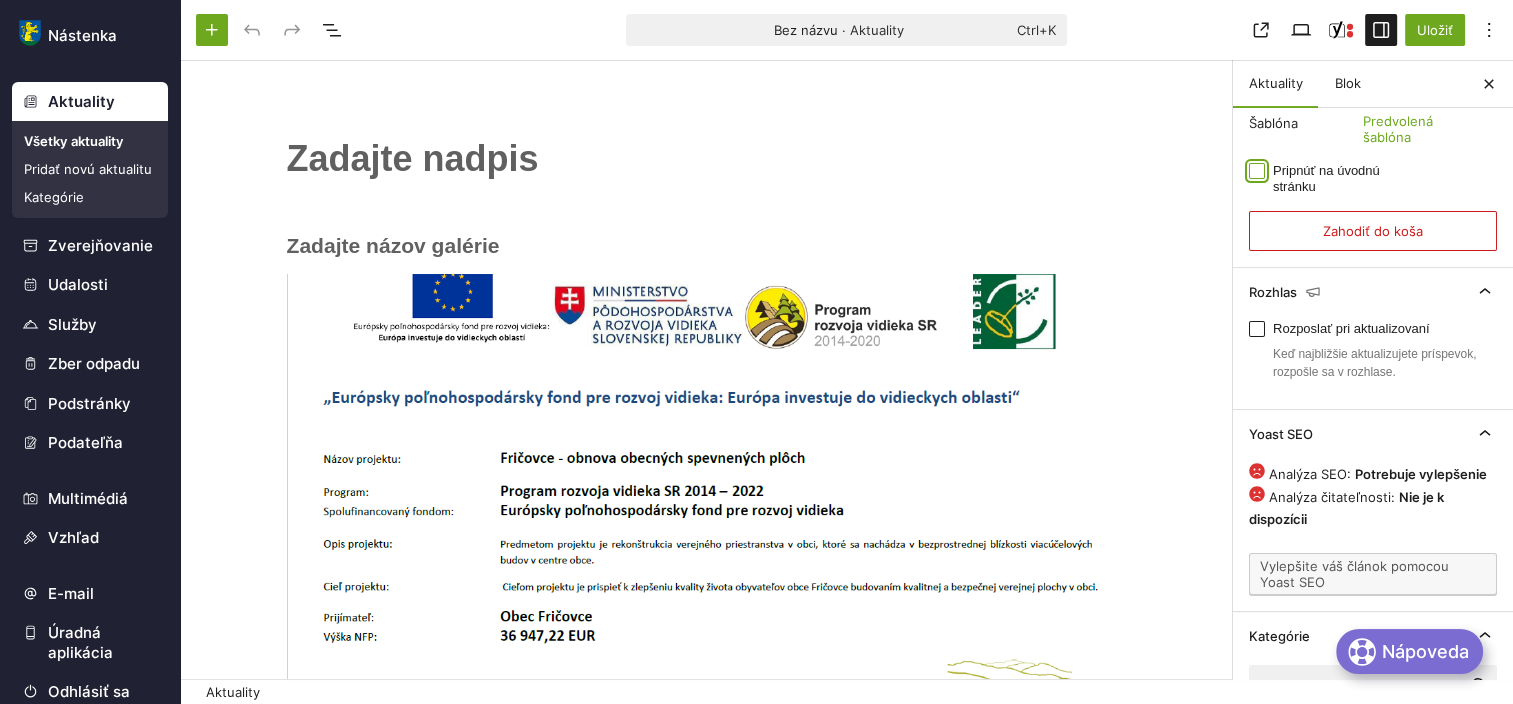 click on "Pripnúť na úvodnú stránku" at bounding box center (1257, 171) 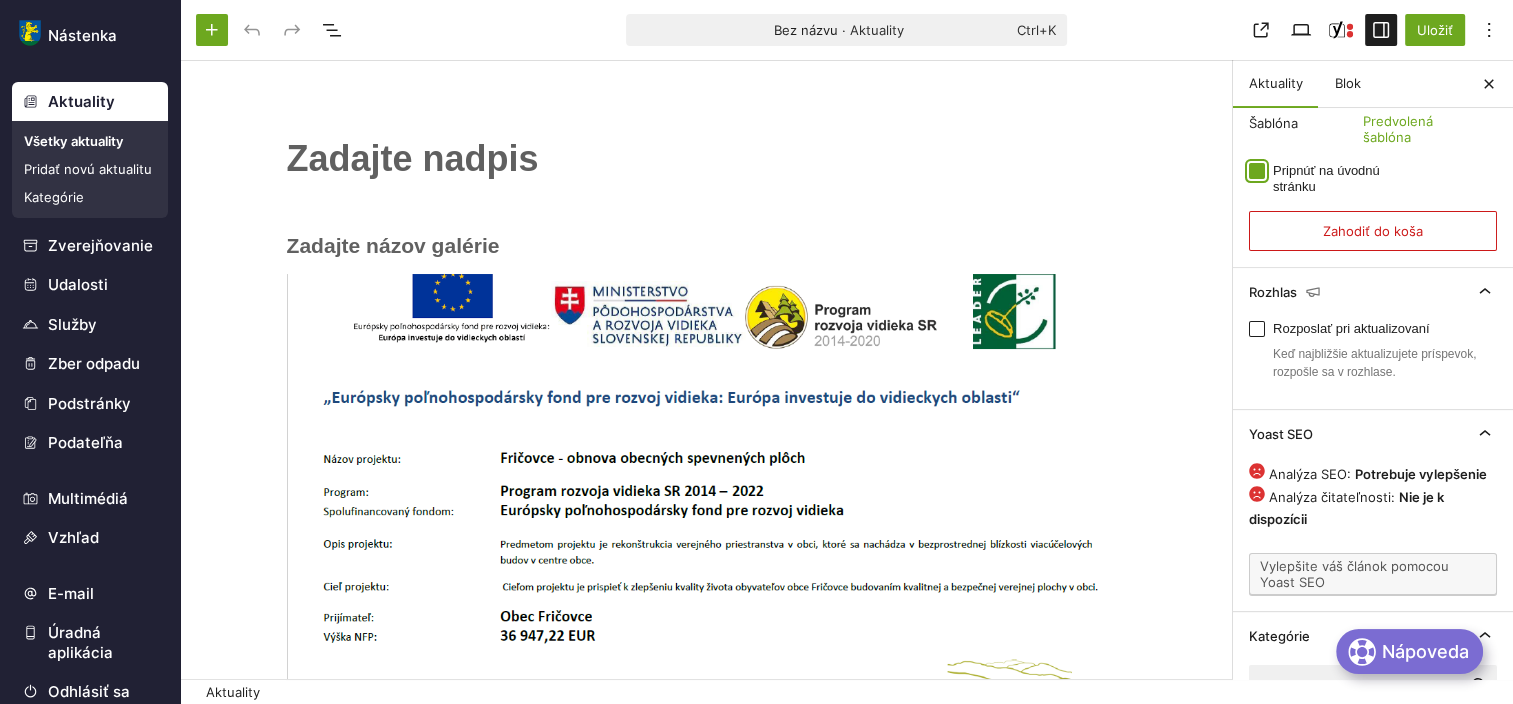 checkbox on "true" 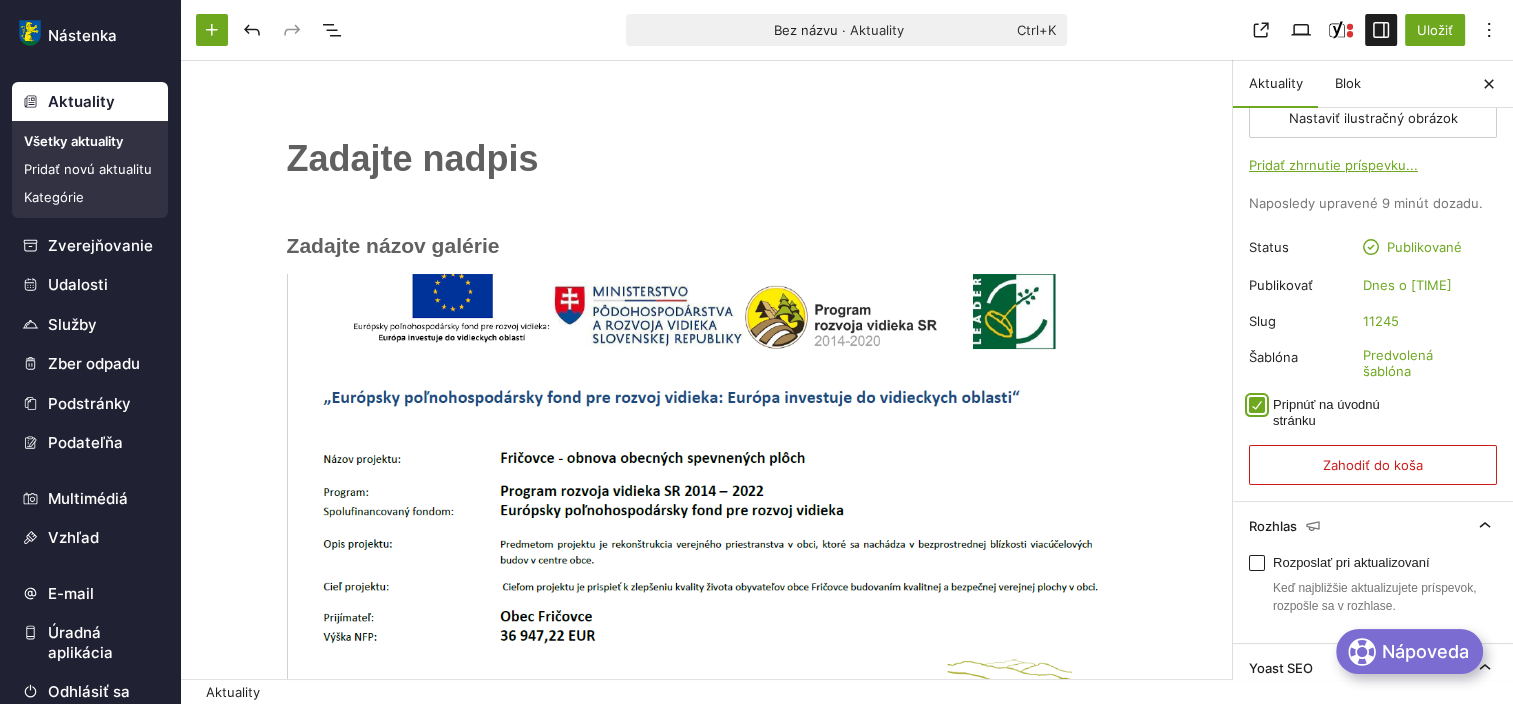 scroll, scrollTop: 0, scrollLeft: 0, axis: both 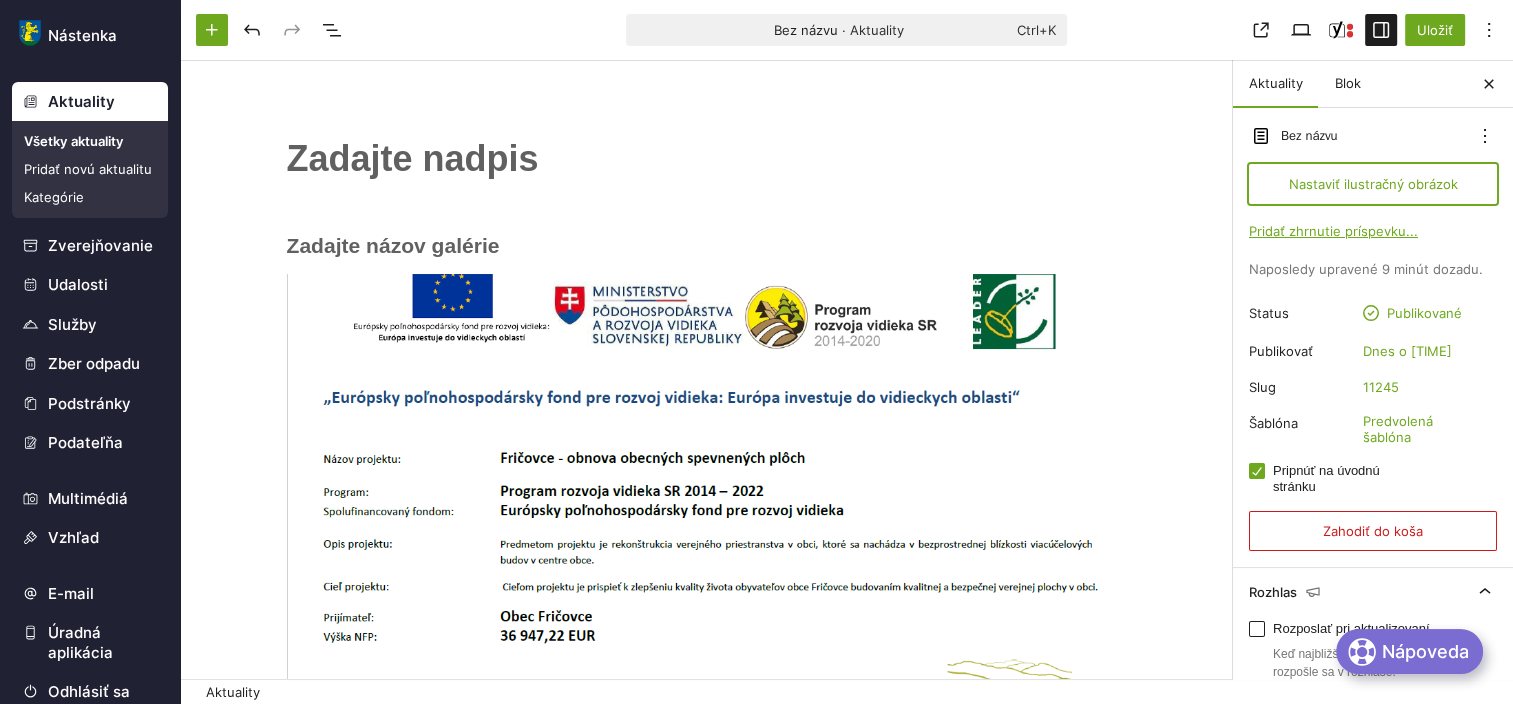 click on "Nastaviť ilustračný obrázok" at bounding box center (1373, 184) 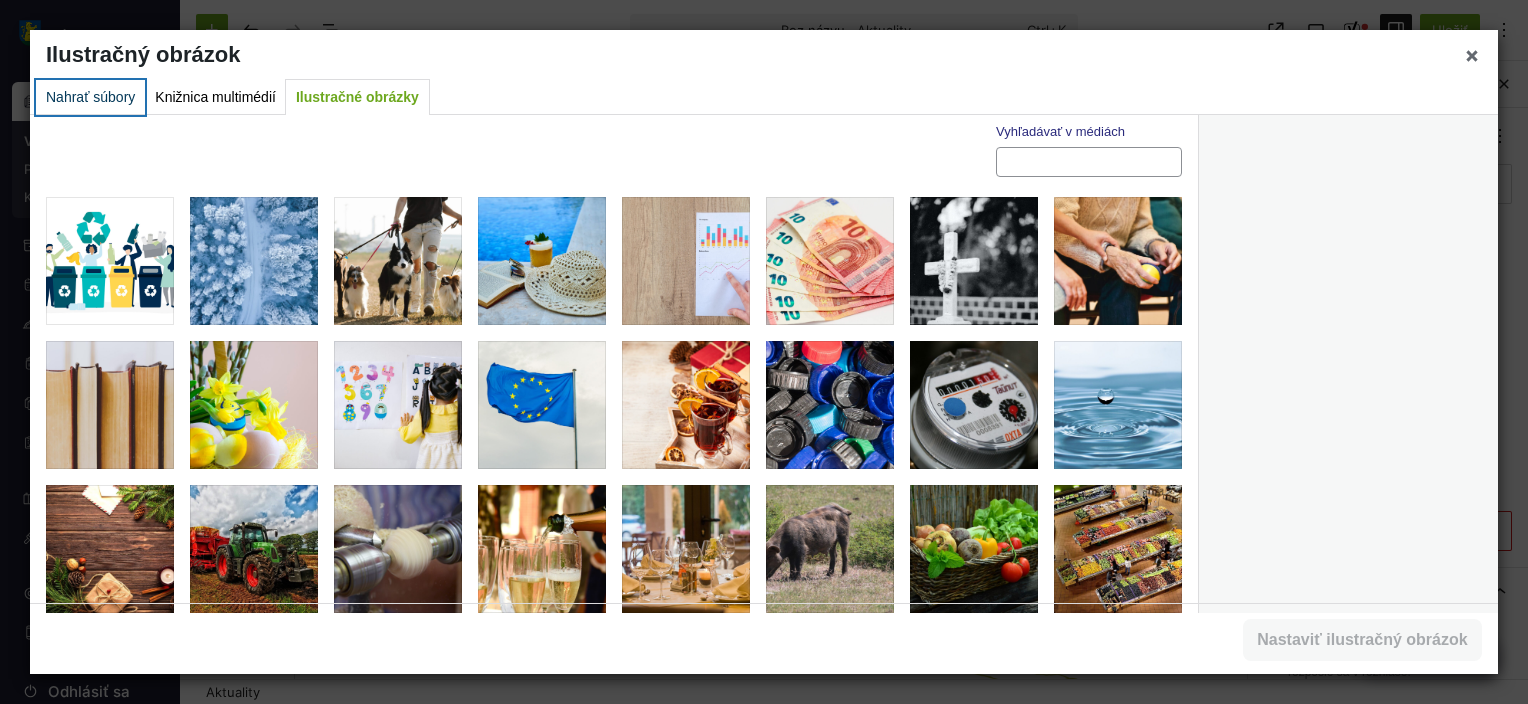 click on "Nahrať súbory" at bounding box center (90, 97) 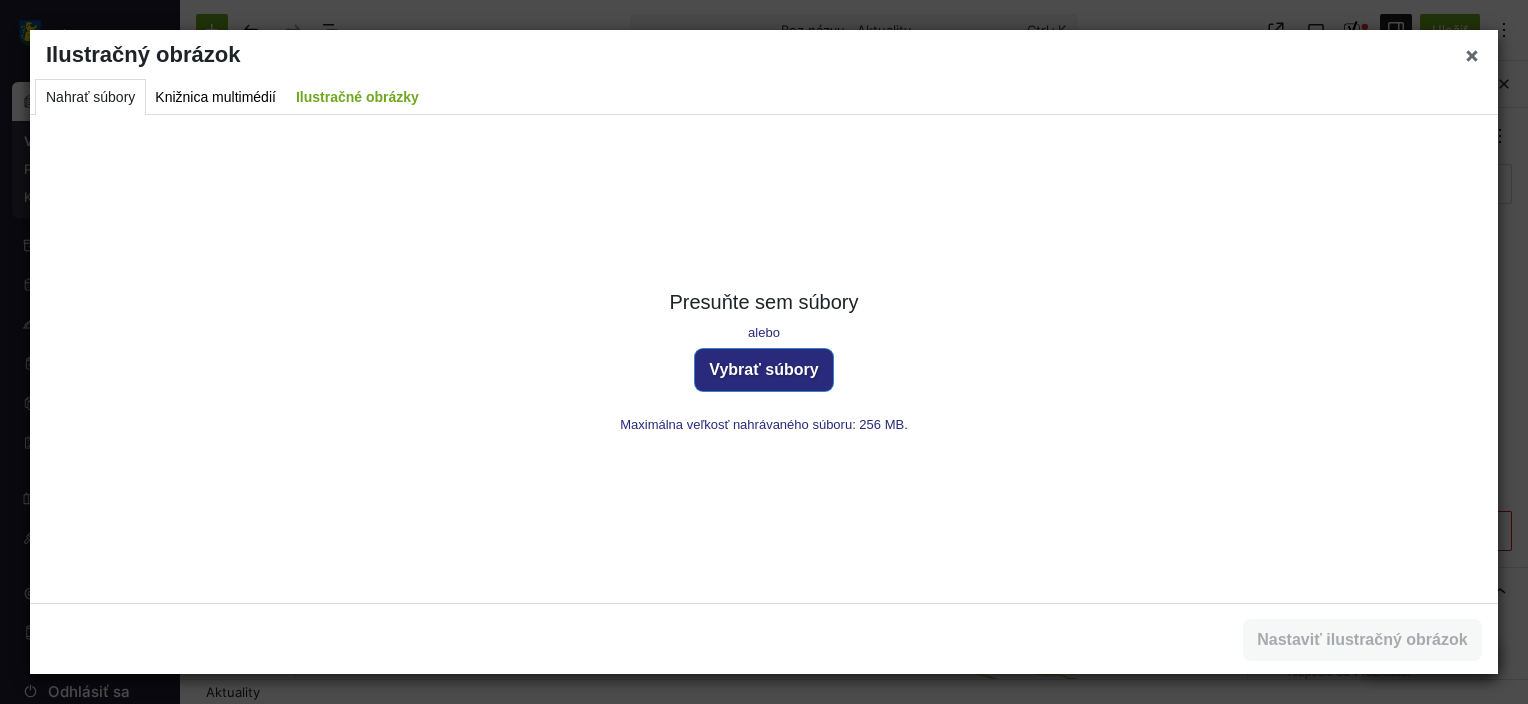 click on "Vybrať súbory" at bounding box center [764, 370] 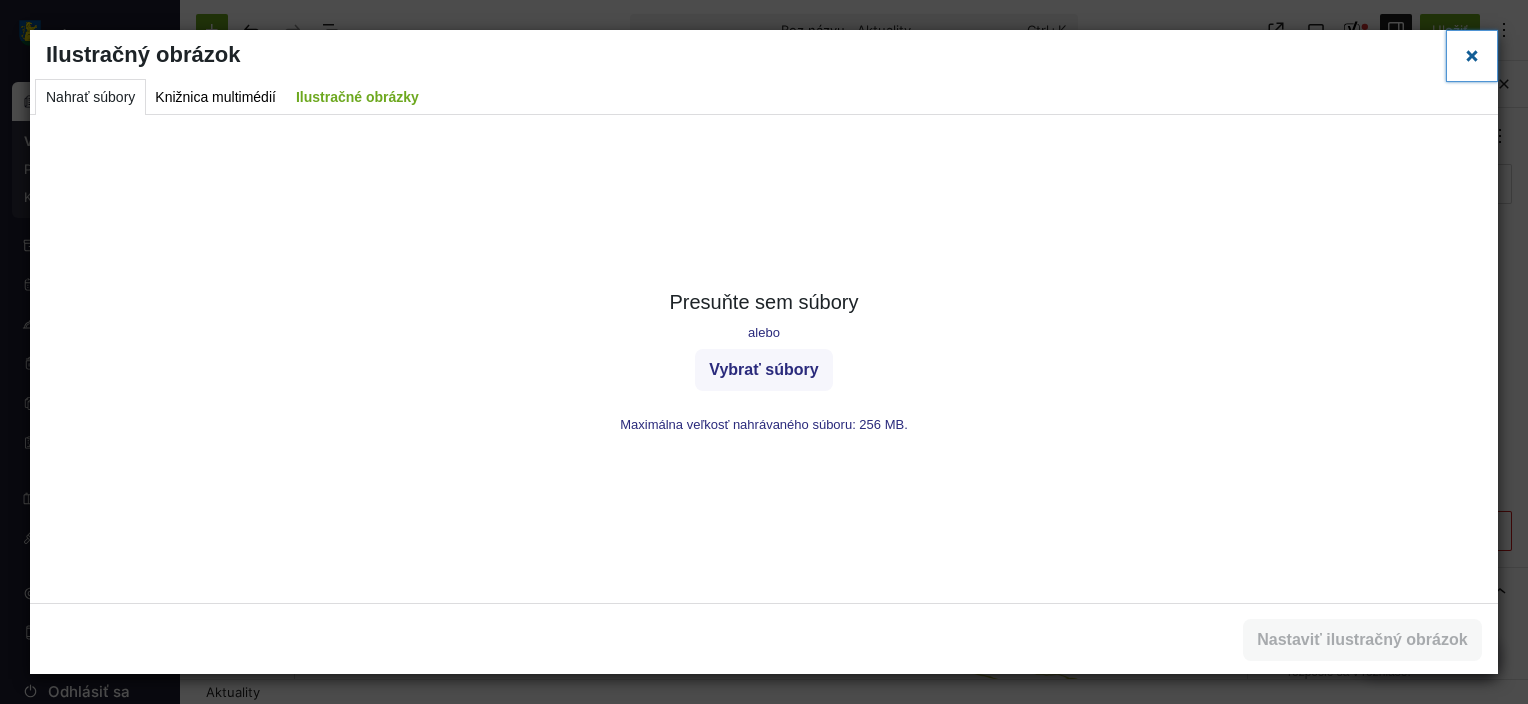 click on "Zavrieť okno" at bounding box center (1472, 55) 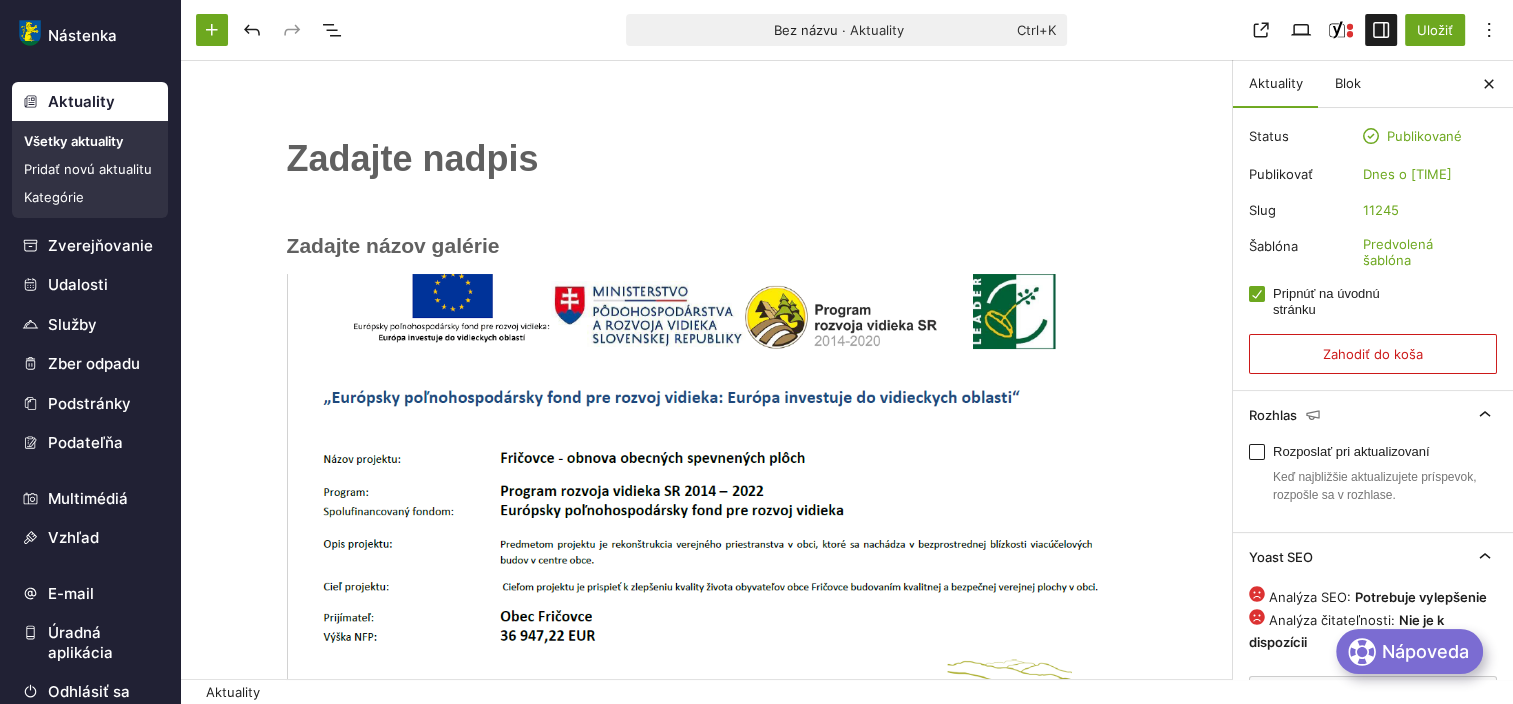 scroll, scrollTop: 200, scrollLeft: 0, axis: vertical 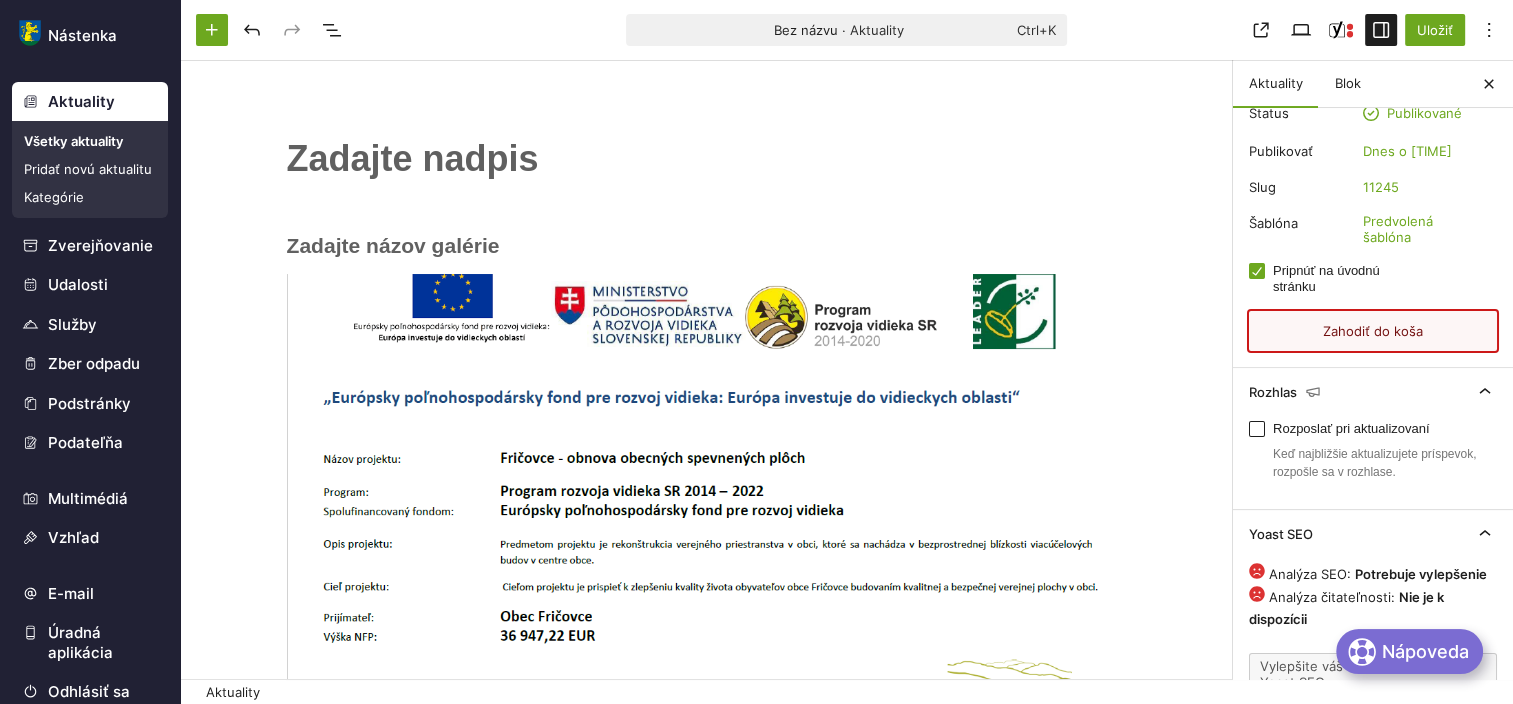 click on "Zahodiť do koša" at bounding box center [1373, 331] 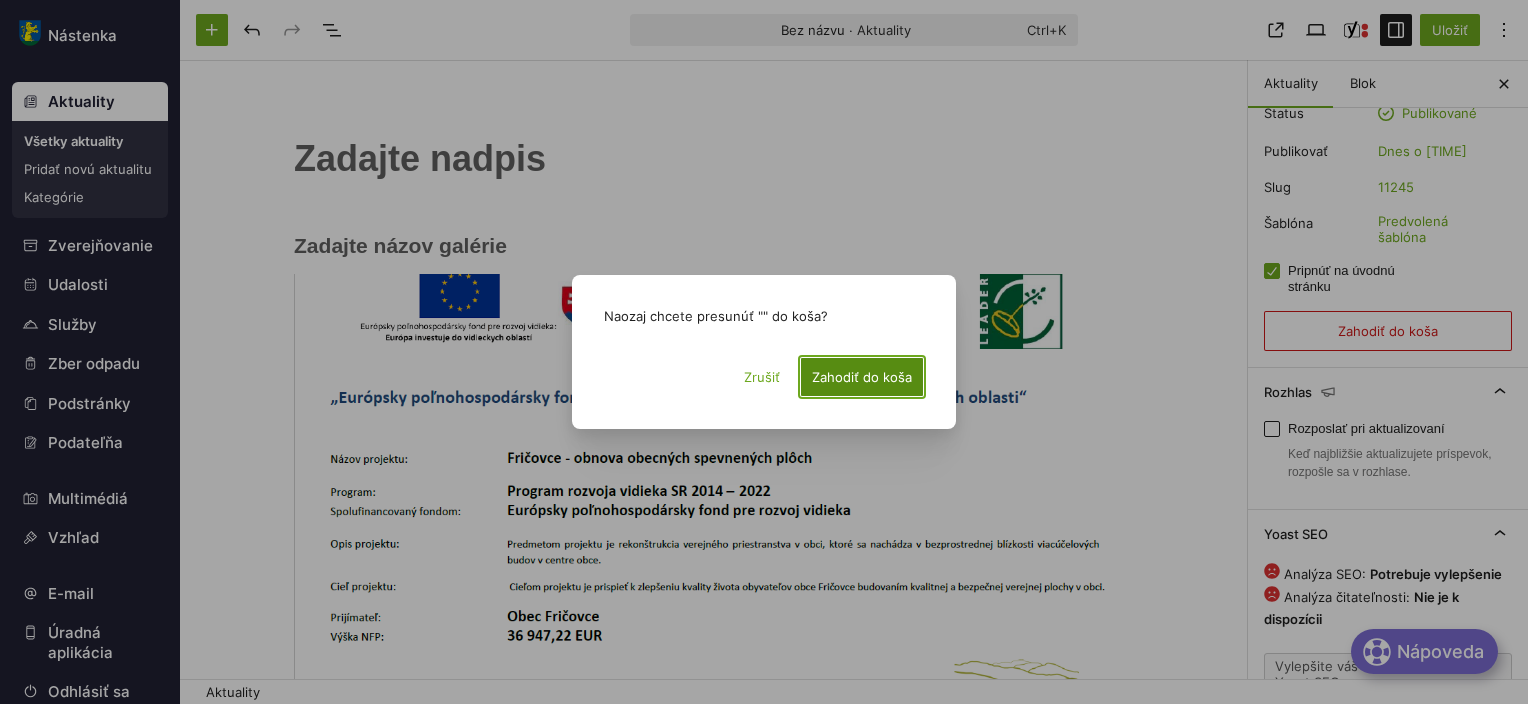 click on "Zahodiť do koša" at bounding box center (862, 377) 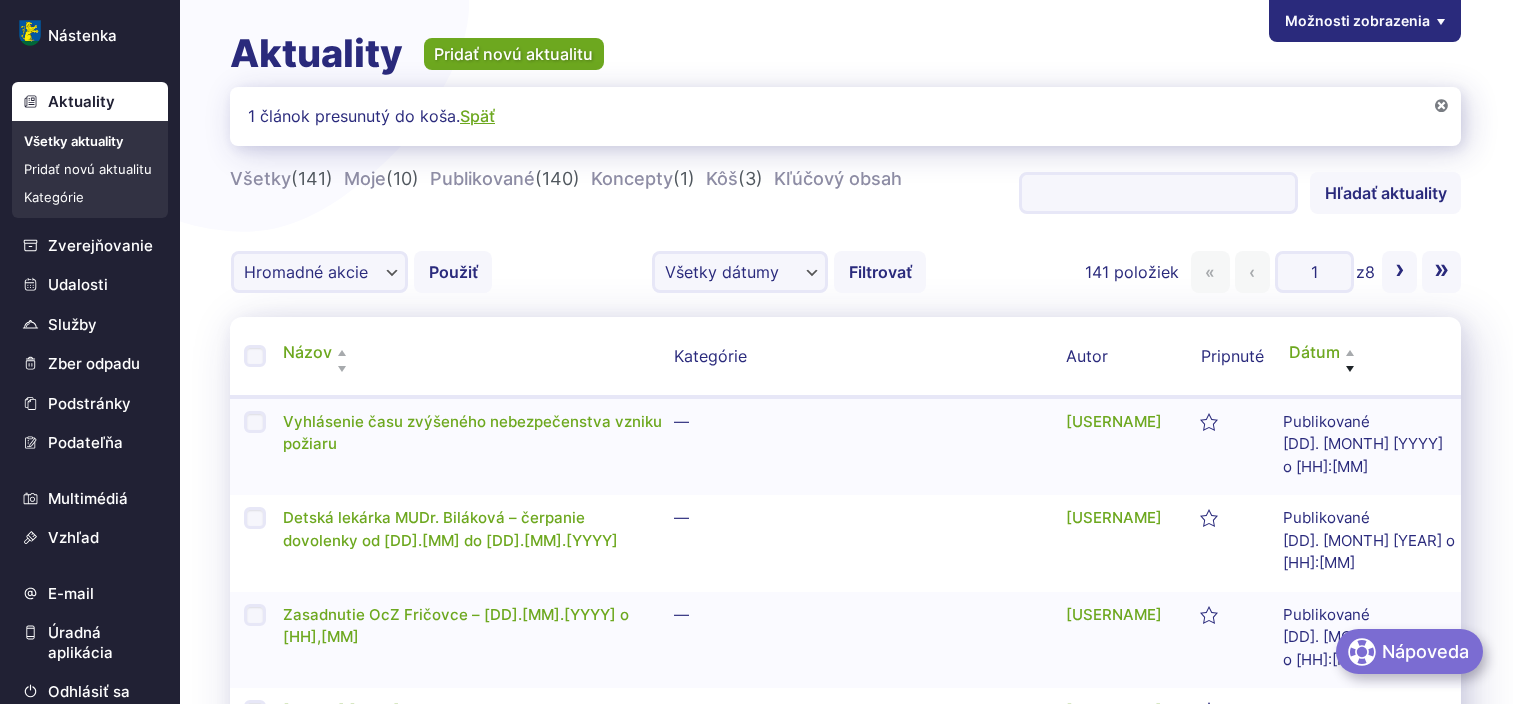 scroll, scrollTop: 0, scrollLeft: 0, axis: both 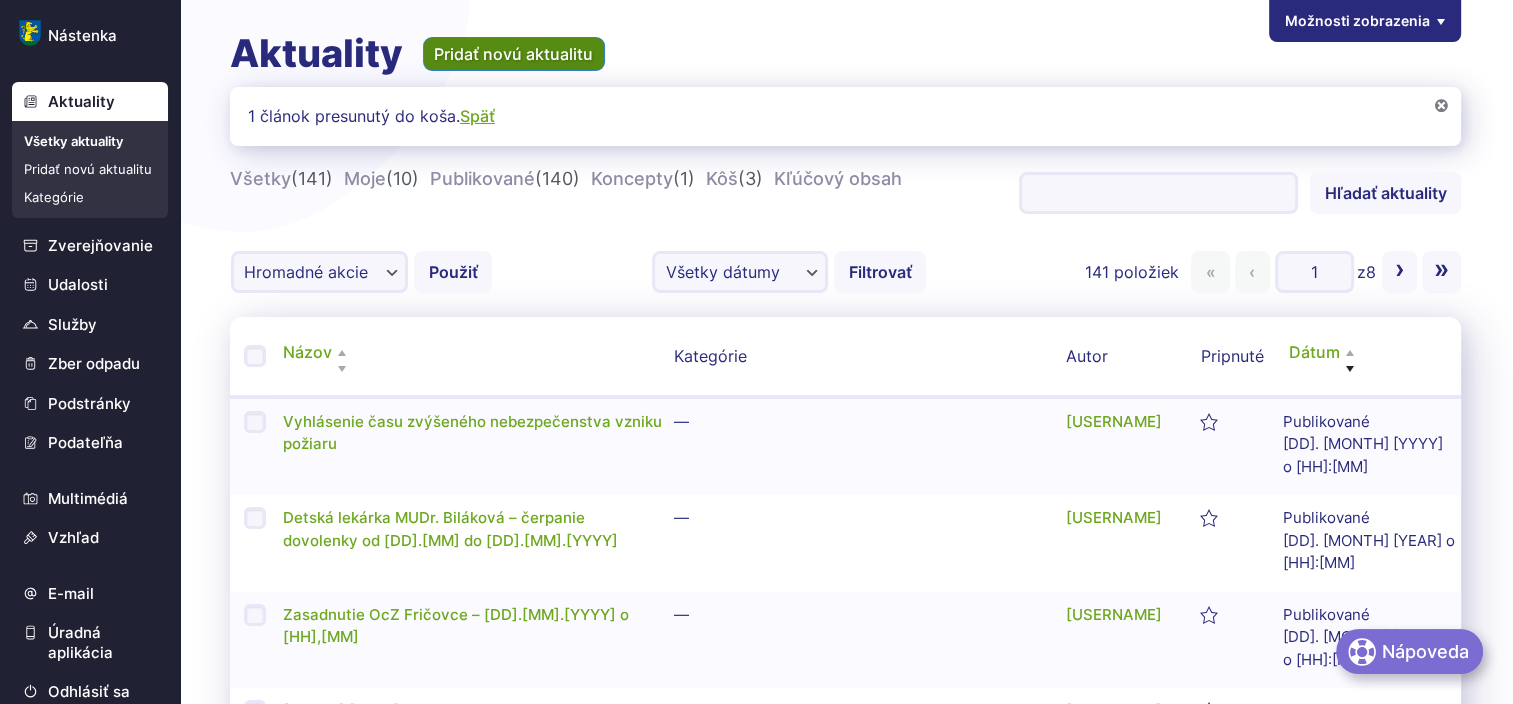 click on "Pridať novú aktualitu" at bounding box center [514, 54] 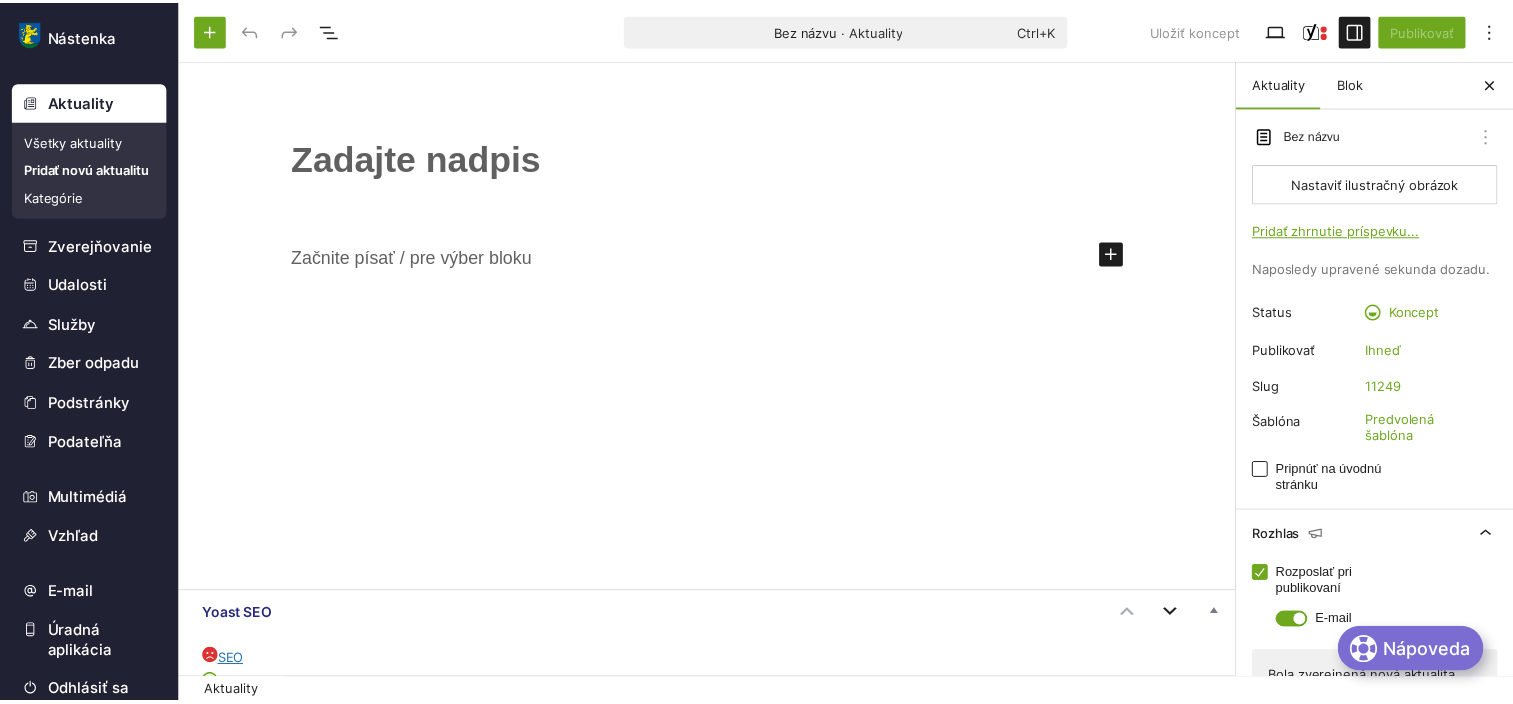 scroll, scrollTop: 0, scrollLeft: 0, axis: both 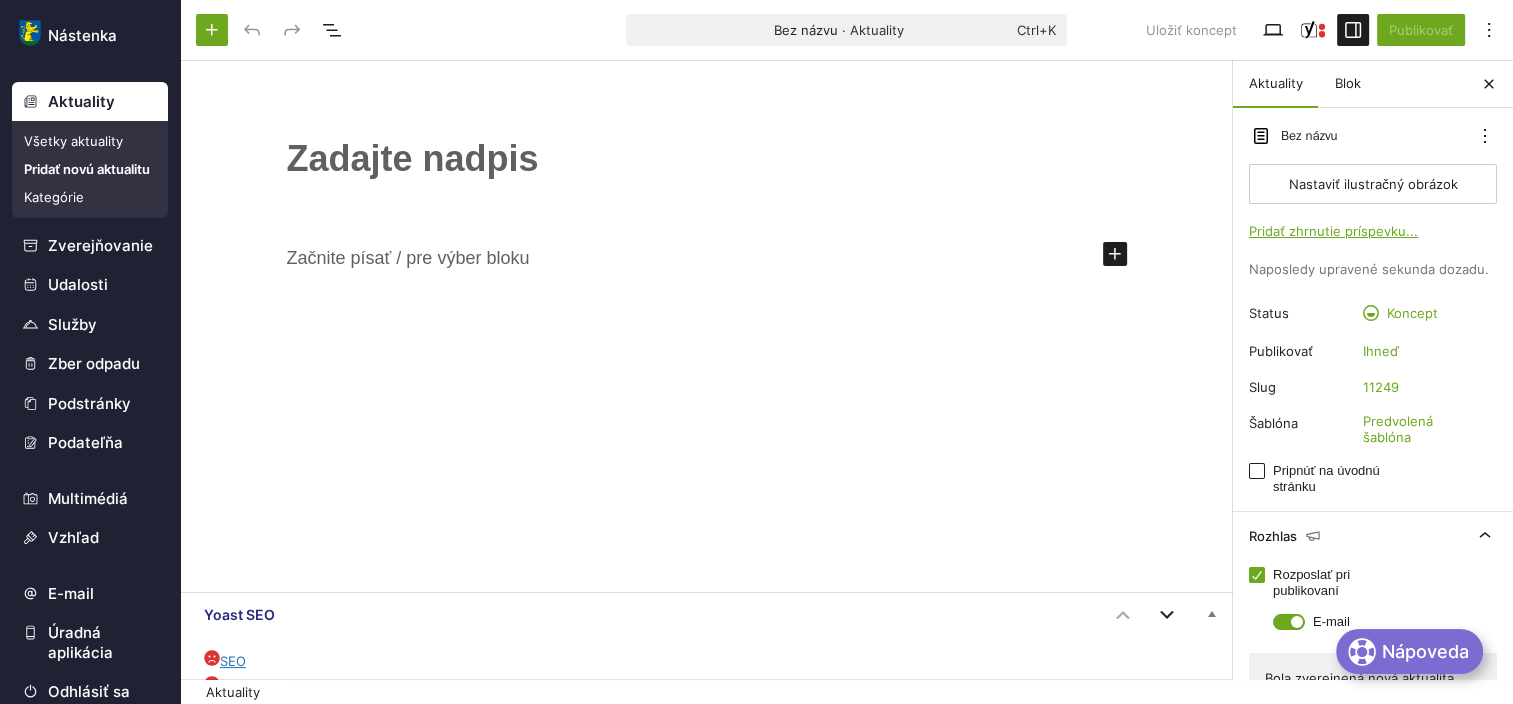 drag, startPoint x: 281, startPoint y: 165, endPoint x: 539, endPoint y: 176, distance: 258.23438 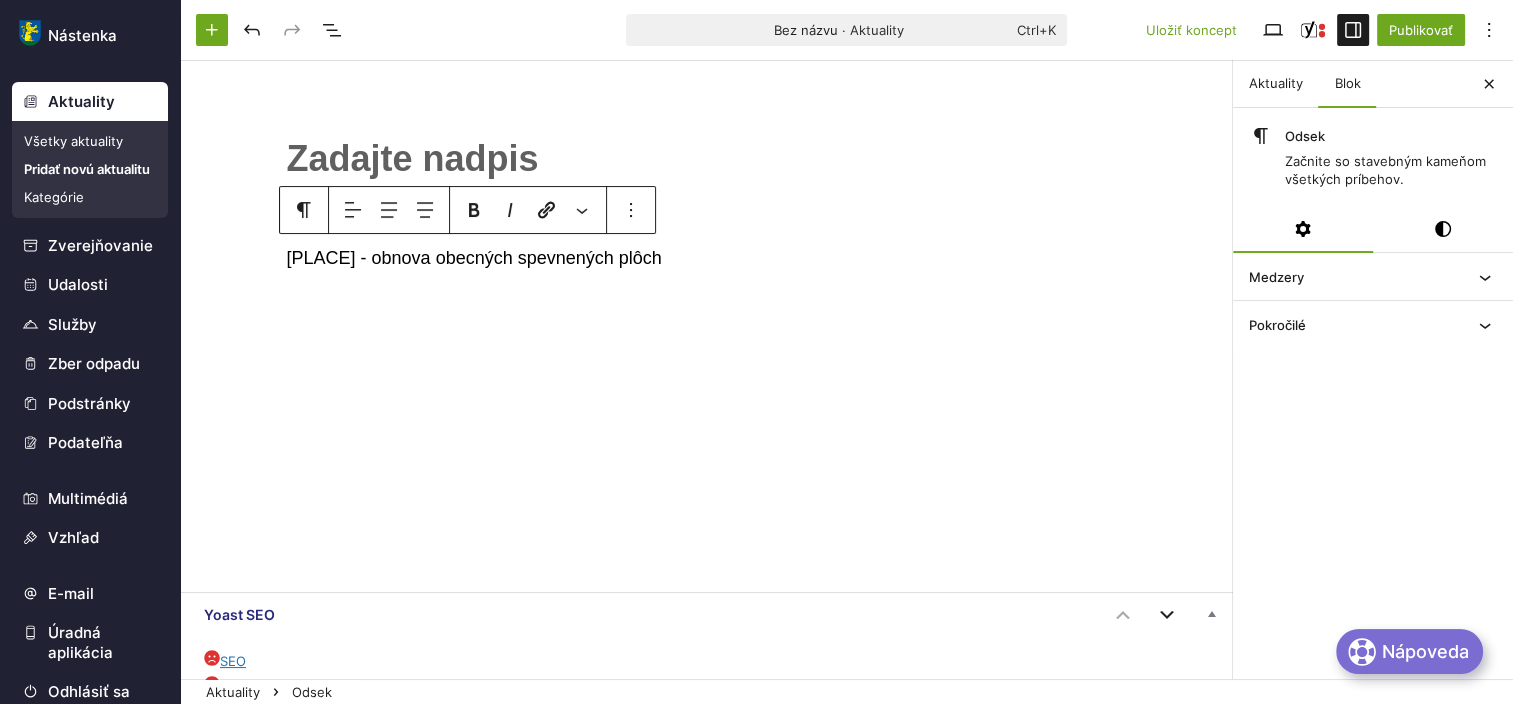 click on "﻿ [CITY] - obnova obecných spevnených plôch" at bounding box center [706, 334] 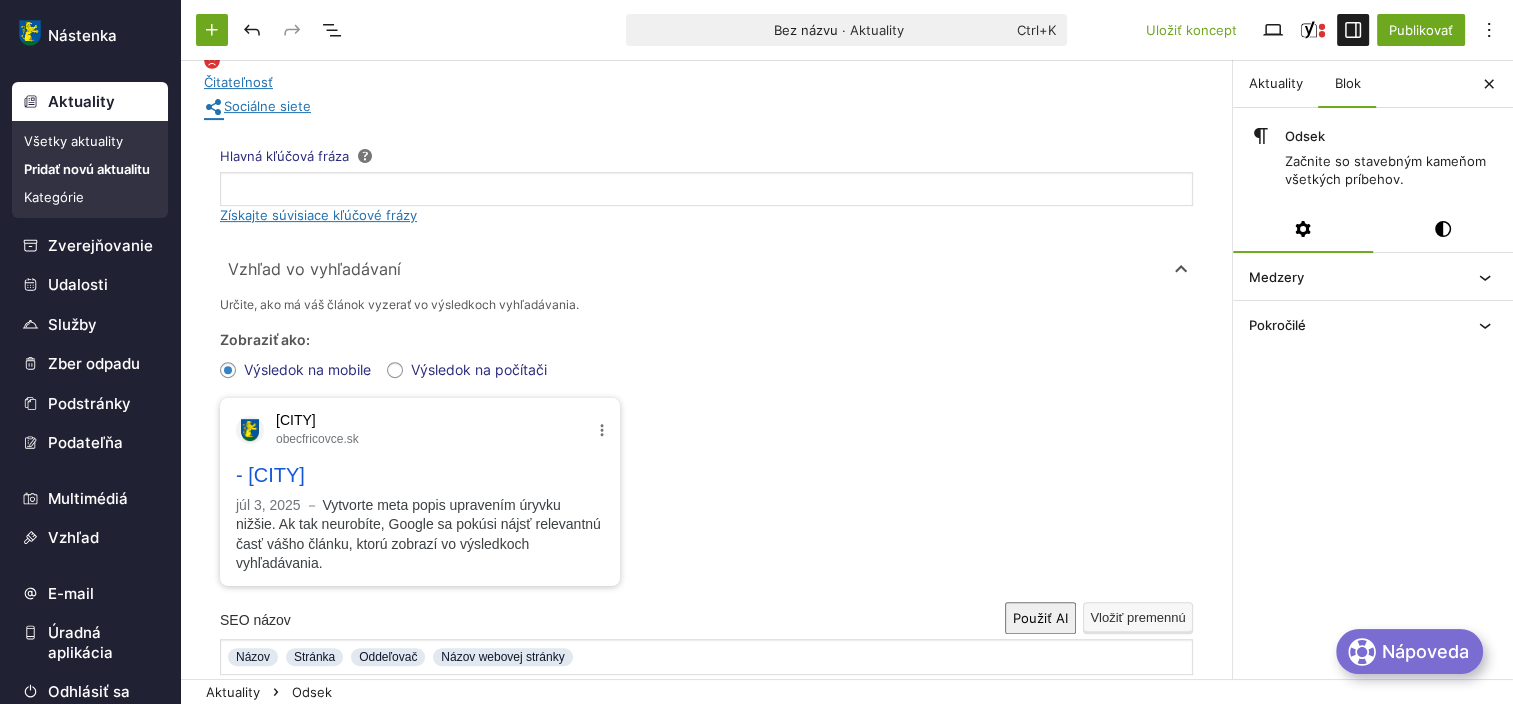 scroll, scrollTop: 700, scrollLeft: 0, axis: vertical 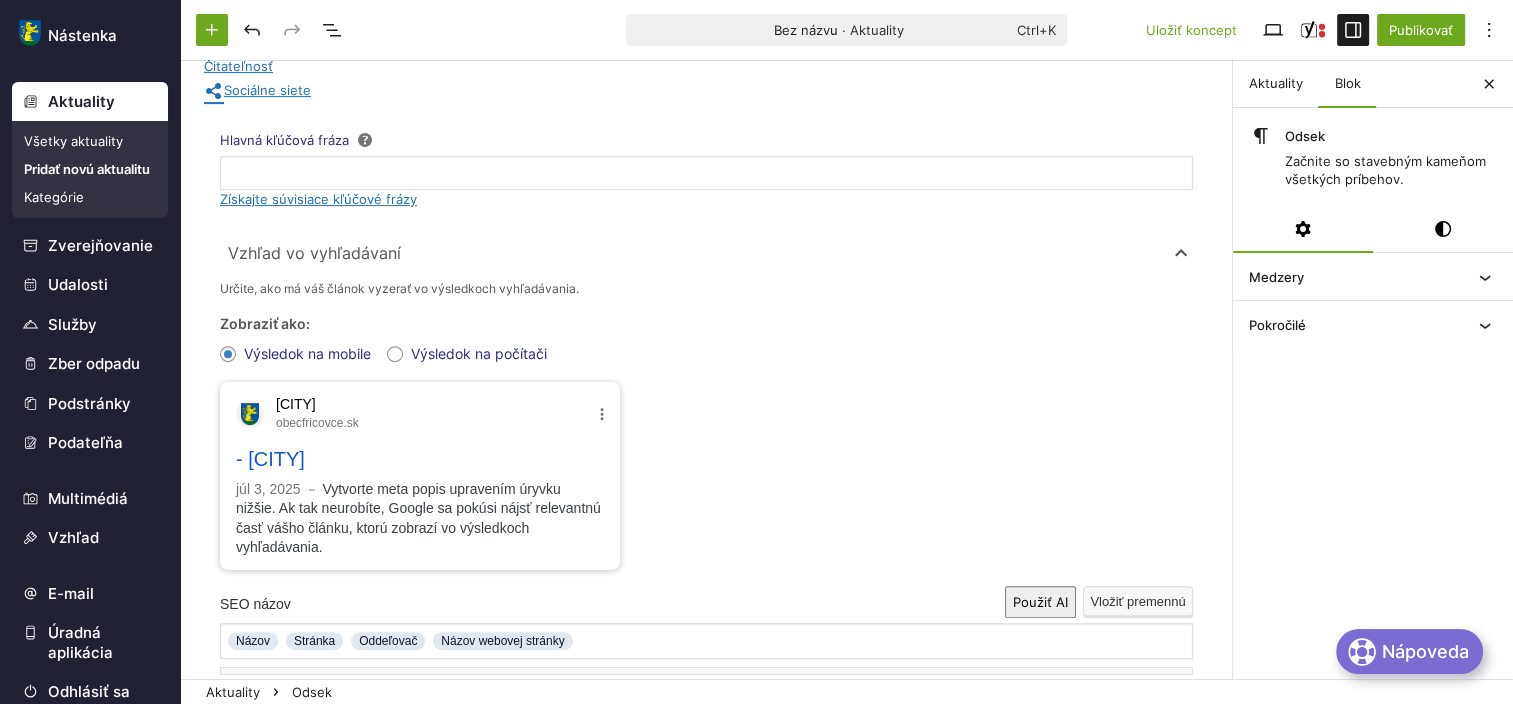 click on "Zobraziť ako: Výsledok na mobile Výsledok na počítači" at bounding box center [706, 340] 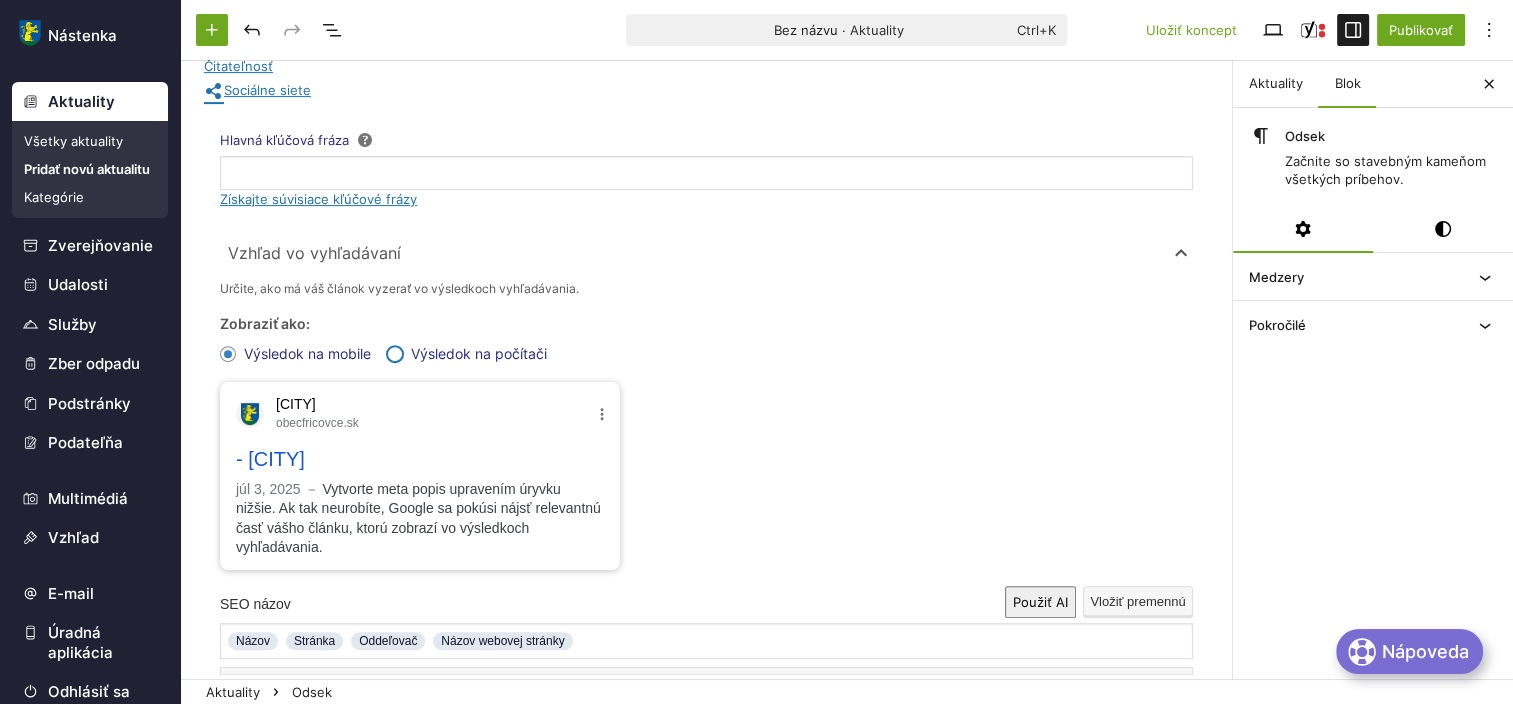 click on "Výsledok na počítači" at bounding box center (395, 354) 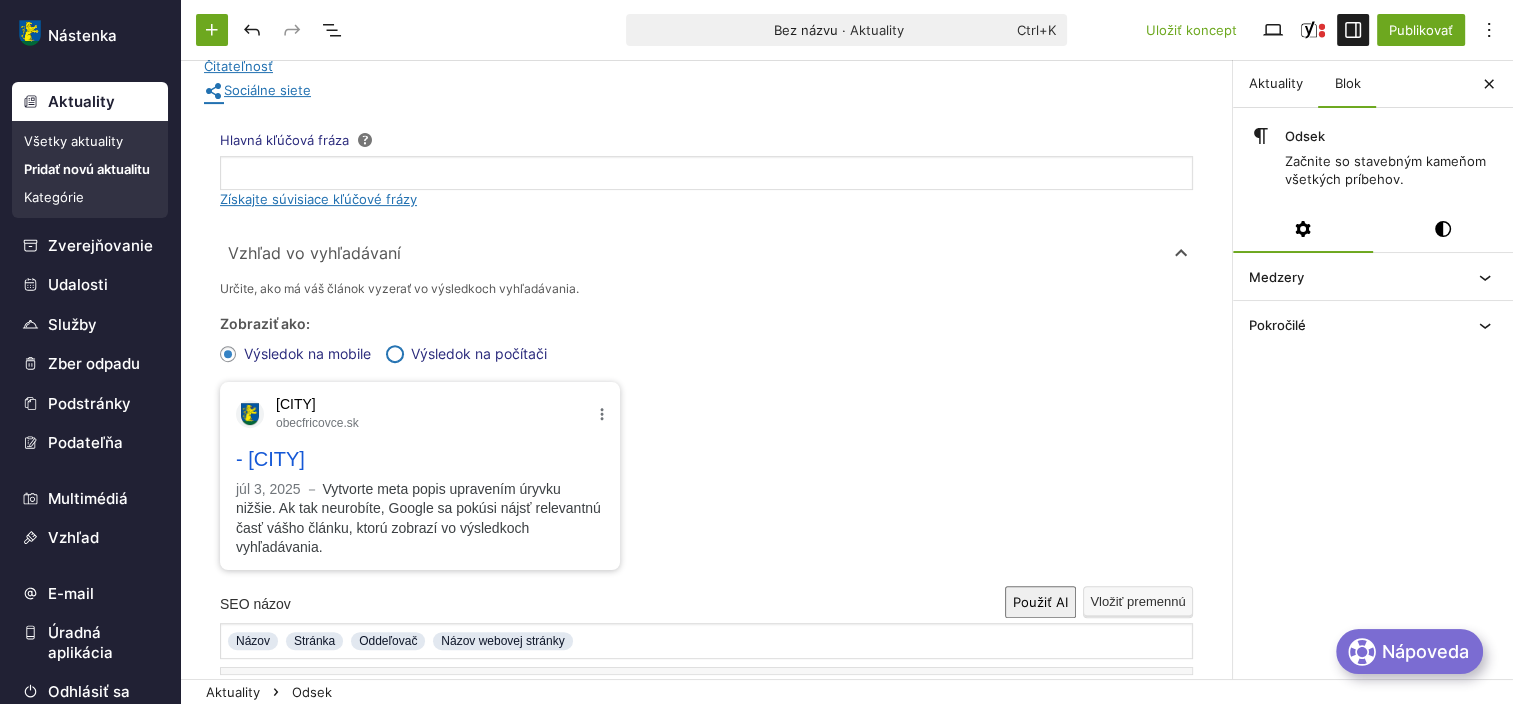 radio on "true" 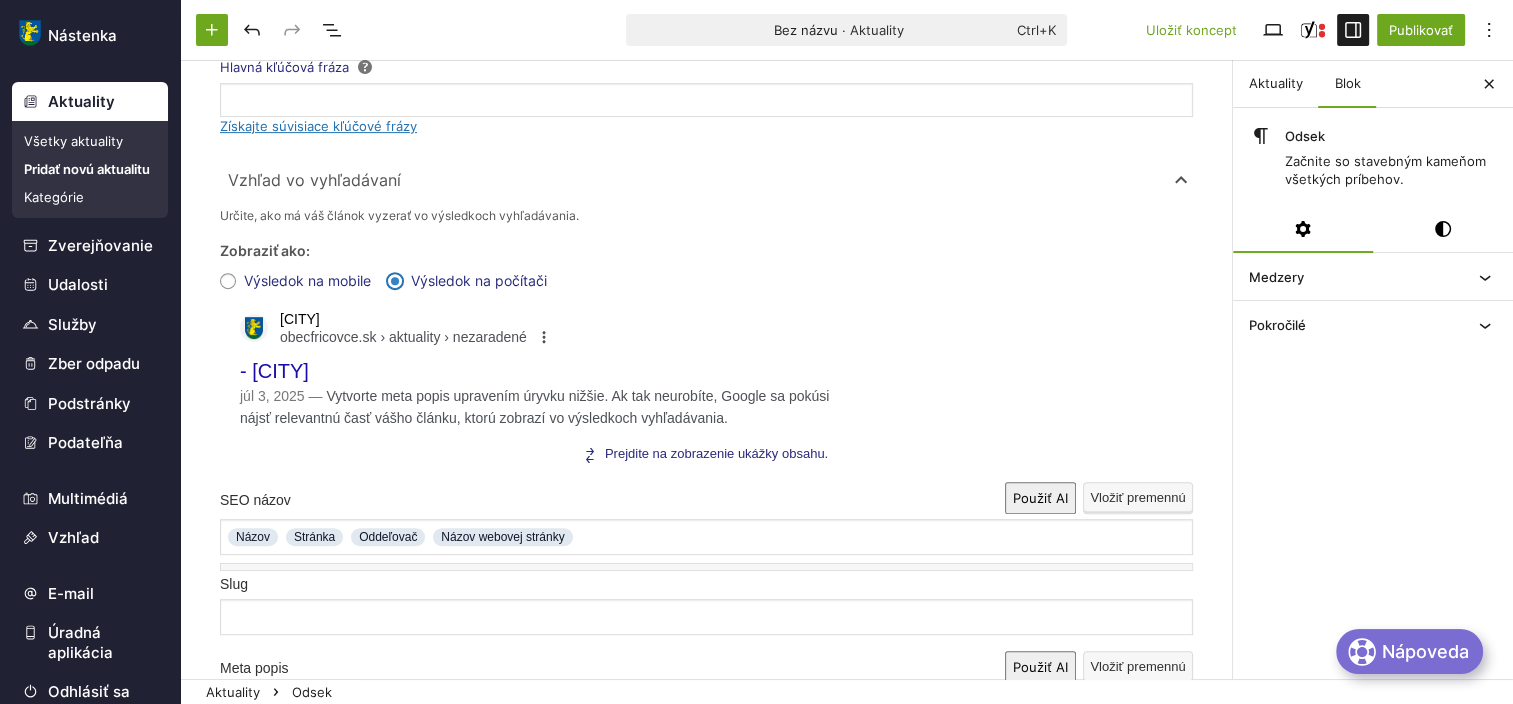 scroll, scrollTop: 700, scrollLeft: 0, axis: vertical 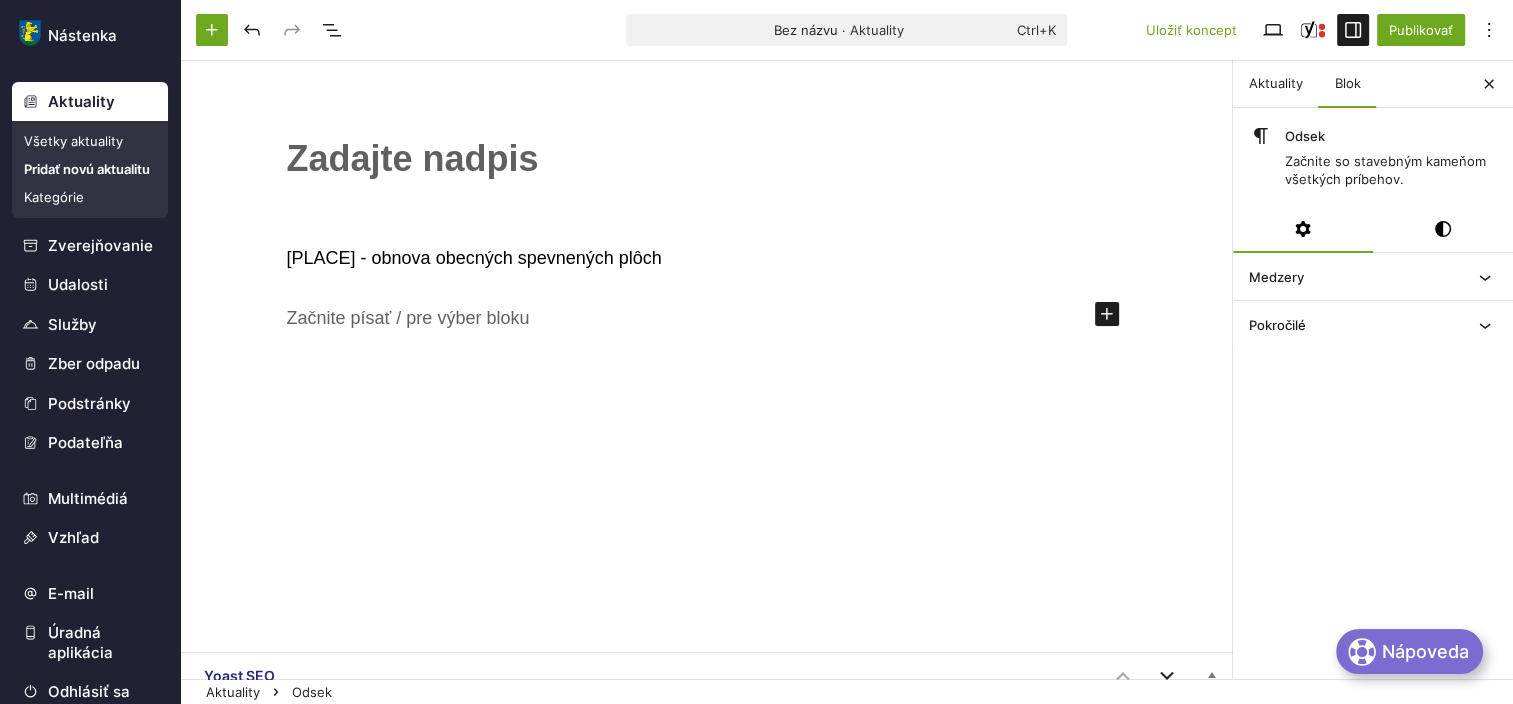 click on "﻿" at bounding box center [707, 159] 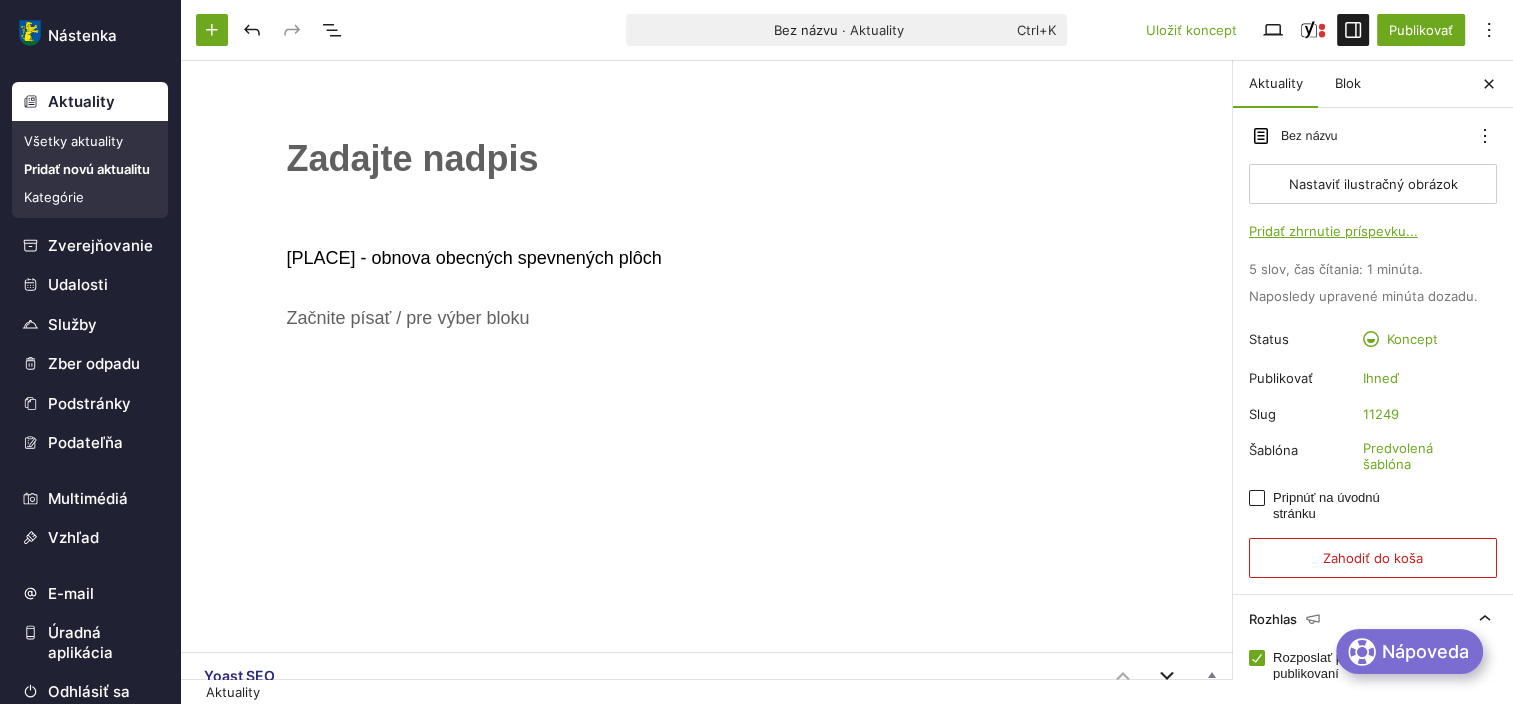 drag, startPoint x: 554, startPoint y: 168, endPoint x: 380, endPoint y: 184, distance: 174.73409 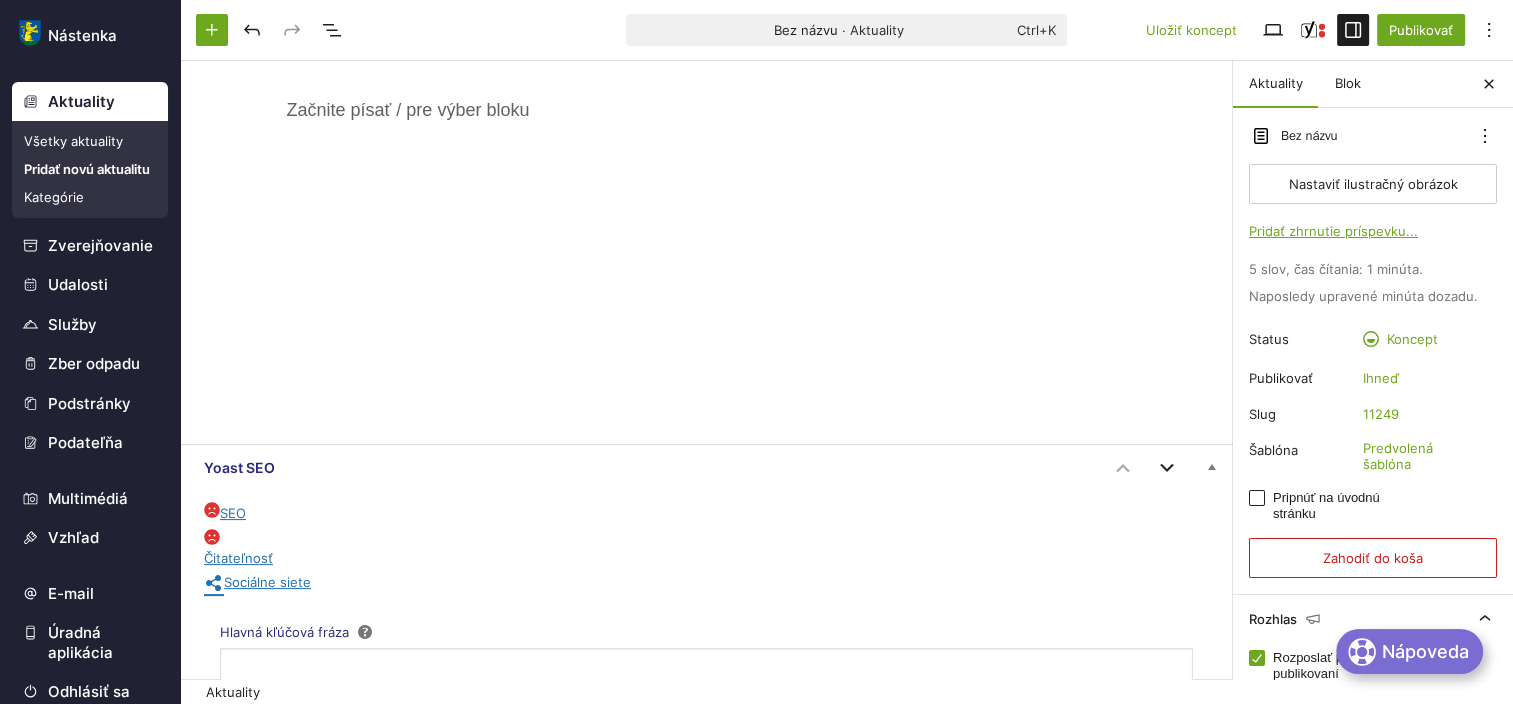 scroll, scrollTop: 300, scrollLeft: 0, axis: vertical 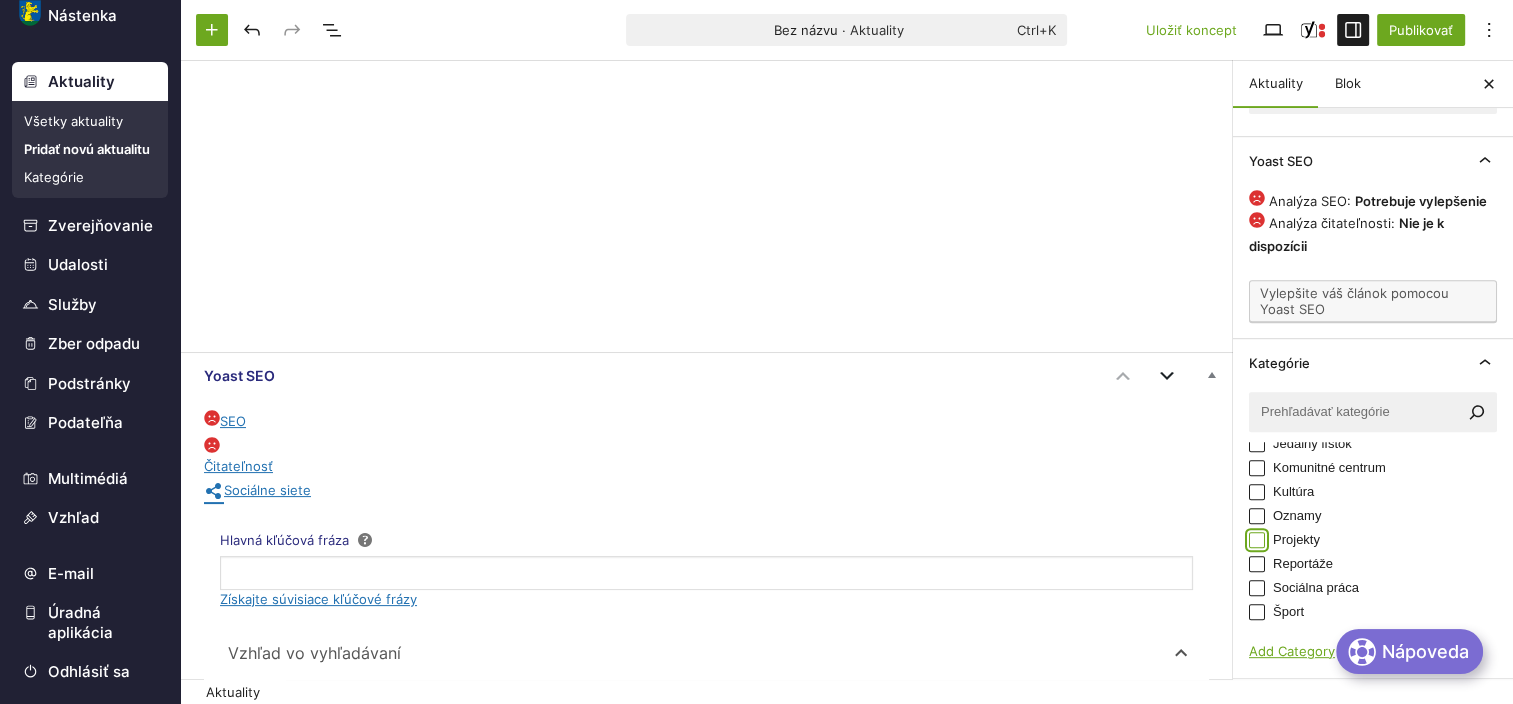 click on "Projekty" at bounding box center [1257, 540] 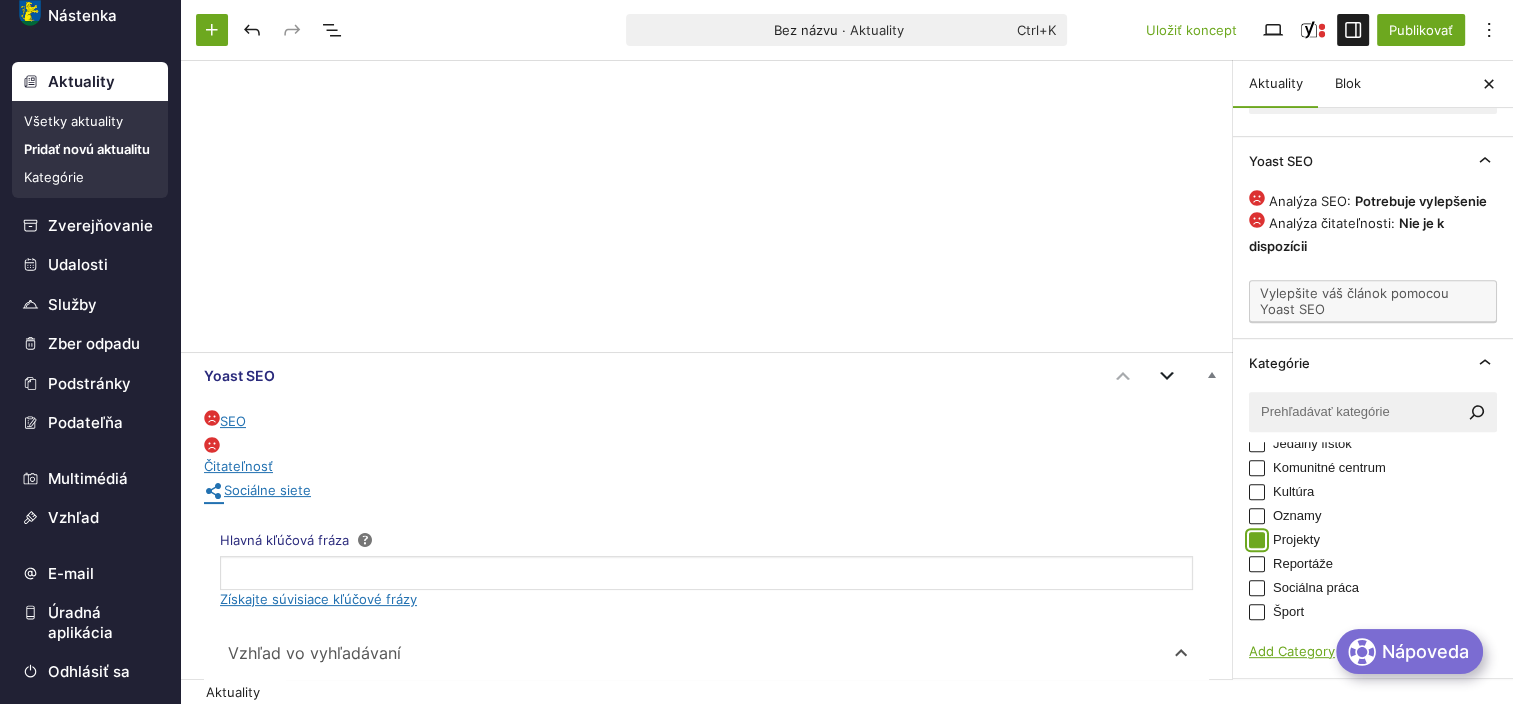 checkbox on "true" 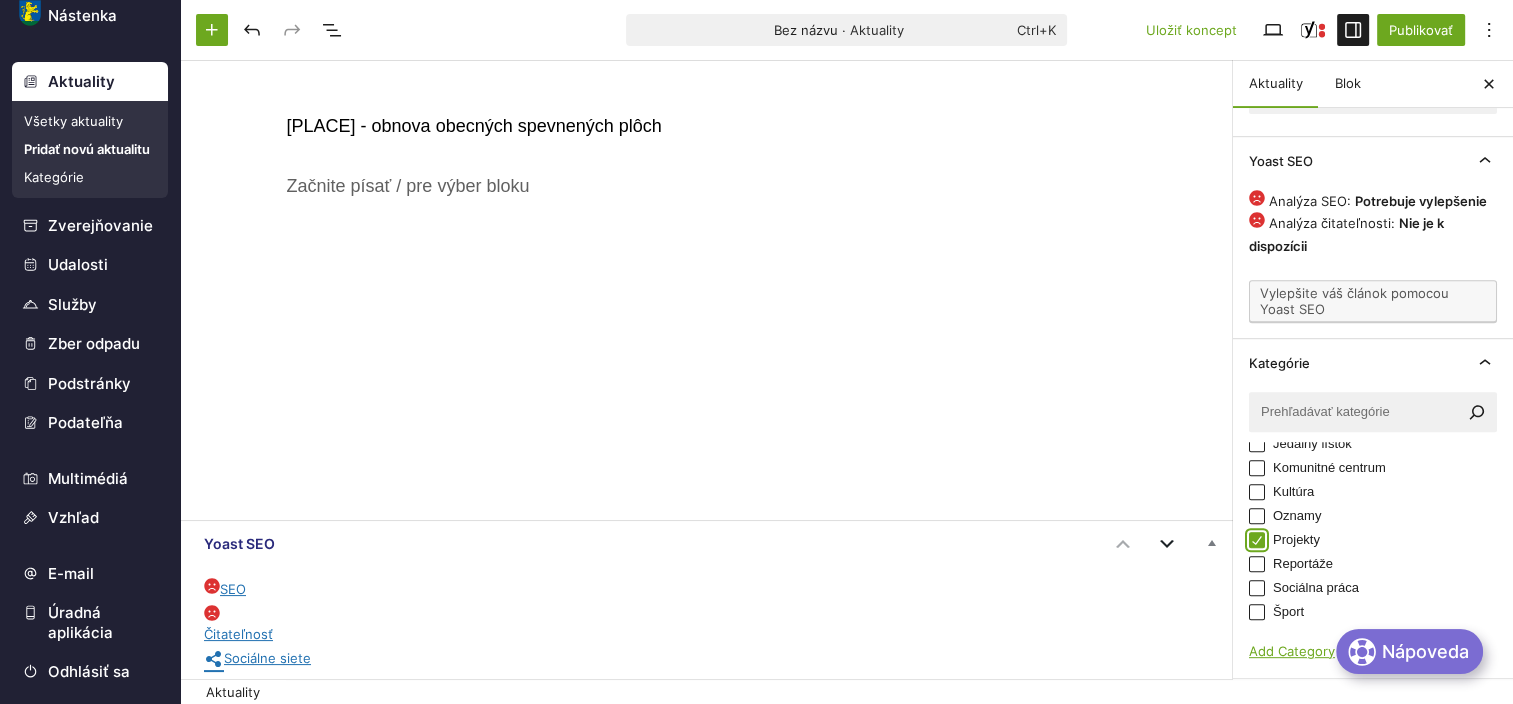 scroll, scrollTop: 0, scrollLeft: 0, axis: both 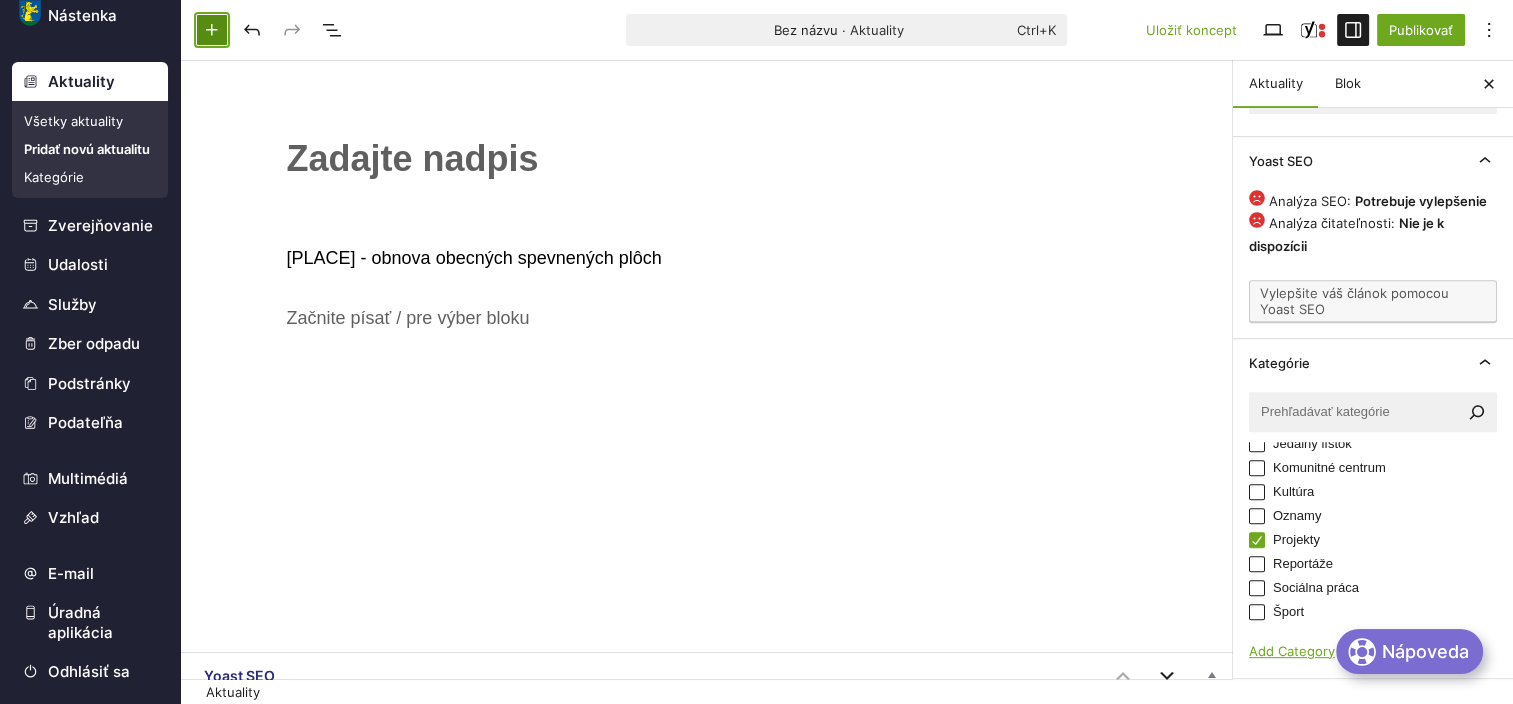 click at bounding box center [212, 30] 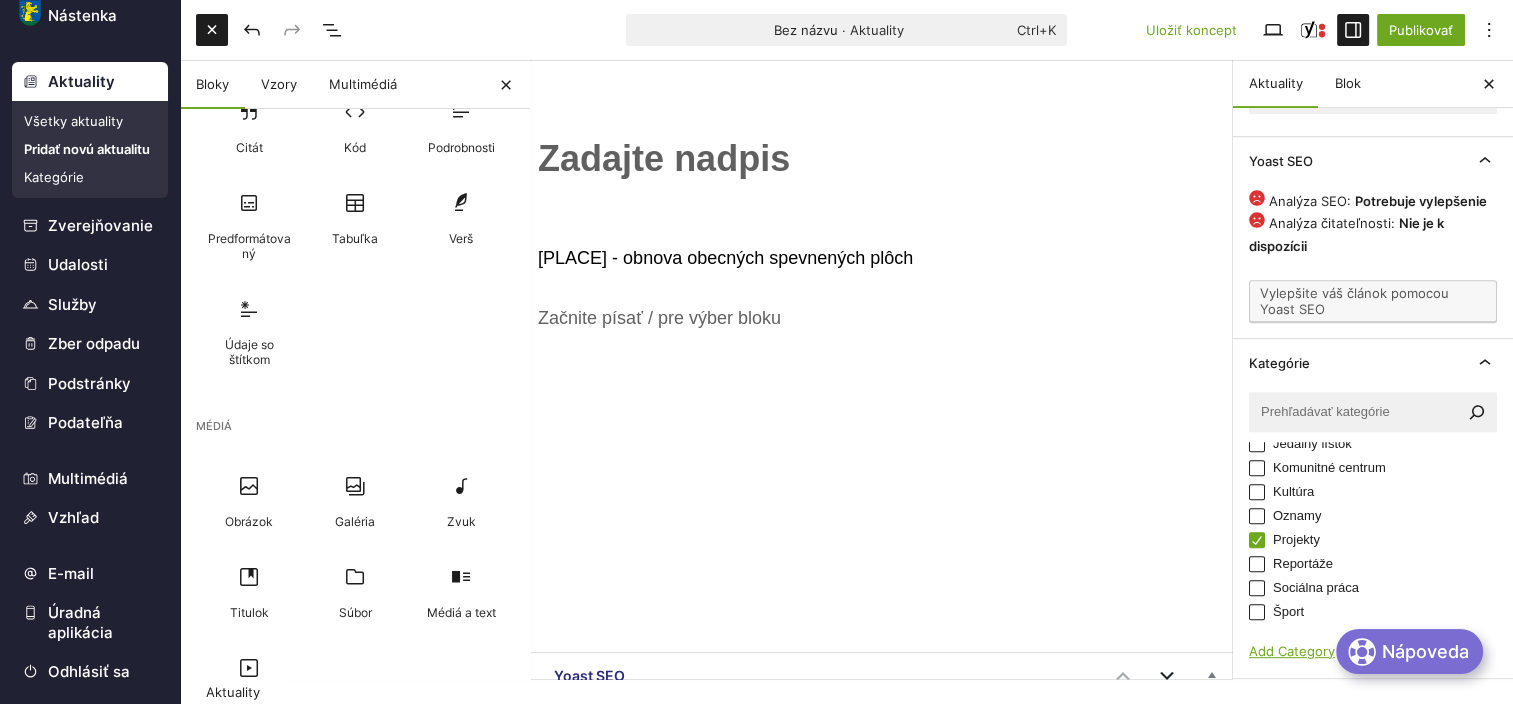 scroll, scrollTop: 300, scrollLeft: 0, axis: vertical 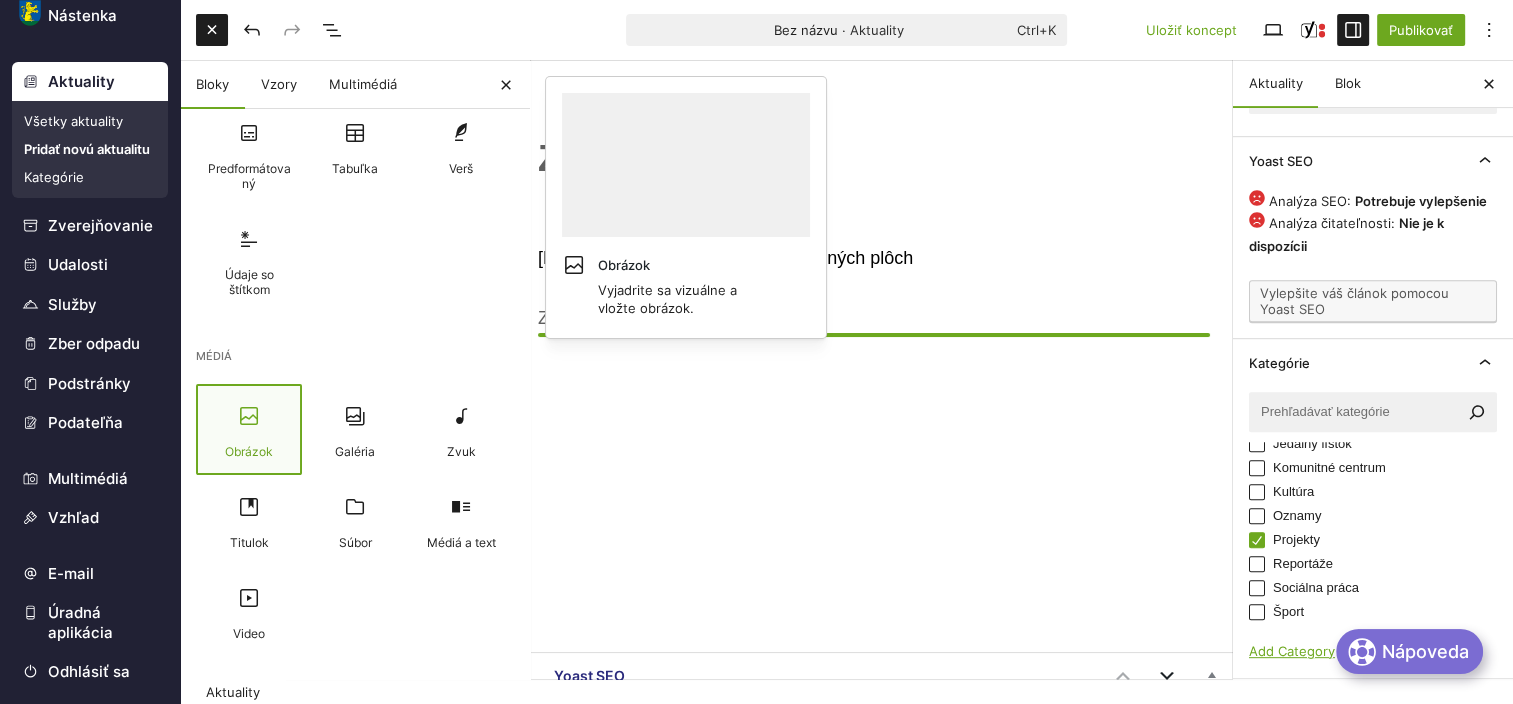 click at bounding box center (249, 416) 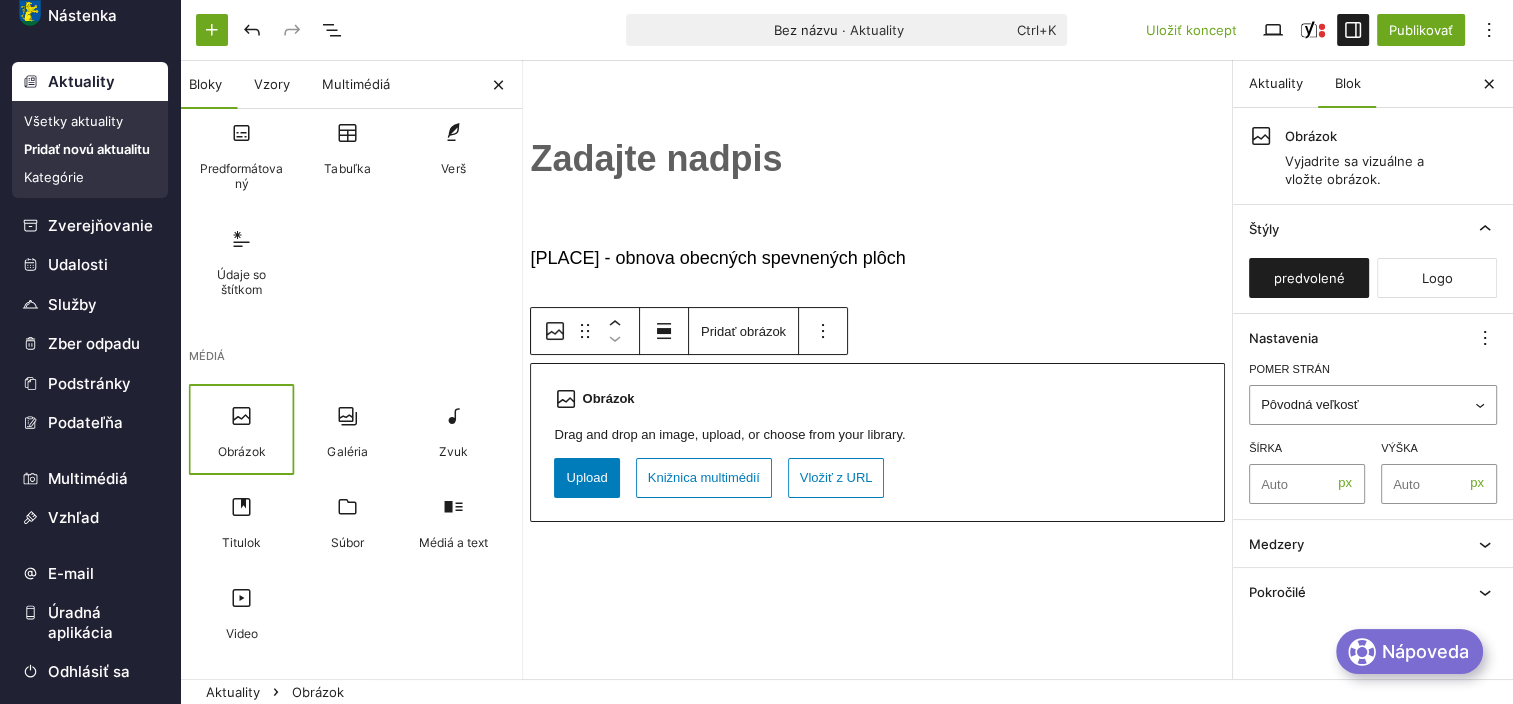 scroll, scrollTop: 0, scrollLeft: 0, axis: both 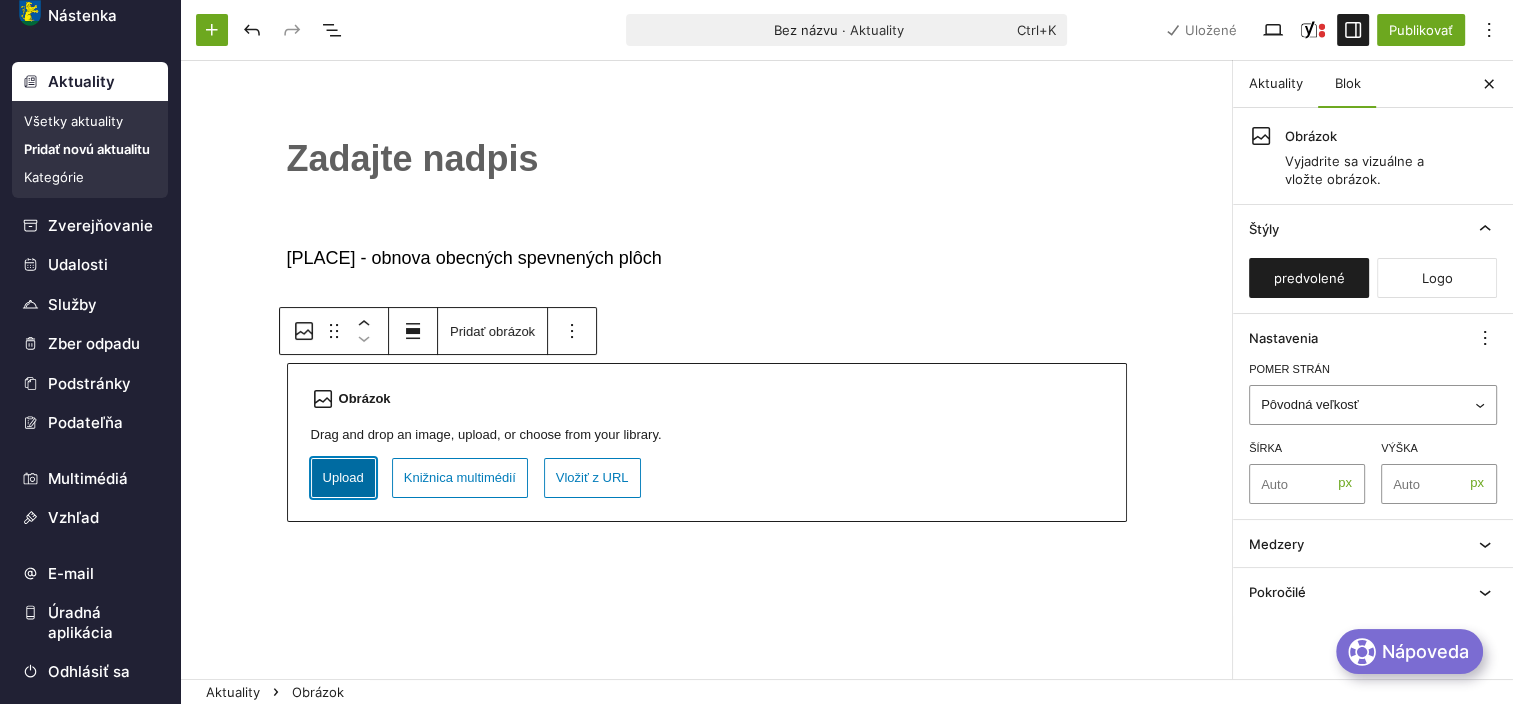 click on "Upload" at bounding box center [343, 478] 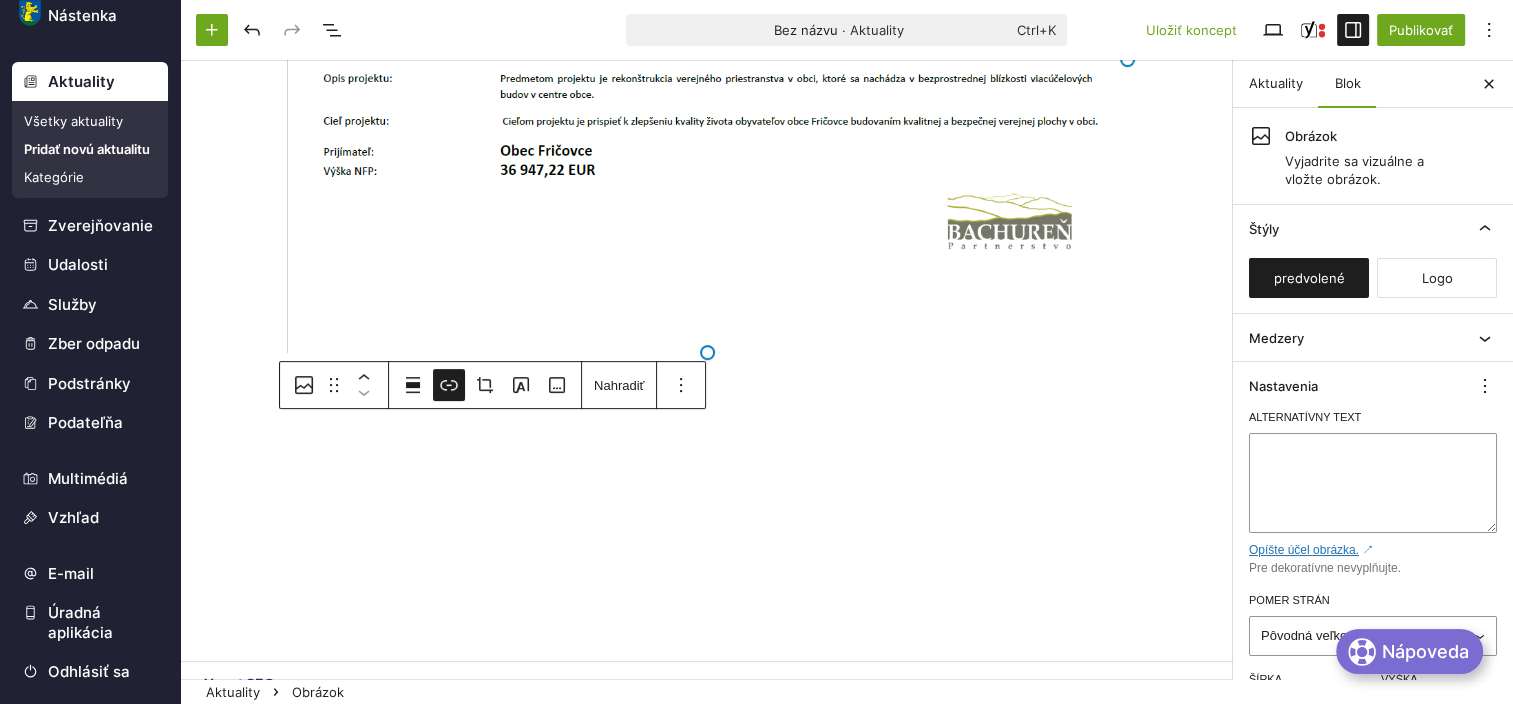 scroll, scrollTop: 500, scrollLeft: 0, axis: vertical 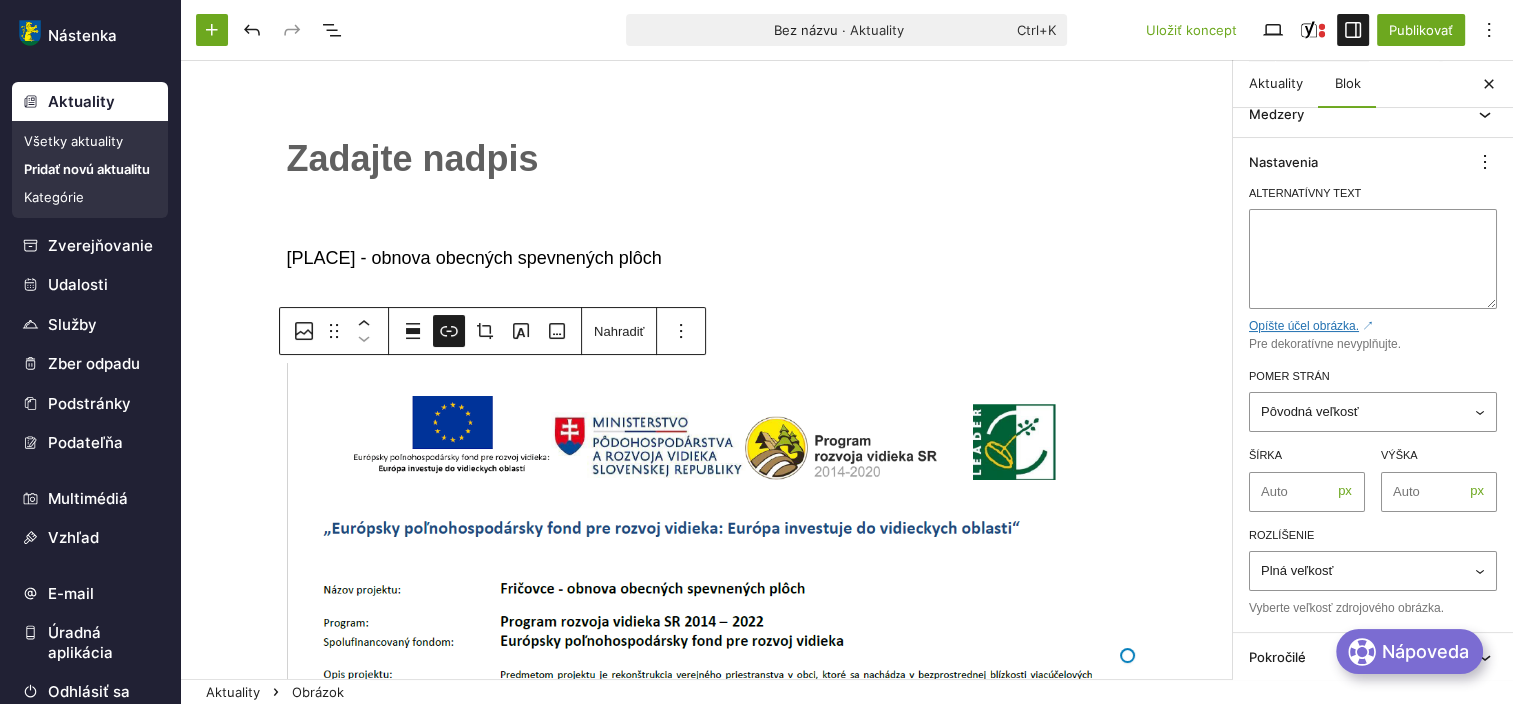 click on "﻿" at bounding box center [707, 159] 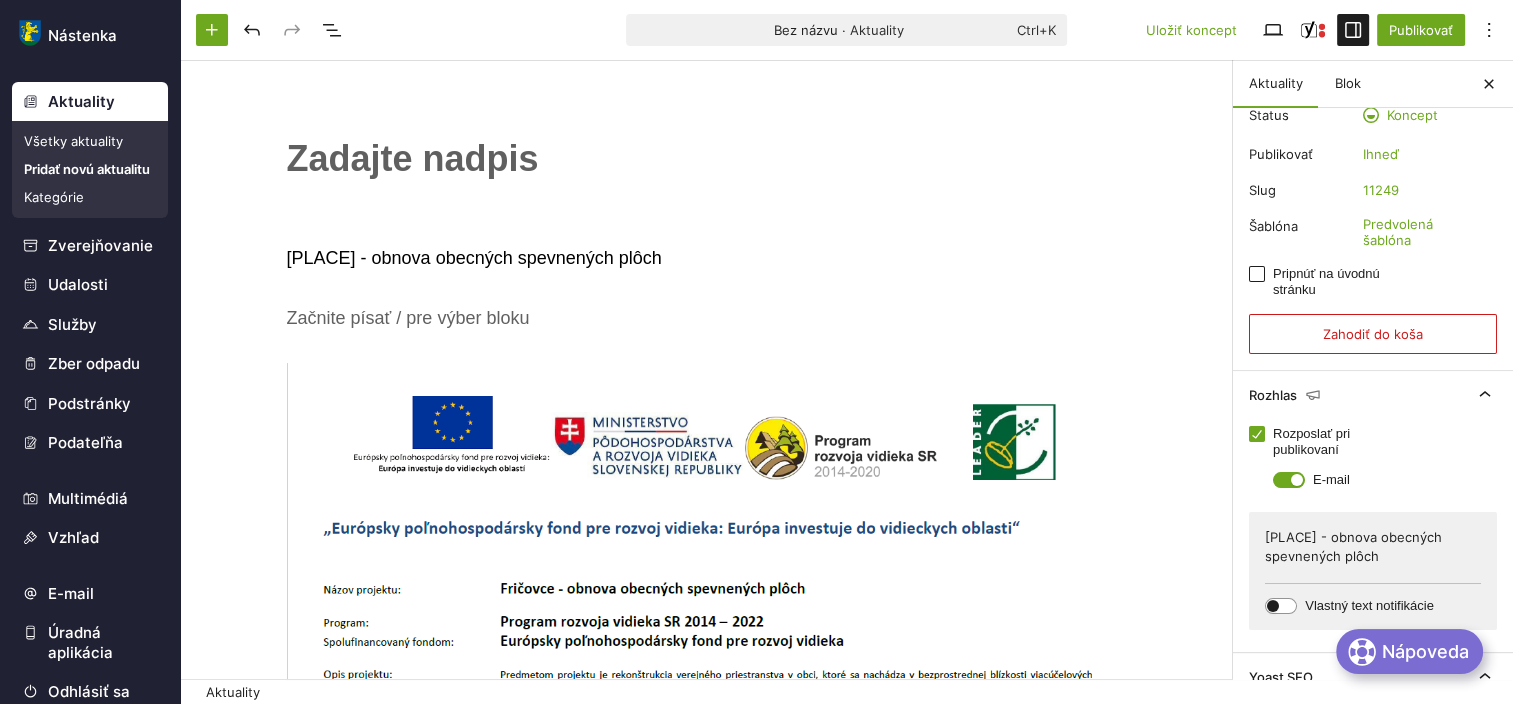 scroll, scrollTop: 0, scrollLeft: 0, axis: both 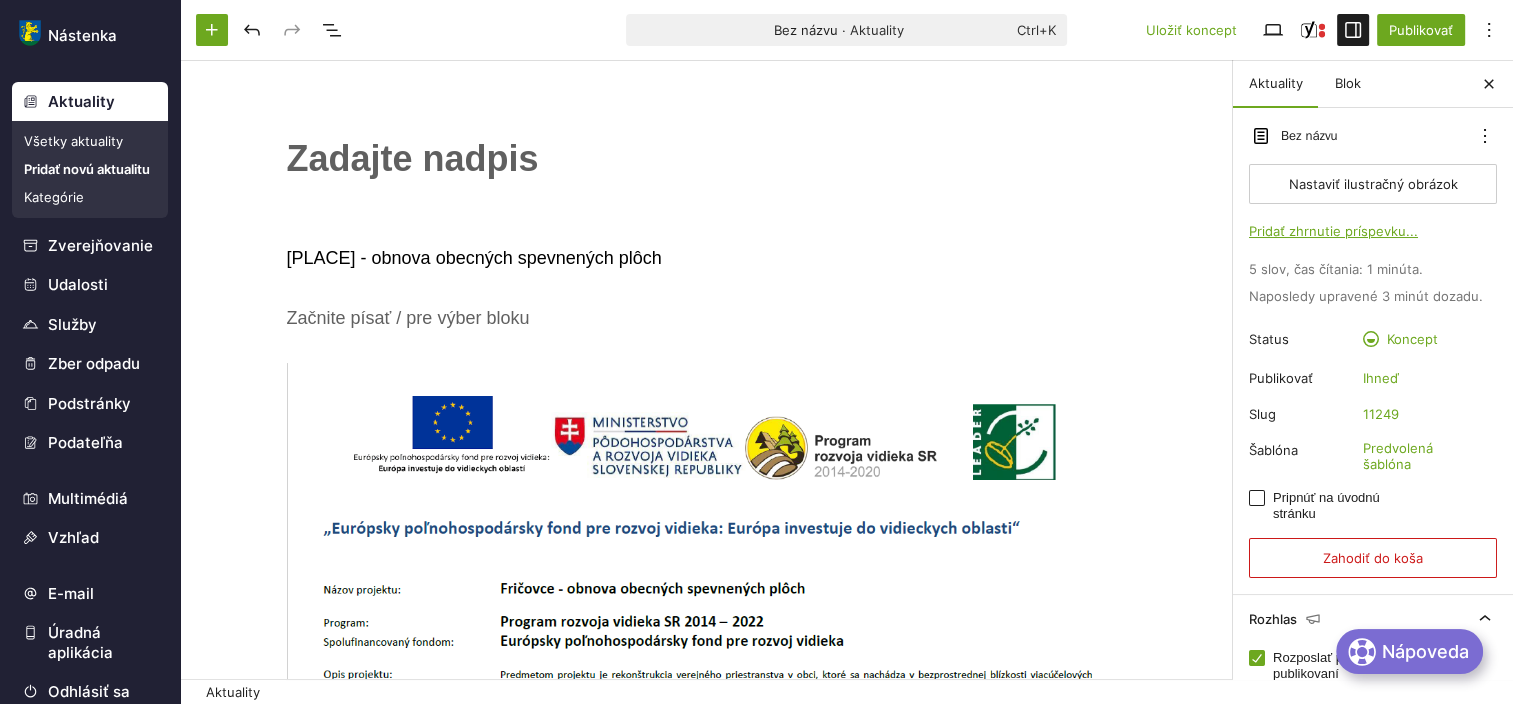 drag, startPoint x: 282, startPoint y: 164, endPoint x: 588, endPoint y: 165, distance: 306.00165 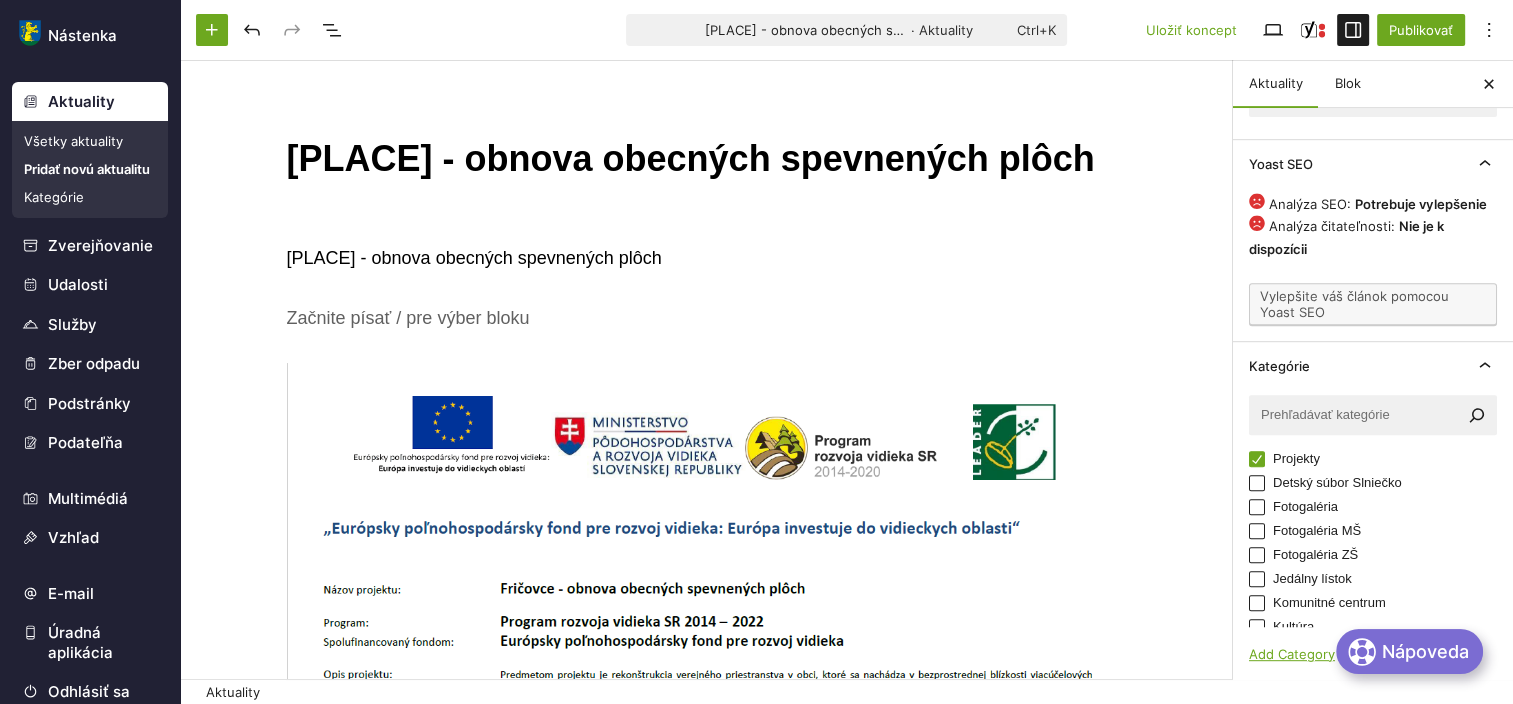 scroll, scrollTop: 857, scrollLeft: 0, axis: vertical 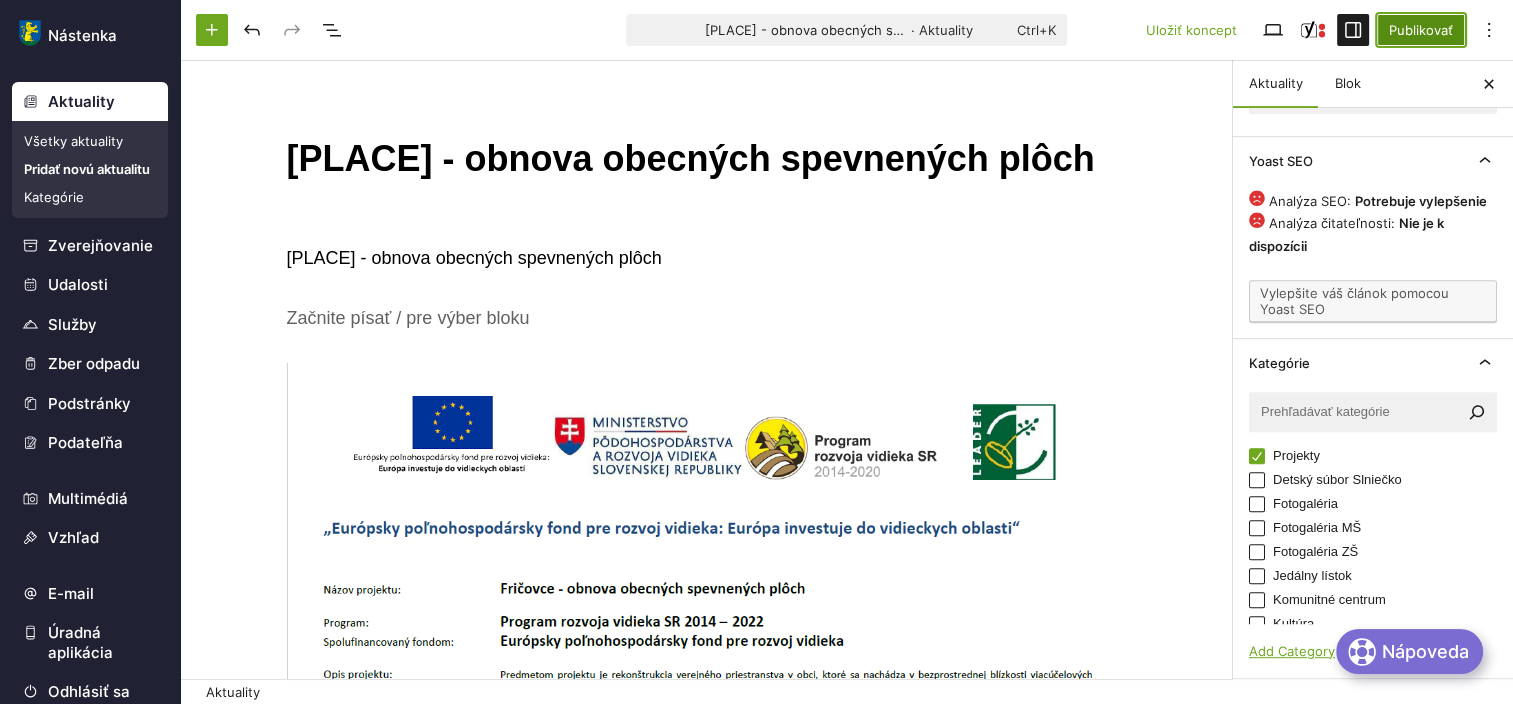 click on "Publikovať" at bounding box center [1421, 30] 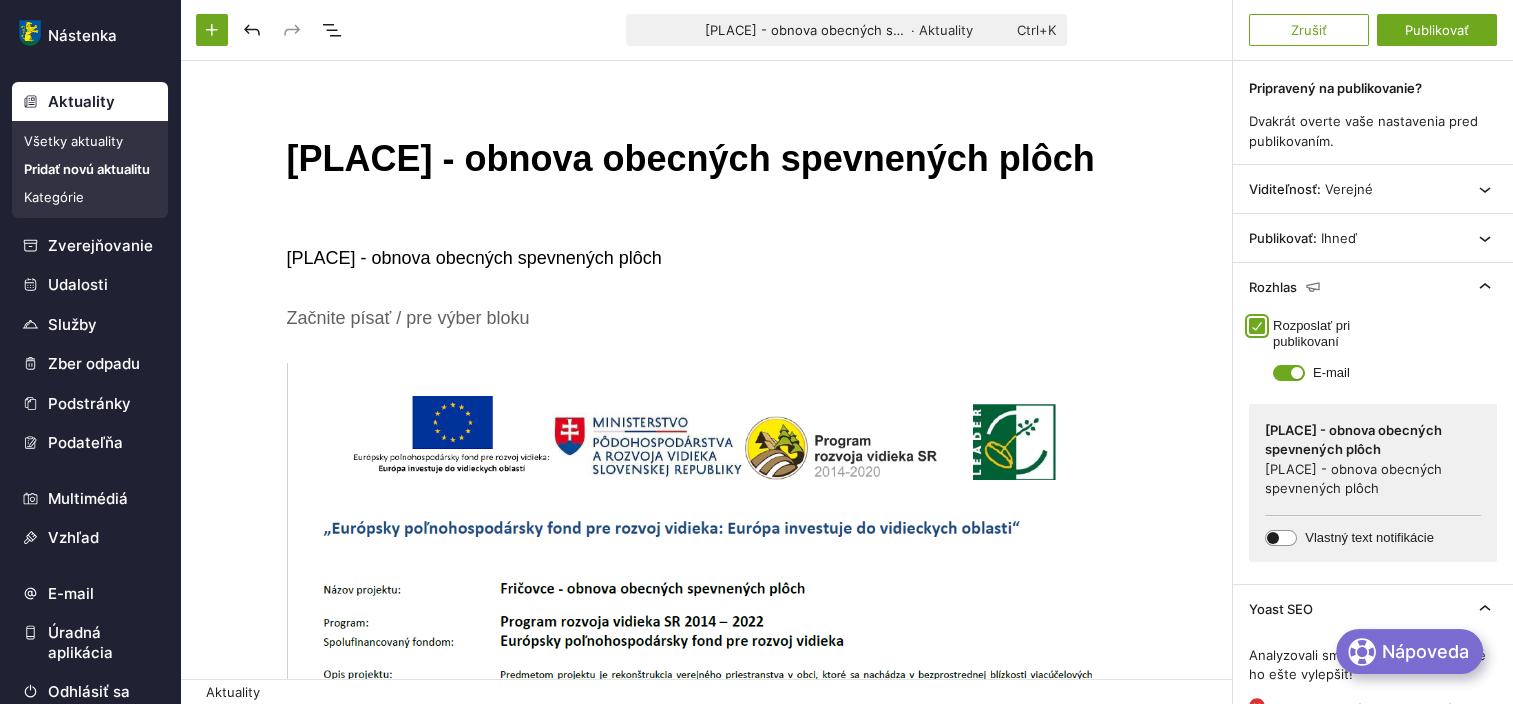 click on "Rozposlať pri publikovaní" at bounding box center (1257, 326) 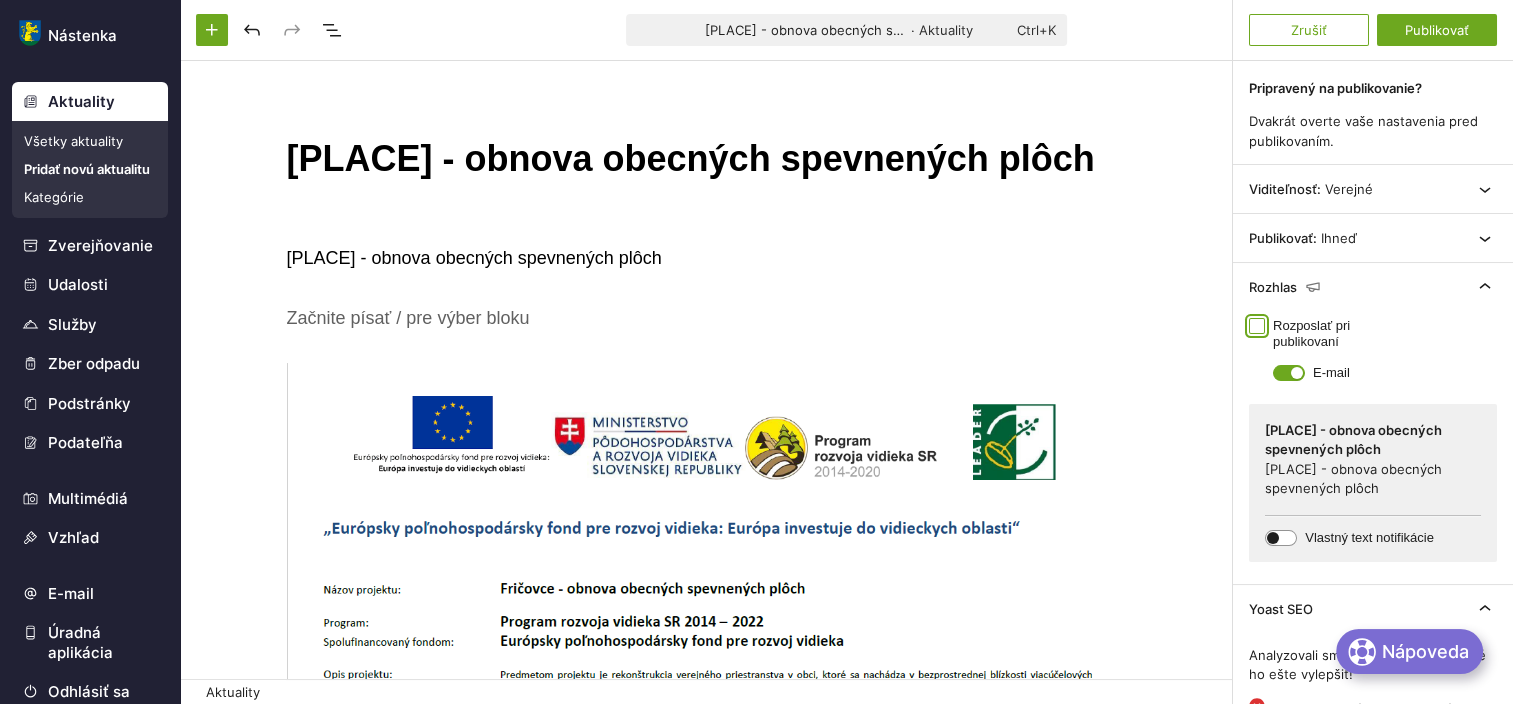 checkbox on "false" 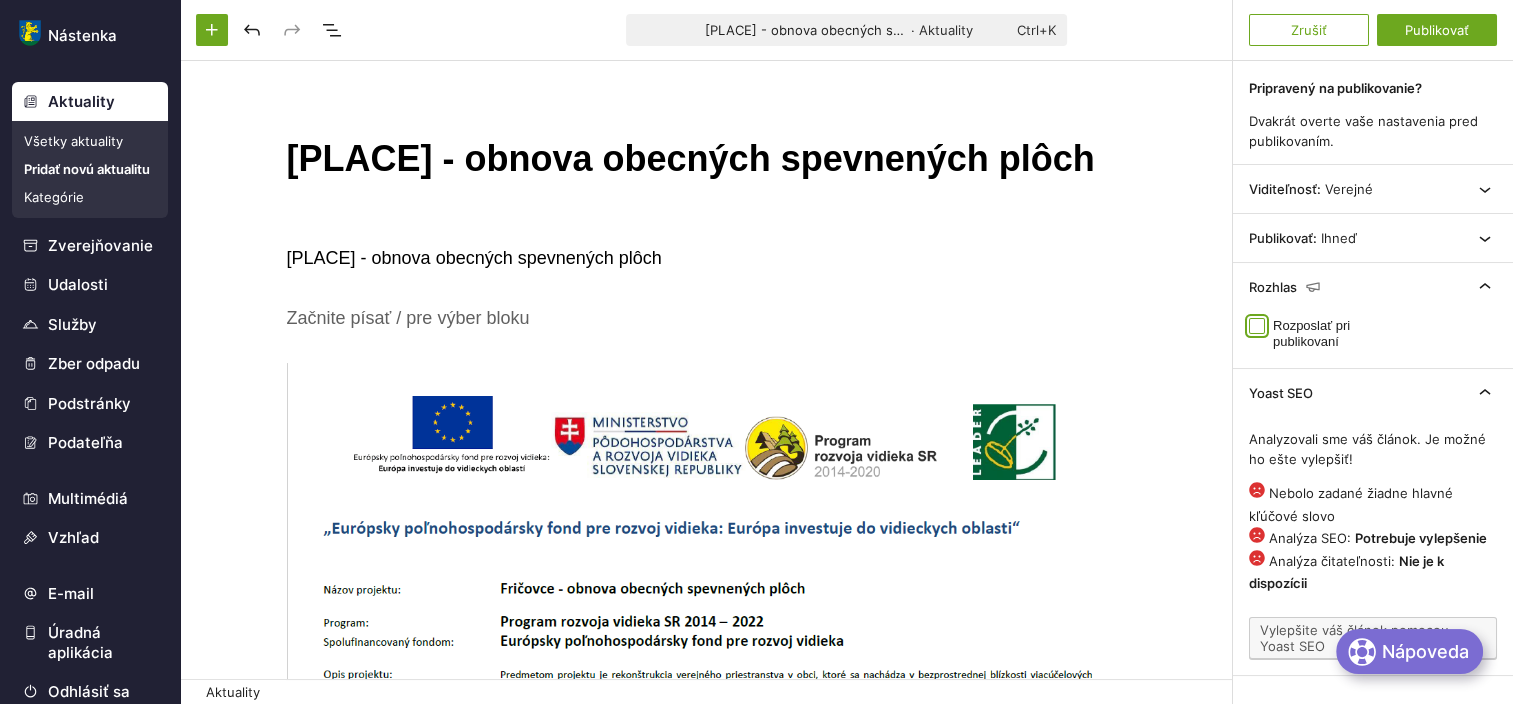 scroll, scrollTop: 642, scrollLeft: 0, axis: vertical 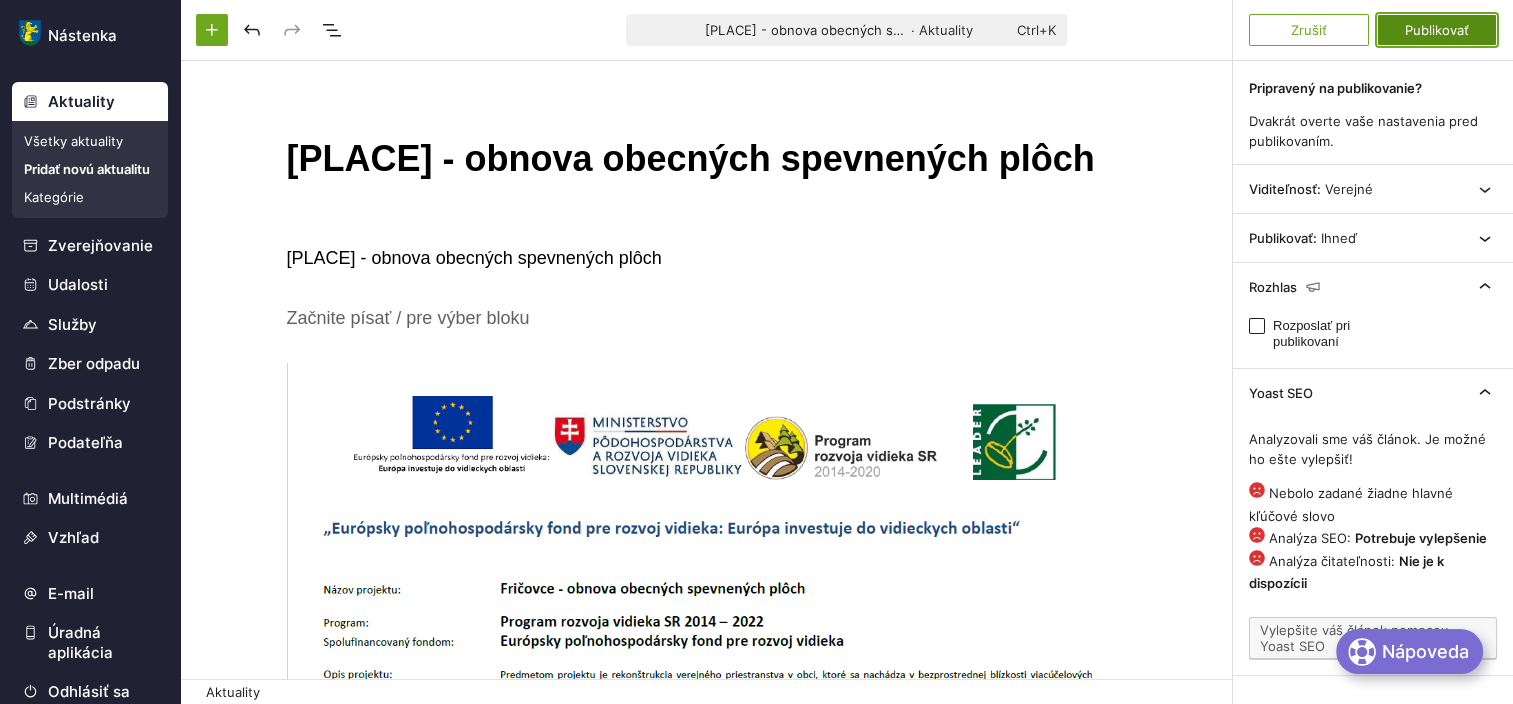 click on "Publikovať" at bounding box center [1437, 30] 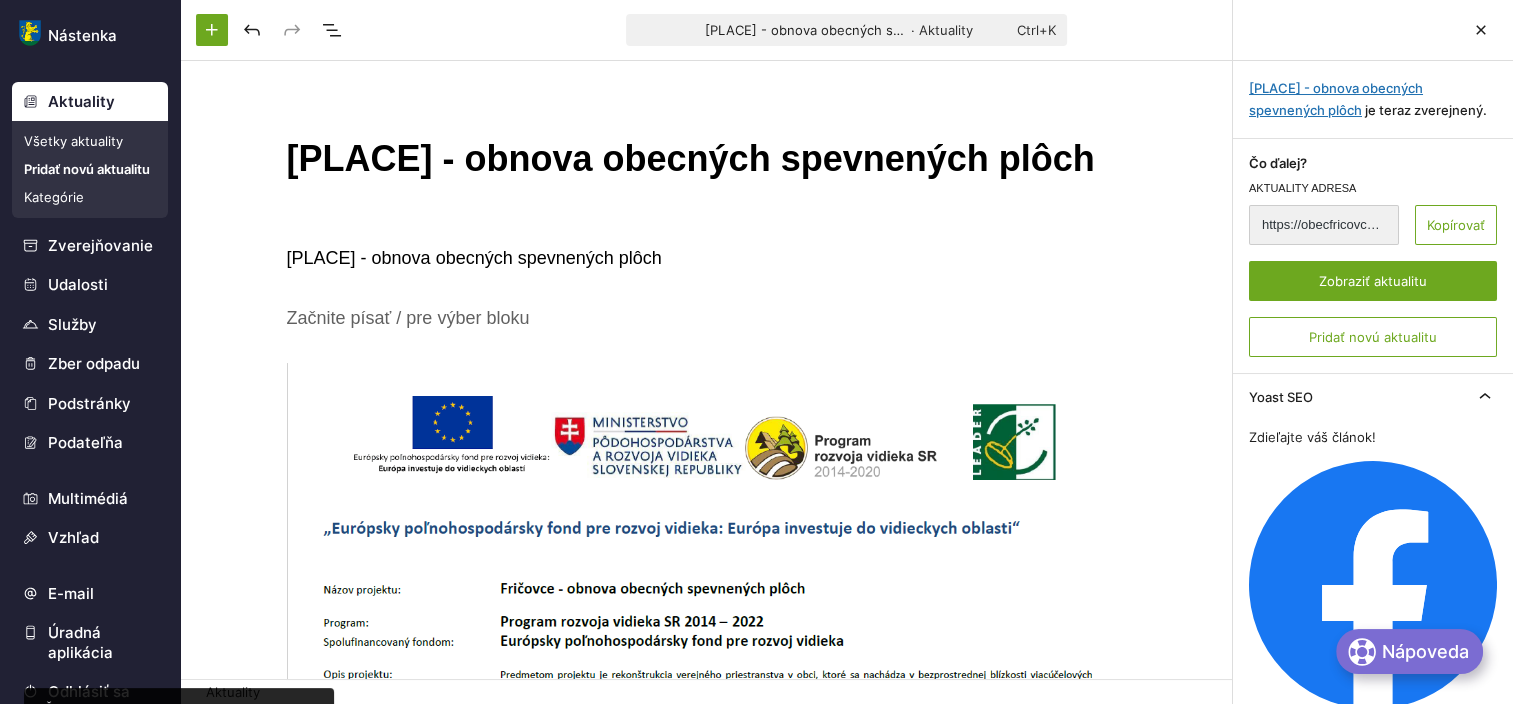 scroll, scrollTop: 700, scrollLeft: 0, axis: vertical 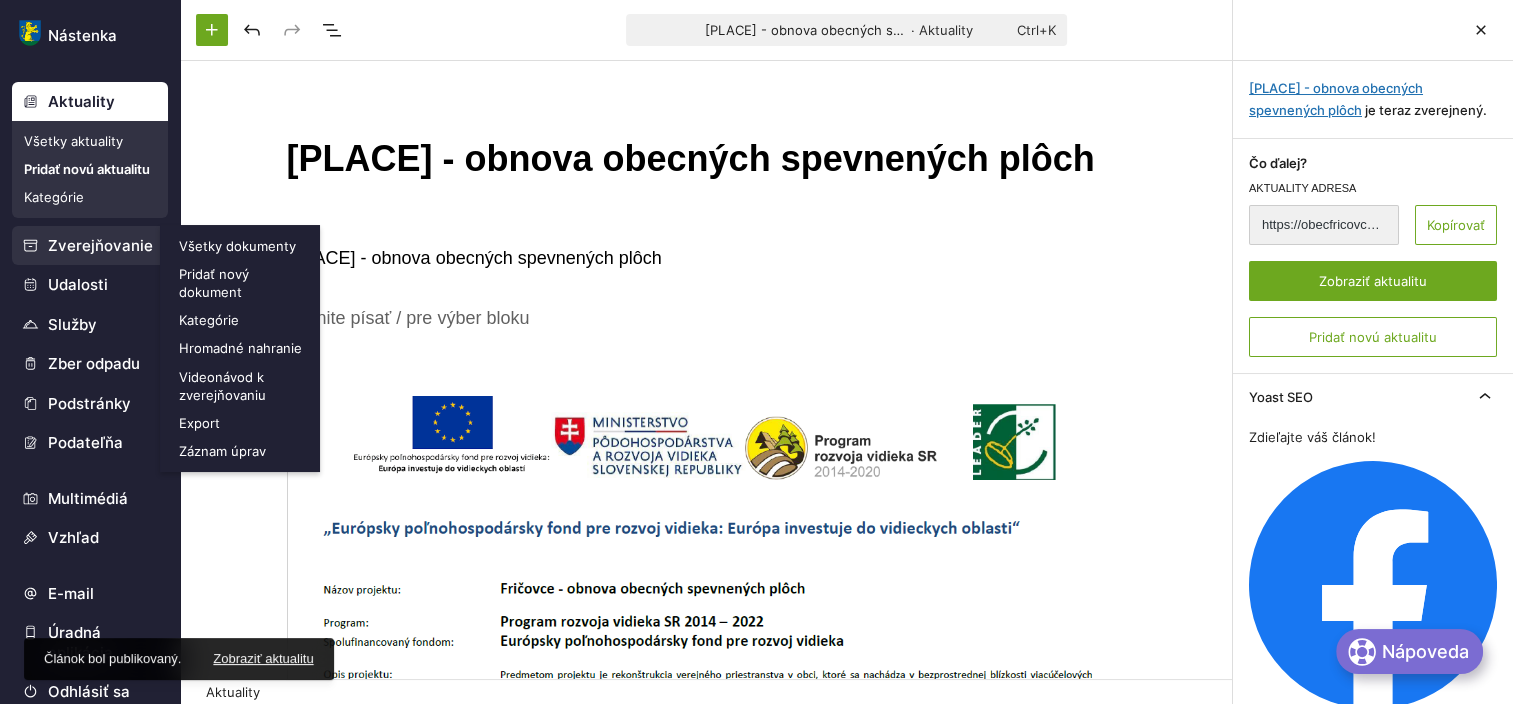 click on "Zverejňovanie" at bounding box center [90, 246] 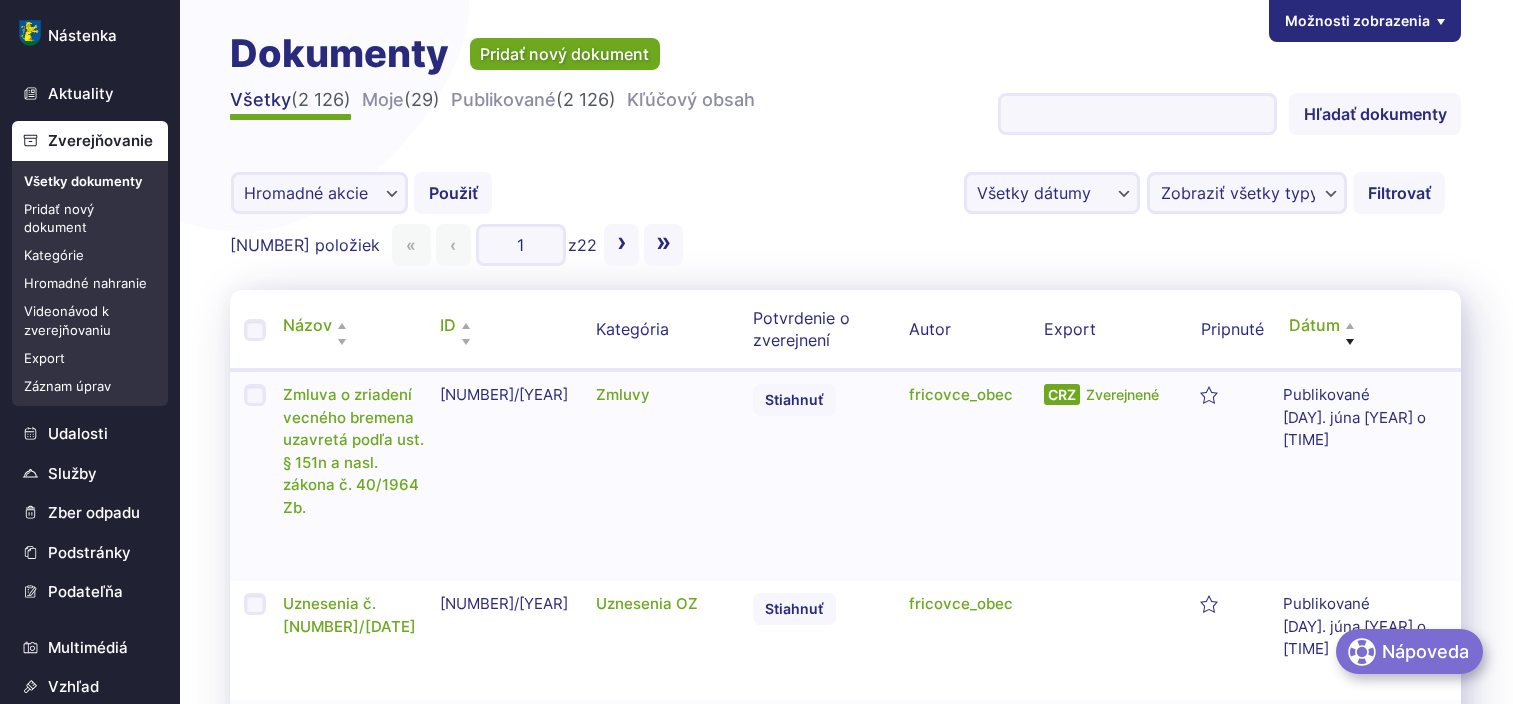 scroll, scrollTop: 0, scrollLeft: 0, axis: both 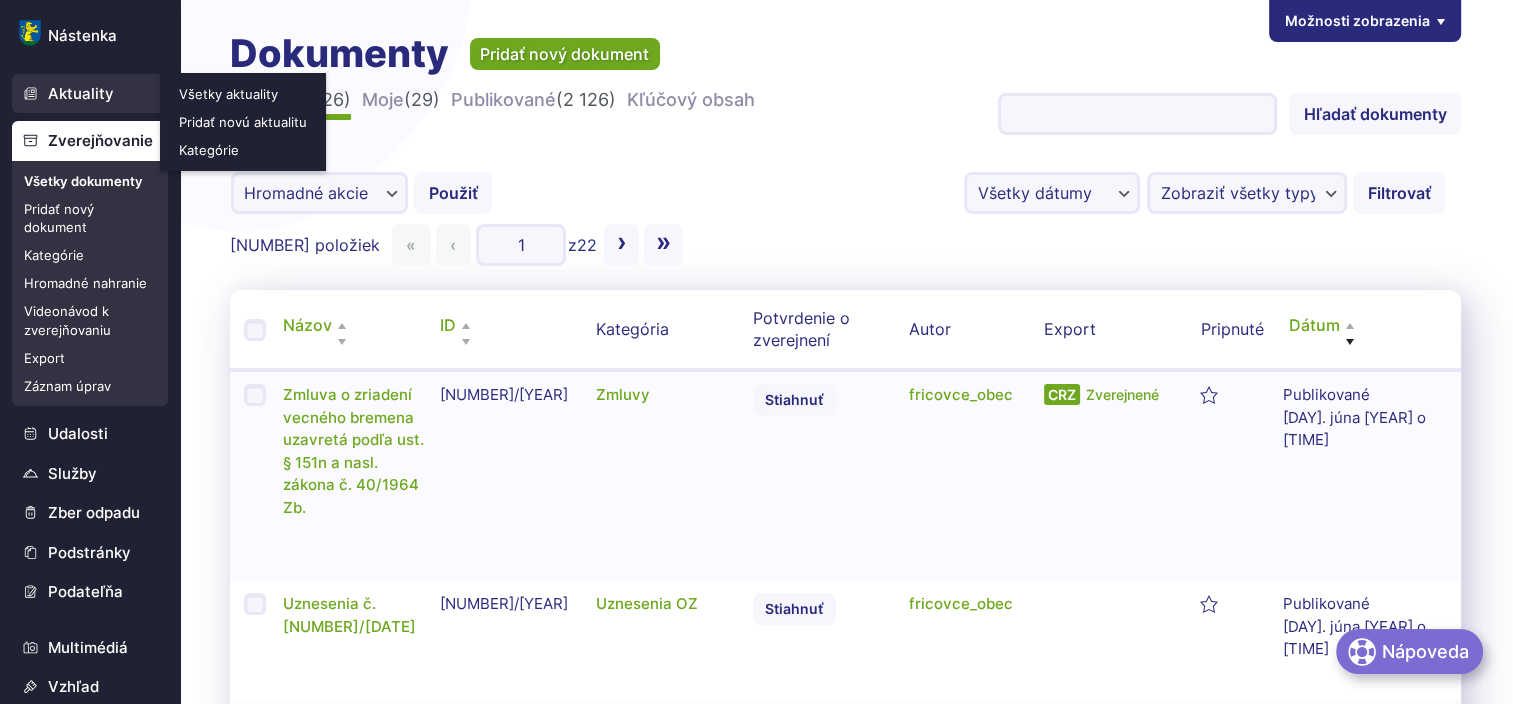 click on "Aktuality" at bounding box center (90, 94) 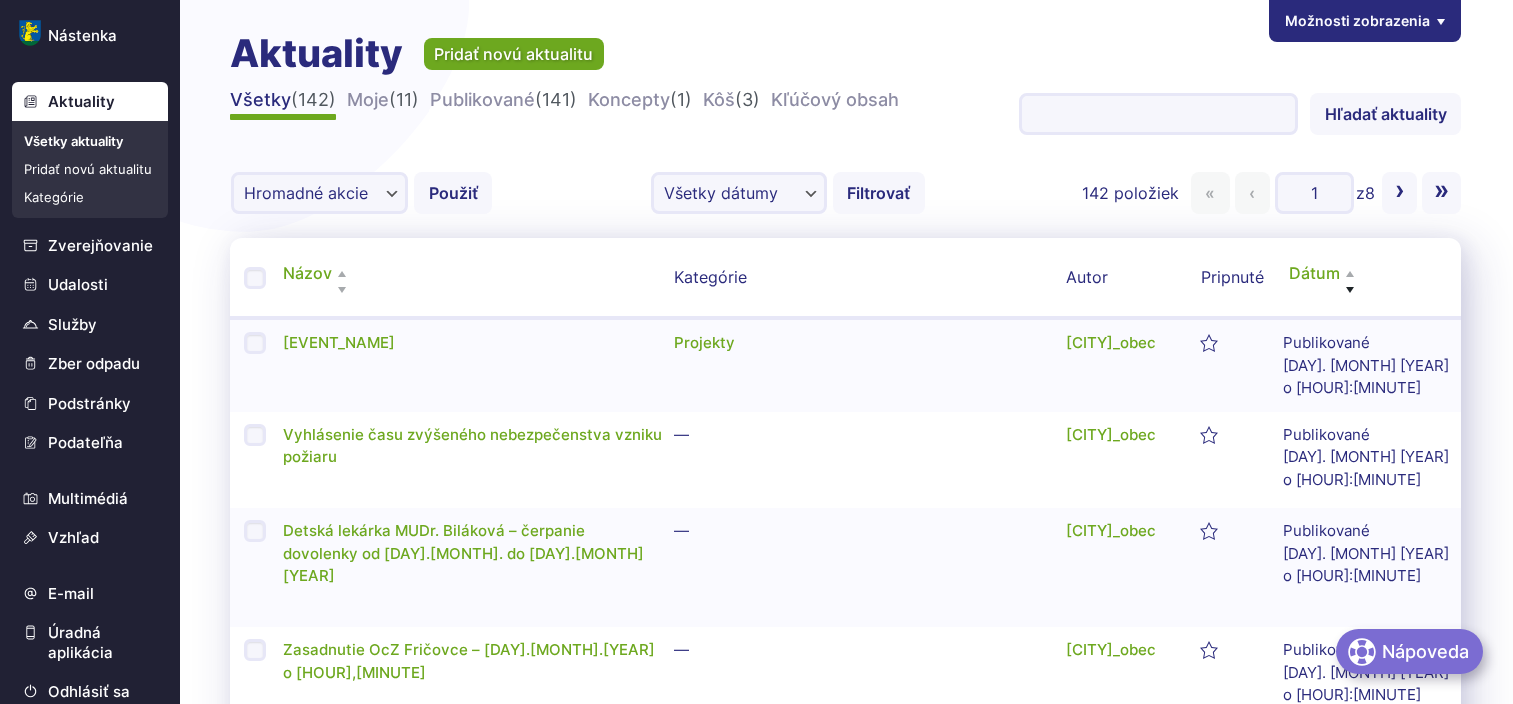 scroll, scrollTop: 0, scrollLeft: 0, axis: both 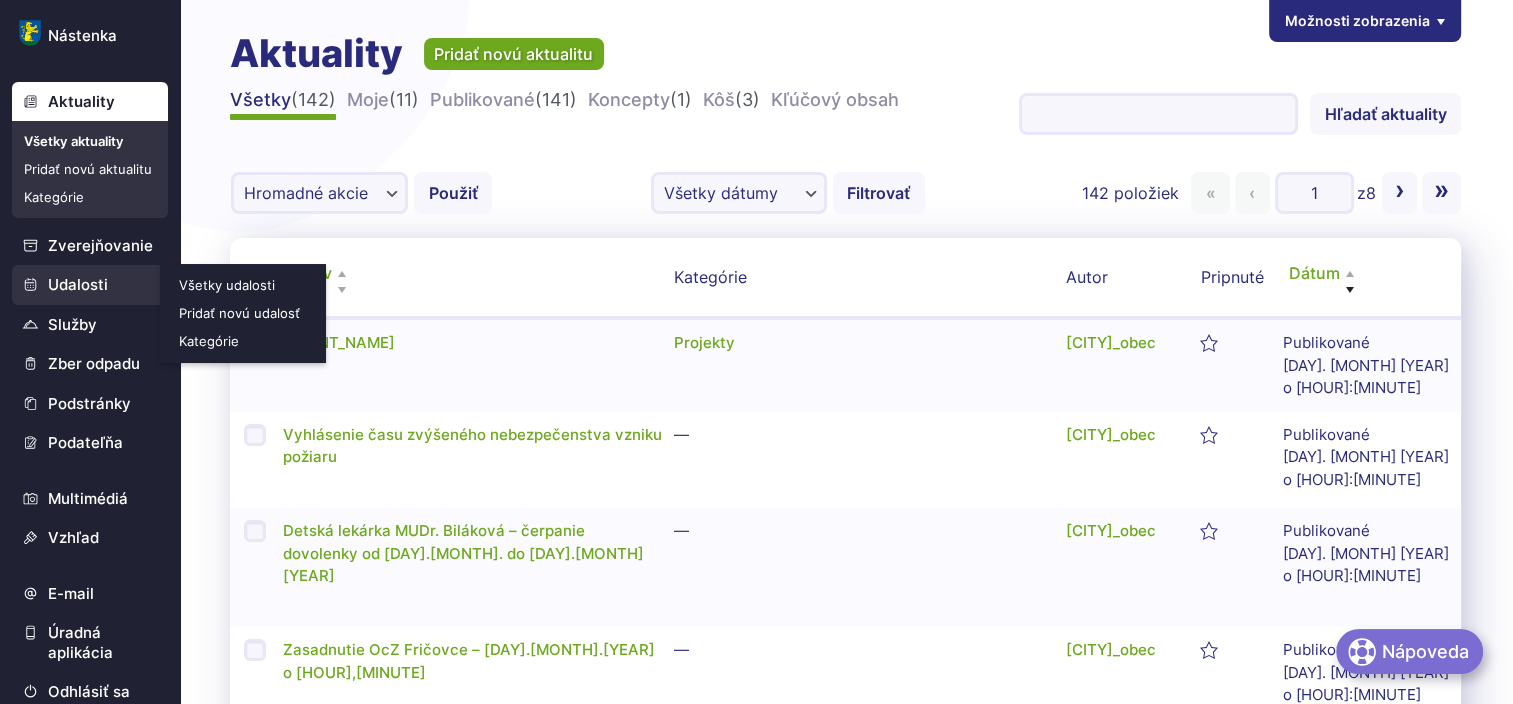 click on "Udalosti" at bounding box center [90, 285] 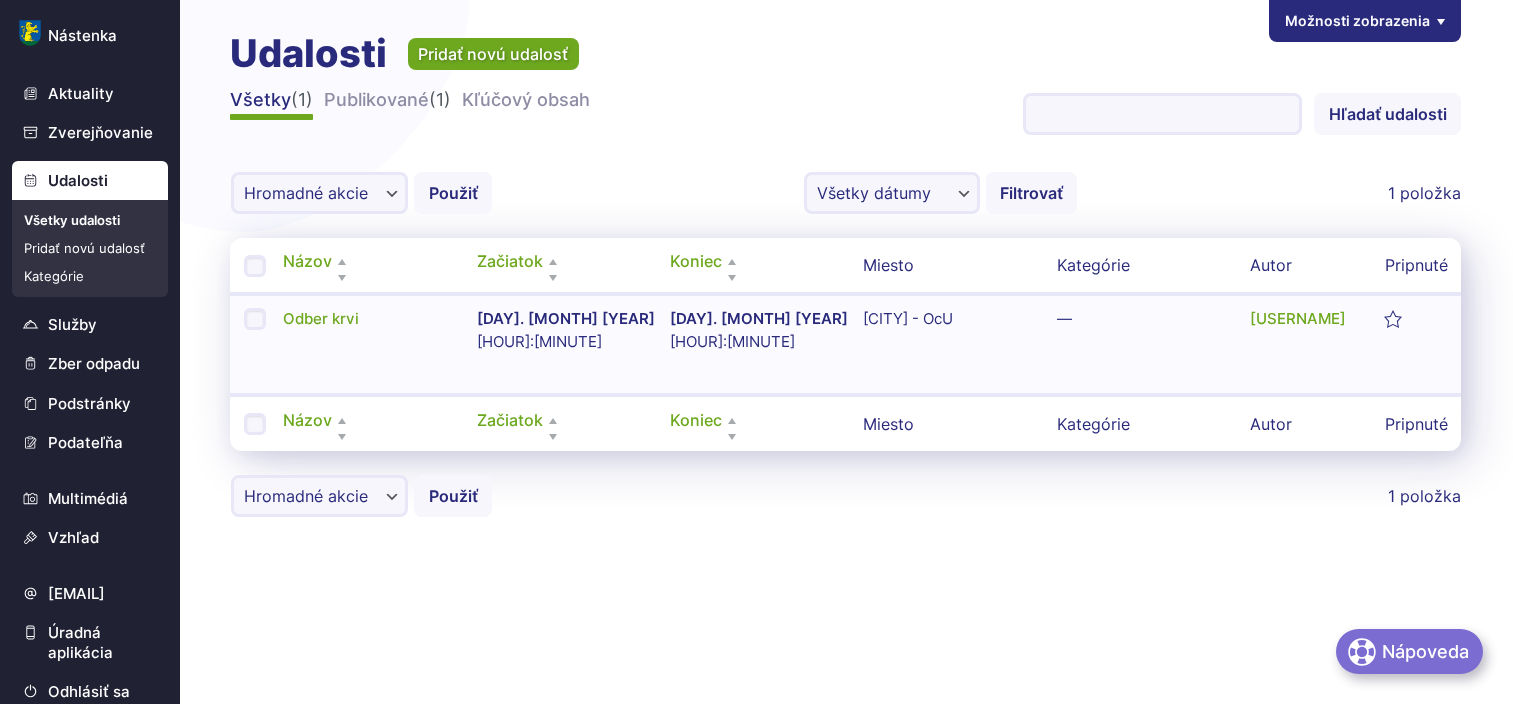 scroll, scrollTop: 0, scrollLeft: 0, axis: both 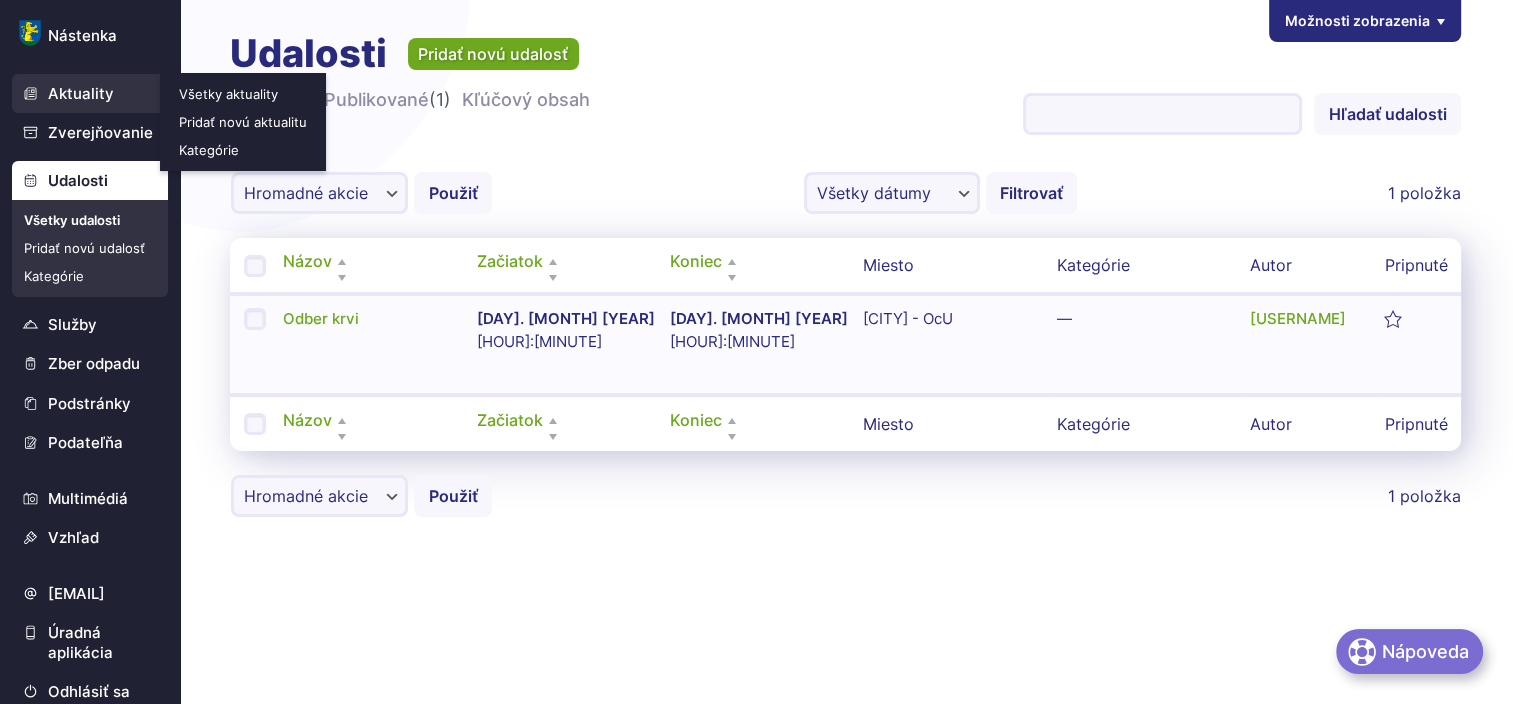 click on "Aktuality" at bounding box center (90, 94) 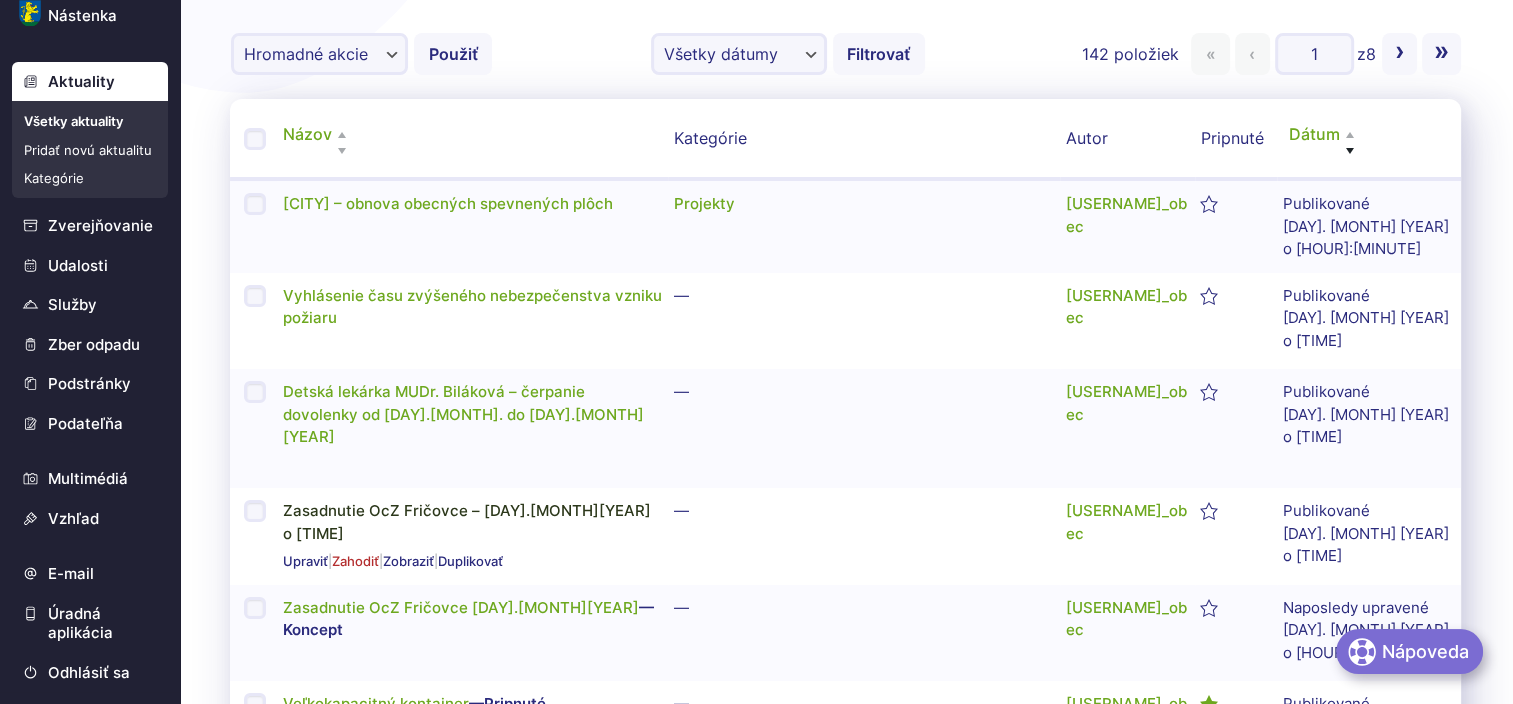 scroll, scrollTop: 200, scrollLeft: 0, axis: vertical 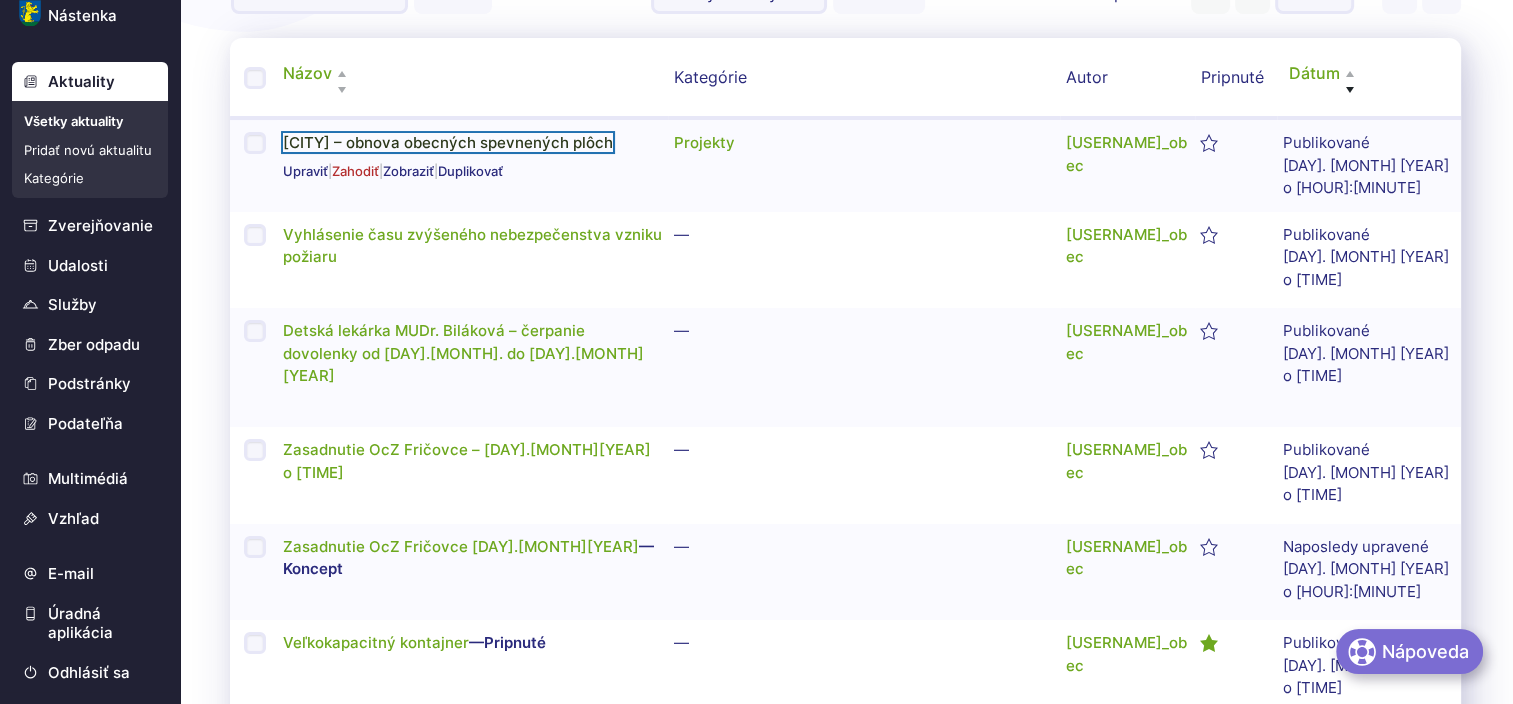 click on "[CITY] – obnova obecných spevnených plôch" at bounding box center (448, 142) 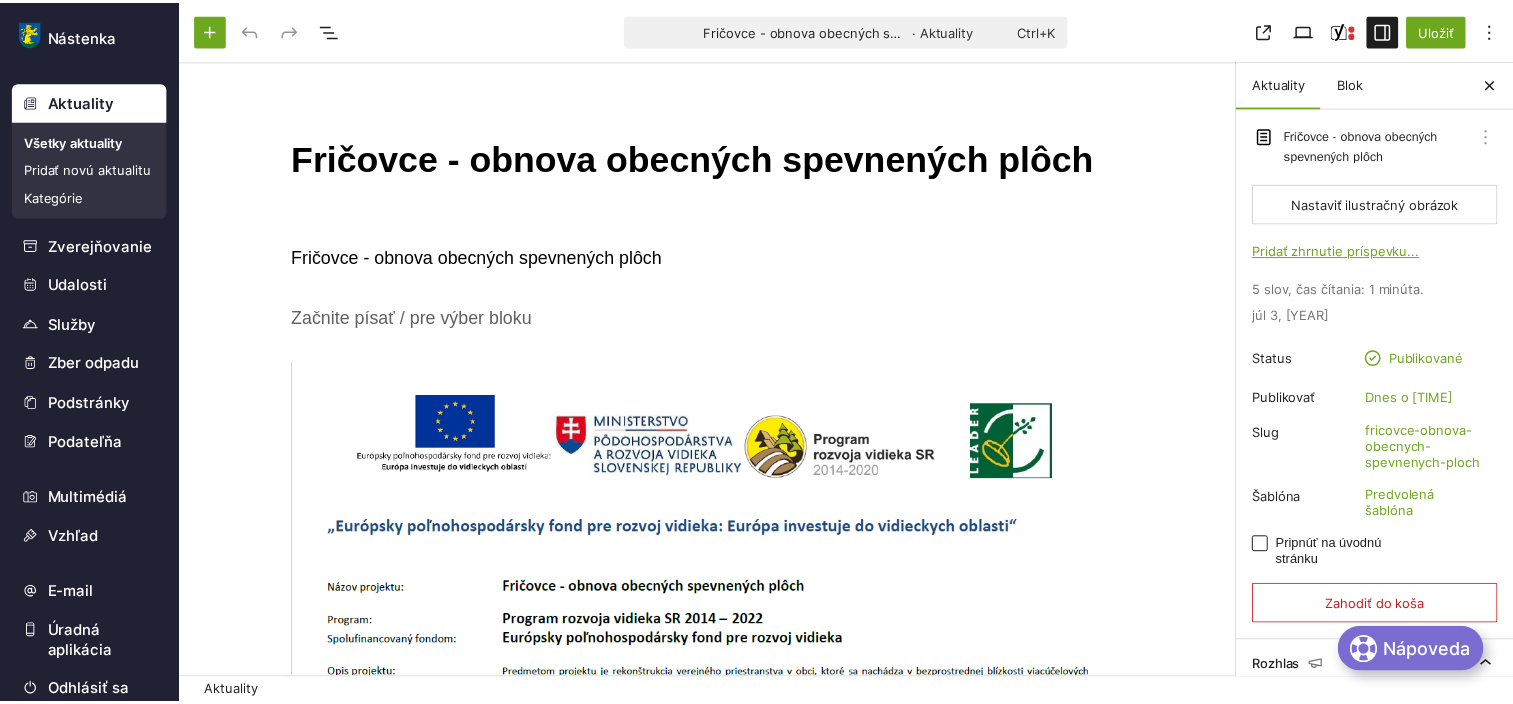 scroll, scrollTop: 0, scrollLeft: 0, axis: both 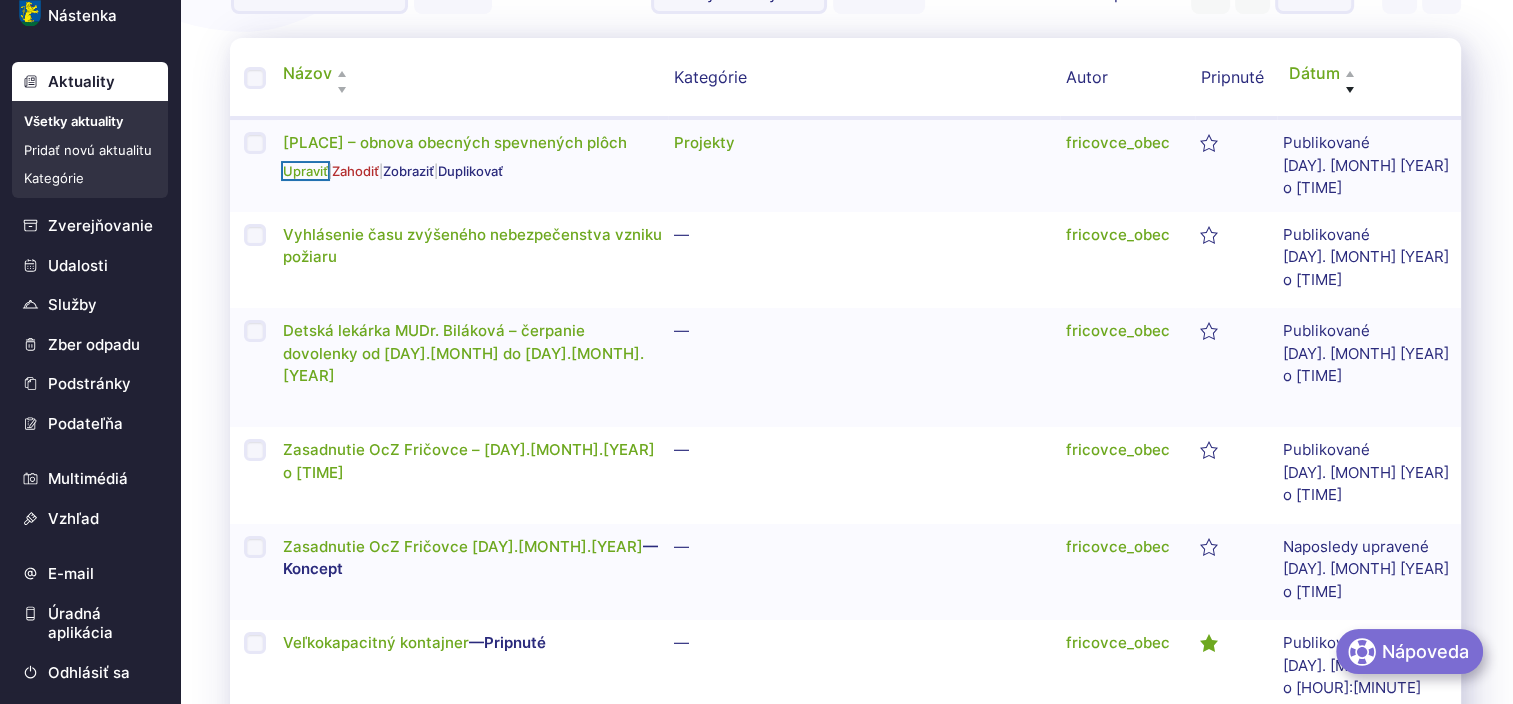 click on "Upraviť" at bounding box center (305, 171) 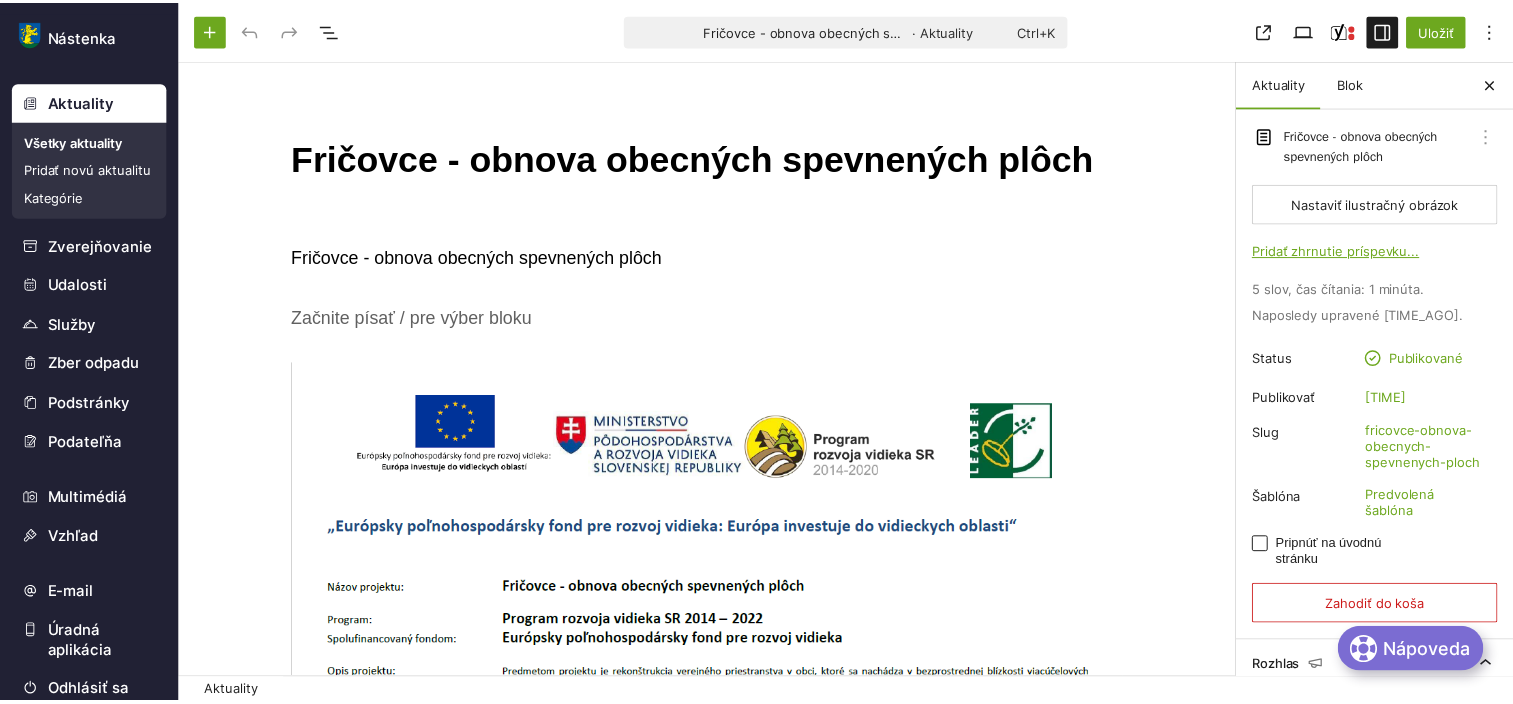scroll, scrollTop: 0, scrollLeft: 0, axis: both 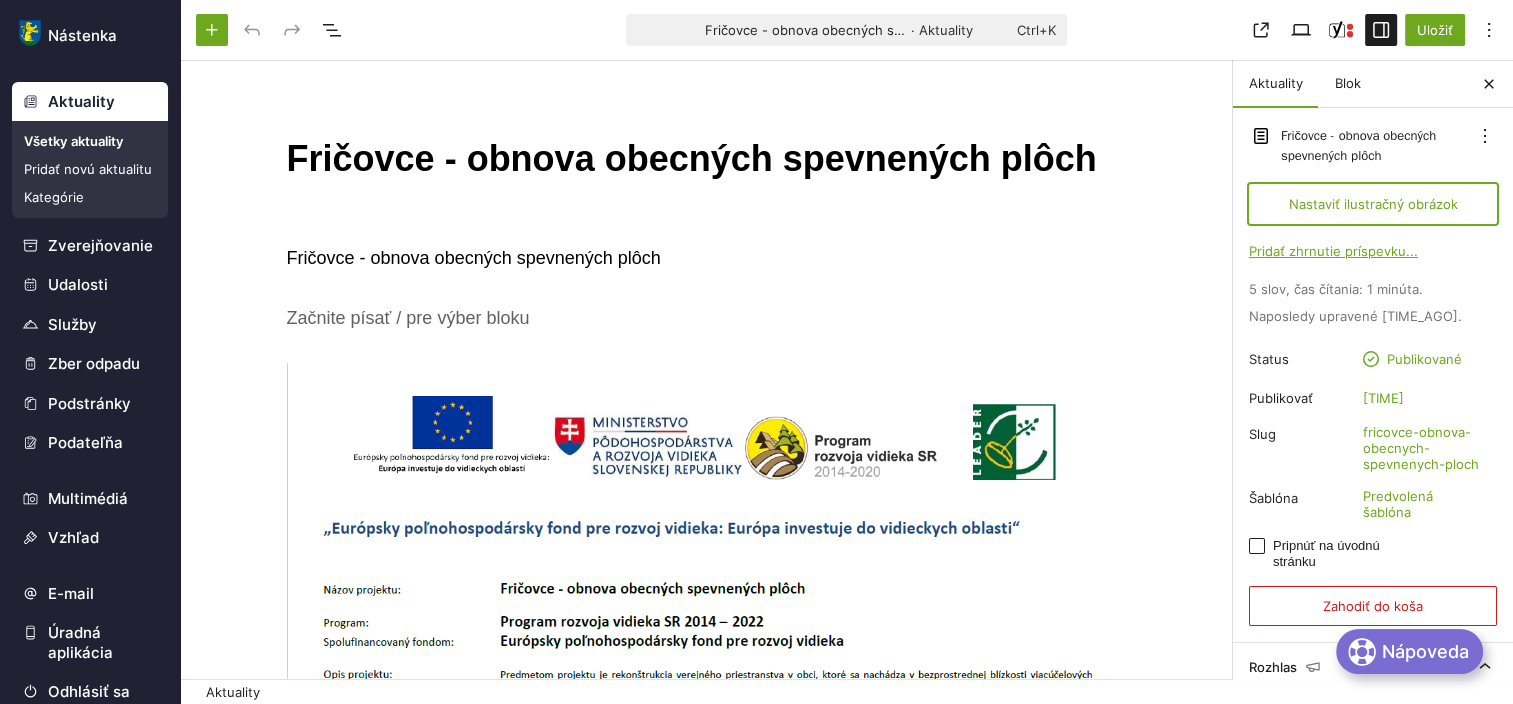 click on "Nastaviť ilustračný obrázok" at bounding box center [1373, 204] 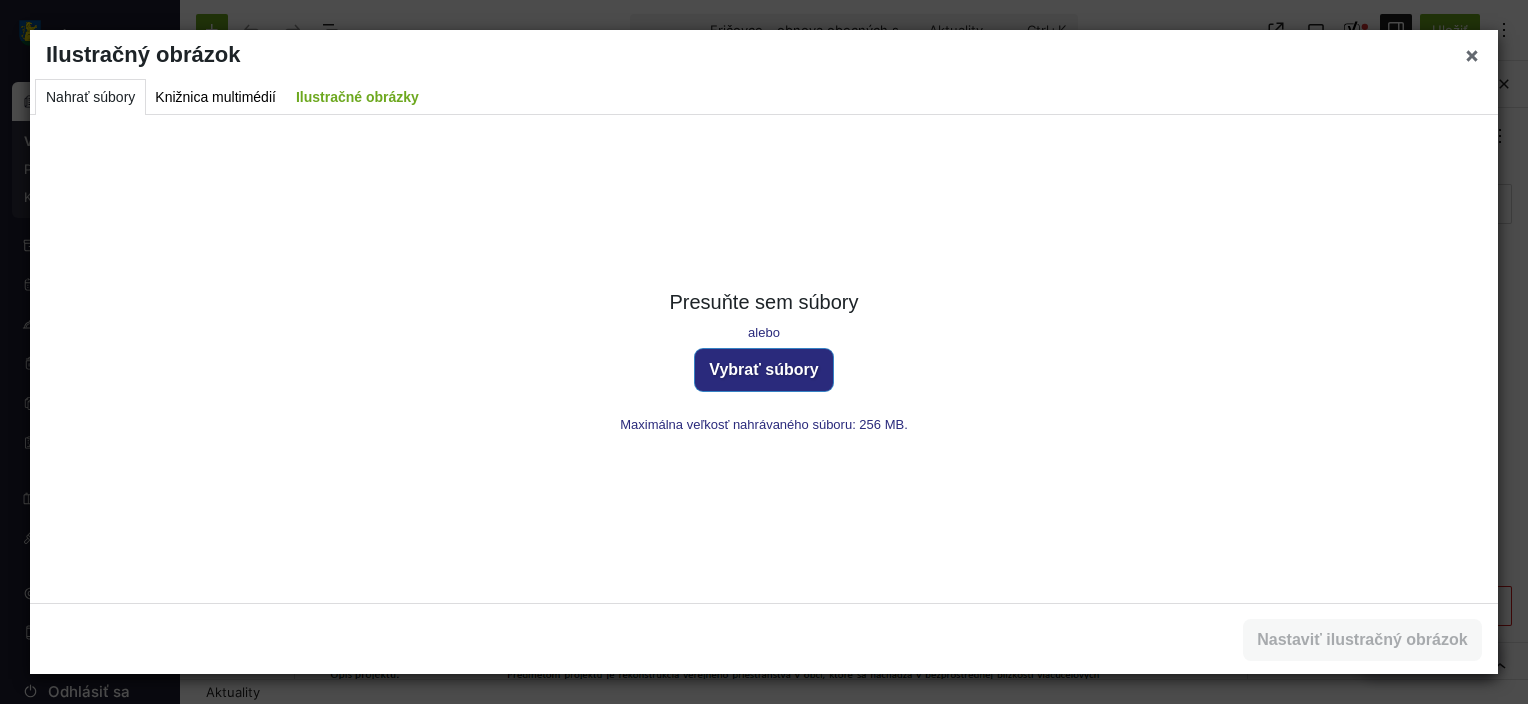 click on "Vybrať súbory" at bounding box center (764, 370) 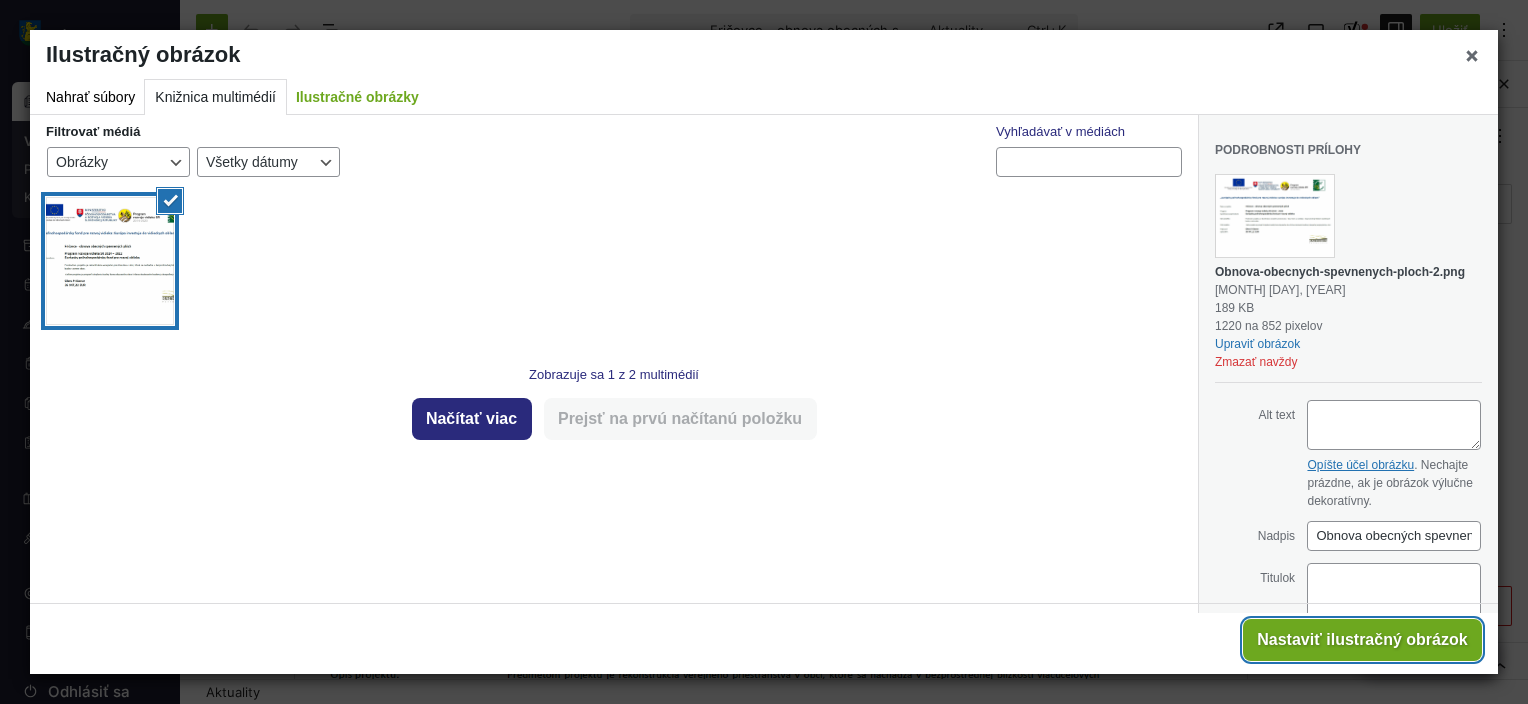 click on "Nastaviť ilustračný obrázok" at bounding box center (1362, 640) 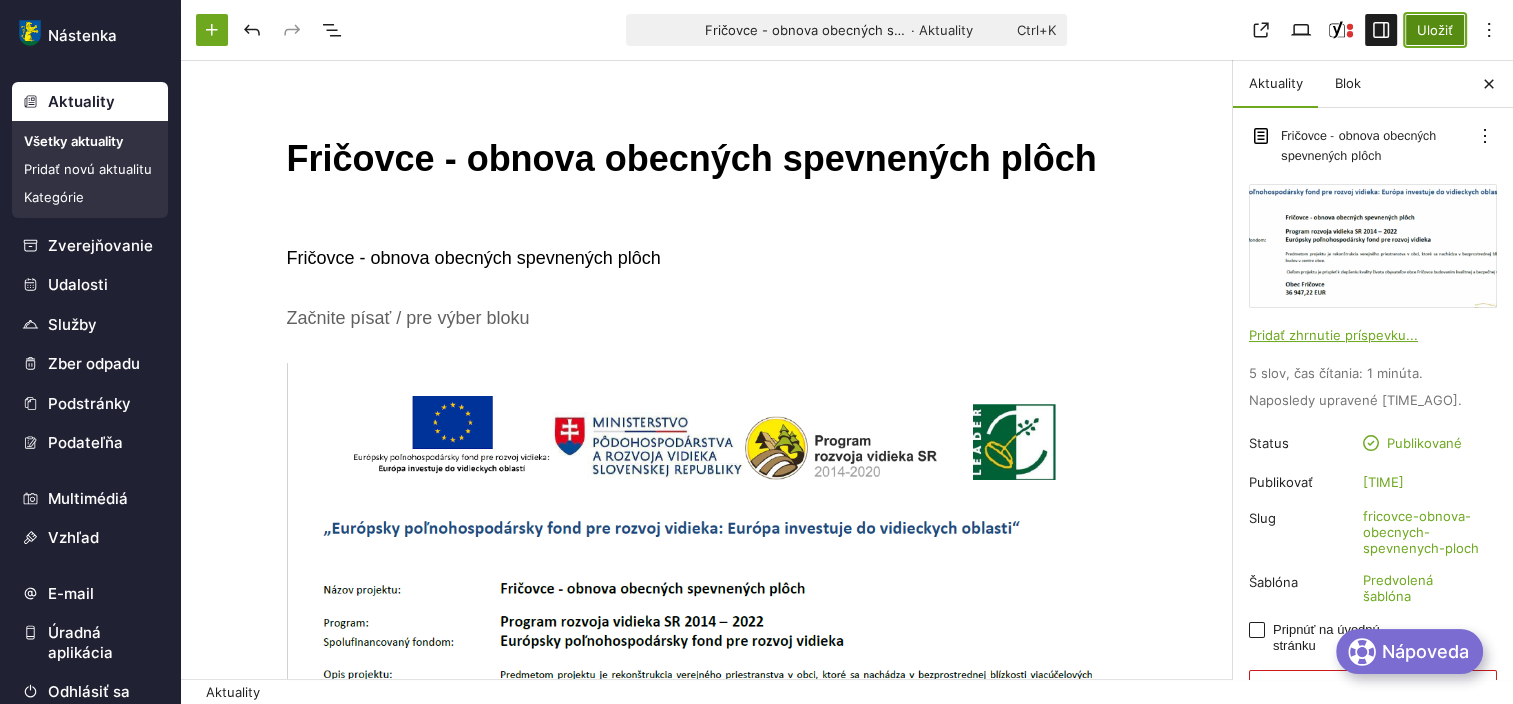 click on "Uložiť" at bounding box center [1435, 30] 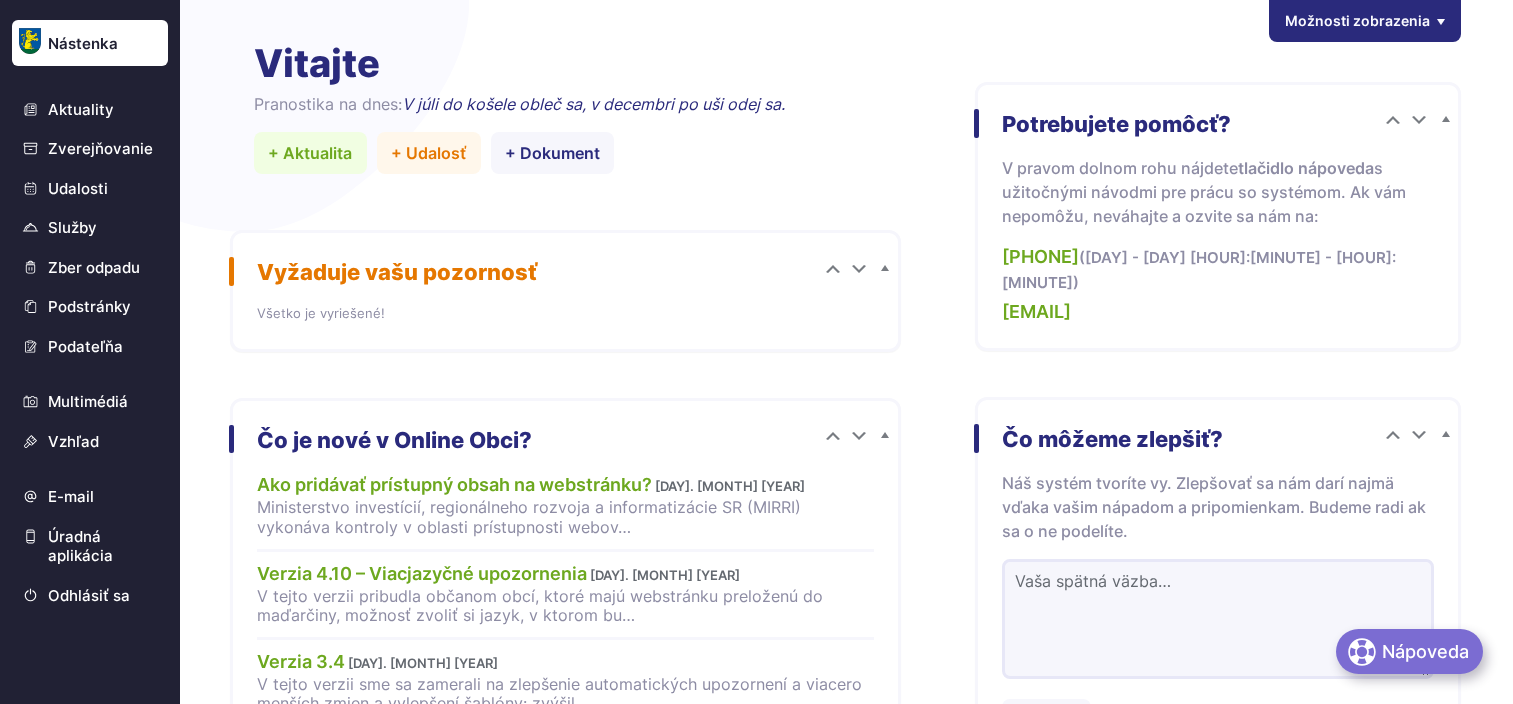 scroll, scrollTop: 0, scrollLeft: 0, axis: both 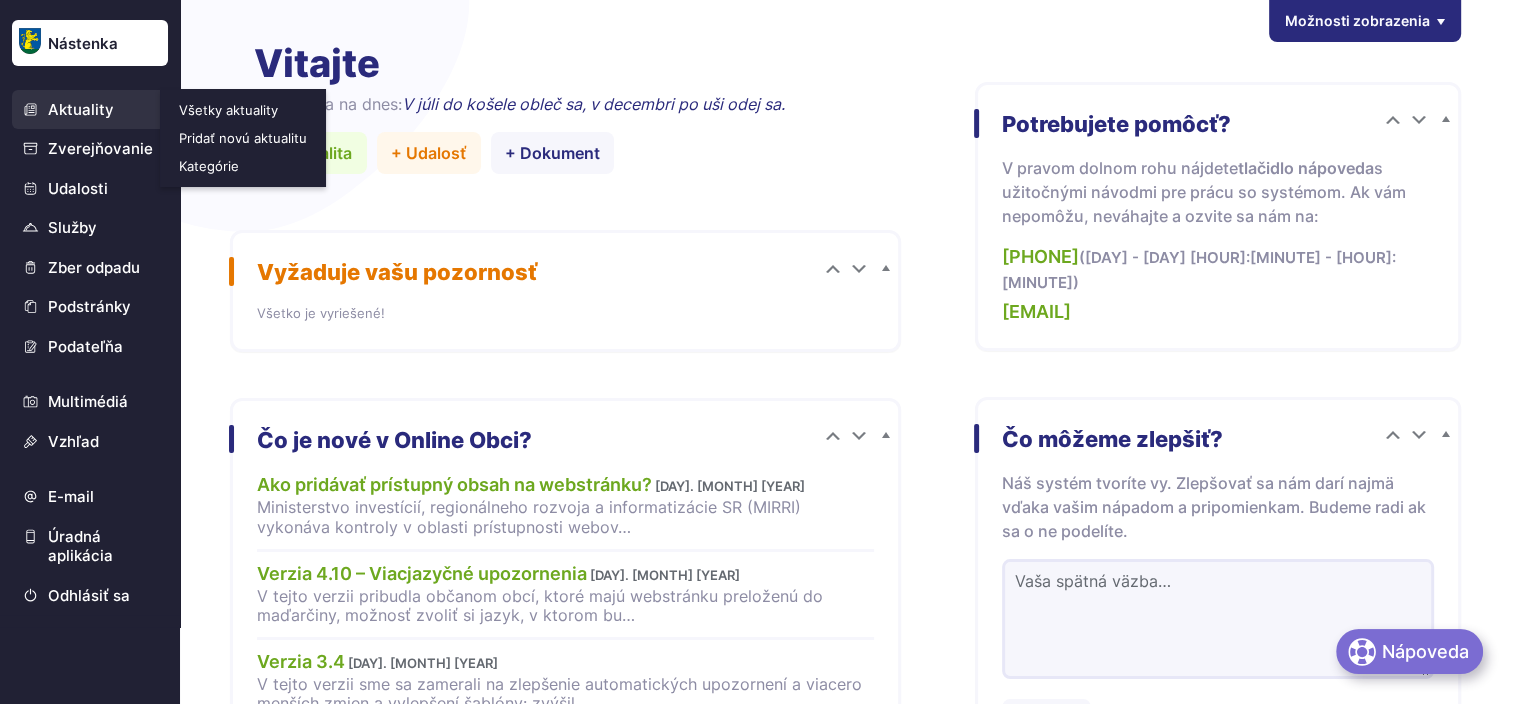 click on "Aktuality" at bounding box center [90, 110] 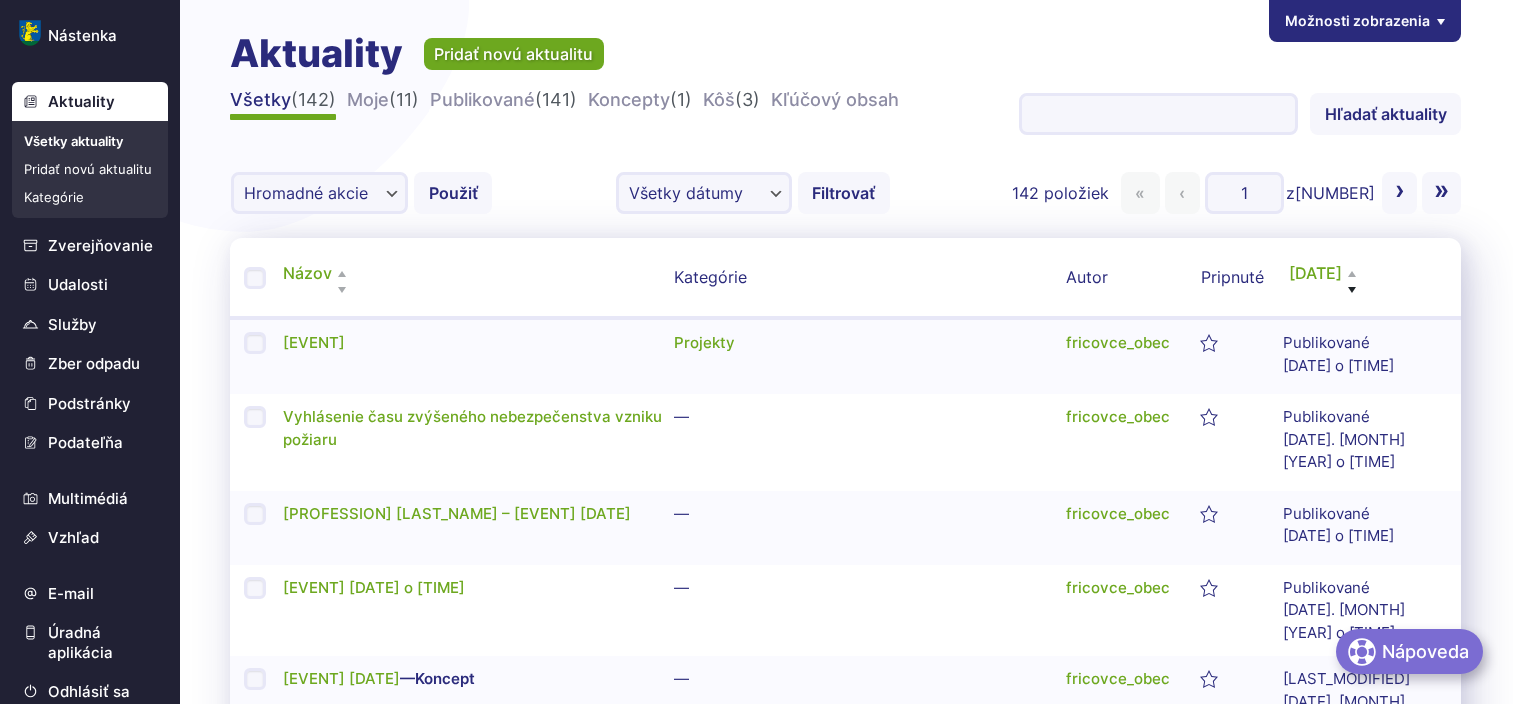 scroll, scrollTop: 0, scrollLeft: 0, axis: both 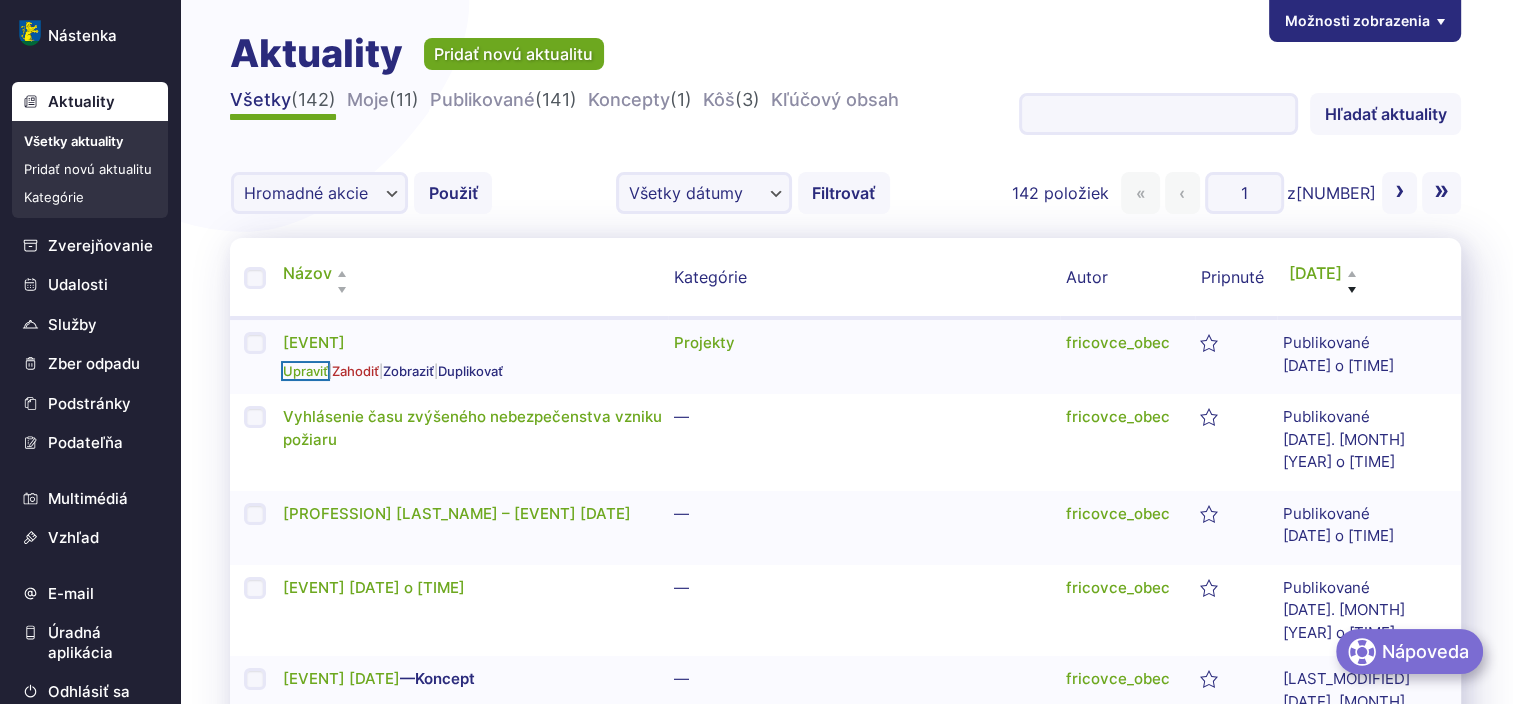 click on "Upraviť" at bounding box center (305, 371) 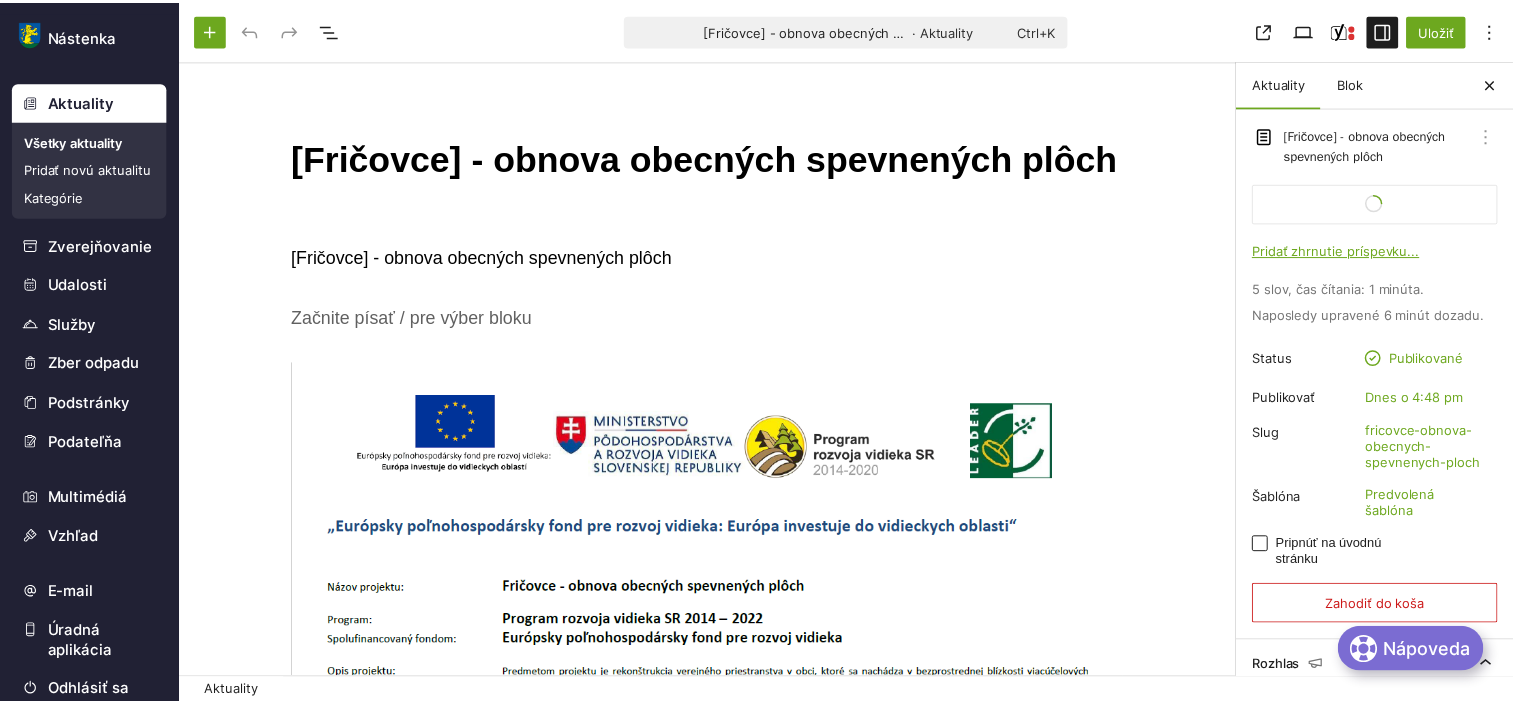 scroll, scrollTop: 0, scrollLeft: 0, axis: both 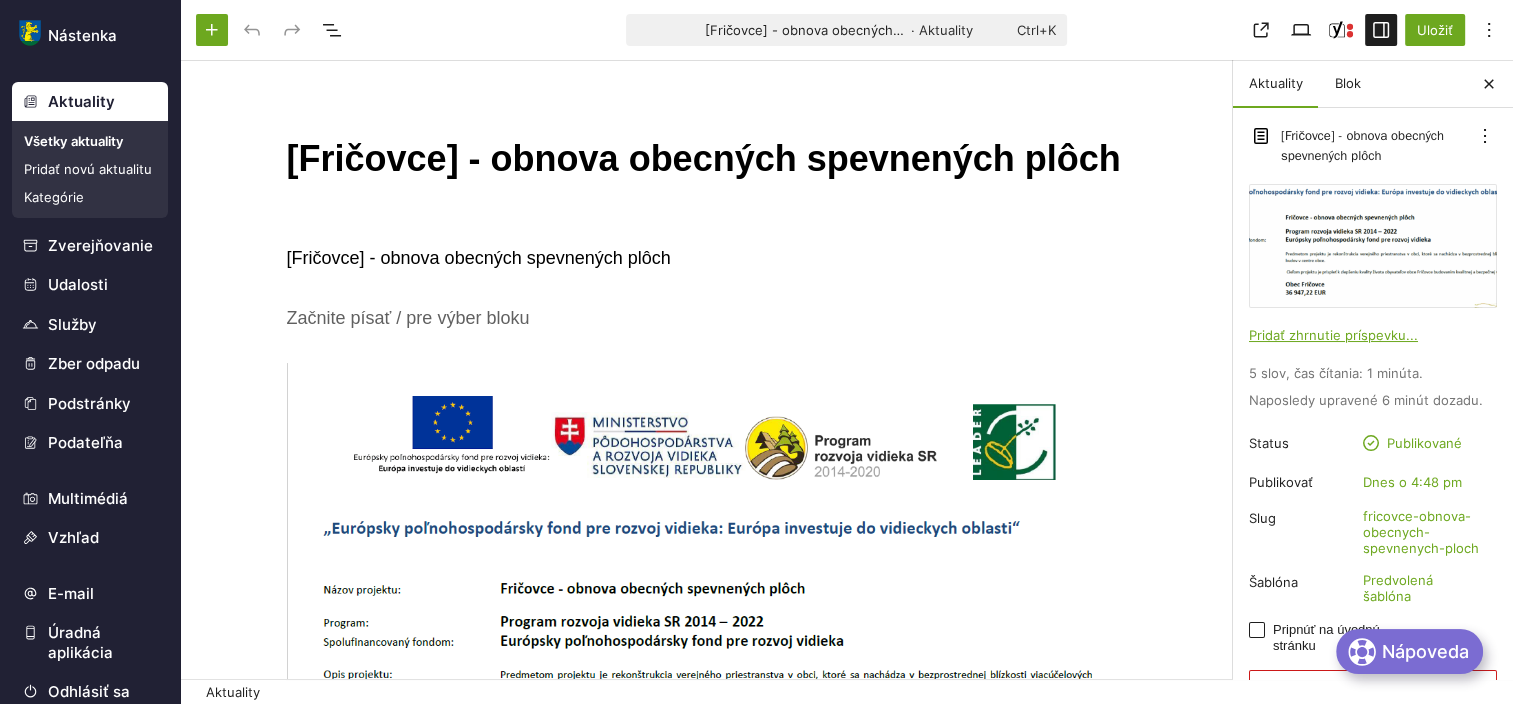 drag, startPoint x: 284, startPoint y: 154, endPoint x: 1065, endPoint y: 161, distance: 781.0314 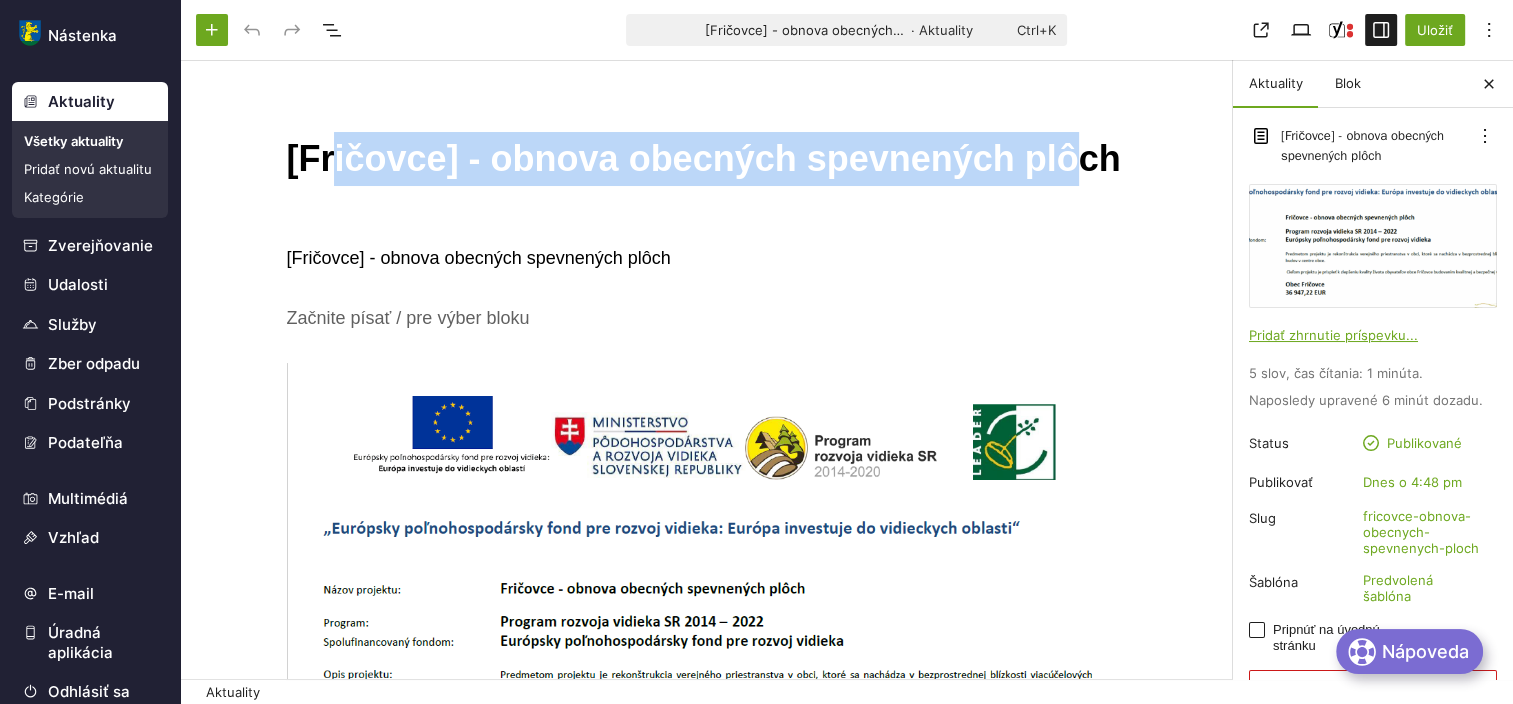 drag, startPoint x: 1065, startPoint y: 156, endPoint x: 324, endPoint y: 159, distance: 741.00604 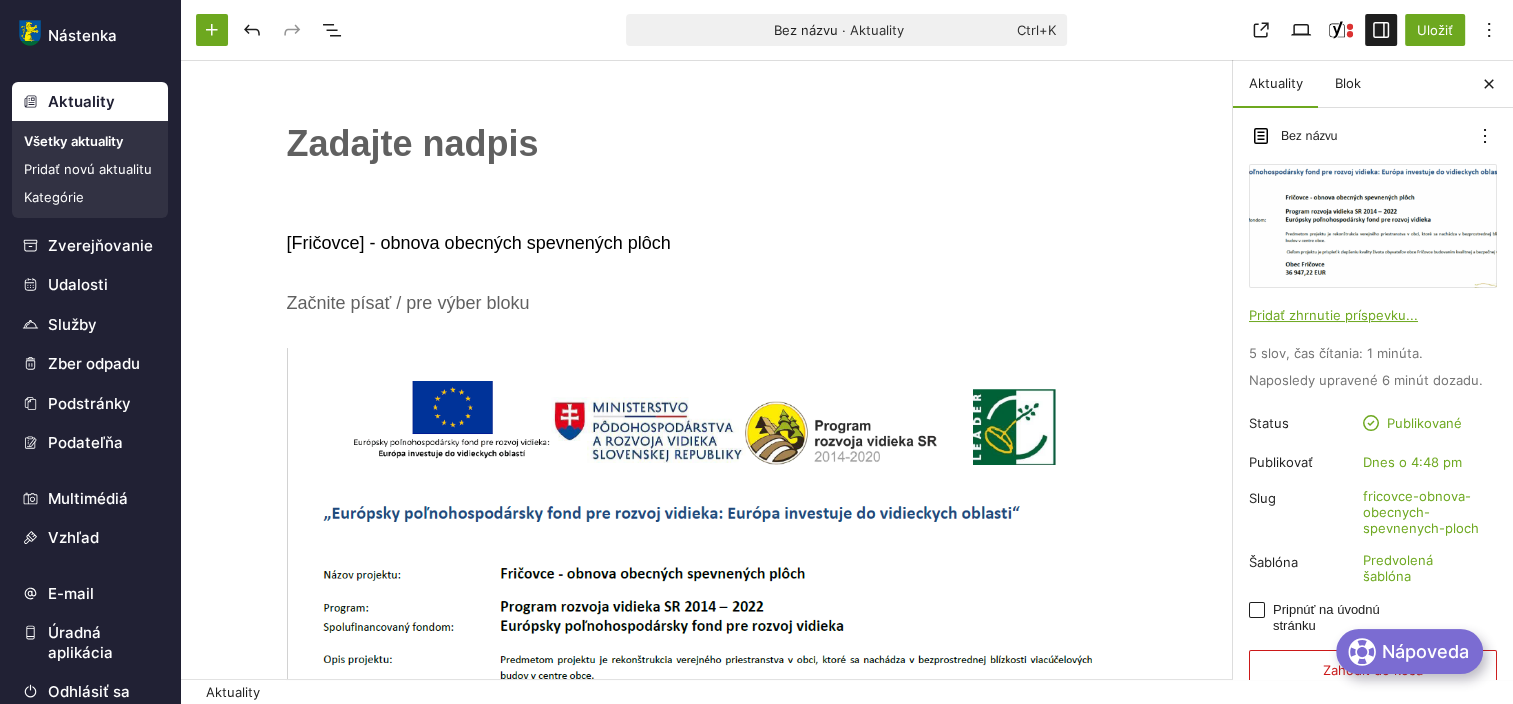 scroll, scrollTop: 0, scrollLeft: 0, axis: both 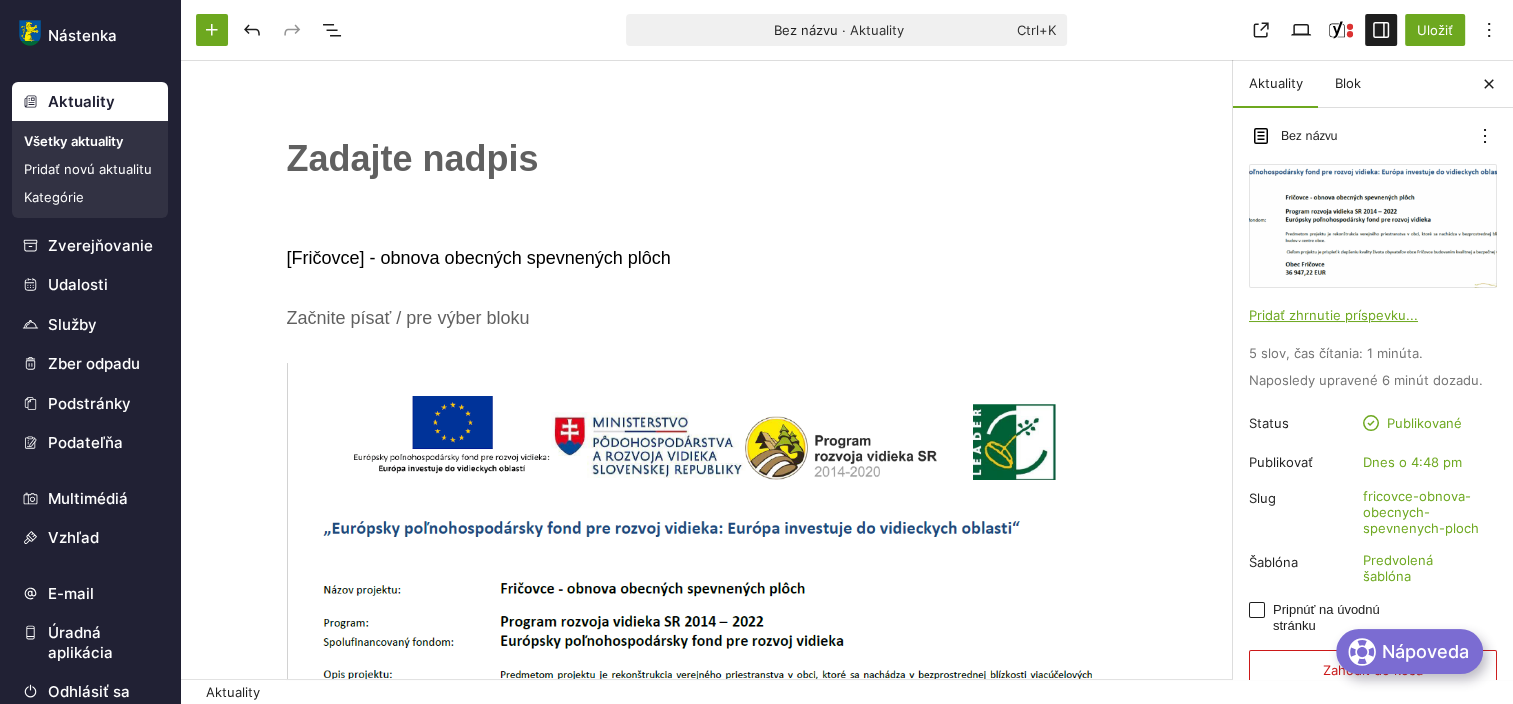 click on "[CITY] - obnova obecných spevnených plôch" at bounding box center [707, 258] 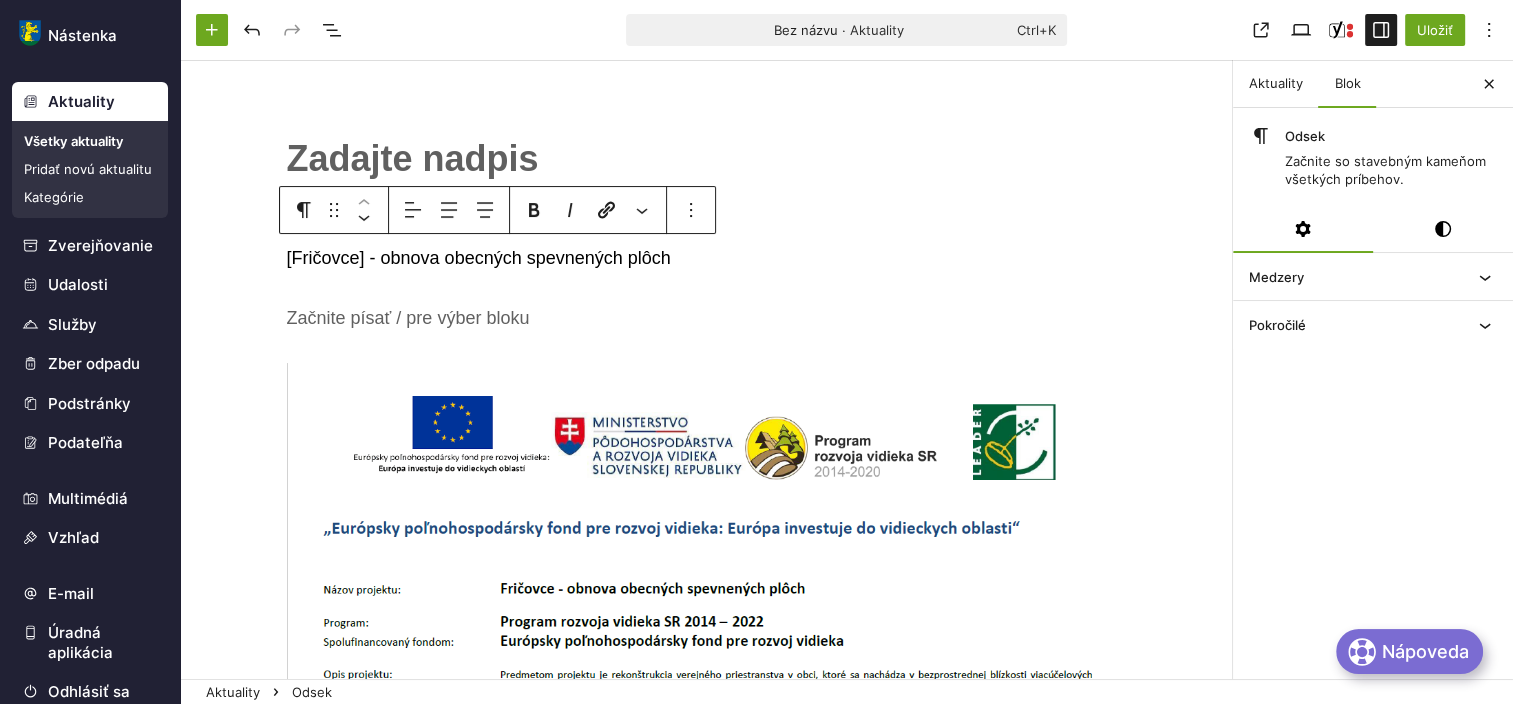 click on "﻿" at bounding box center [707, 159] 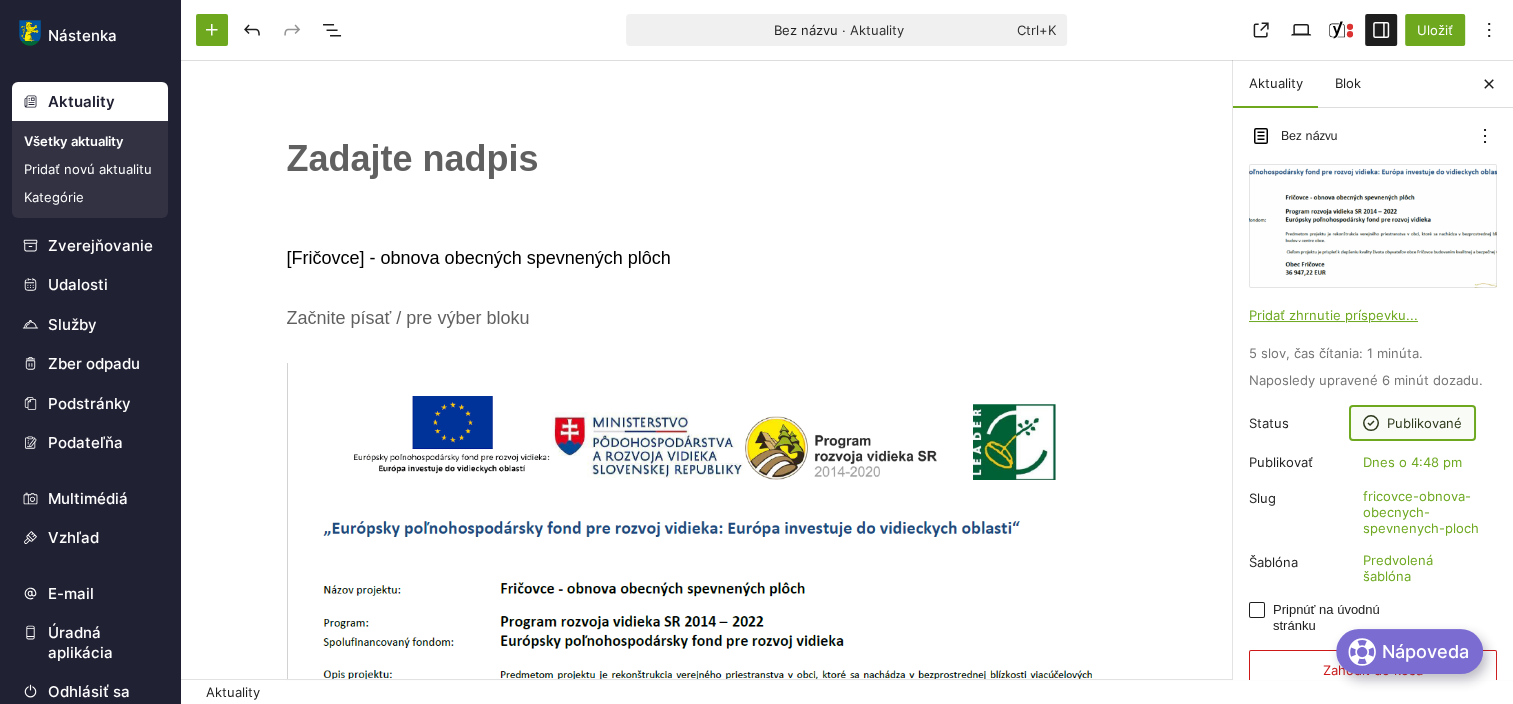click at bounding box center [1371, 423] 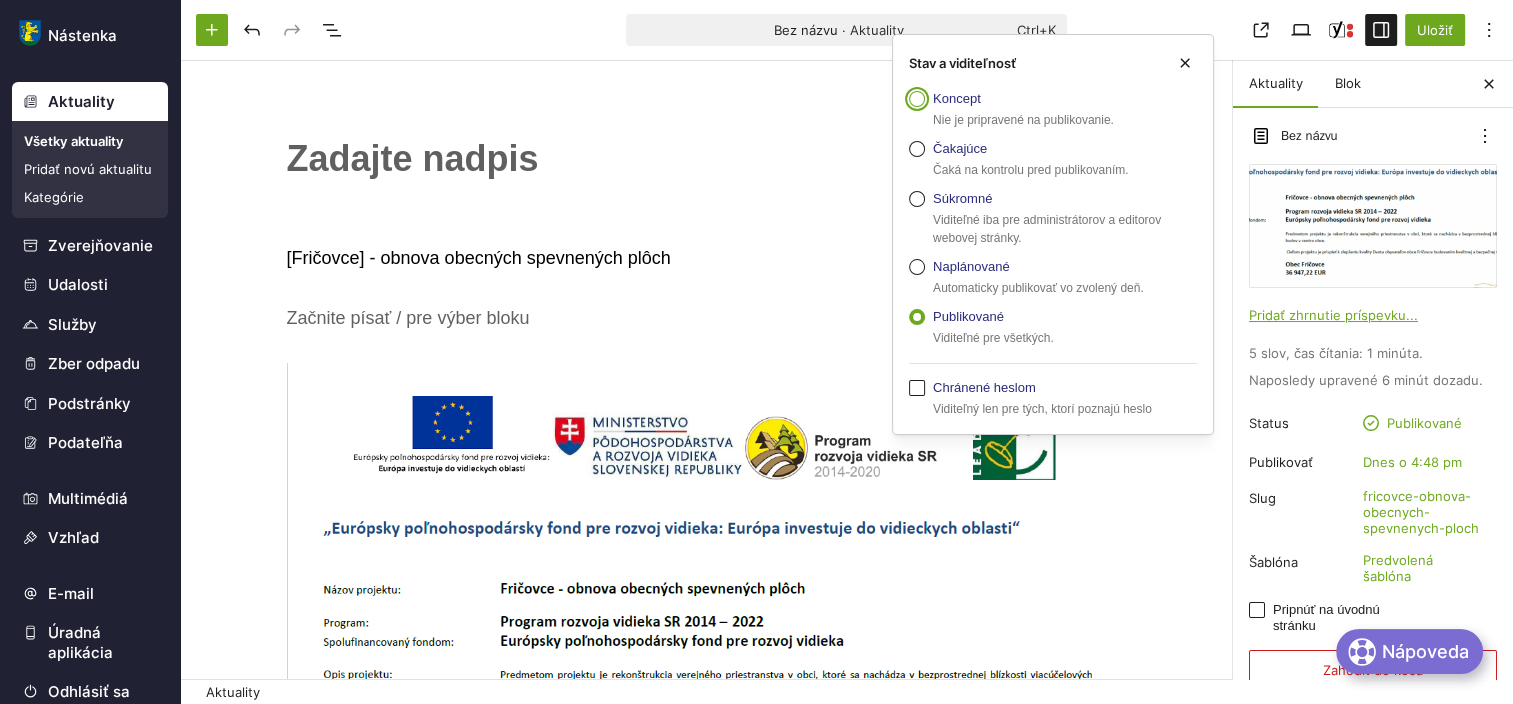 click on "Koncept" at bounding box center (917, 99) 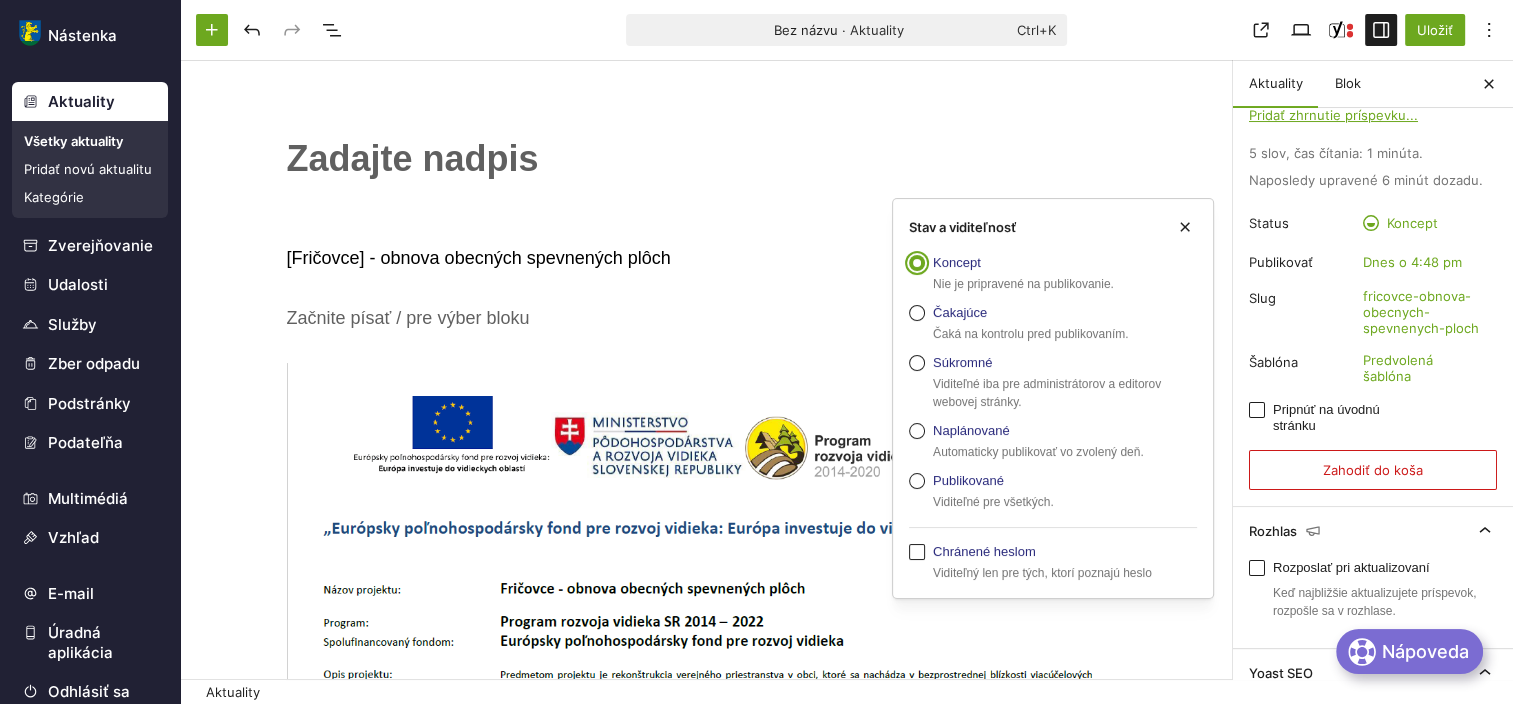 scroll, scrollTop: 300, scrollLeft: 0, axis: vertical 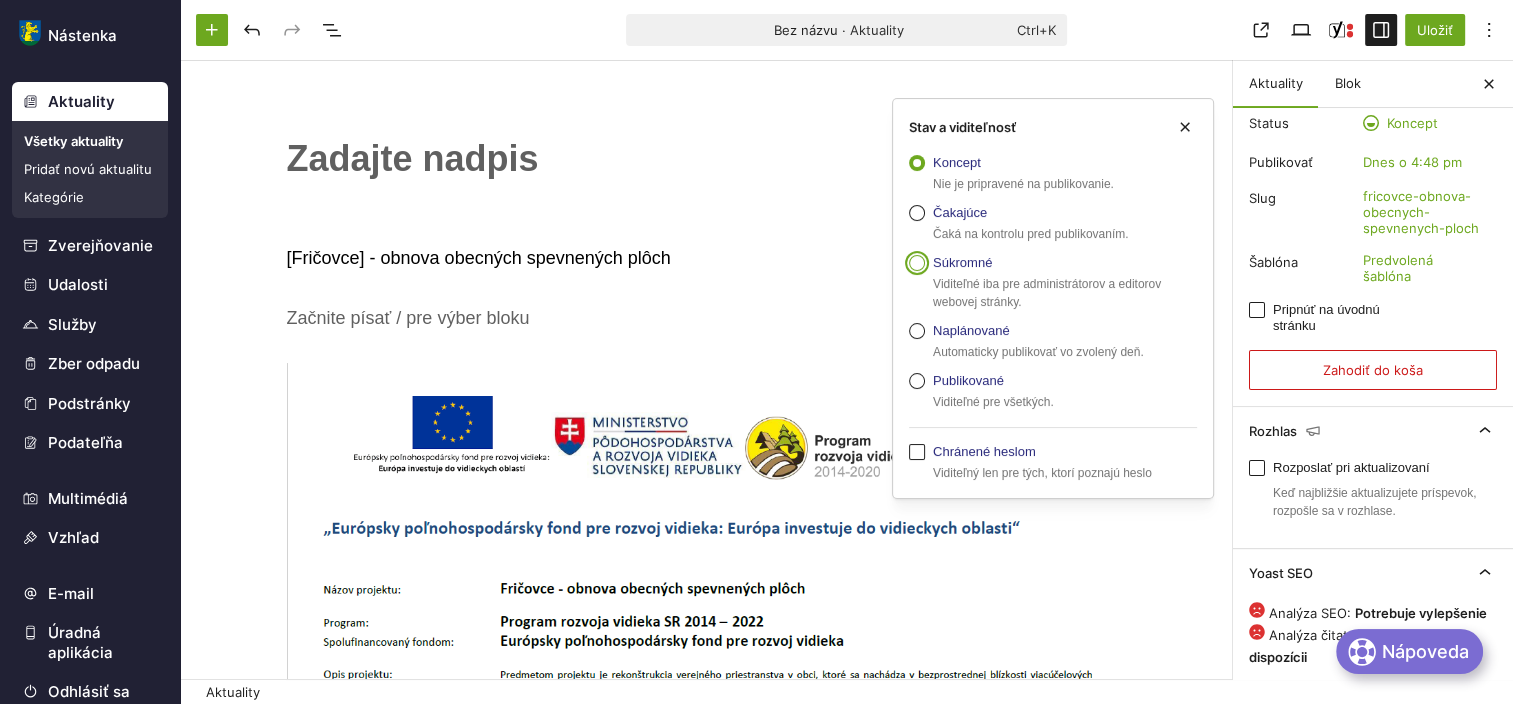 click on "Súkromné" at bounding box center [917, 263] 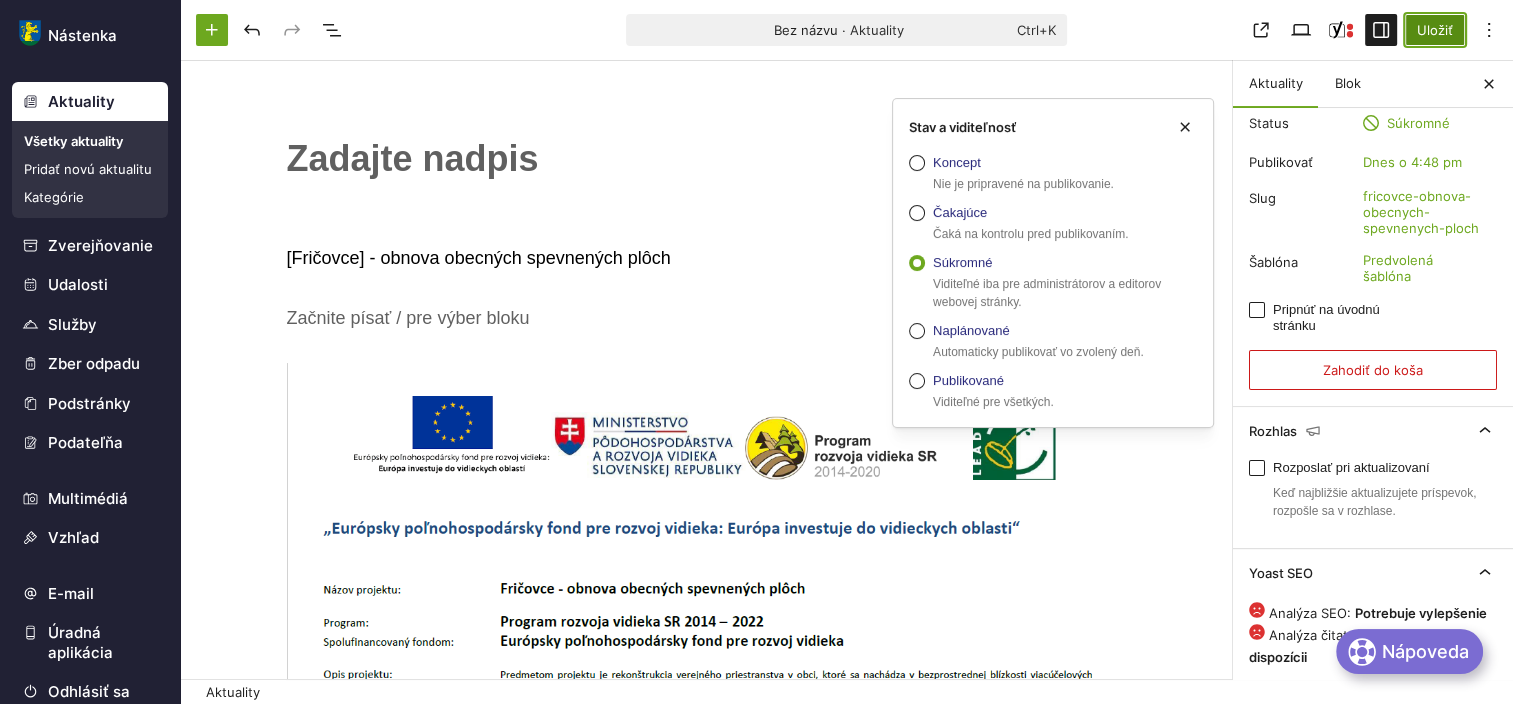 click on "Uložiť" at bounding box center [1435, 30] 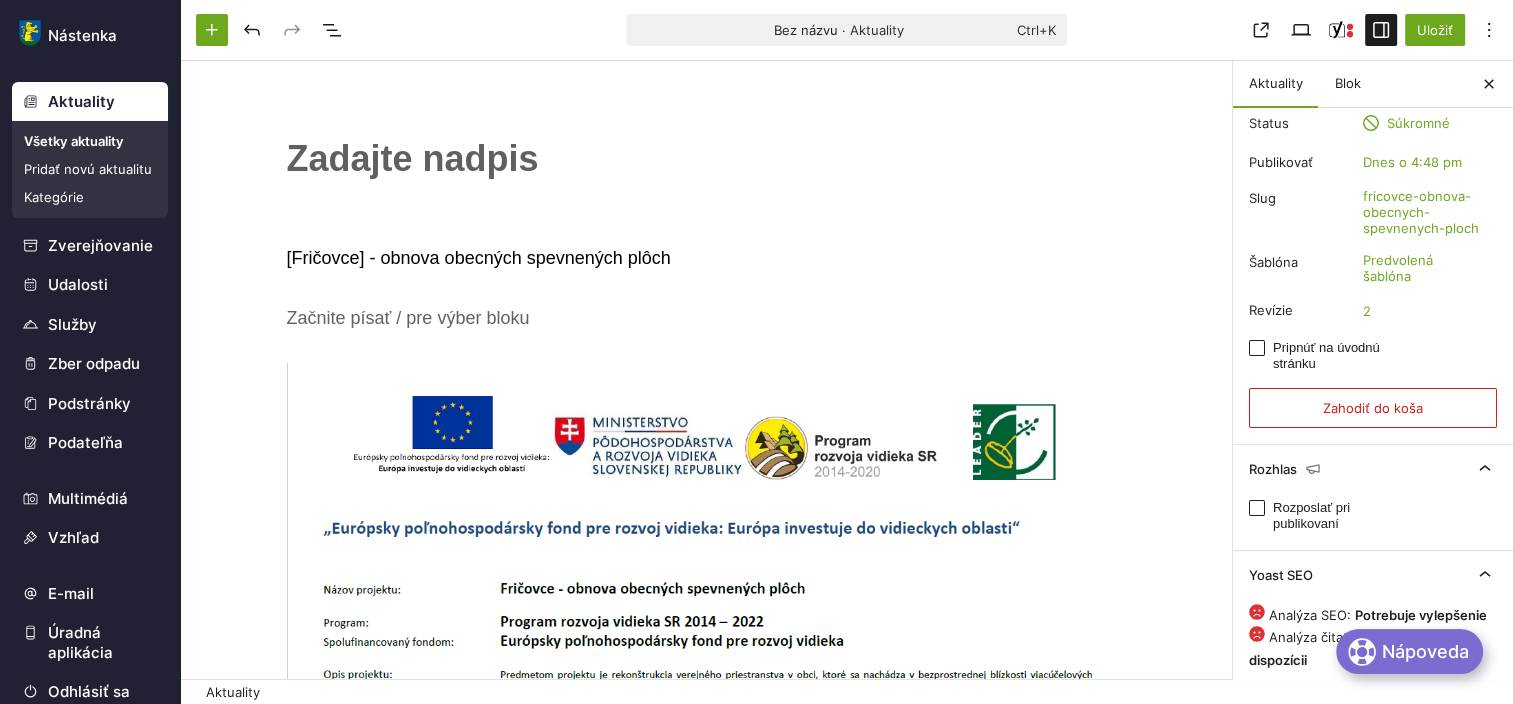 click on "﻿" at bounding box center (707, 159) 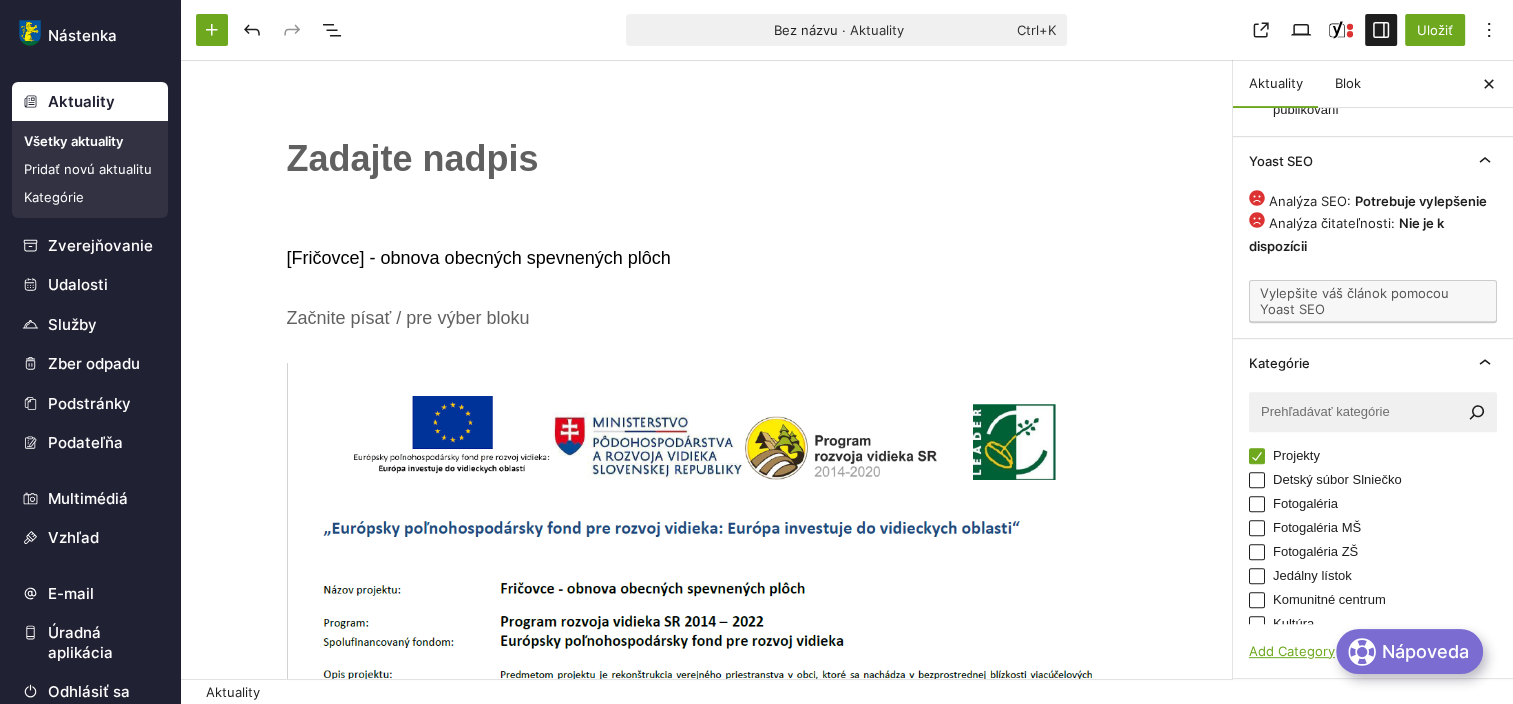 scroll, scrollTop: 760, scrollLeft: 0, axis: vertical 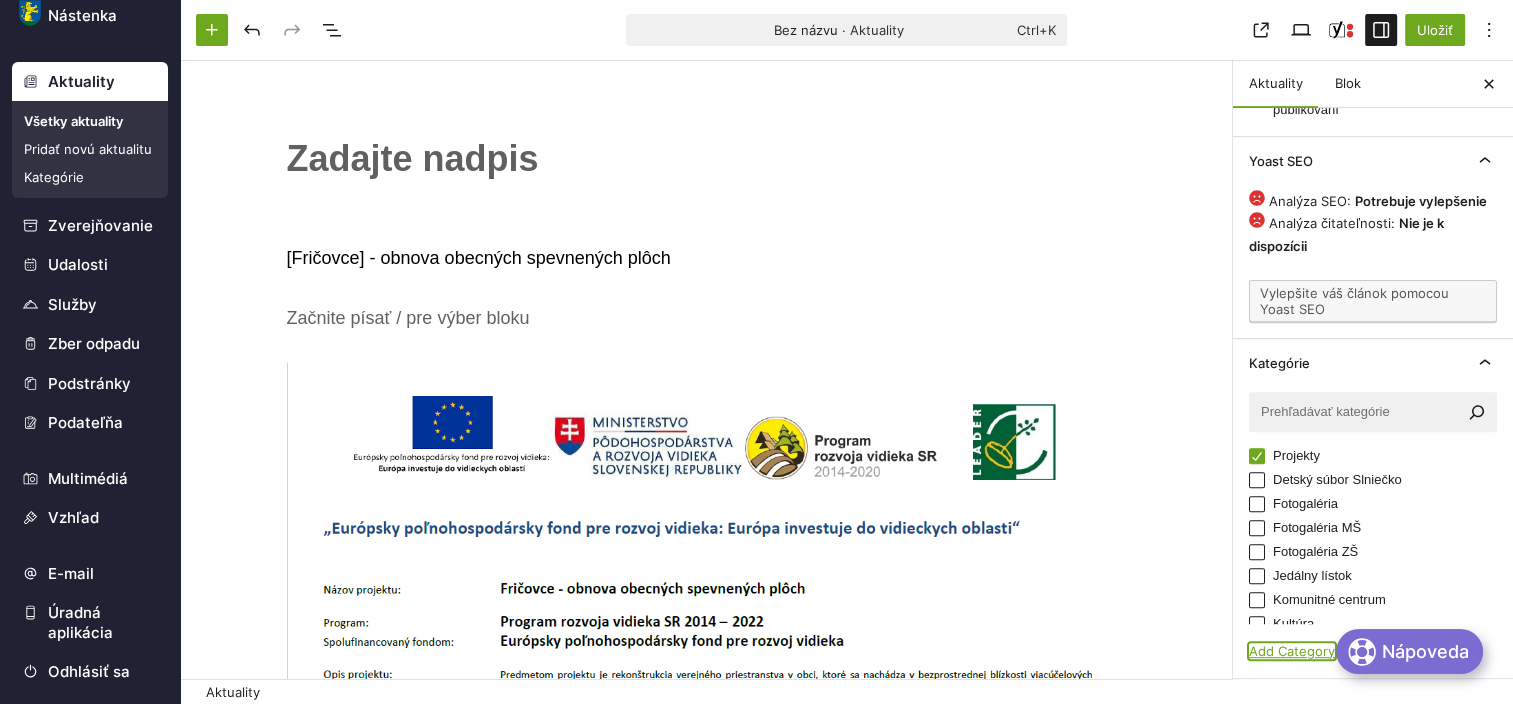 click on "Add Category" at bounding box center (1292, 651) 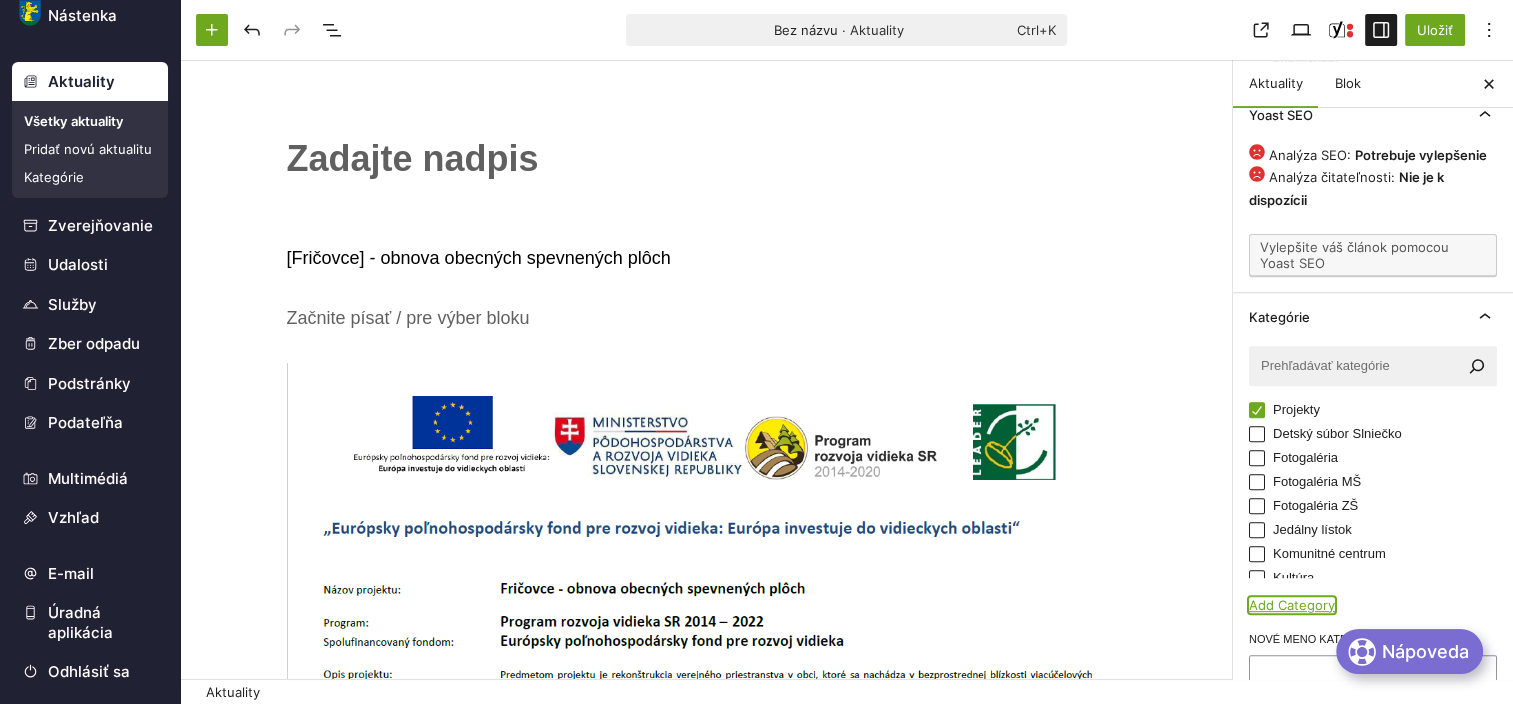 click on "Add Category" at bounding box center [1292, 605] 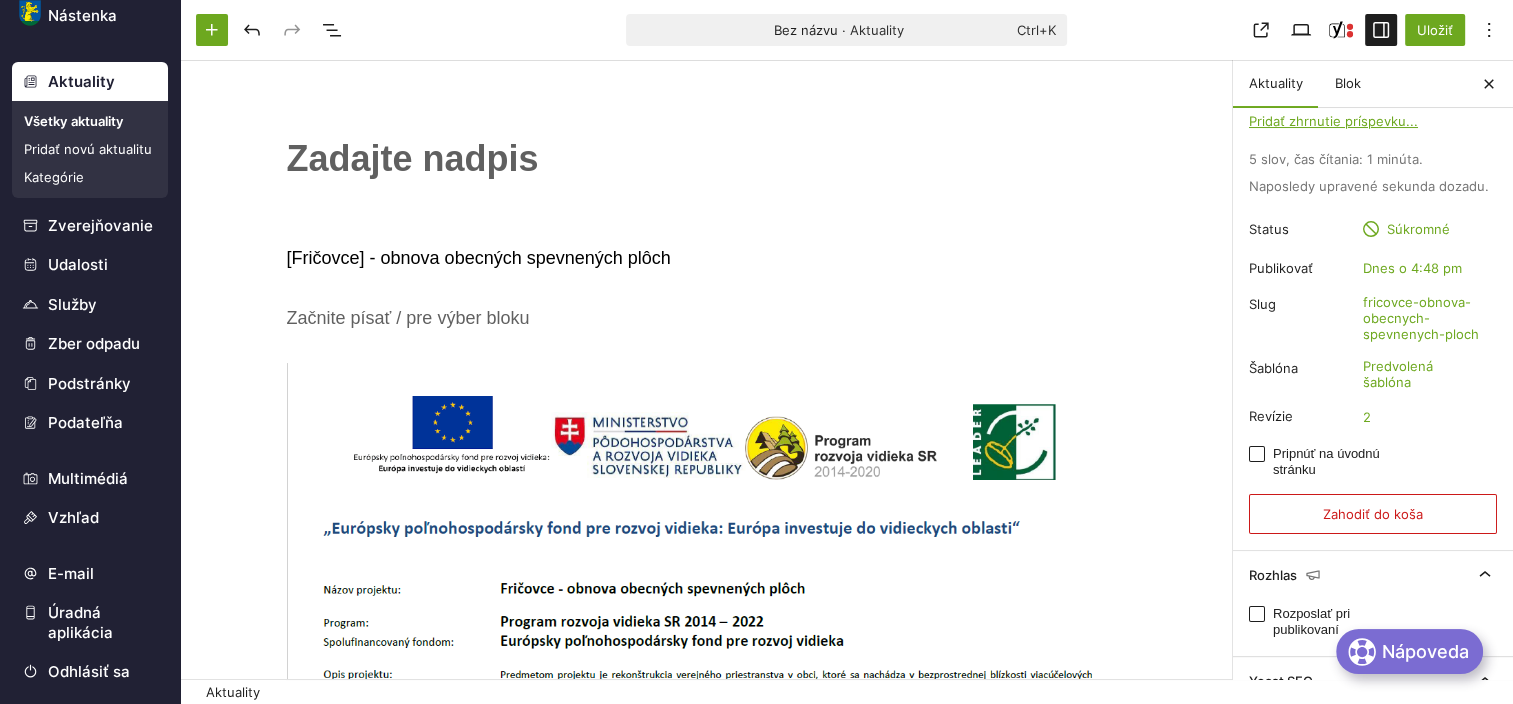 scroll, scrollTop: 160, scrollLeft: 0, axis: vertical 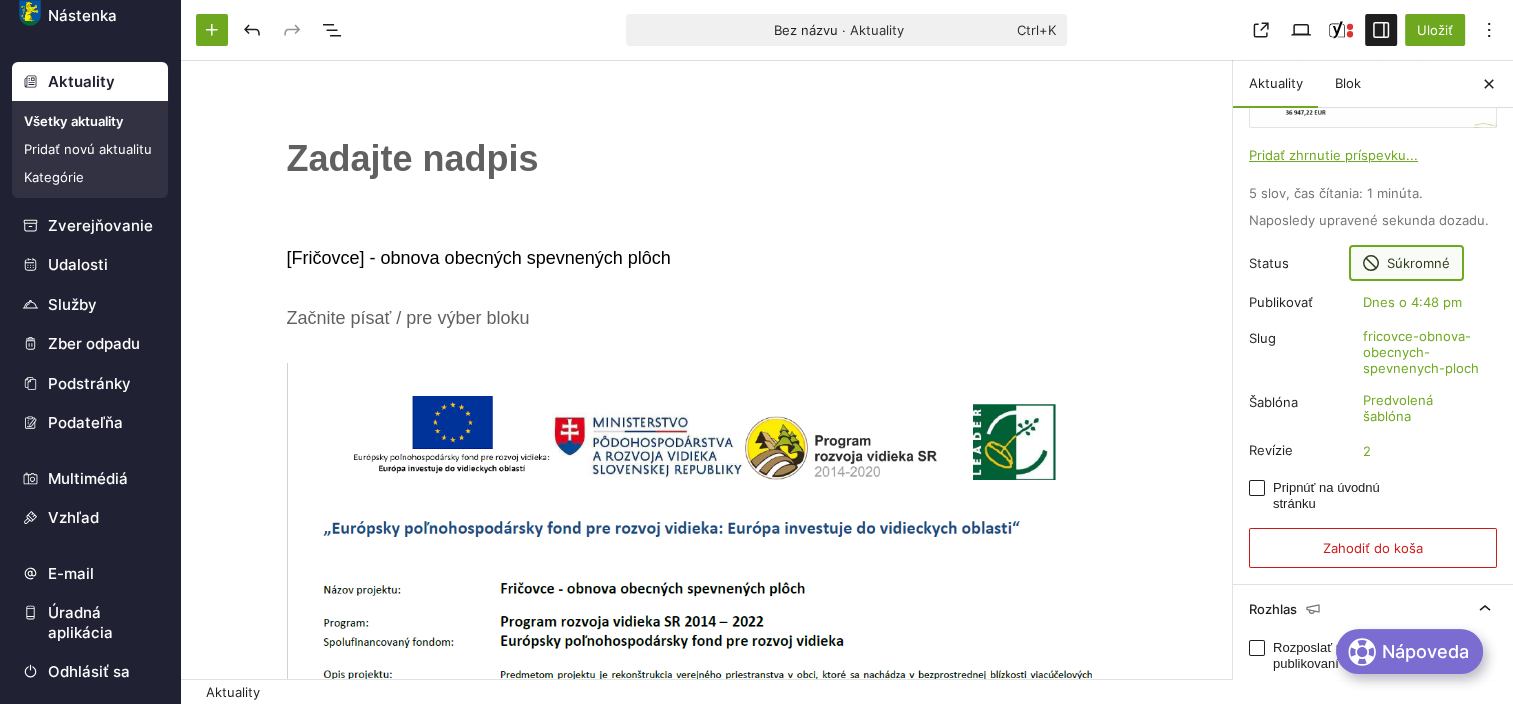 click on "Súkromné" at bounding box center [1406, 263] 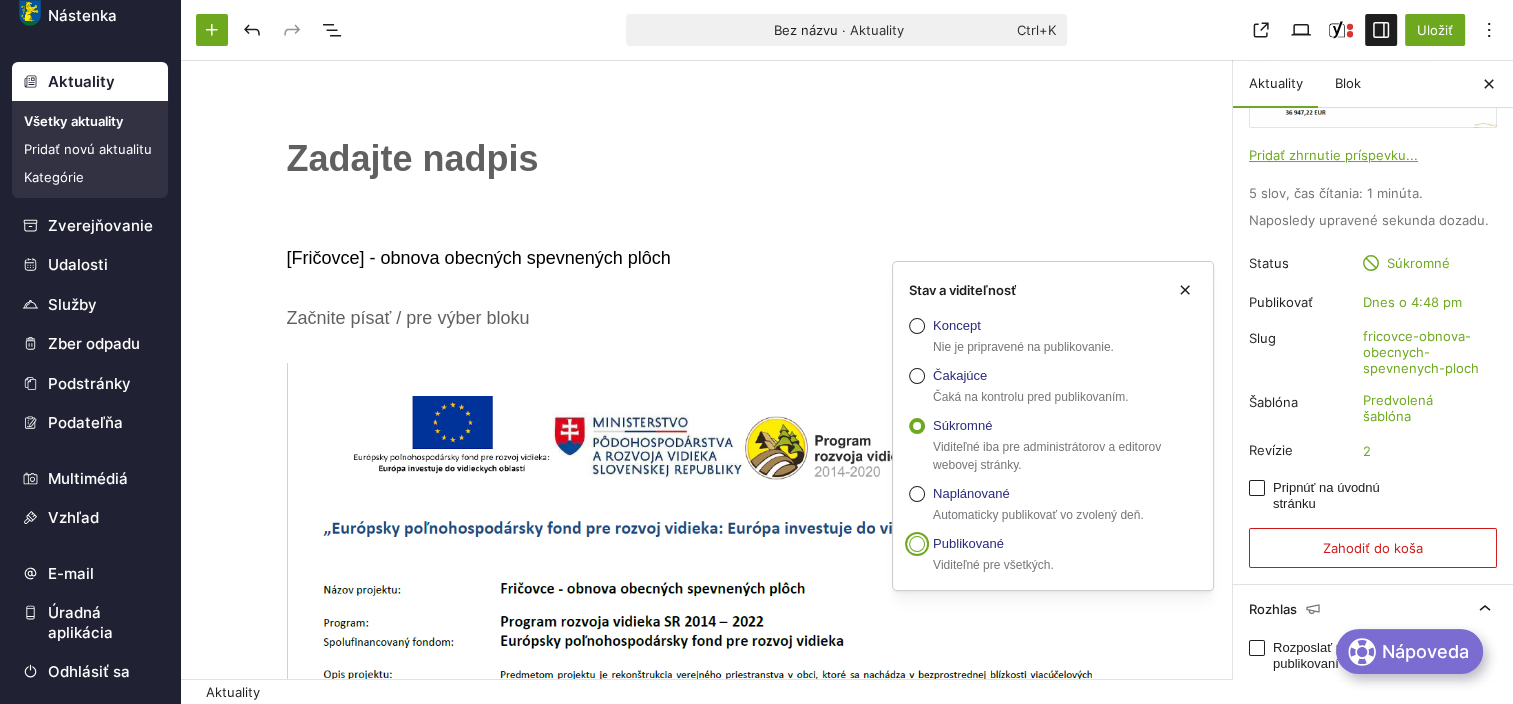 click on "Publikované" at bounding box center (917, 544) 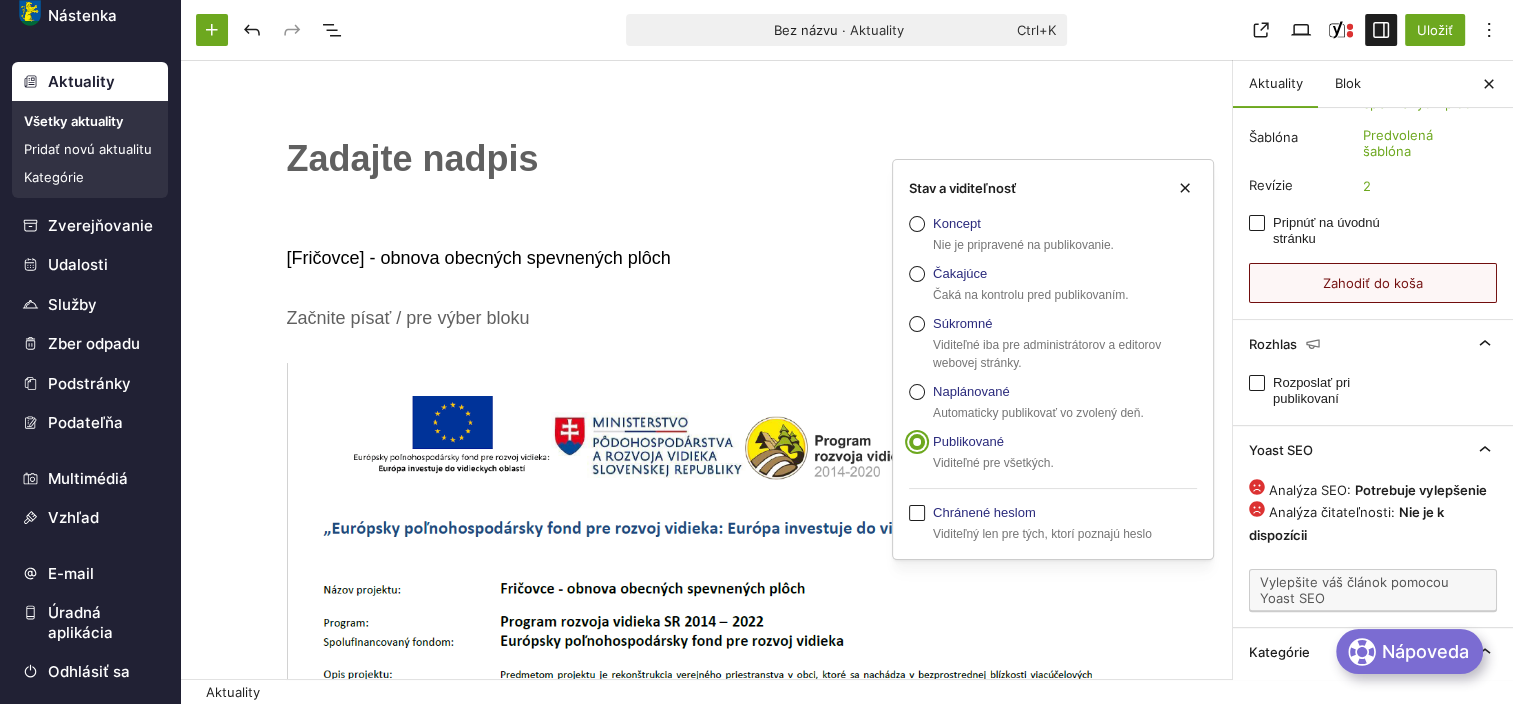 scroll, scrollTop: 260, scrollLeft: 0, axis: vertical 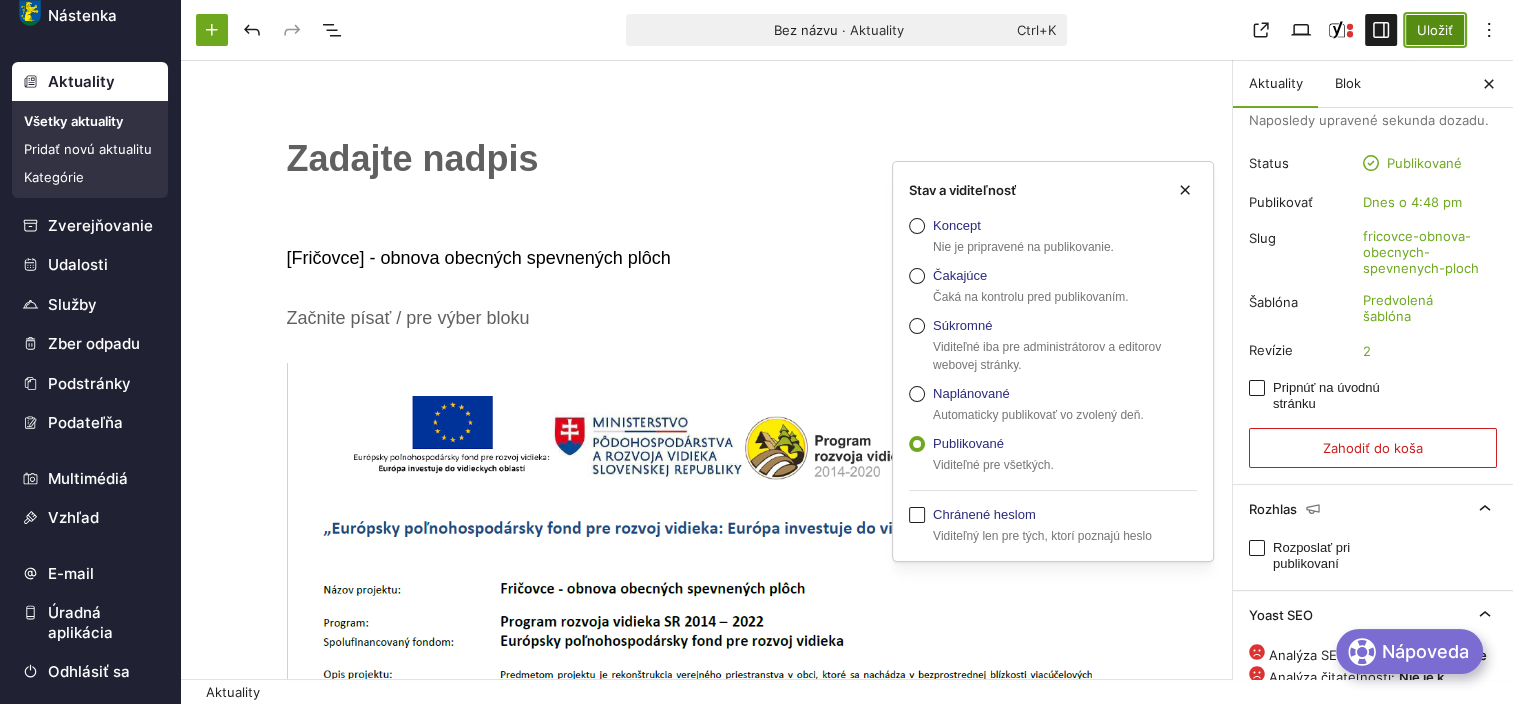 click on "Uložiť" at bounding box center (1435, 30) 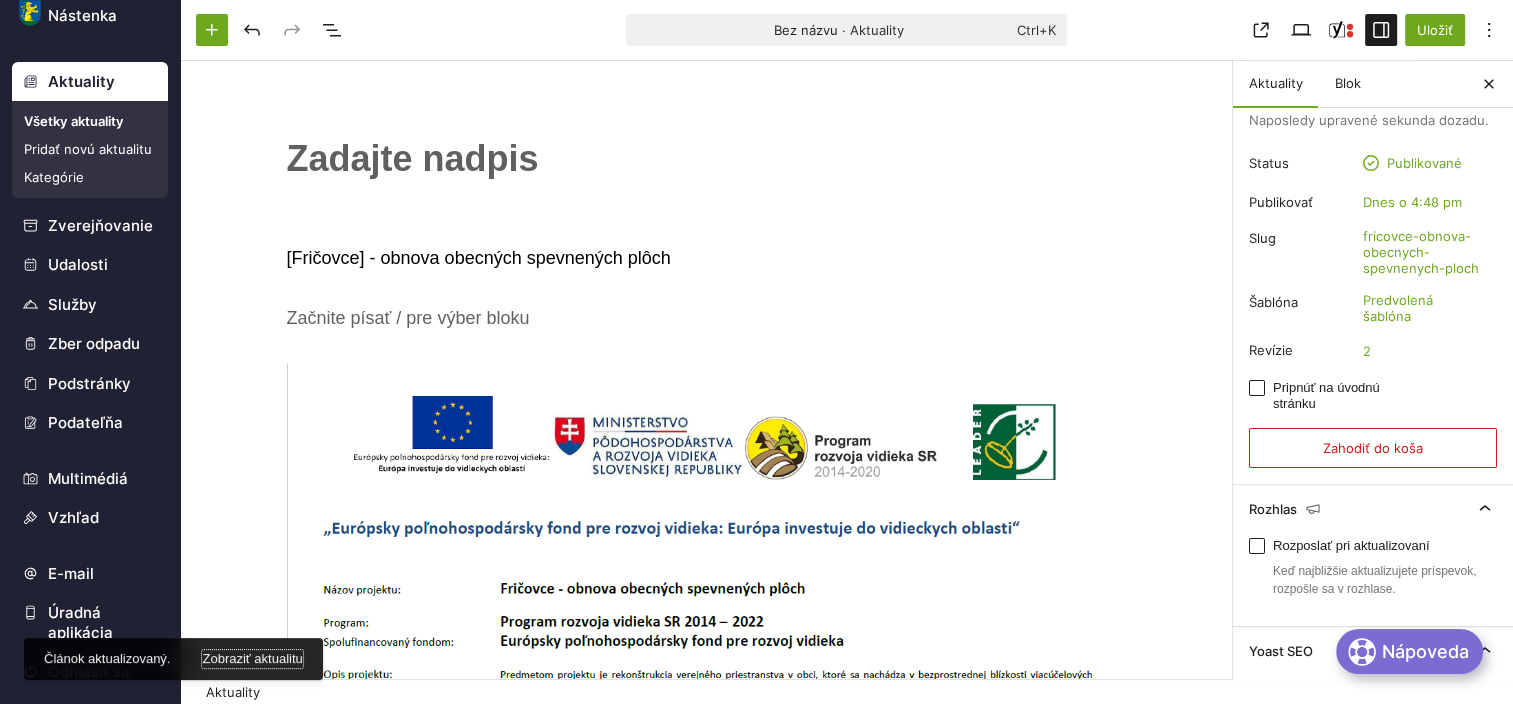 click on "Zobraziť aktualitu" at bounding box center [252, 659] 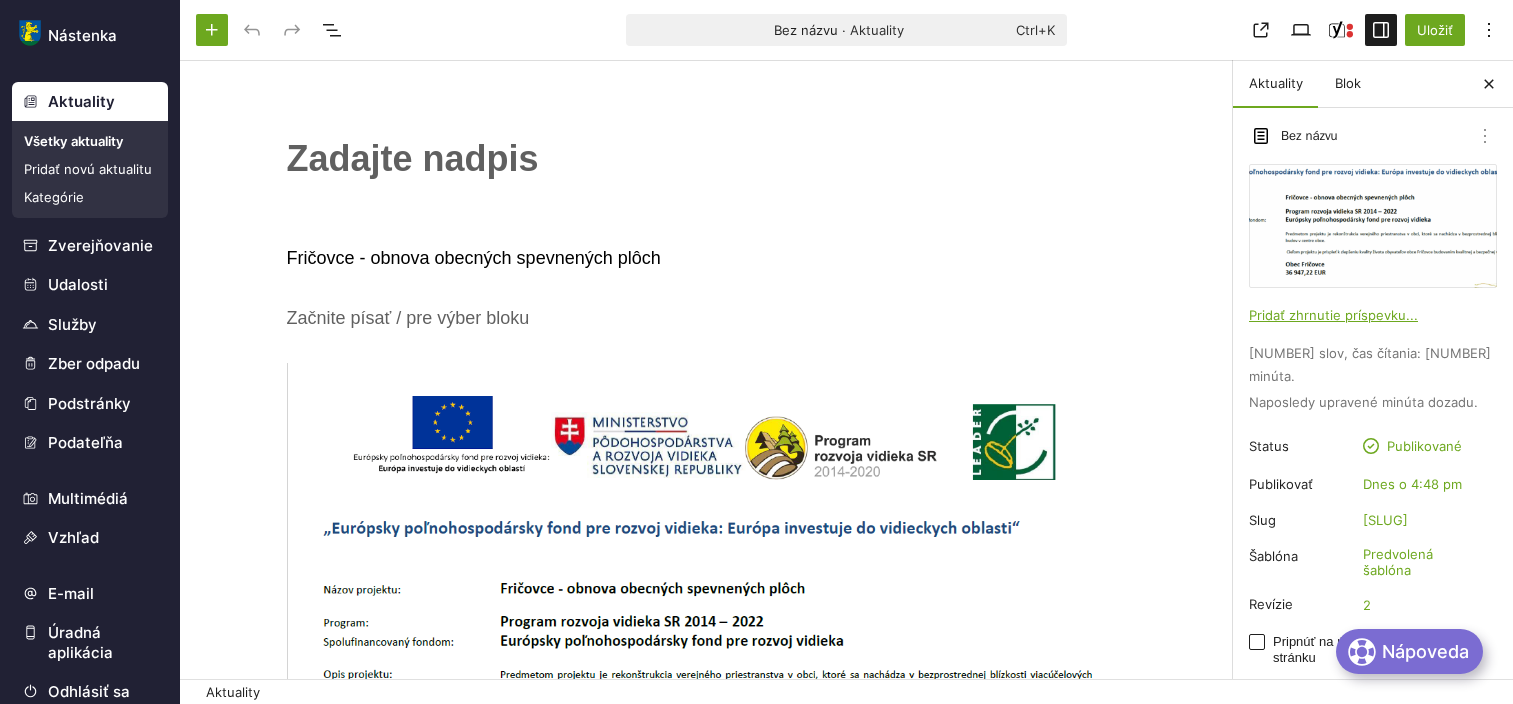 scroll, scrollTop: 0, scrollLeft: 0, axis: both 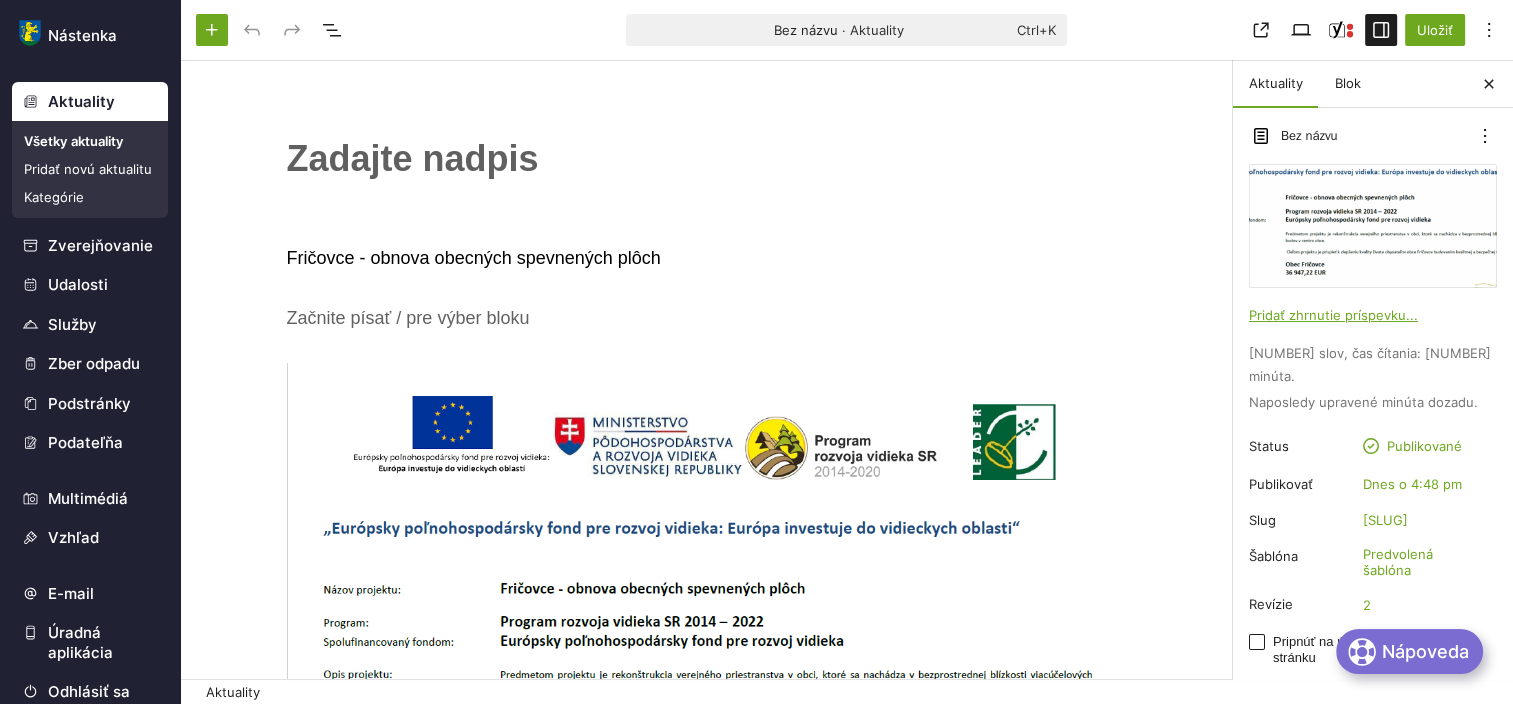 click on "﻿" at bounding box center [707, 159] 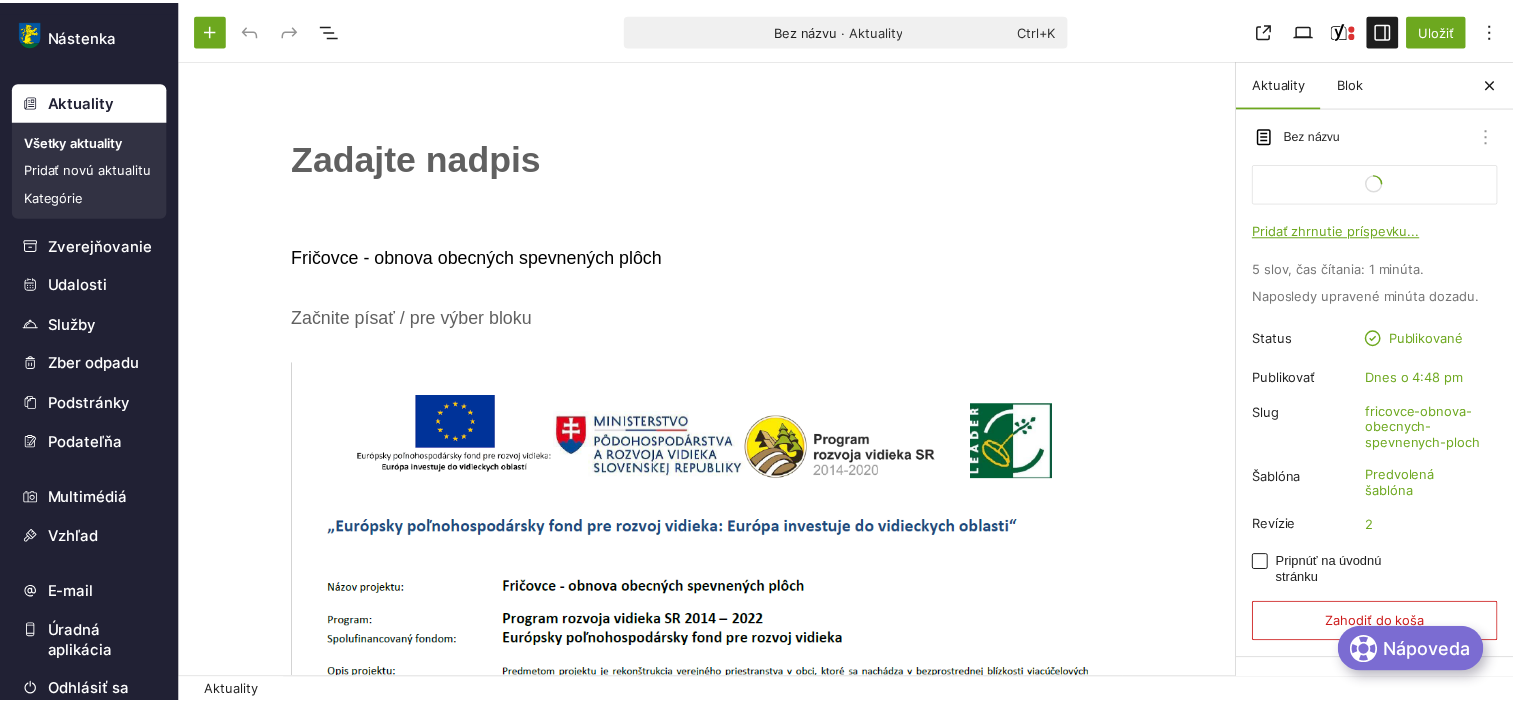 scroll, scrollTop: 20, scrollLeft: 0, axis: vertical 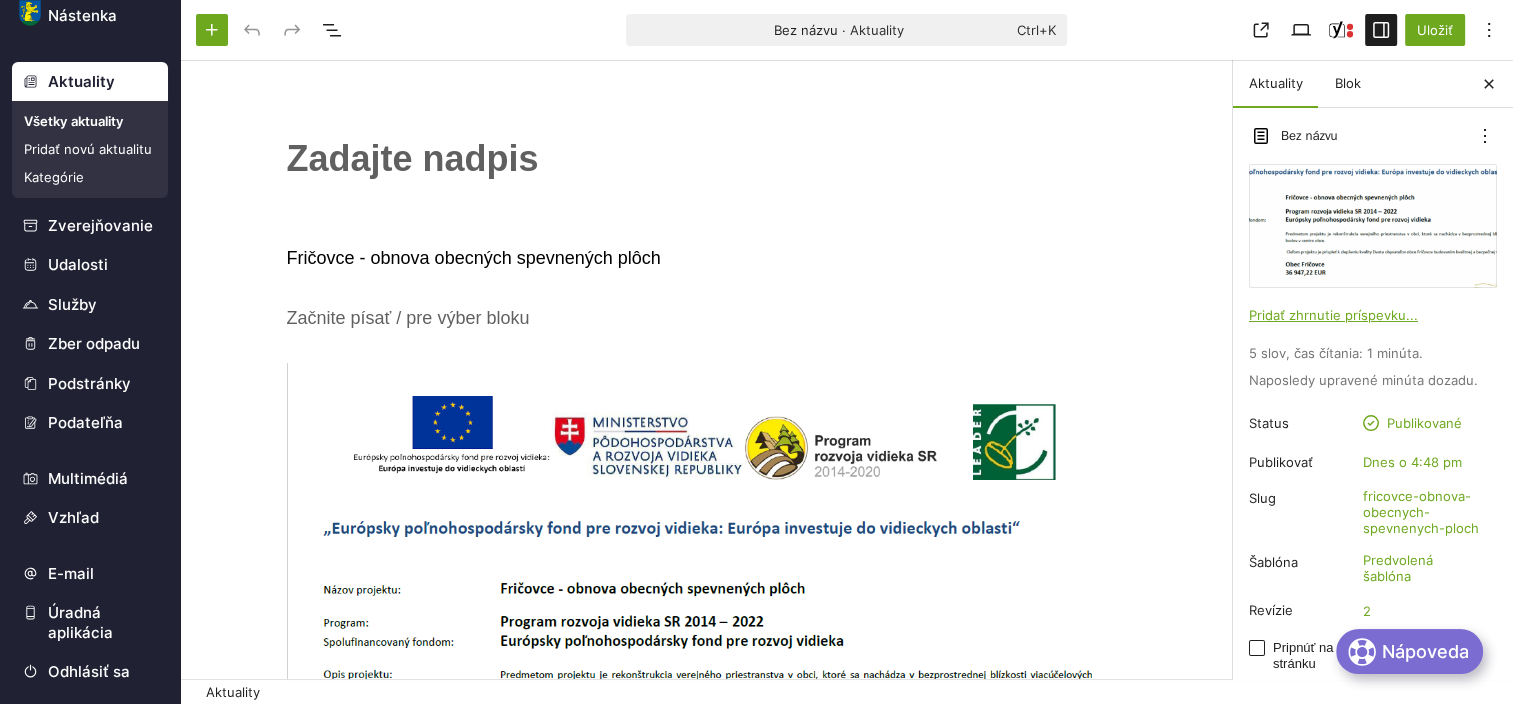 click on "﻿" at bounding box center (707, 159) 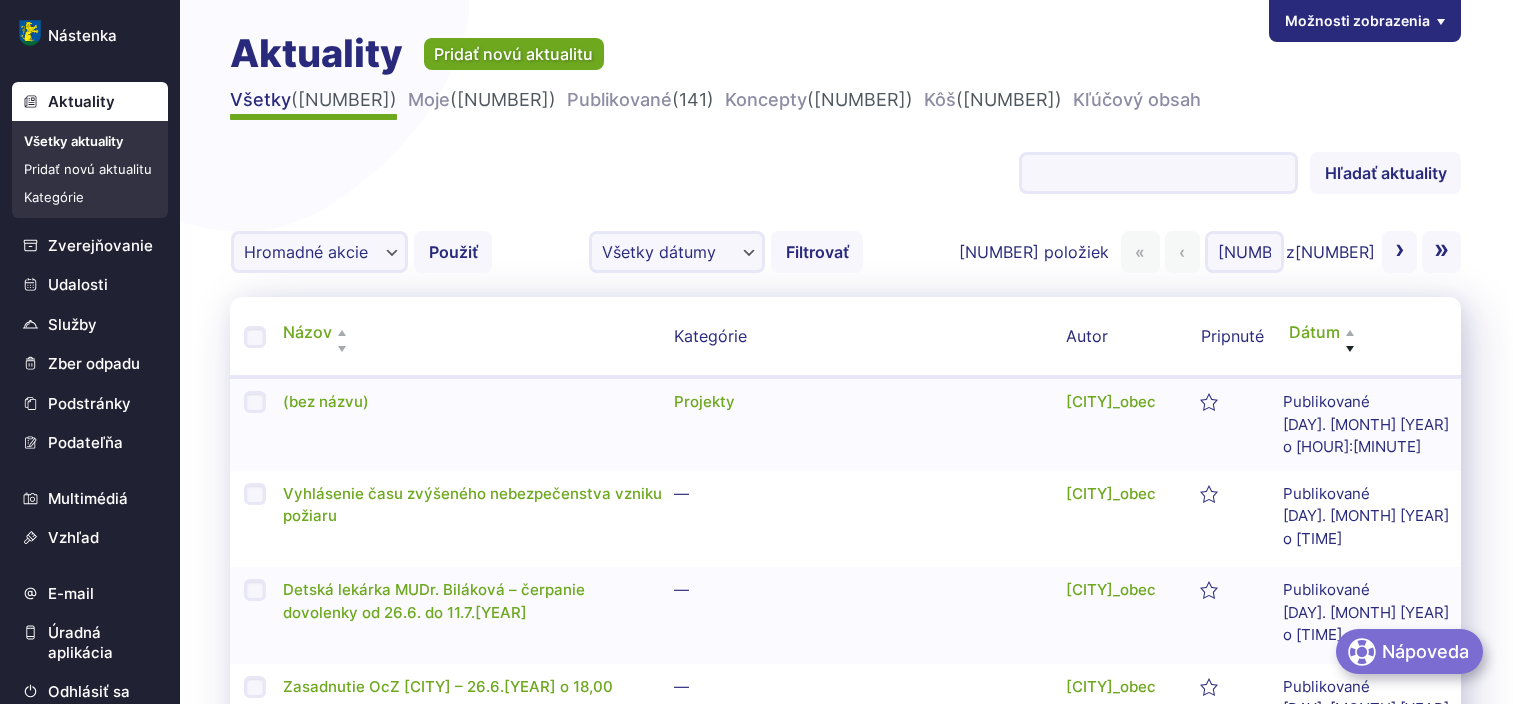 scroll, scrollTop: 0, scrollLeft: 0, axis: both 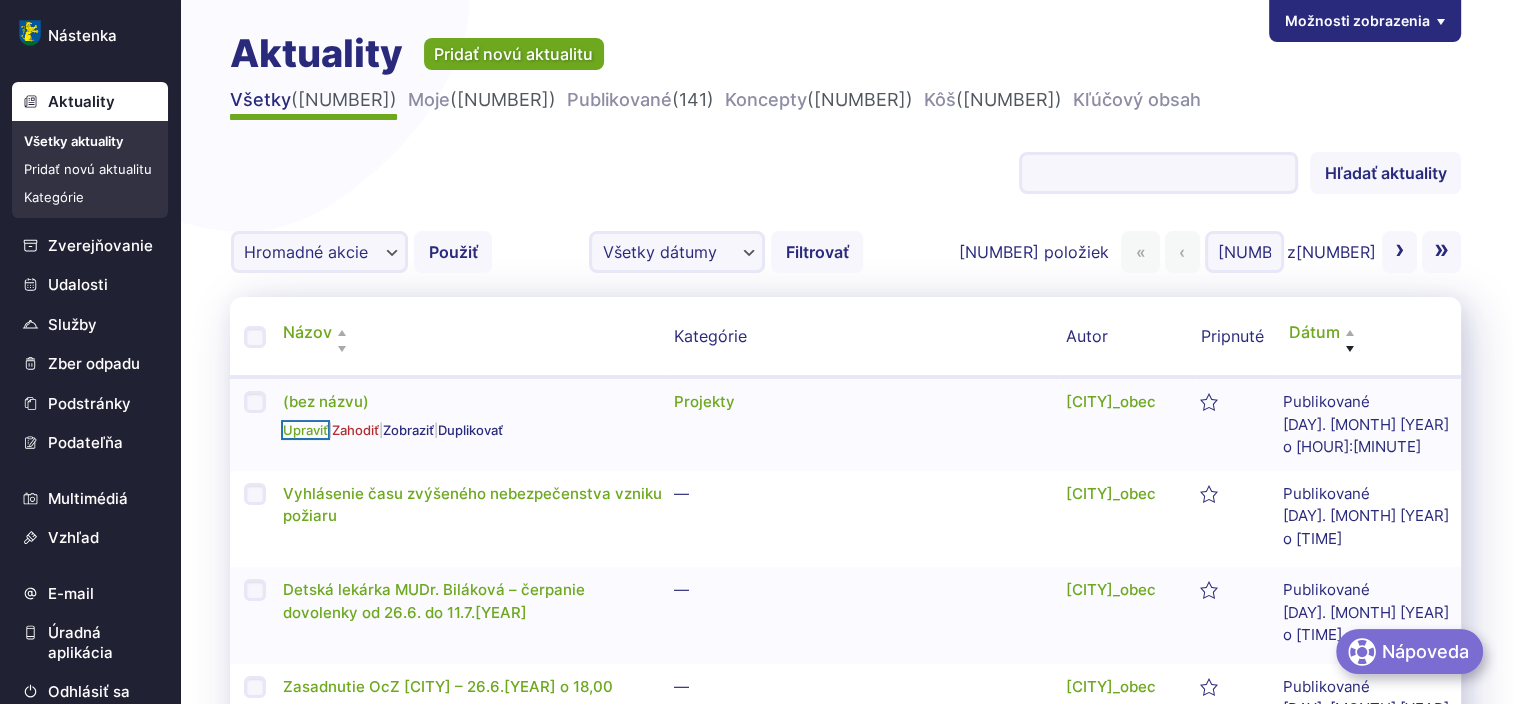 click on "Upraviť" at bounding box center (305, 430) 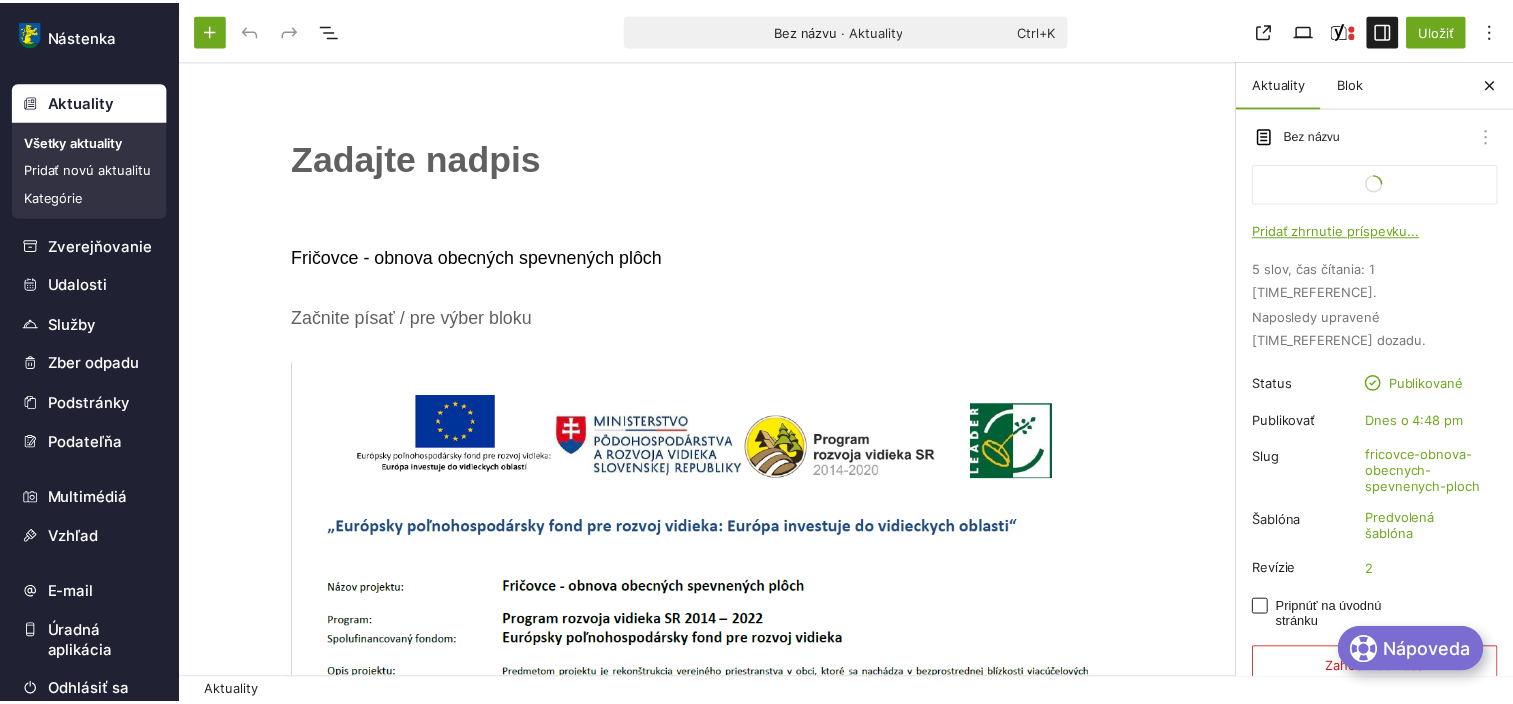 scroll, scrollTop: 0, scrollLeft: 0, axis: both 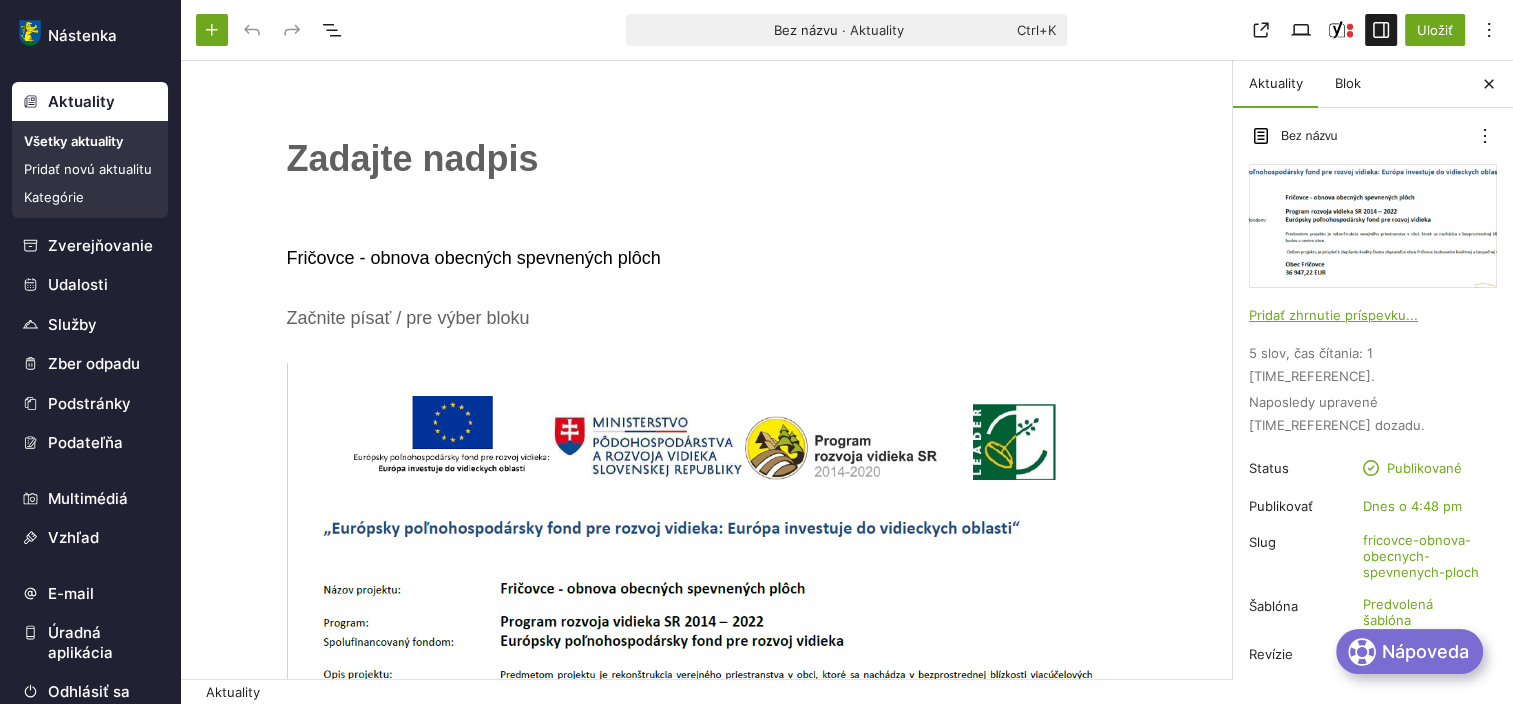 click on "﻿" at bounding box center [707, 159] 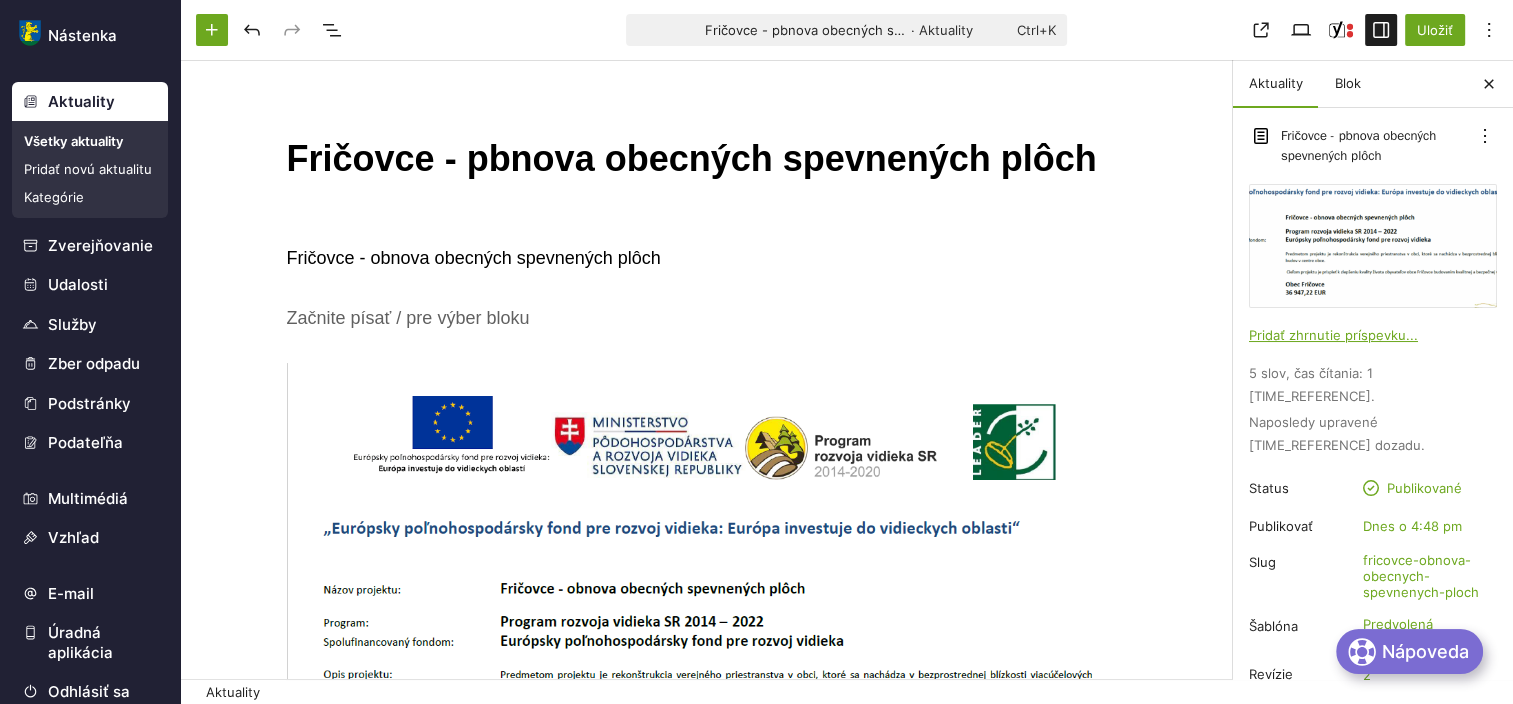 click on "Fričovce - pbnova obecných spevnených plôch" at bounding box center (707, 159) 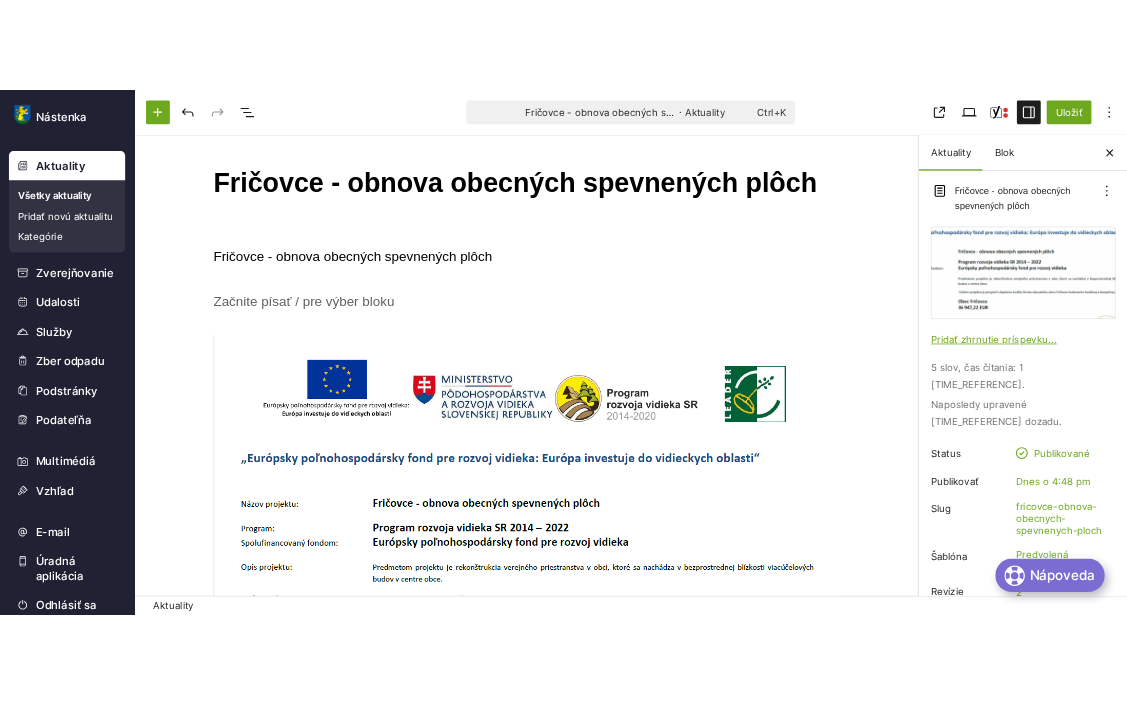 scroll, scrollTop: 0, scrollLeft: 0, axis: both 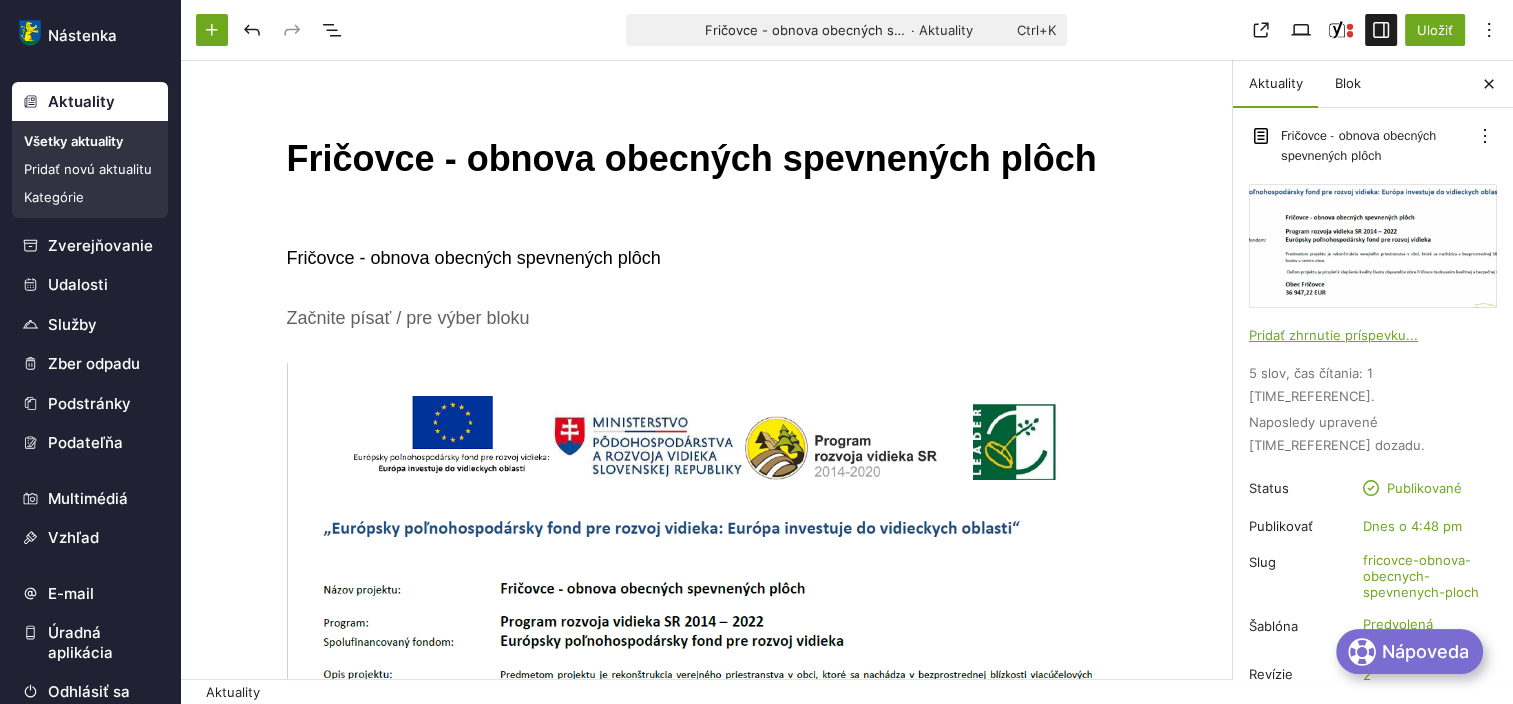 click on "[CITY] - obnova obecných spevnených plôch" at bounding box center (707, 258) 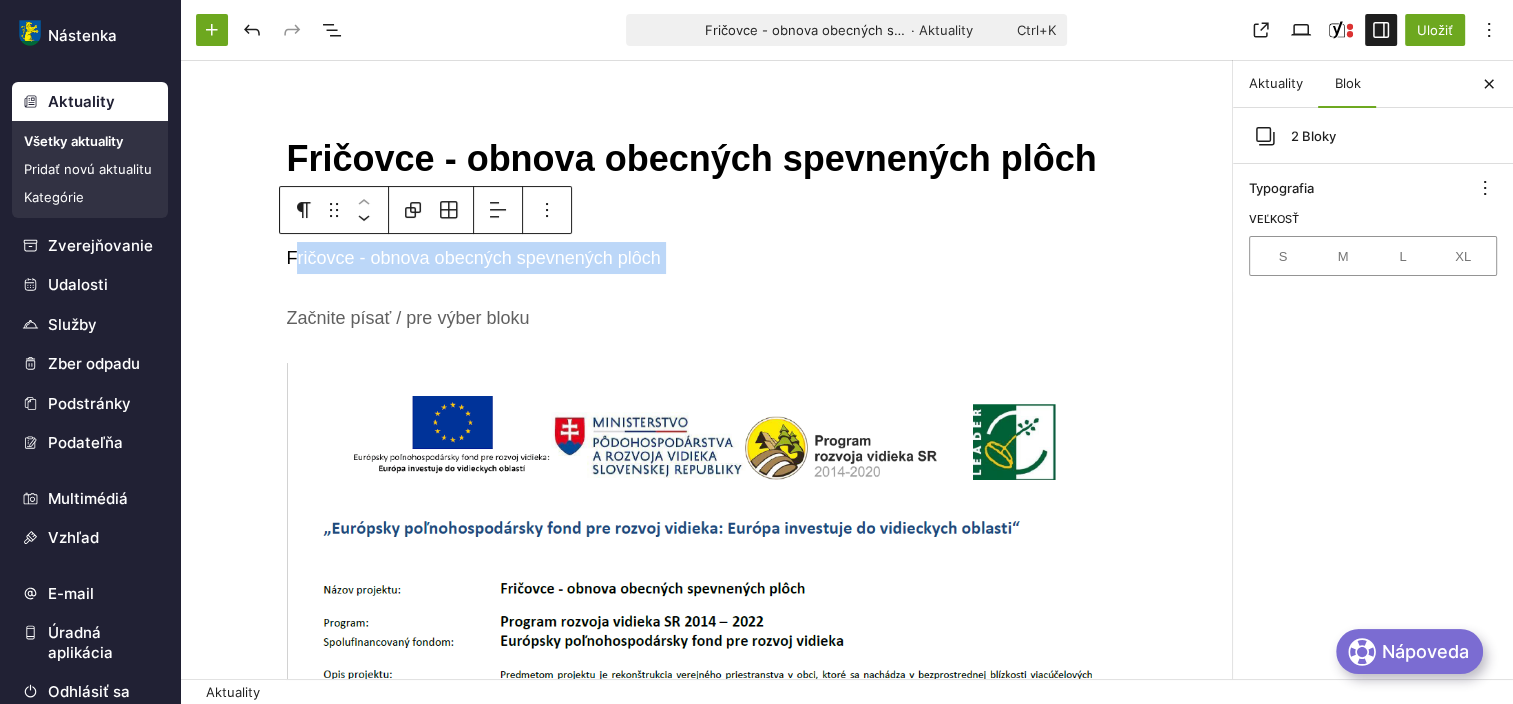 drag, startPoint x: 284, startPoint y: 257, endPoint x: 680, endPoint y: 293, distance: 397.633 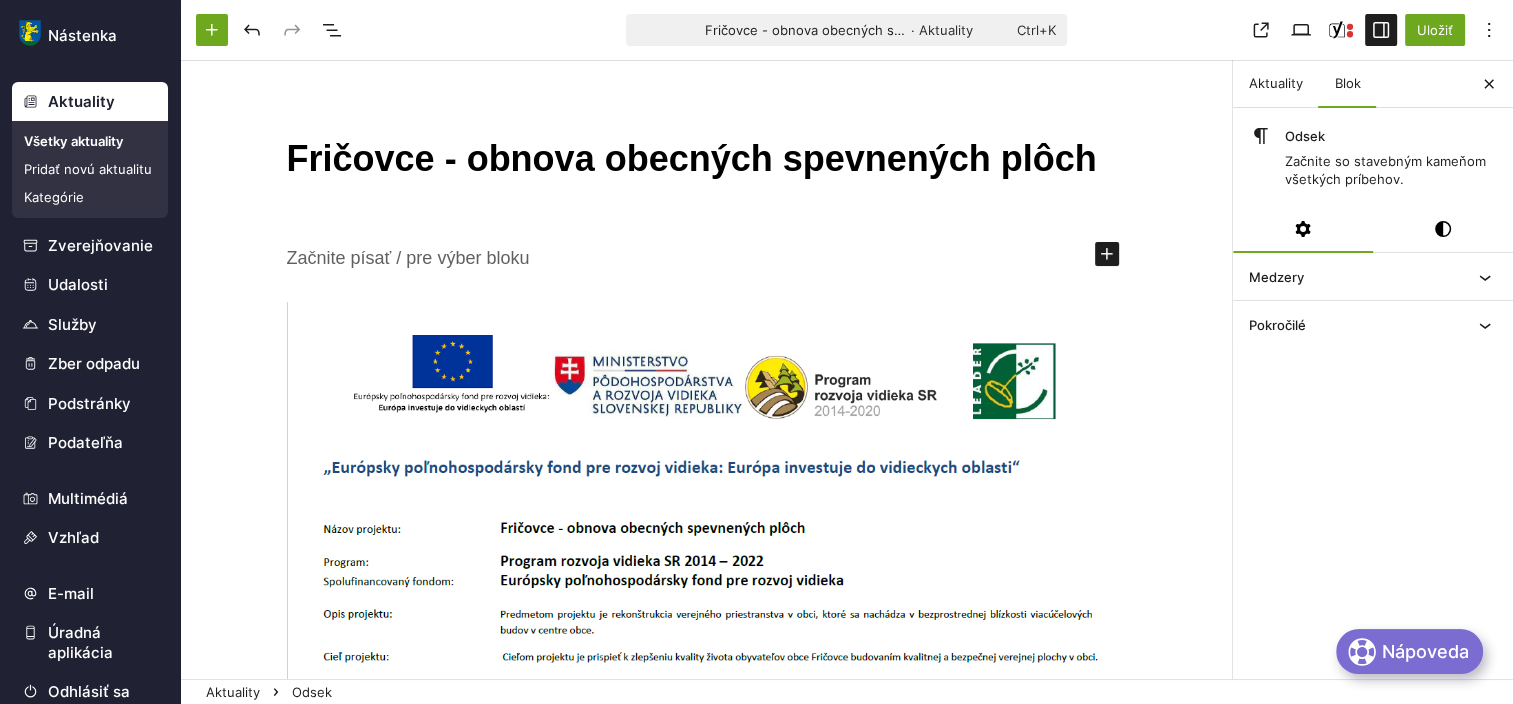 click on "Fričovce - obnova obecných spevnených plôch ﻿ Presuňte sem súbory" at bounding box center (706, 636) 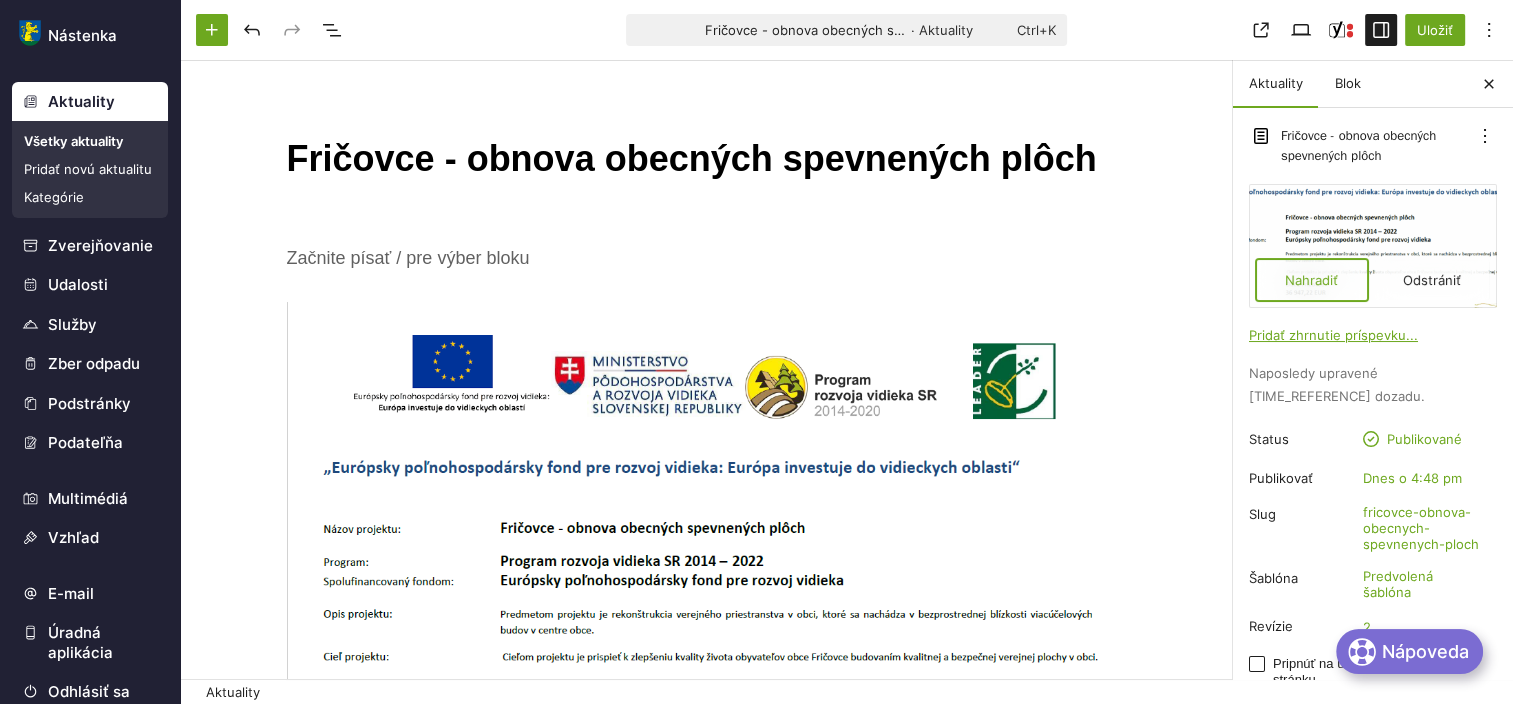 click on "Nahradiť" at bounding box center (1312, 280) 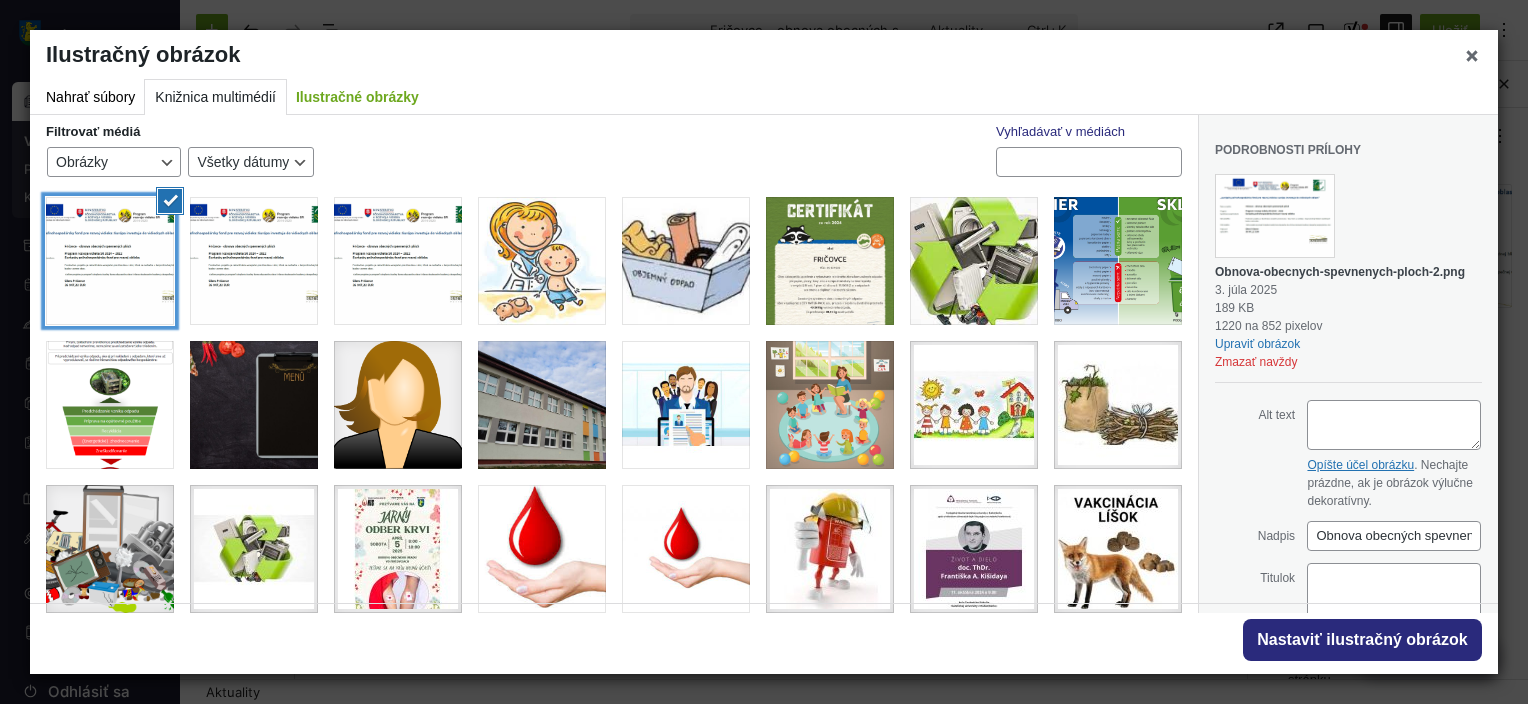 click at bounding box center (110, 261) 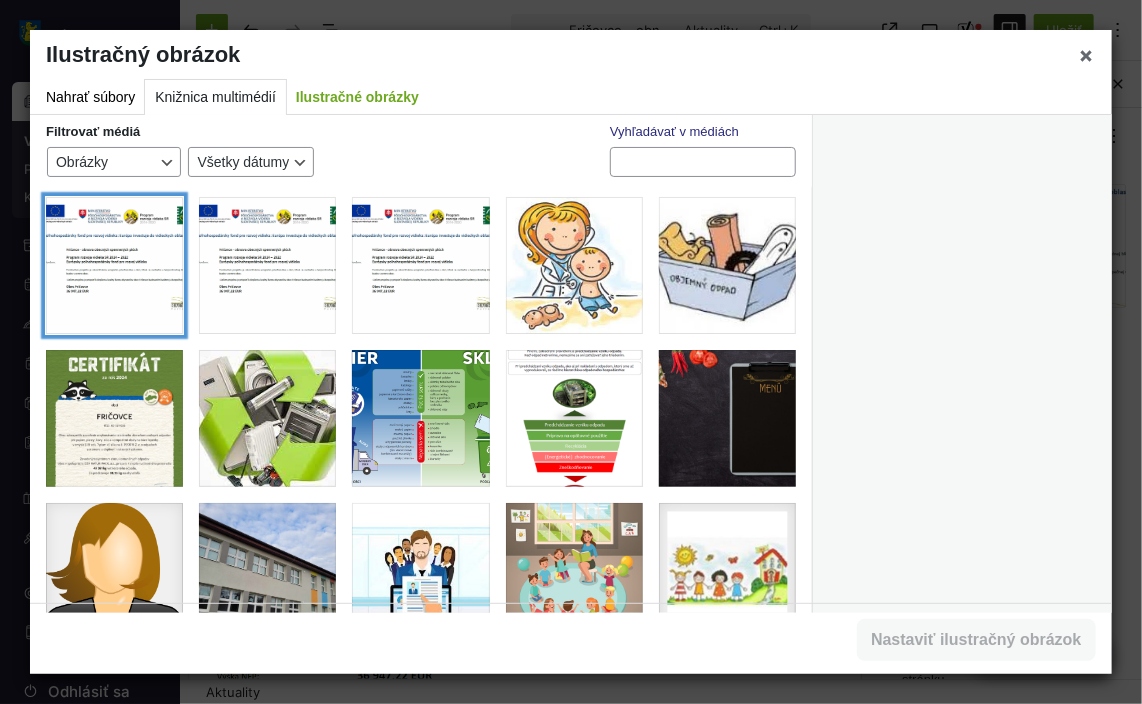 click at bounding box center [114, 265] 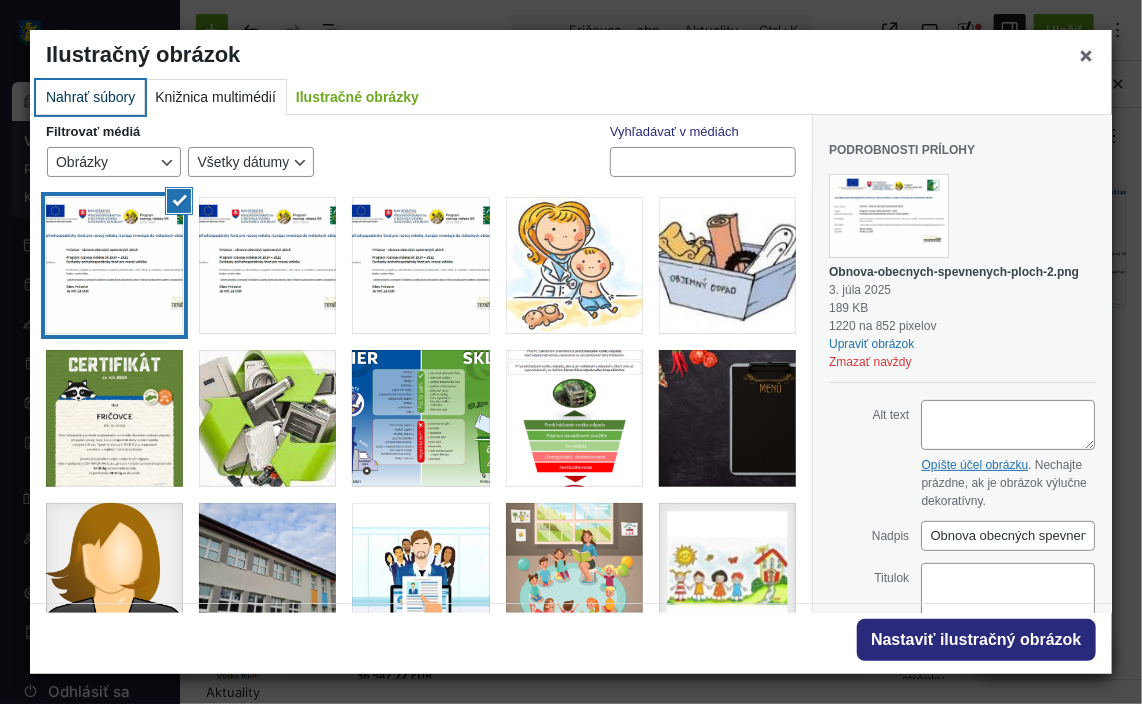 click on "Nahrať súbory" at bounding box center [90, 97] 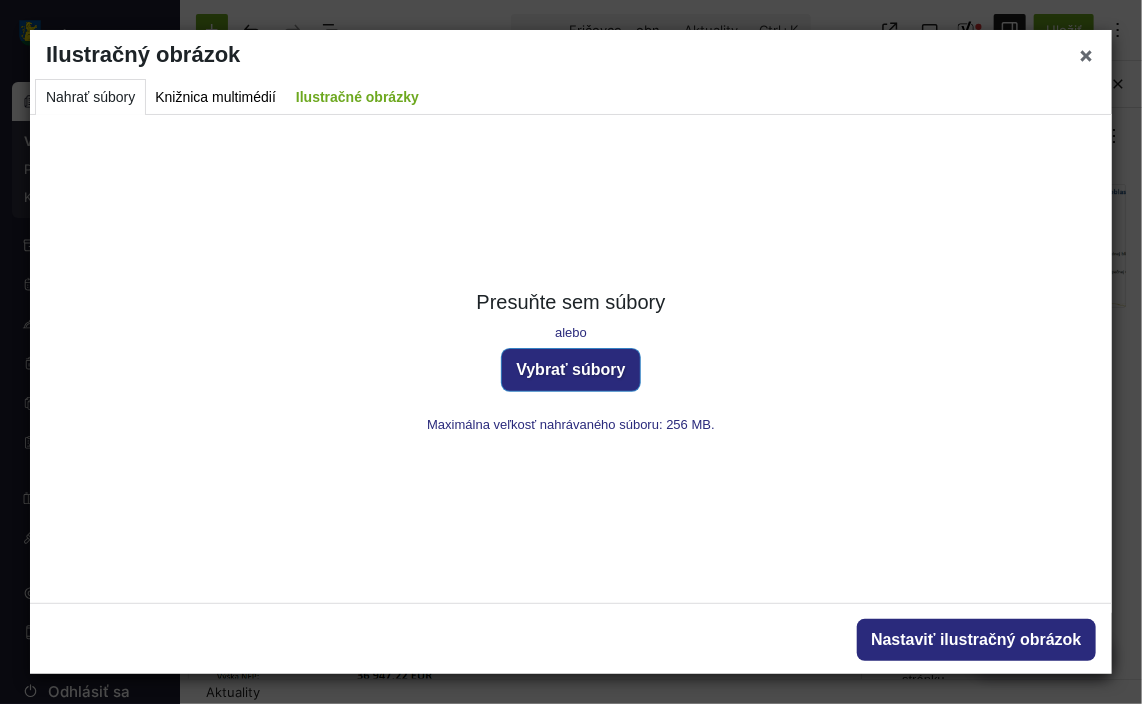 click on "Vybrať súbory" at bounding box center [571, 370] 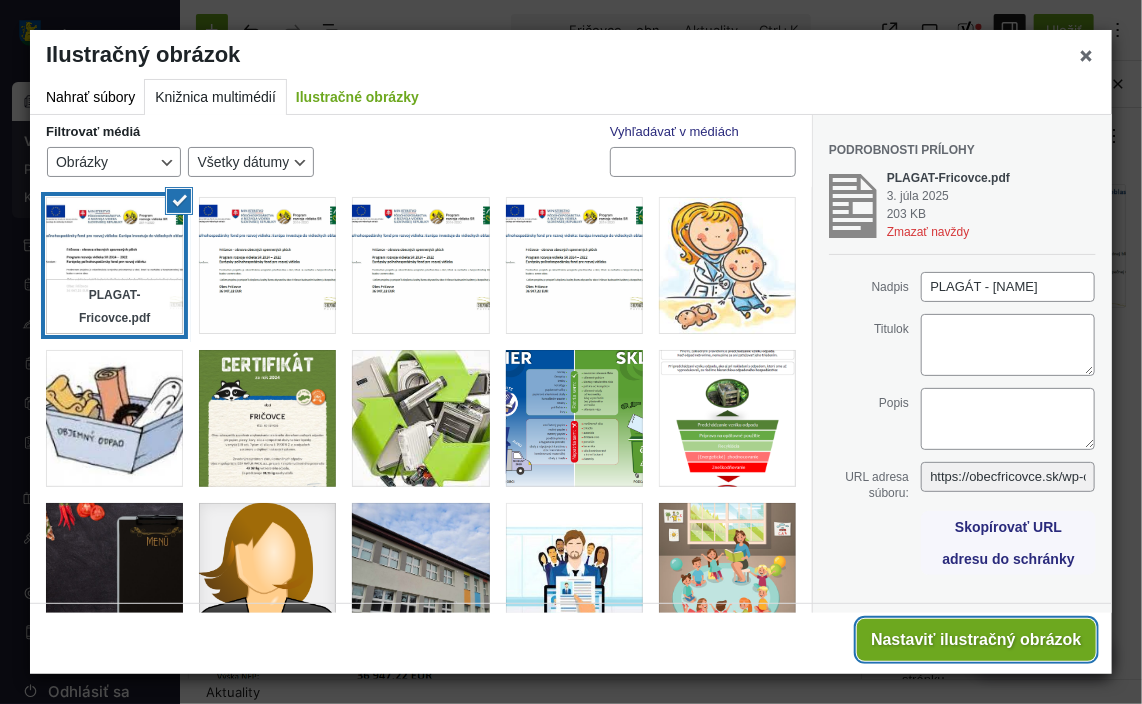 click on "Nastaviť ilustračný obrázok" at bounding box center [976, 640] 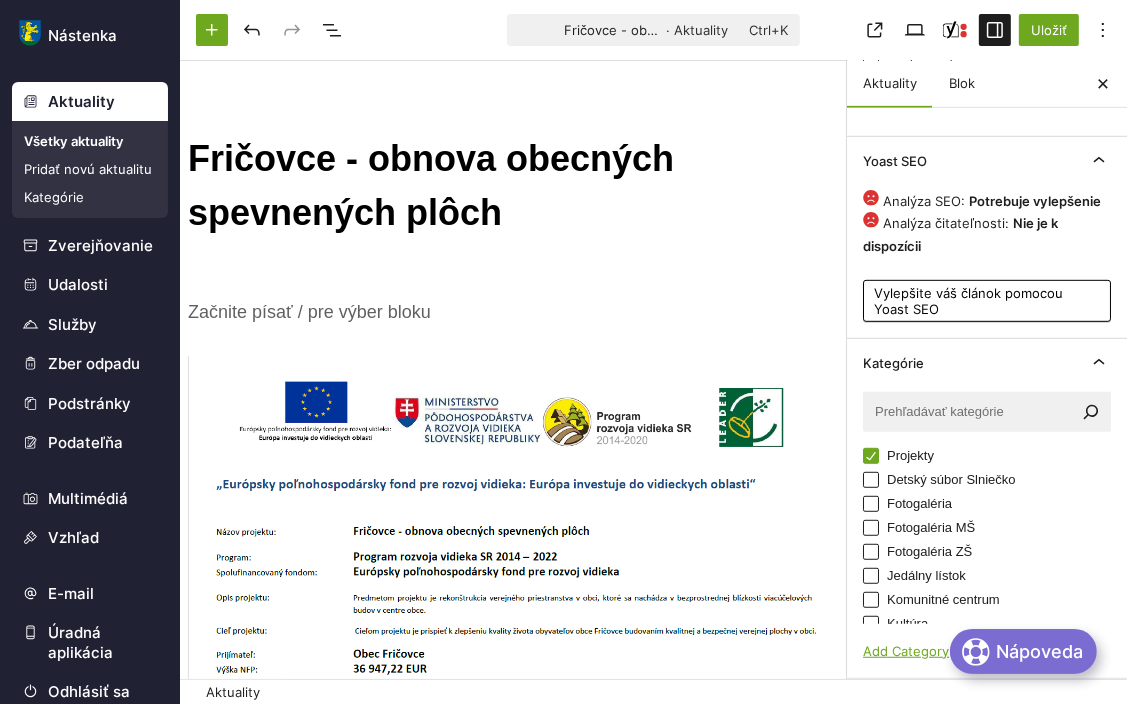 scroll, scrollTop: 267, scrollLeft: 0, axis: vertical 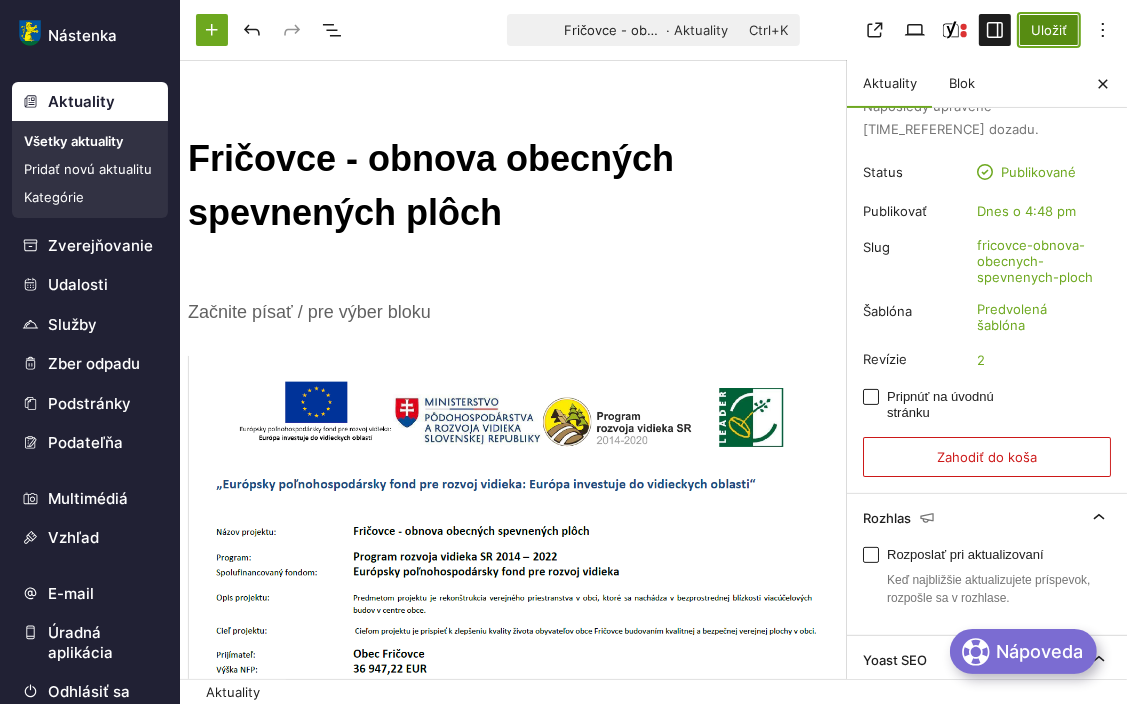 click on "Uložiť" at bounding box center [1049, 30] 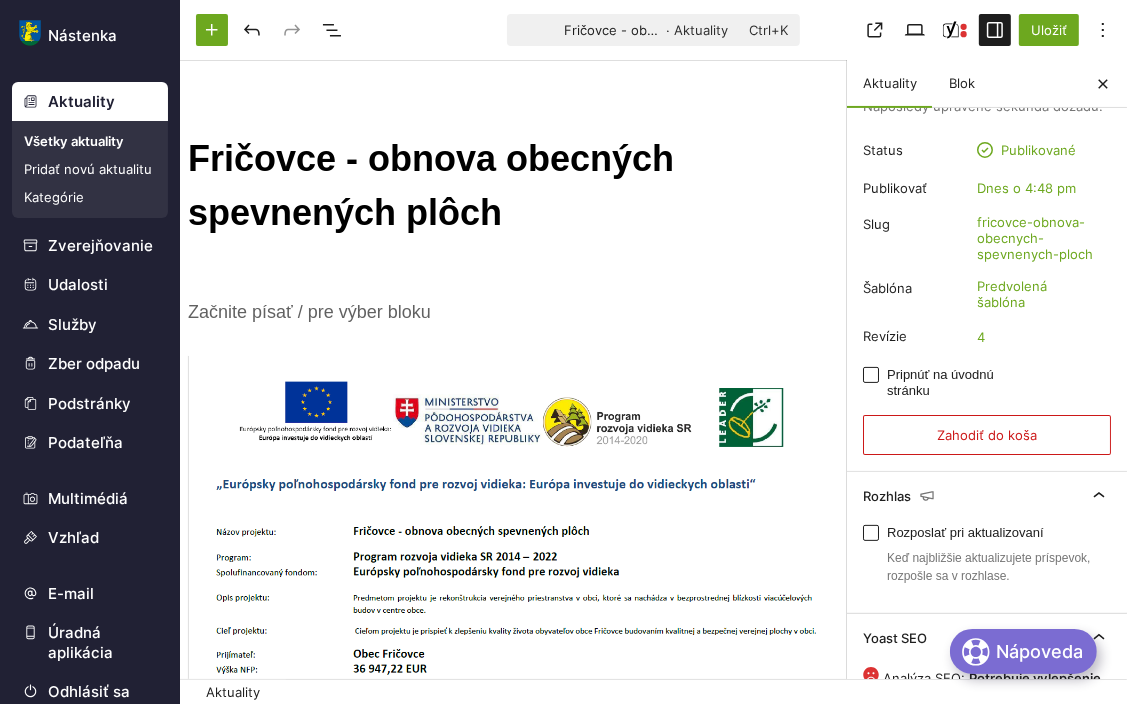 click on "Všetky aktuality" at bounding box center (90, 141) 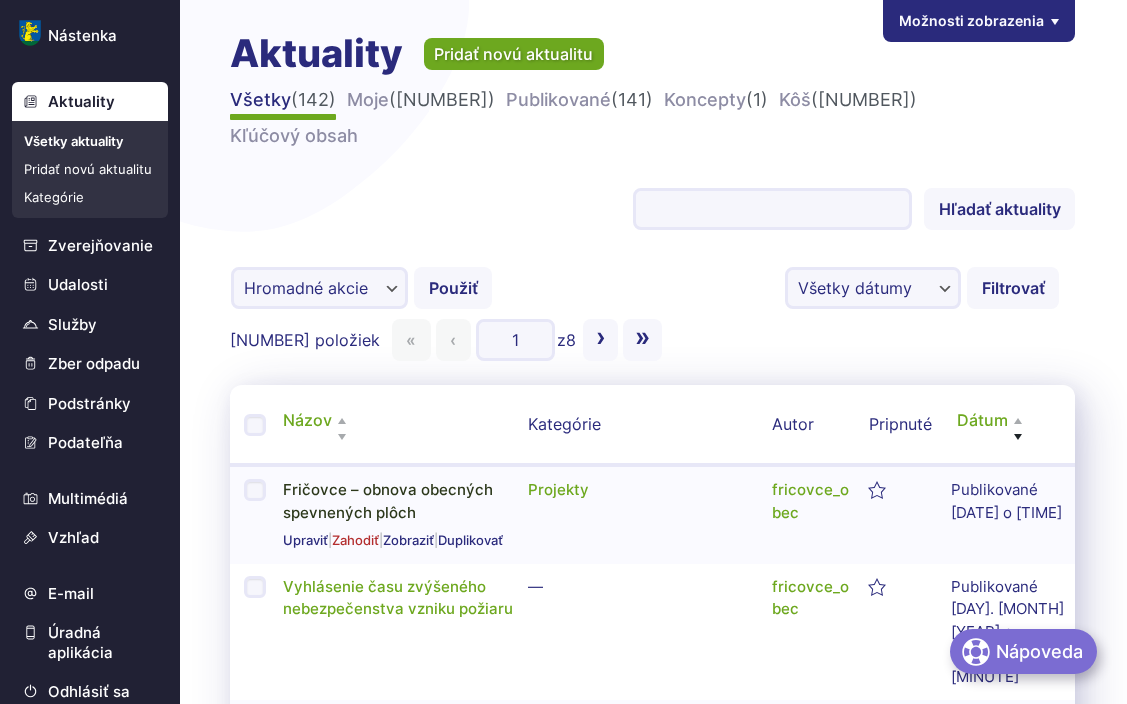 scroll, scrollTop: 0, scrollLeft: 0, axis: both 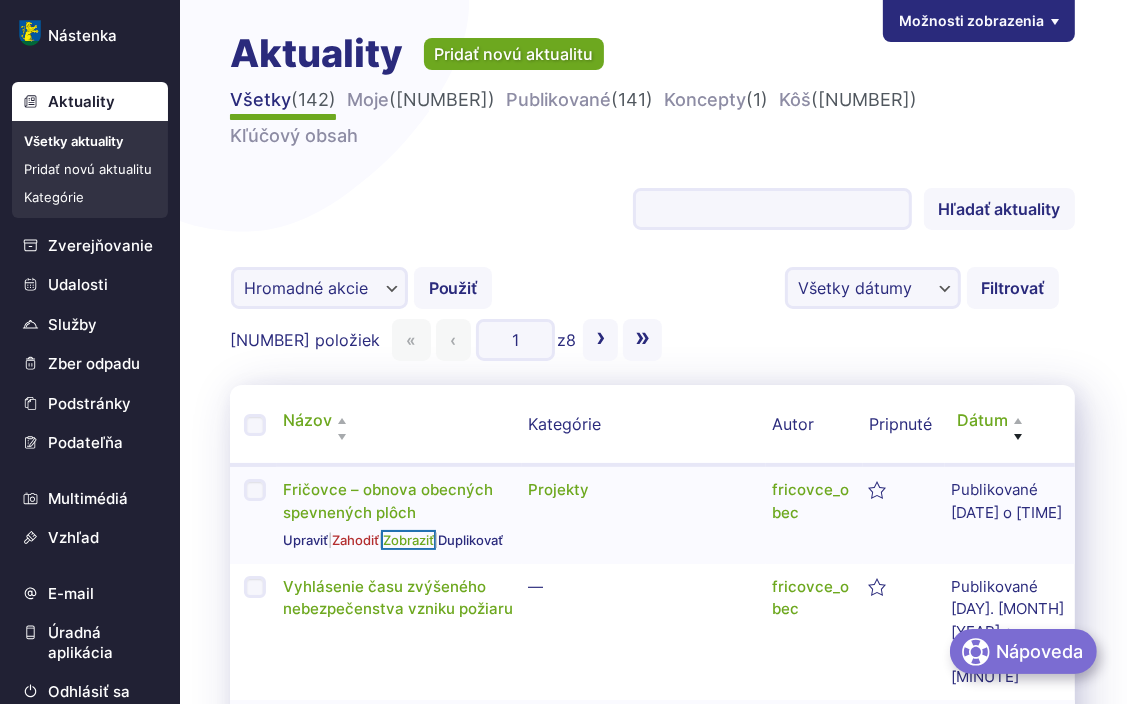 click on "Zobraziť" at bounding box center [408, 540] 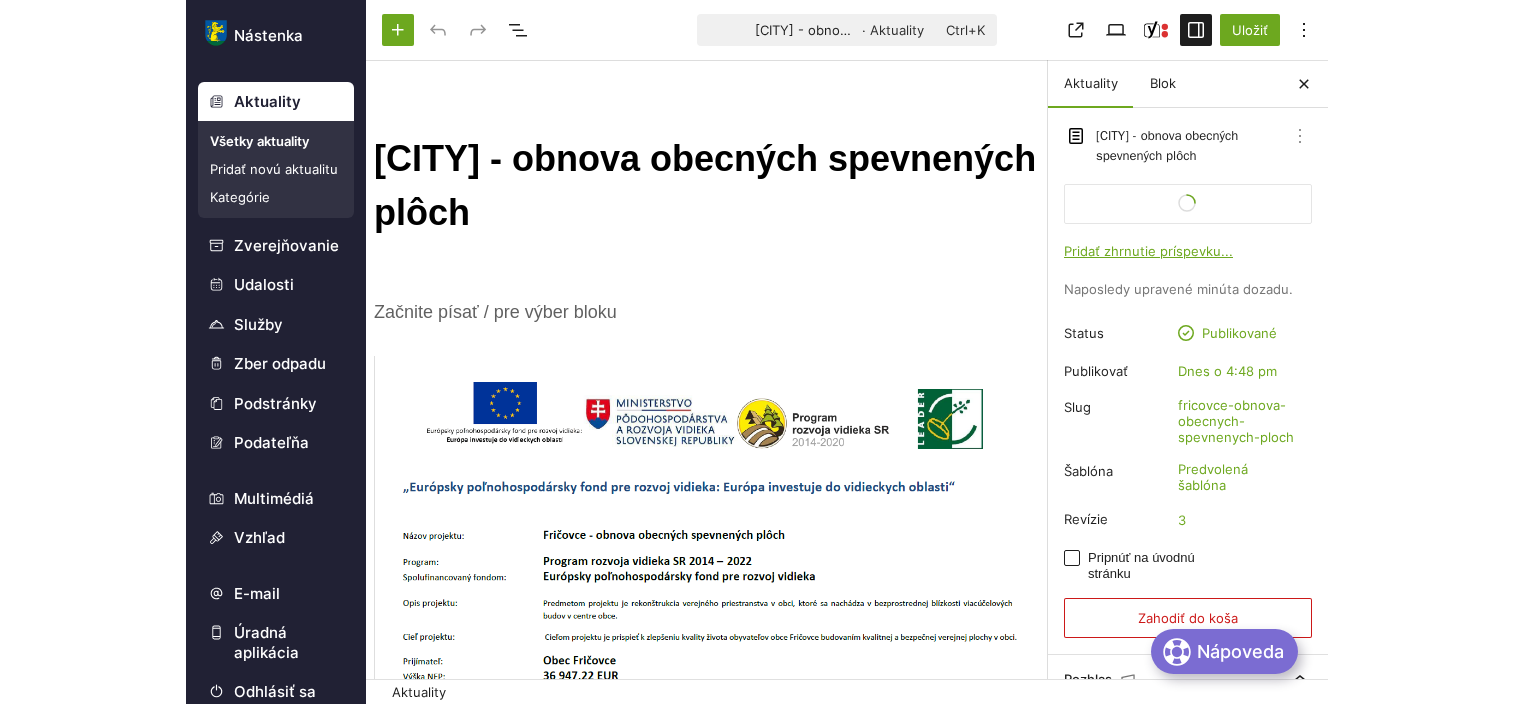 scroll, scrollTop: 0, scrollLeft: 0, axis: both 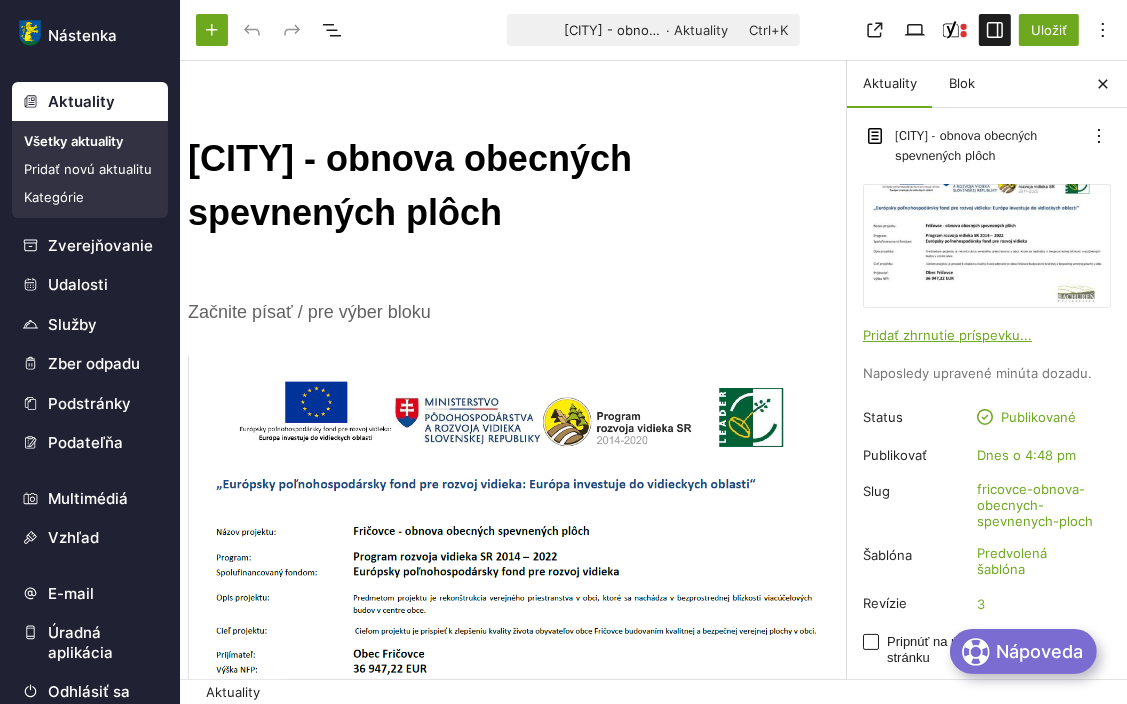 click on "[CITY] - obnova obecných spevnených plôch" at bounding box center [513, 186] 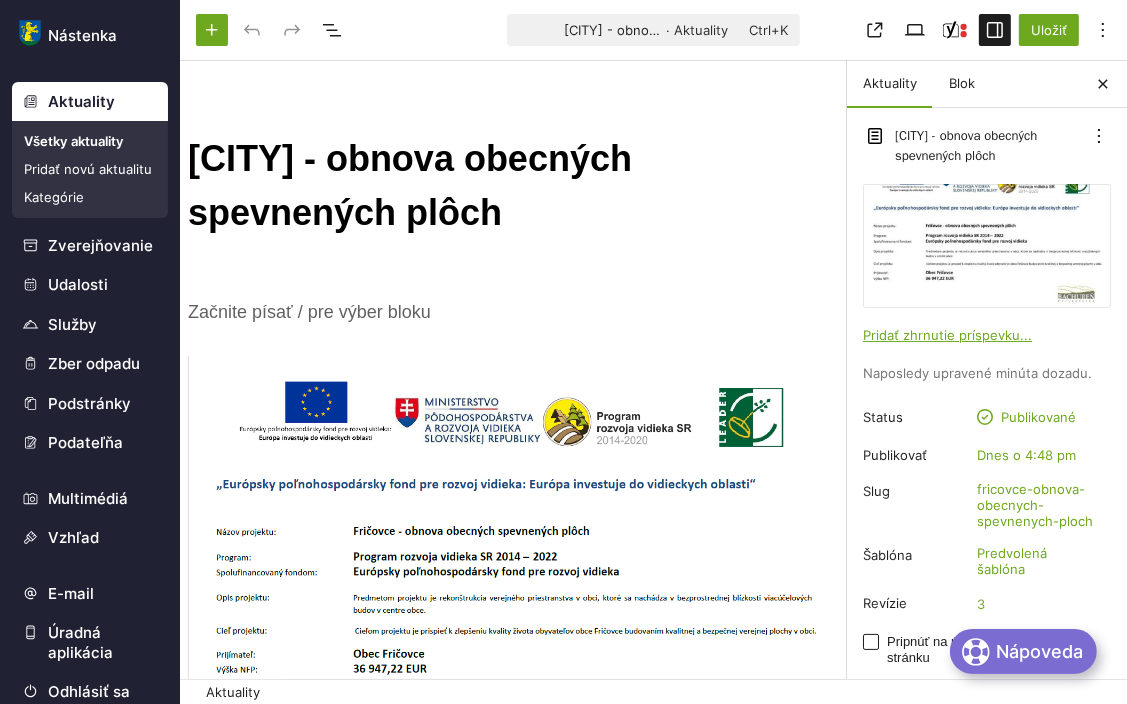 drag, startPoint x: 489, startPoint y: 225, endPoint x: 190, endPoint y: 160, distance: 305.98367 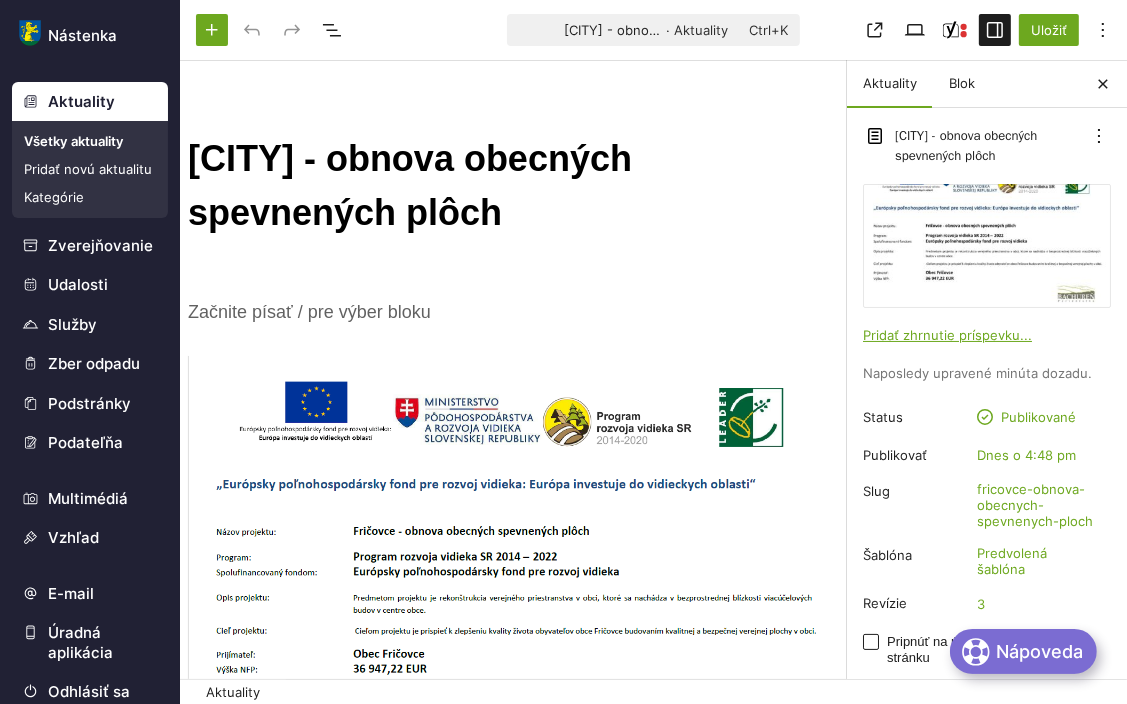 click on "Fričovce - obnova obecných spevnených plôch" at bounding box center [513, 186] 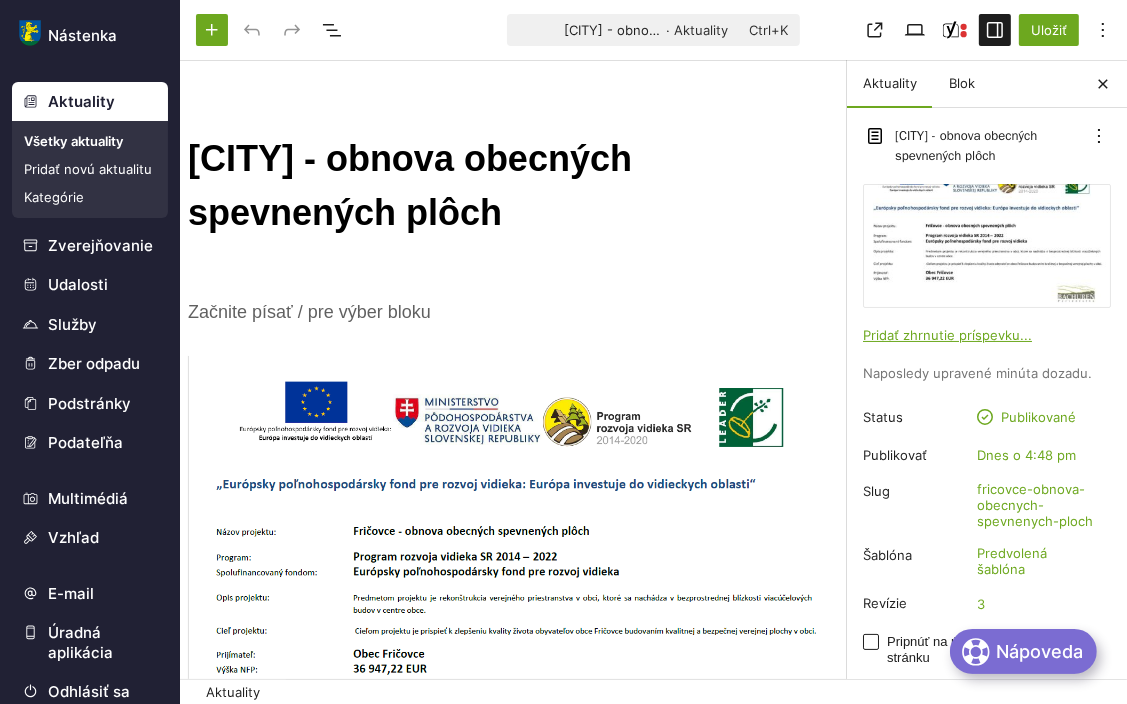 drag, startPoint x: 192, startPoint y: 162, endPoint x: 500, endPoint y: 220, distance: 313.41345 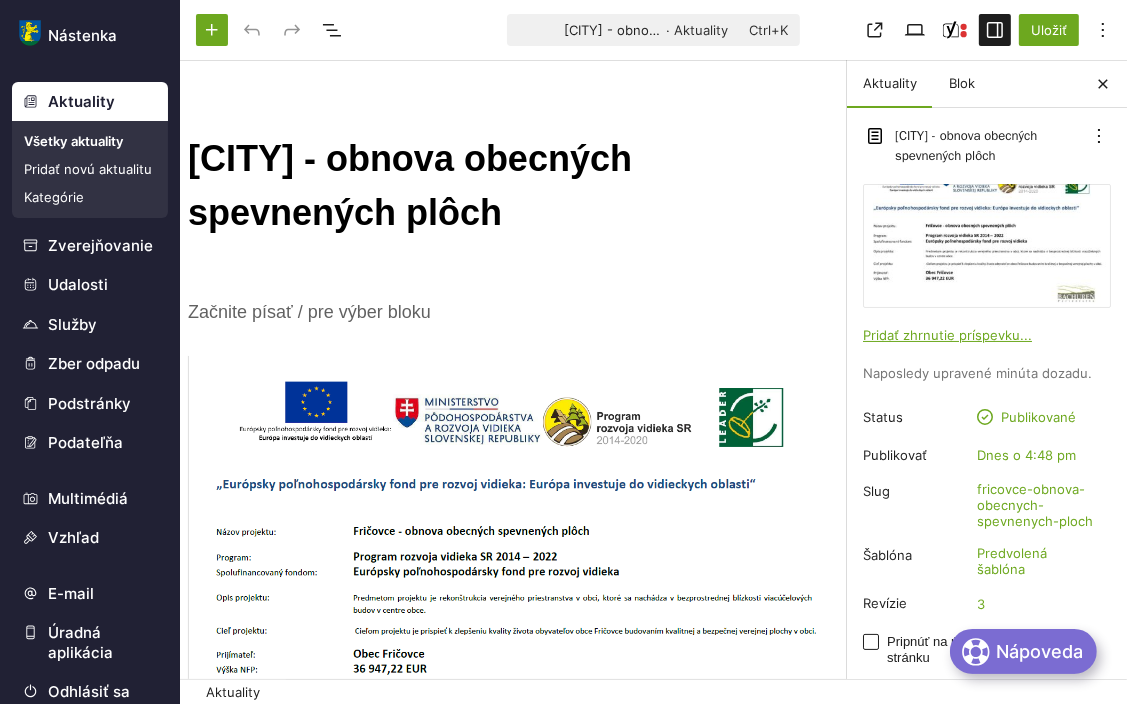 click on "Fričovce - obnova obecných spevnených plôch" at bounding box center (513, 186) 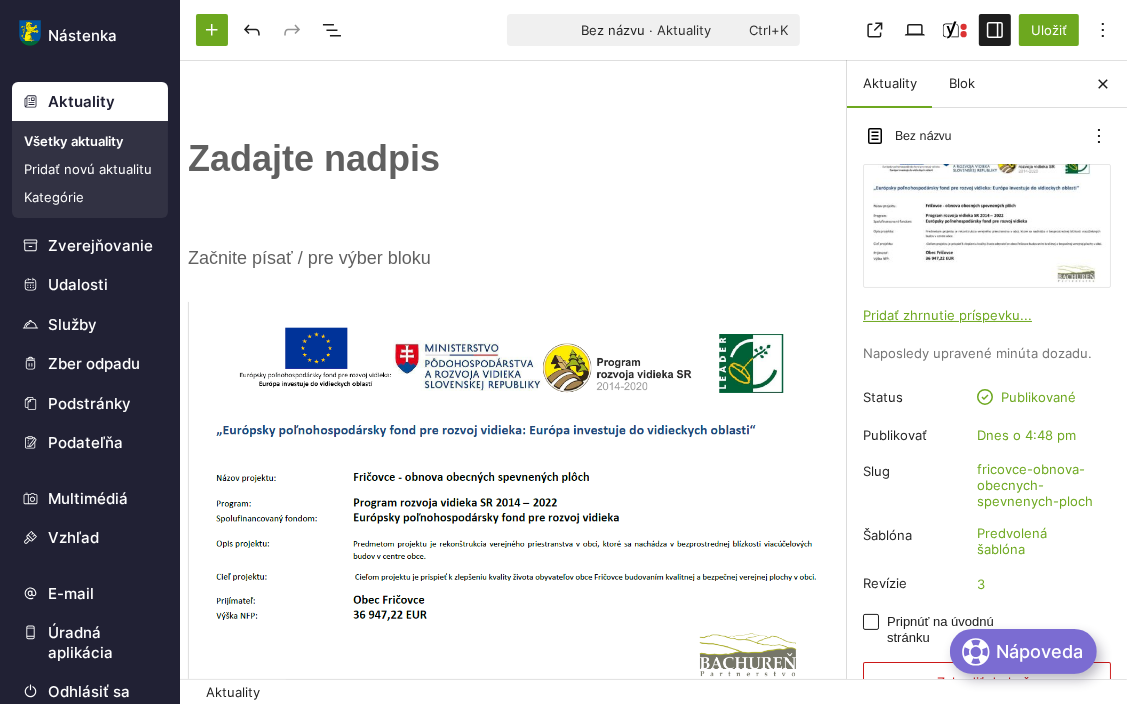 click on "﻿ ﻿ Presuňte sem súbory" at bounding box center [513, 570] 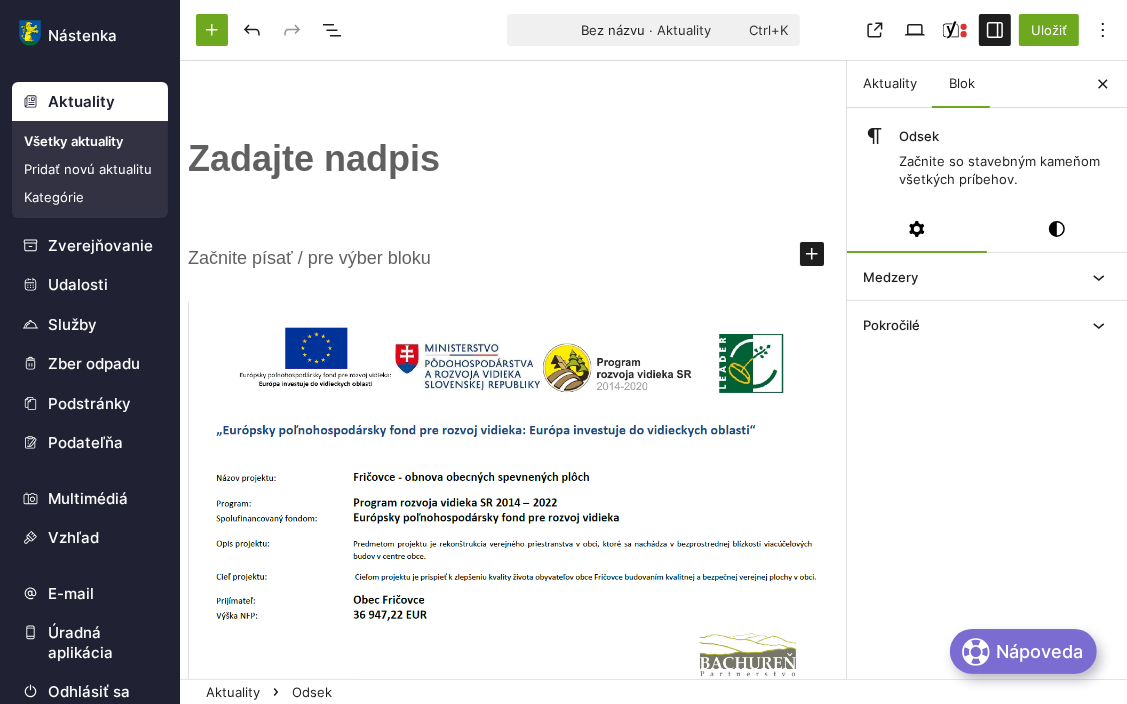 drag, startPoint x: 434, startPoint y: 263, endPoint x: 194, endPoint y: 262, distance: 240.00209 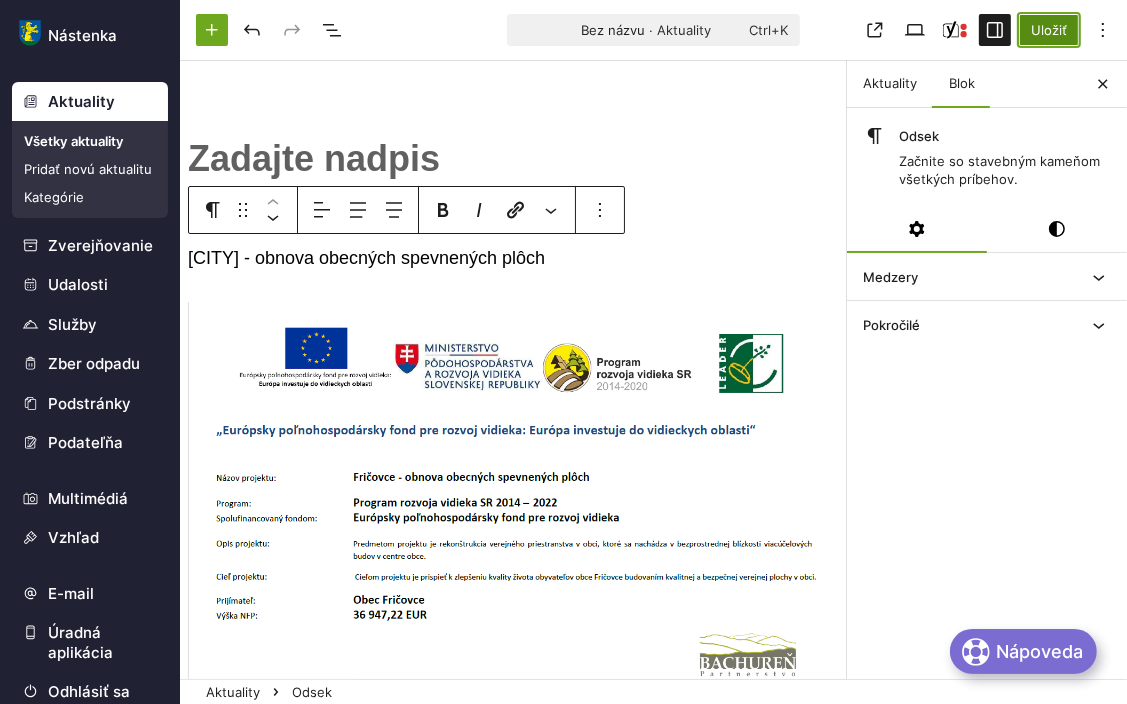 click on "Uložiť" at bounding box center (1049, 30) 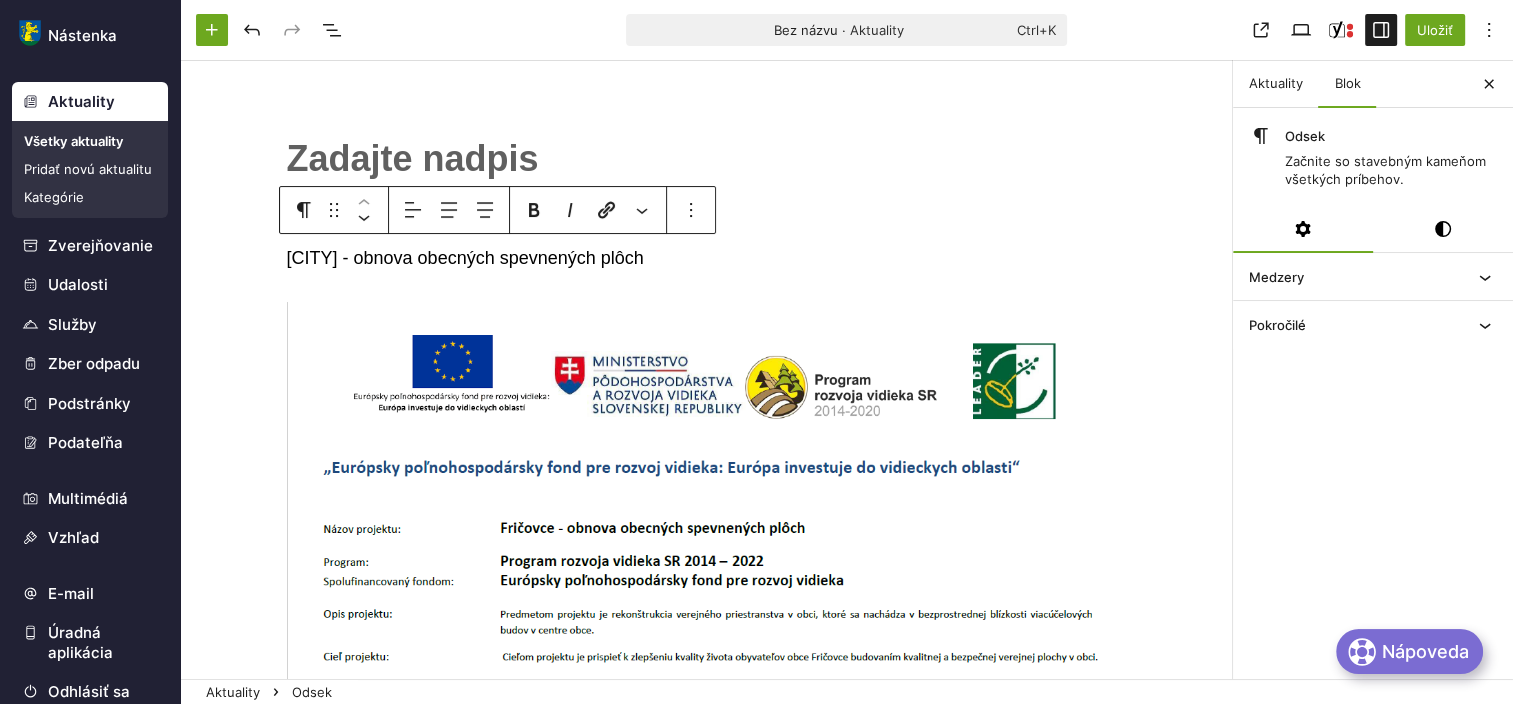 click on "﻿" at bounding box center [707, 159] 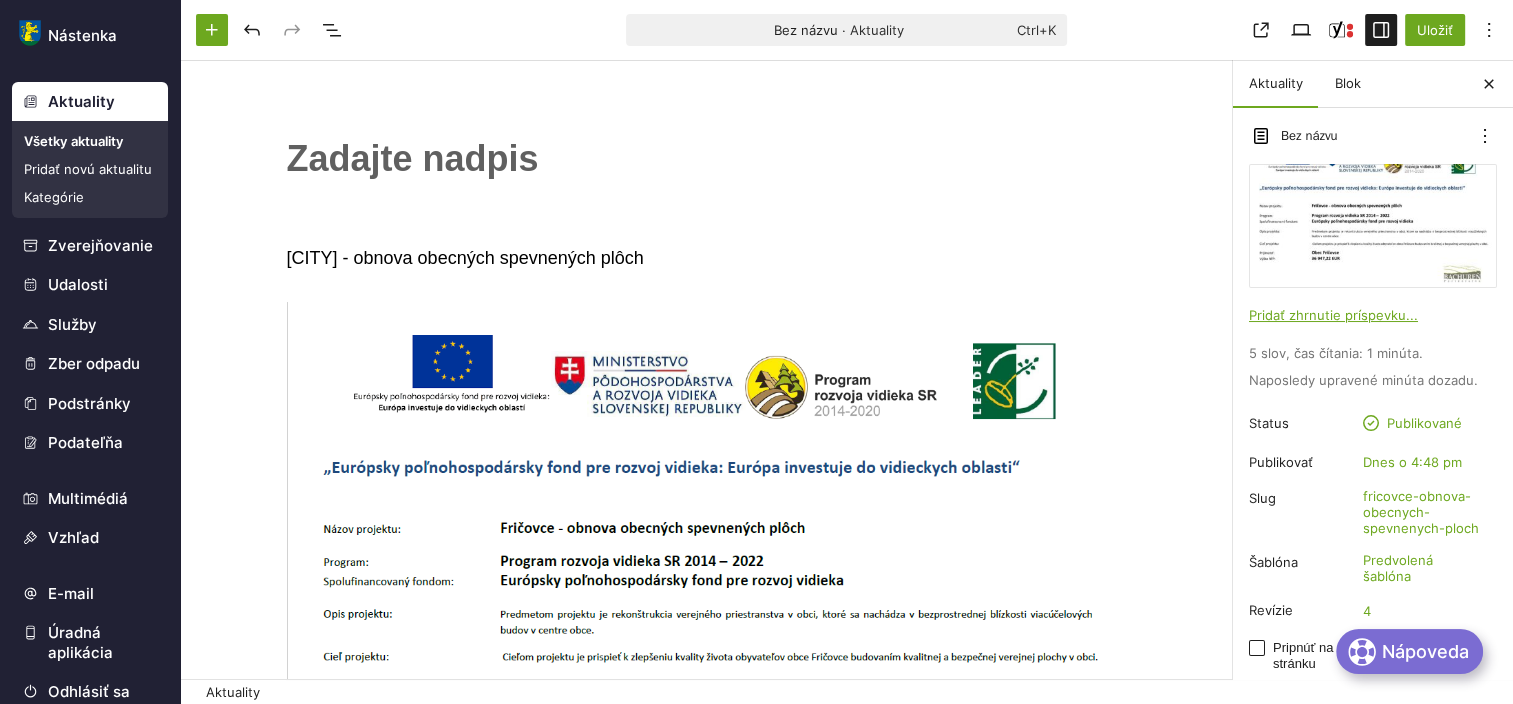 drag, startPoint x: 548, startPoint y: 152, endPoint x: 361, endPoint y: 172, distance: 188.06648 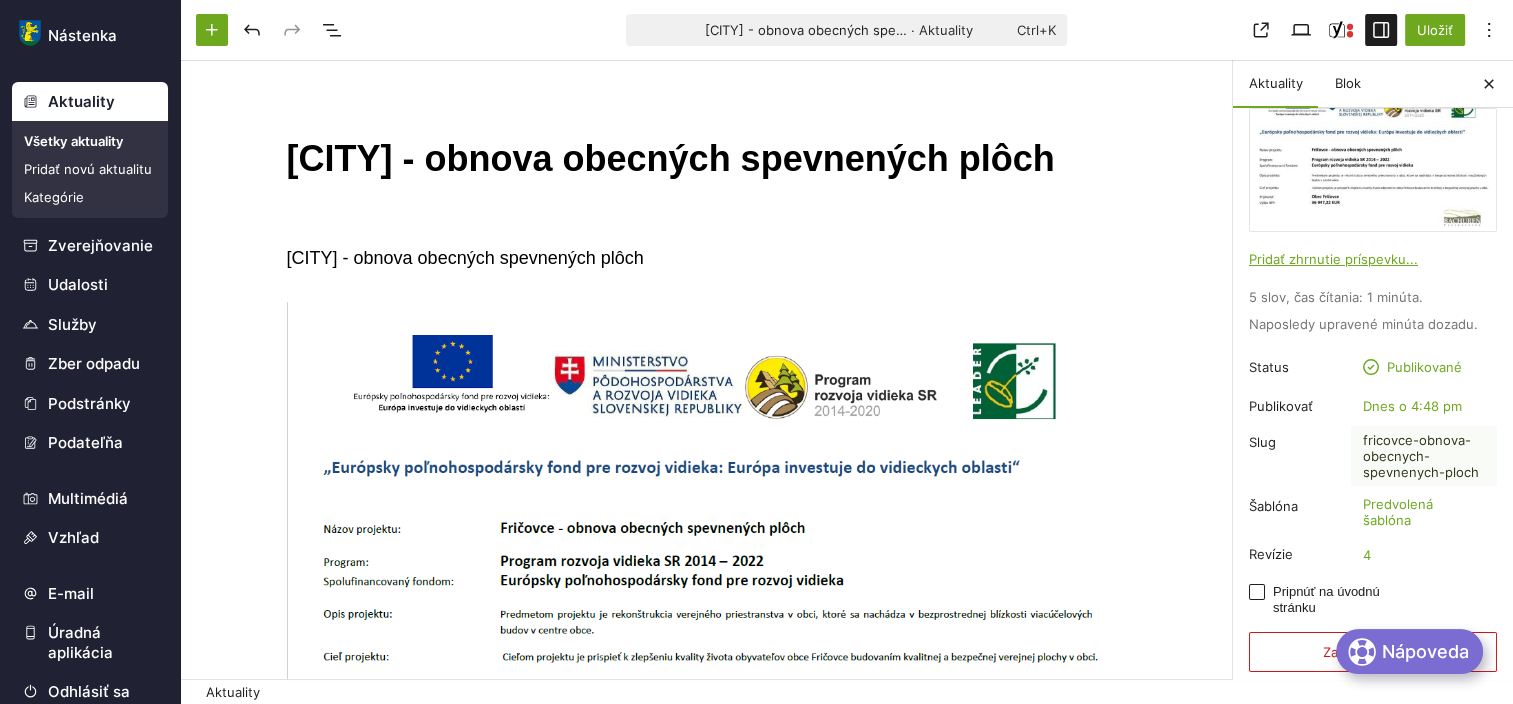 scroll, scrollTop: 0, scrollLeft: 0, axis: both 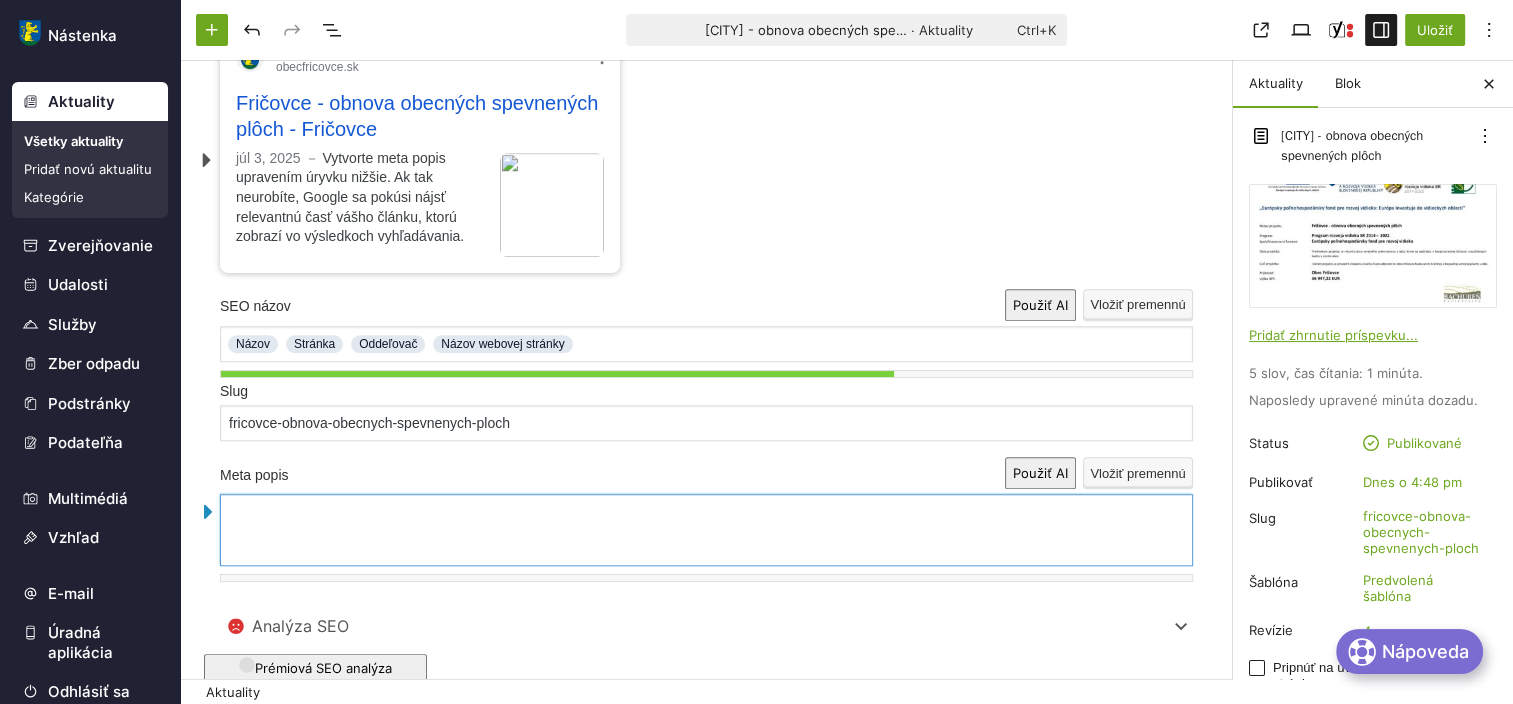 click at bounding box center (706, 512) 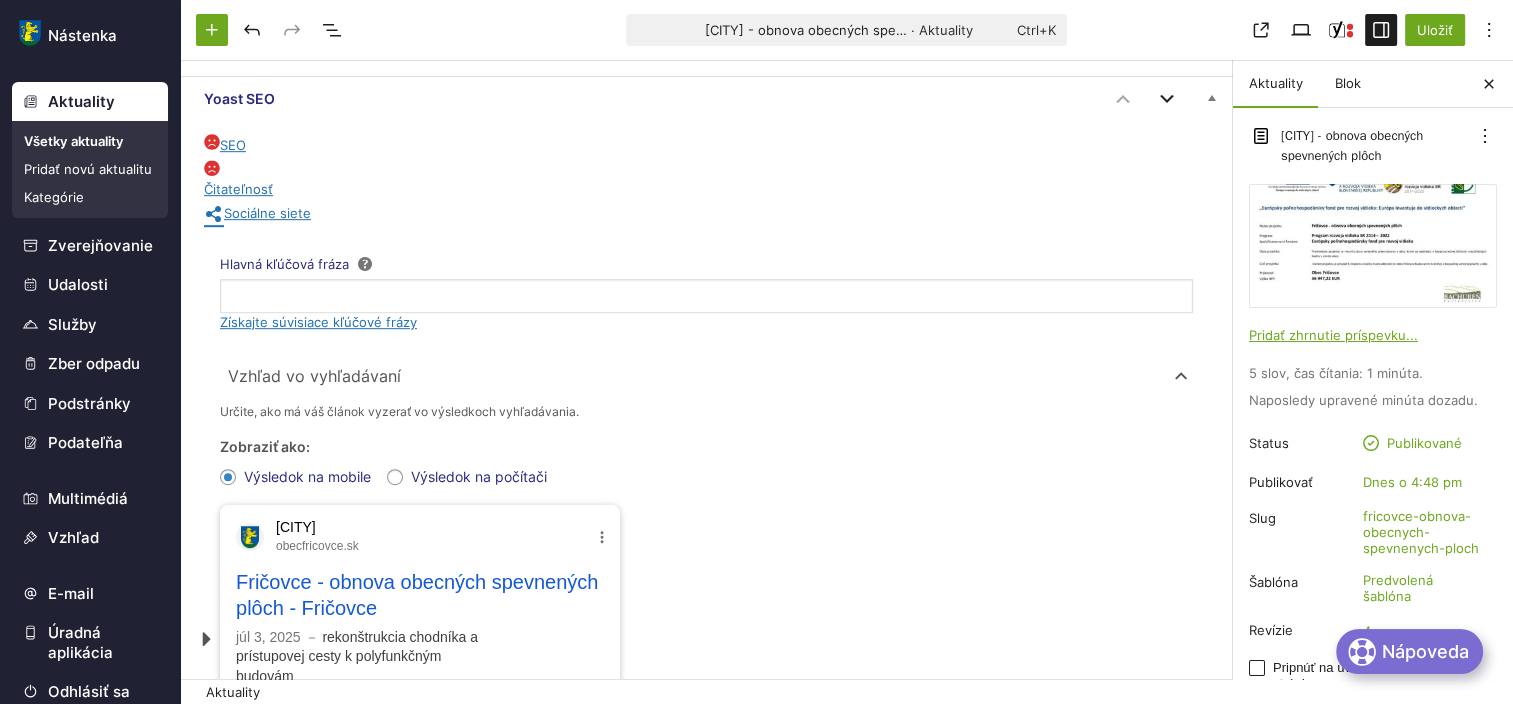 scroll, scrollTop: 1118, scrollLeft: 0, axis: vertical 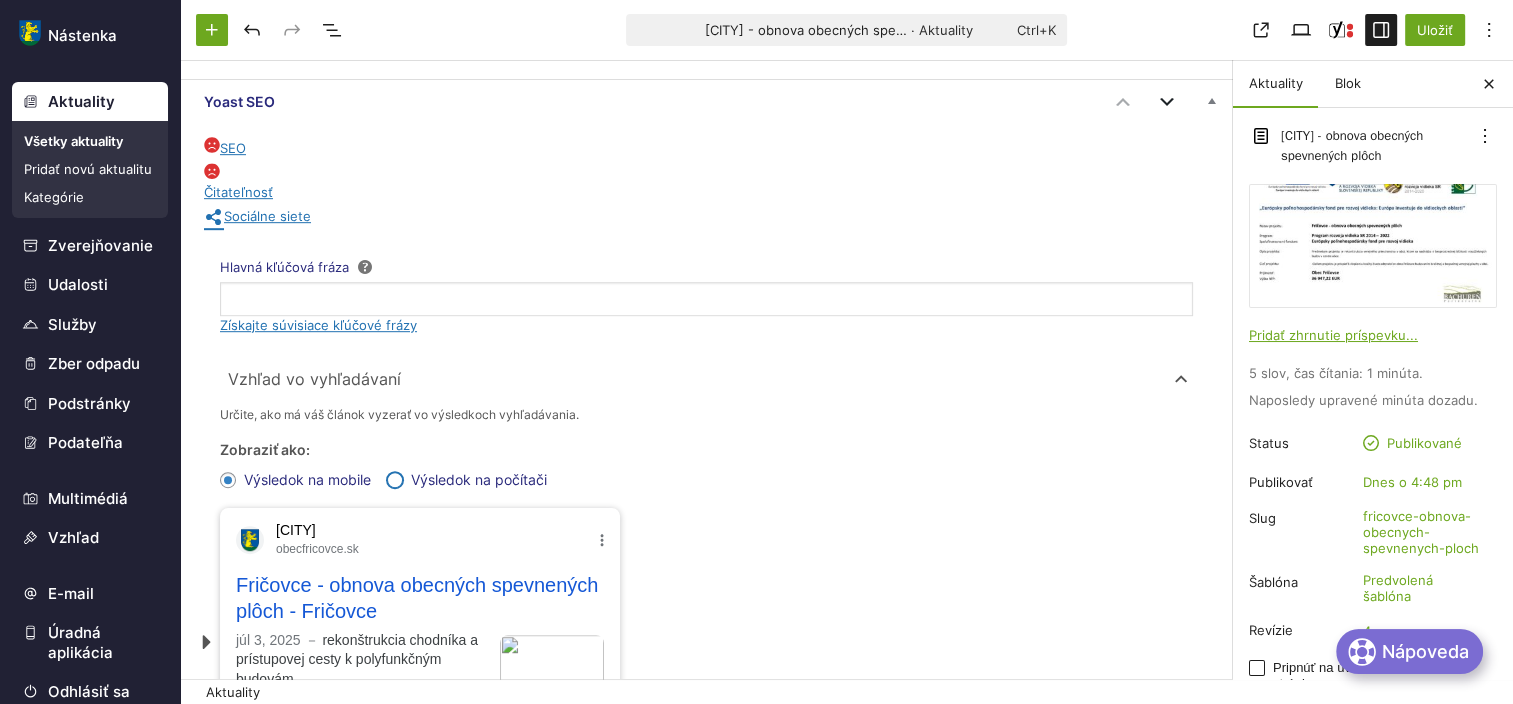 click on "Výsledok na počítači" at bounding box center (395, 480) 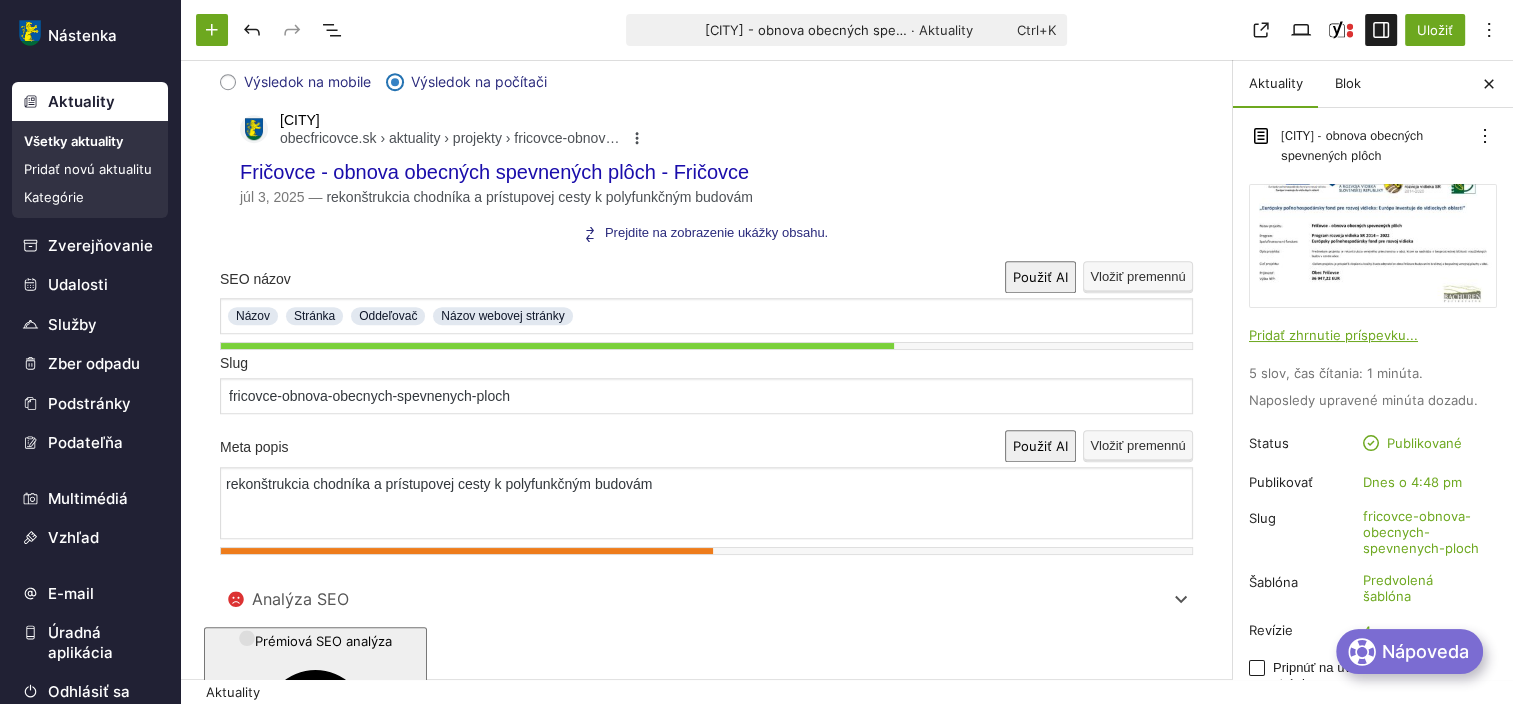scroll, scrollTop: 1518, scrollLeft: 0, axis: vertical 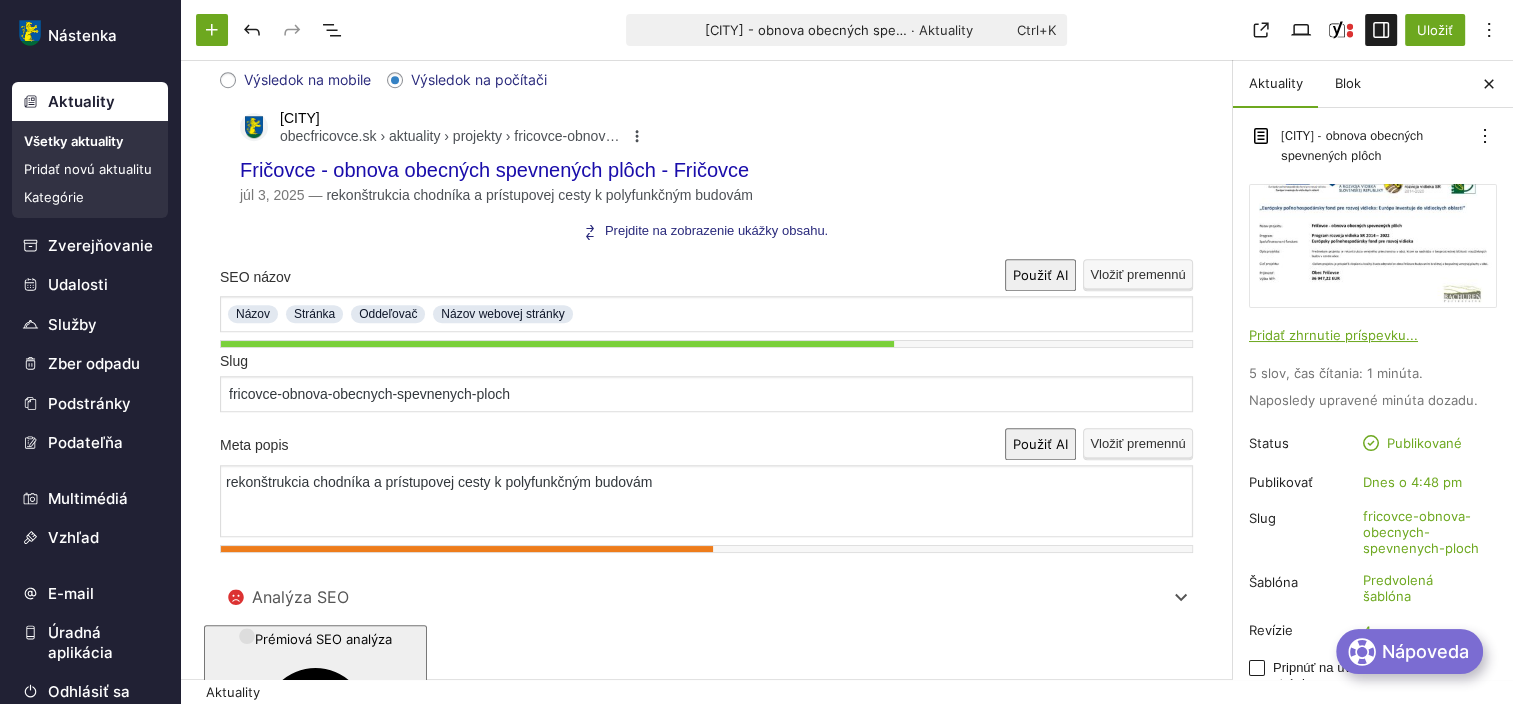click on "Použiť AI" at bounding box center [1040, 275] 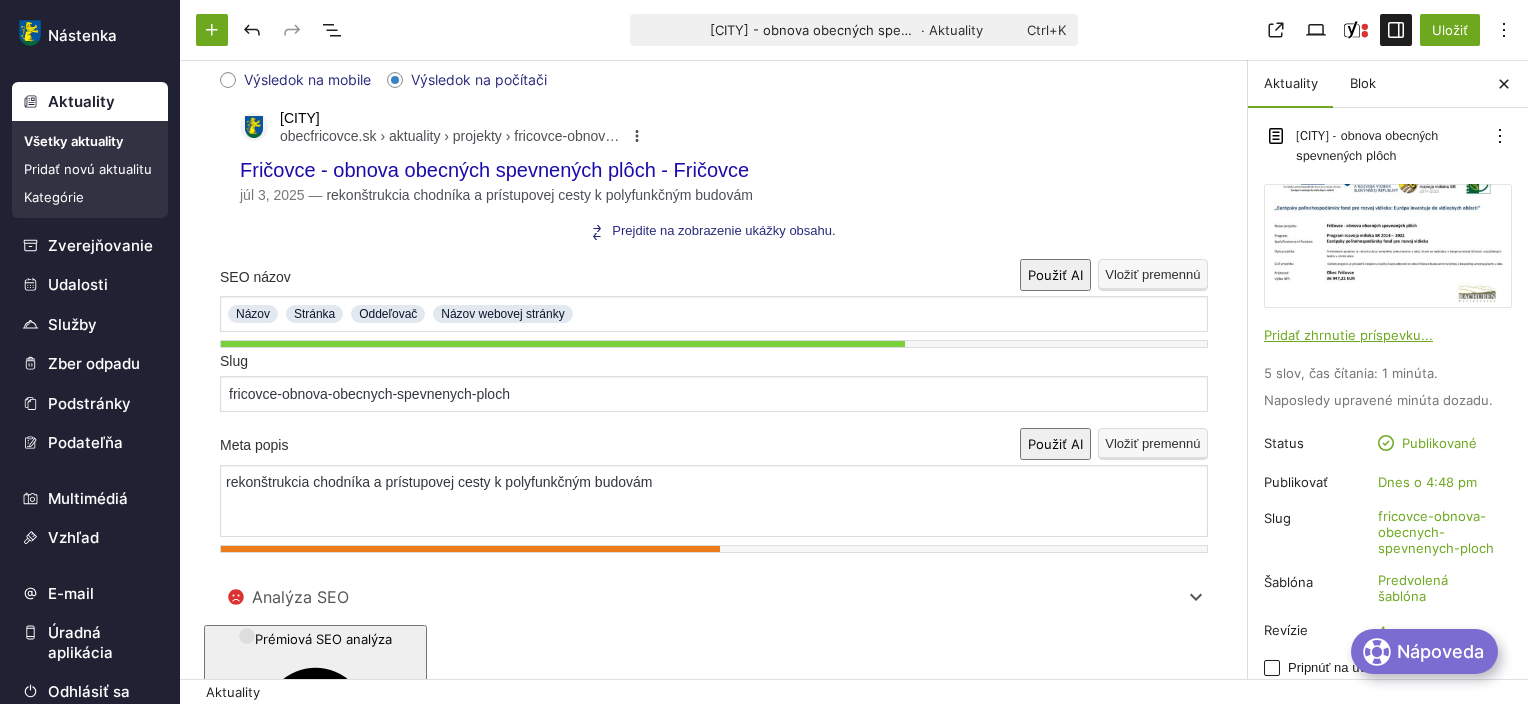 click on "Close Beta Yoast SEO Premium Používajte AI na písanie názvov a meta popisov! Nechajte AI, nech premýšľa za vás a pomôže vám ušetriť čas. Získajte vysokokvalitné návrhy názvov a meta popisov, aby sa váš obsah umiestnil na vysokých pozíciách a dobre vyzeral na sociálnych sieťach.  Zistite viac (Otvára sa na novej karte prehliadača) Odomknúť pomocou Yoast SEO Premium (Otvára sa na novej karte prehliadača) Zatvoriť" at bounding box center (756, 2516) 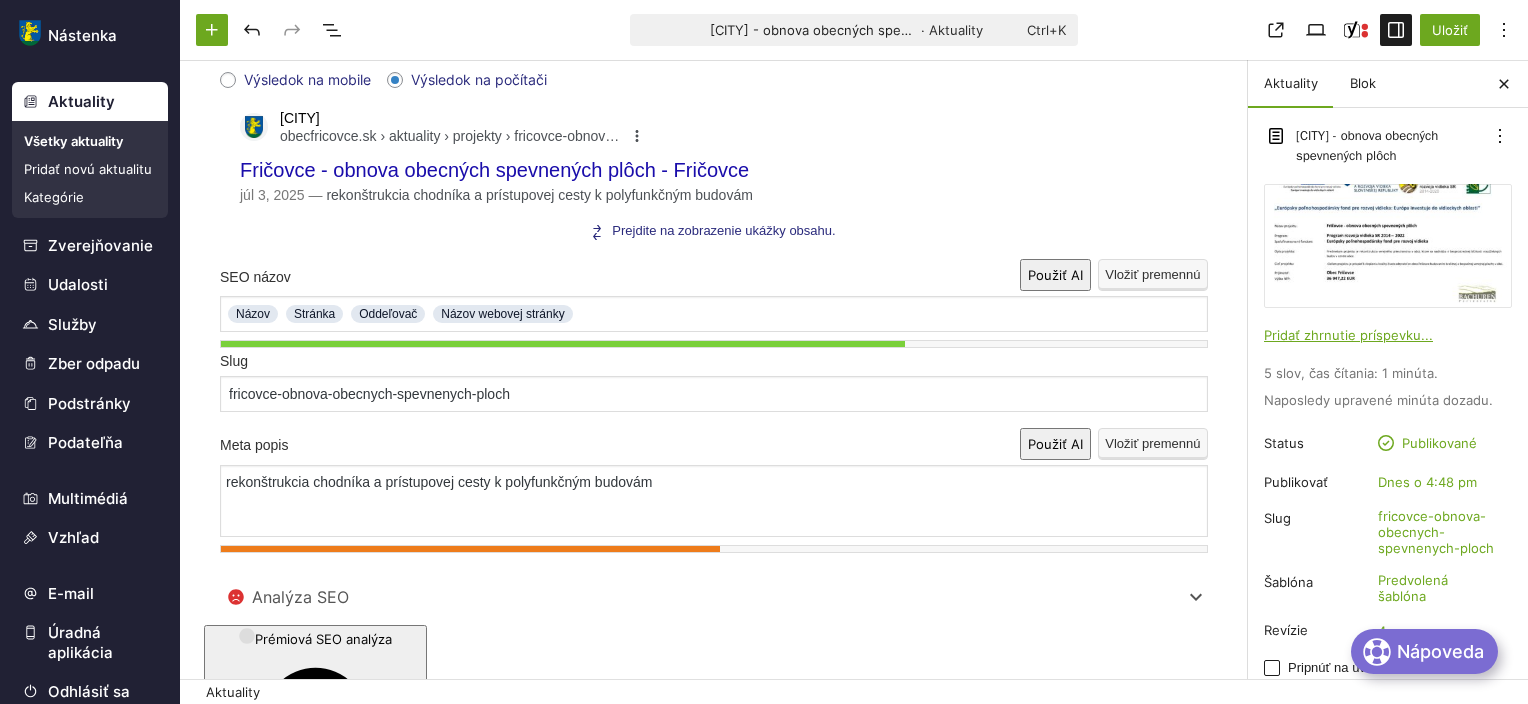 click at bounding box center [29, 768] 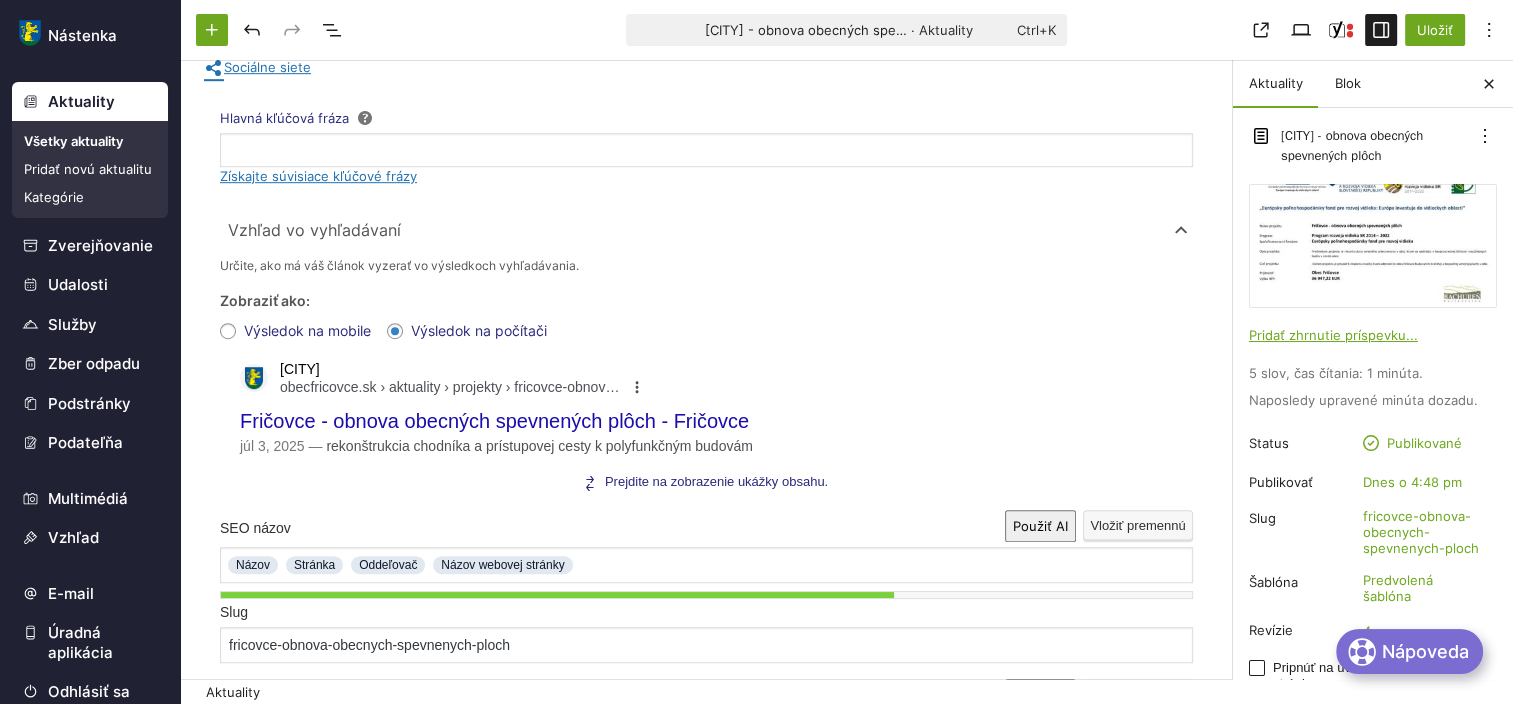 scroll, scrollTop: 1218, scrollLeft: 0, axis: vertical 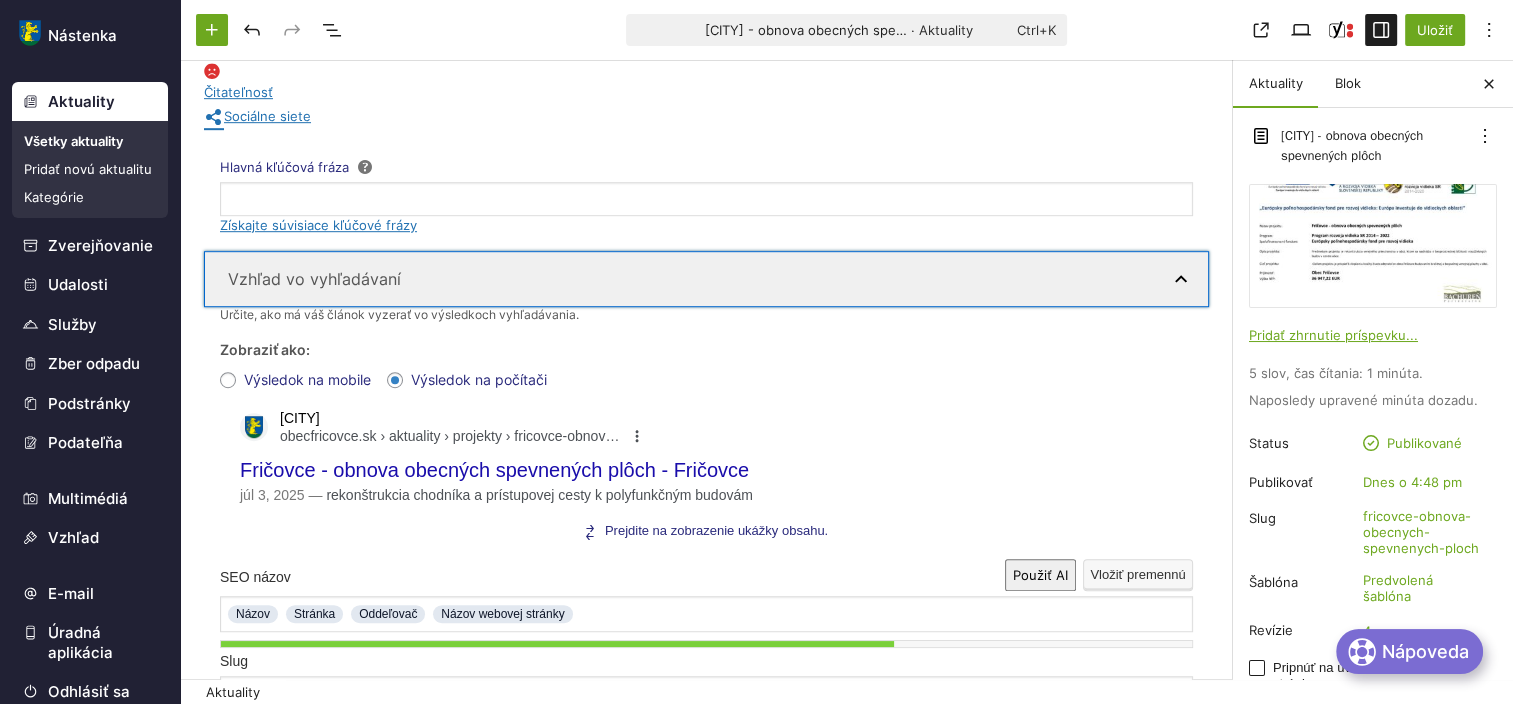 click on "Vzhľad vo vyhľadávaní" at bounding box center (706, 279) 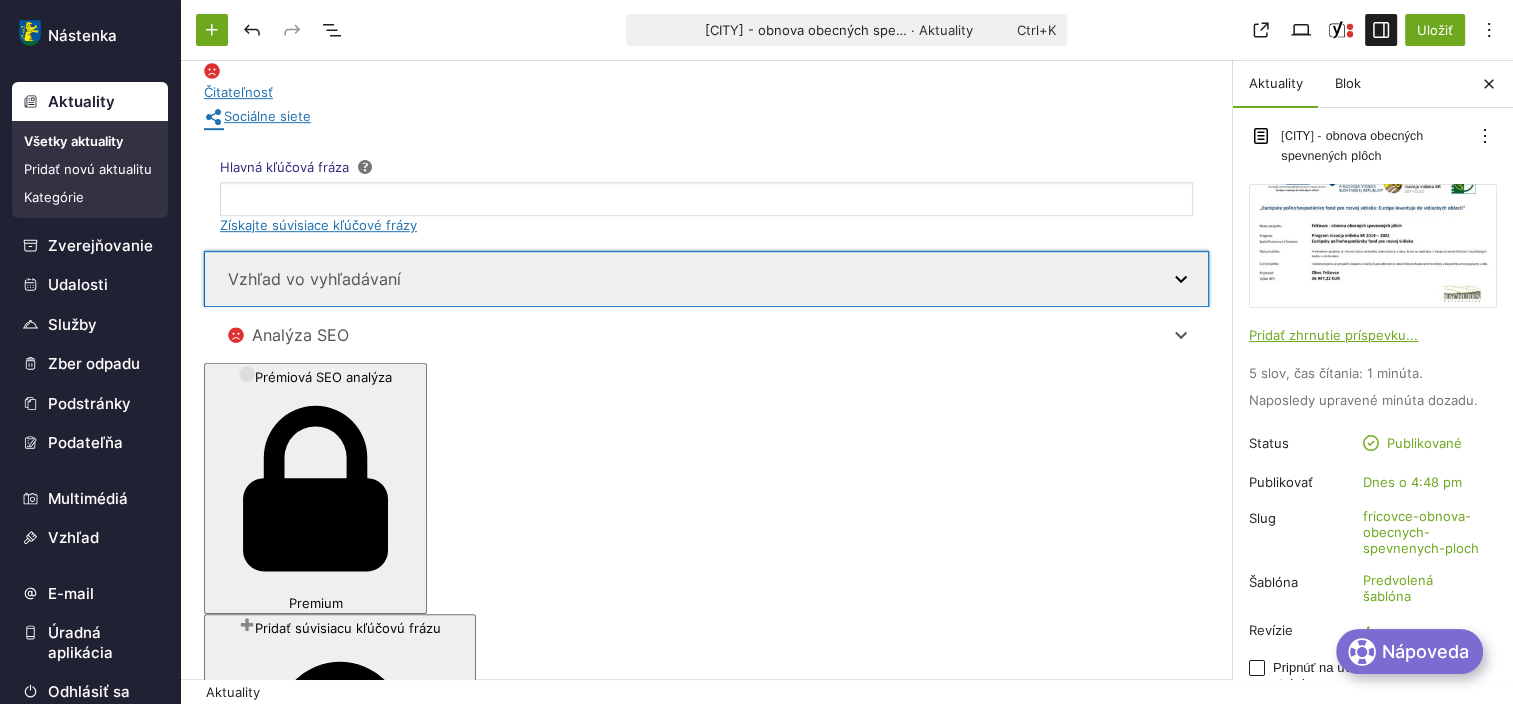 click on "Vzhľad vo vyhľadávaní" at bounding box center [706, 279] 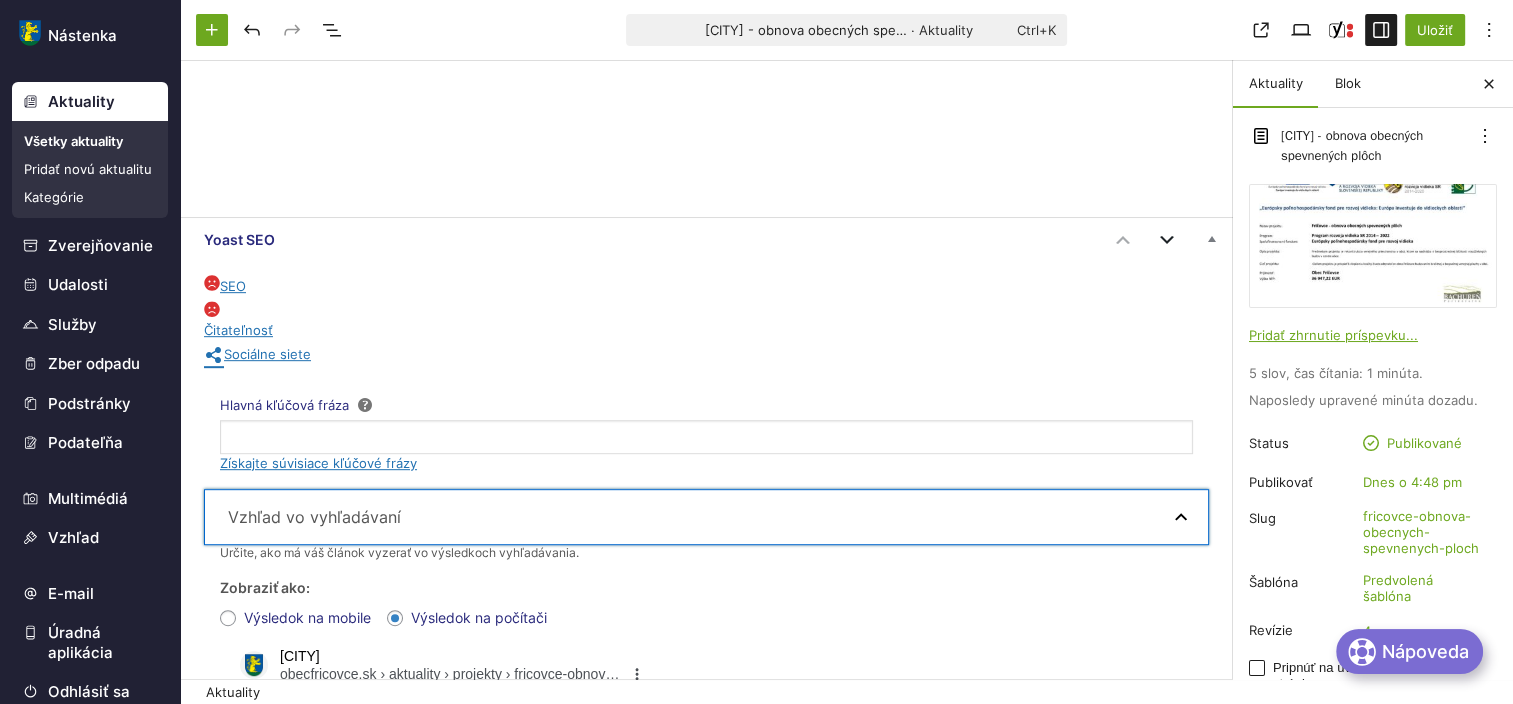 scroll, scrollTop: 918, scrollLeft: 0, axis: vertical 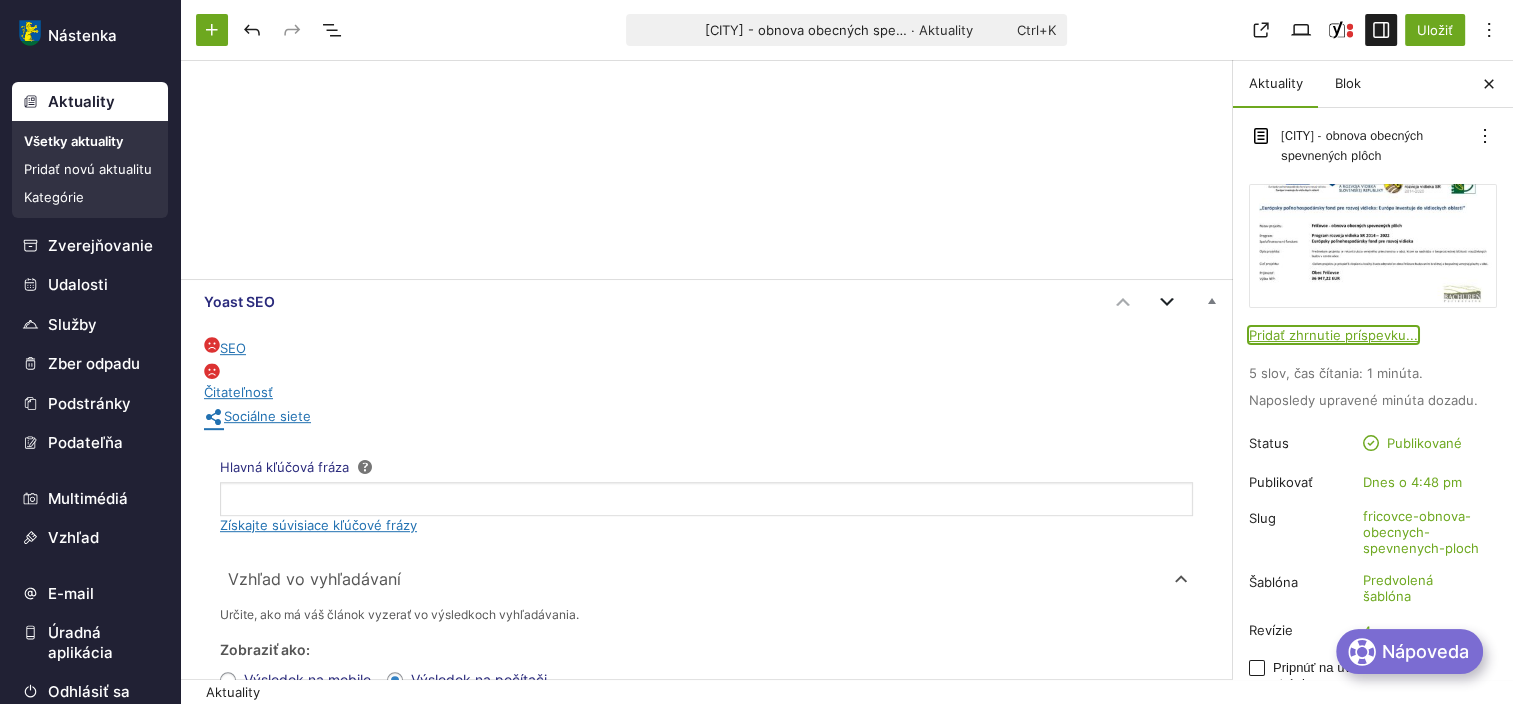 click on "Pridať zhrnutie príspevku..." at bounding box center (1333, 335) 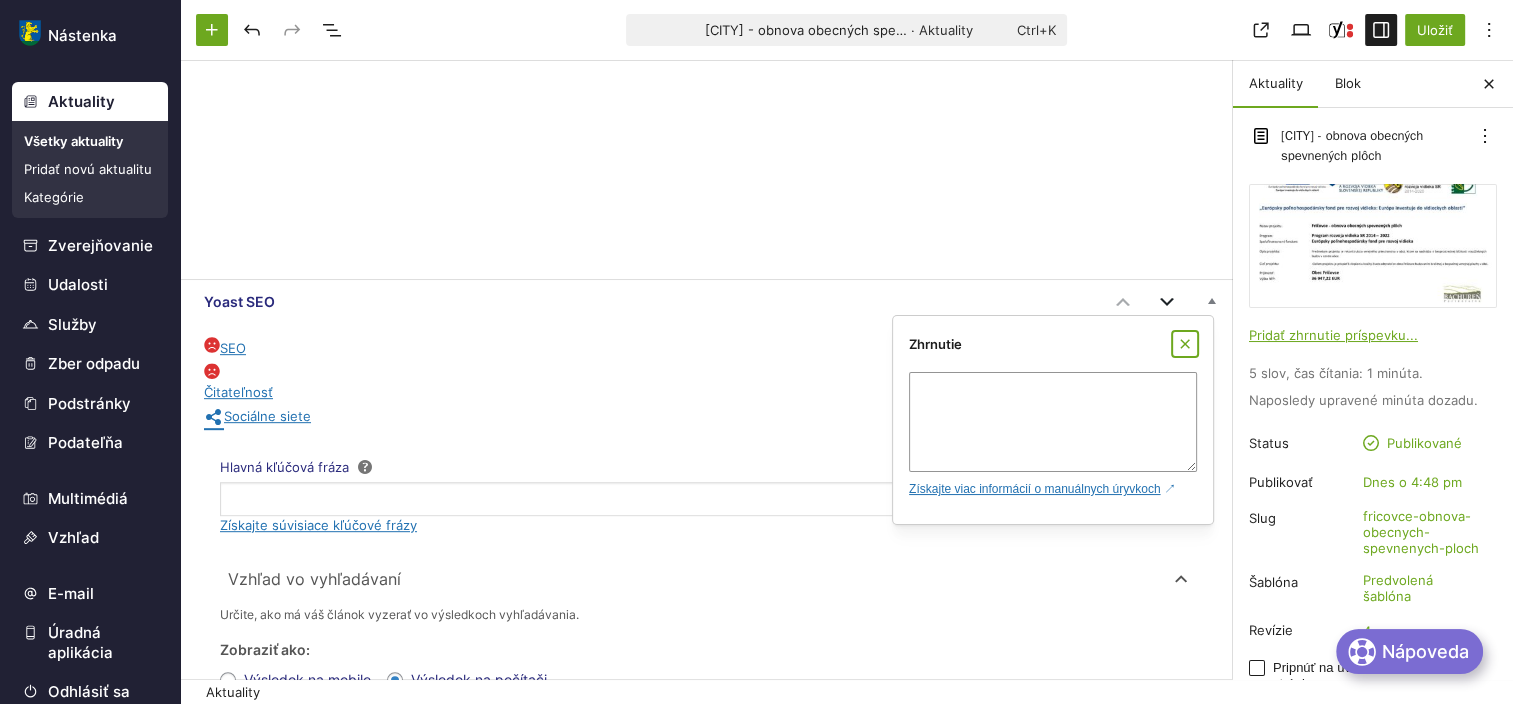click at bounding box center [1185, 344] 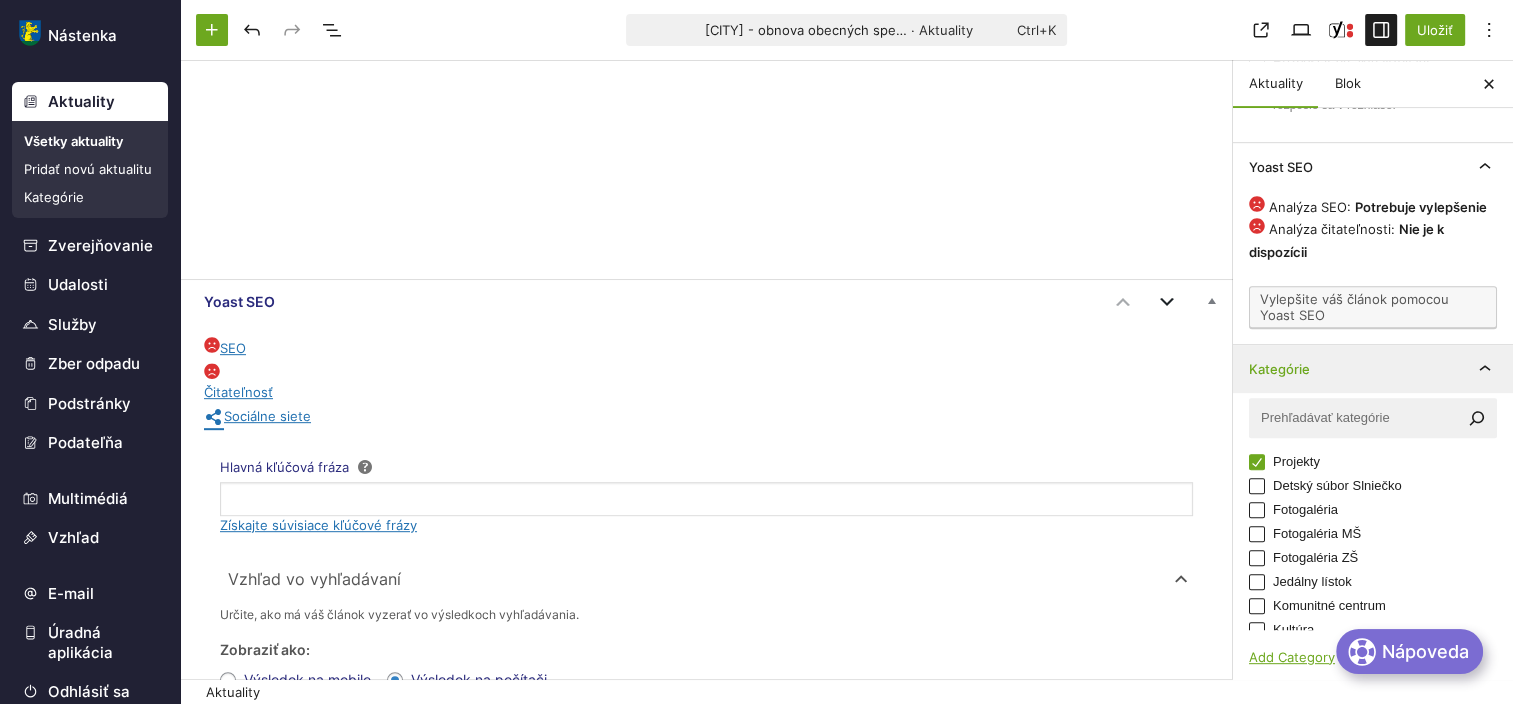 scroll, scrollTop: 793, scrollLeft: 0, axis: vertical 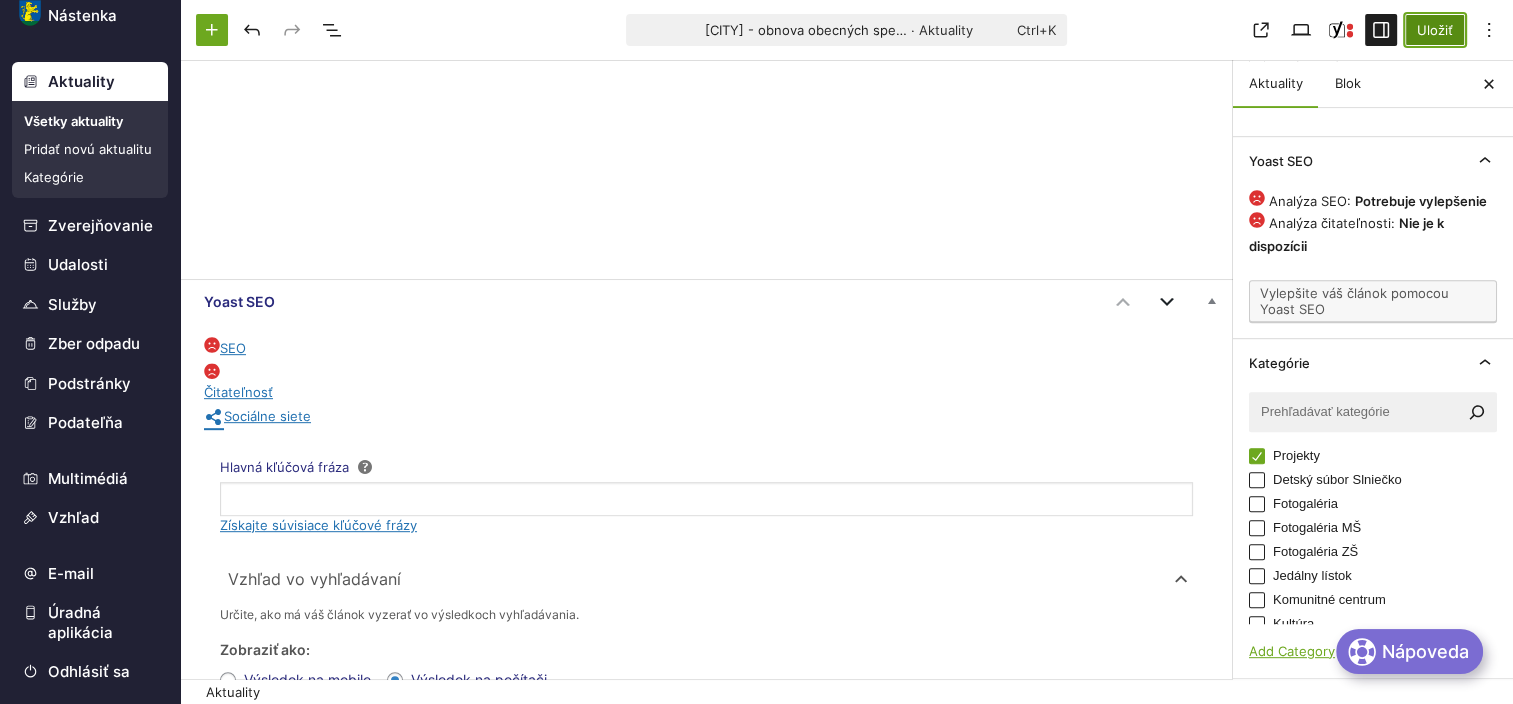 click on "Uložiť" at bounding box center (1435, 30) 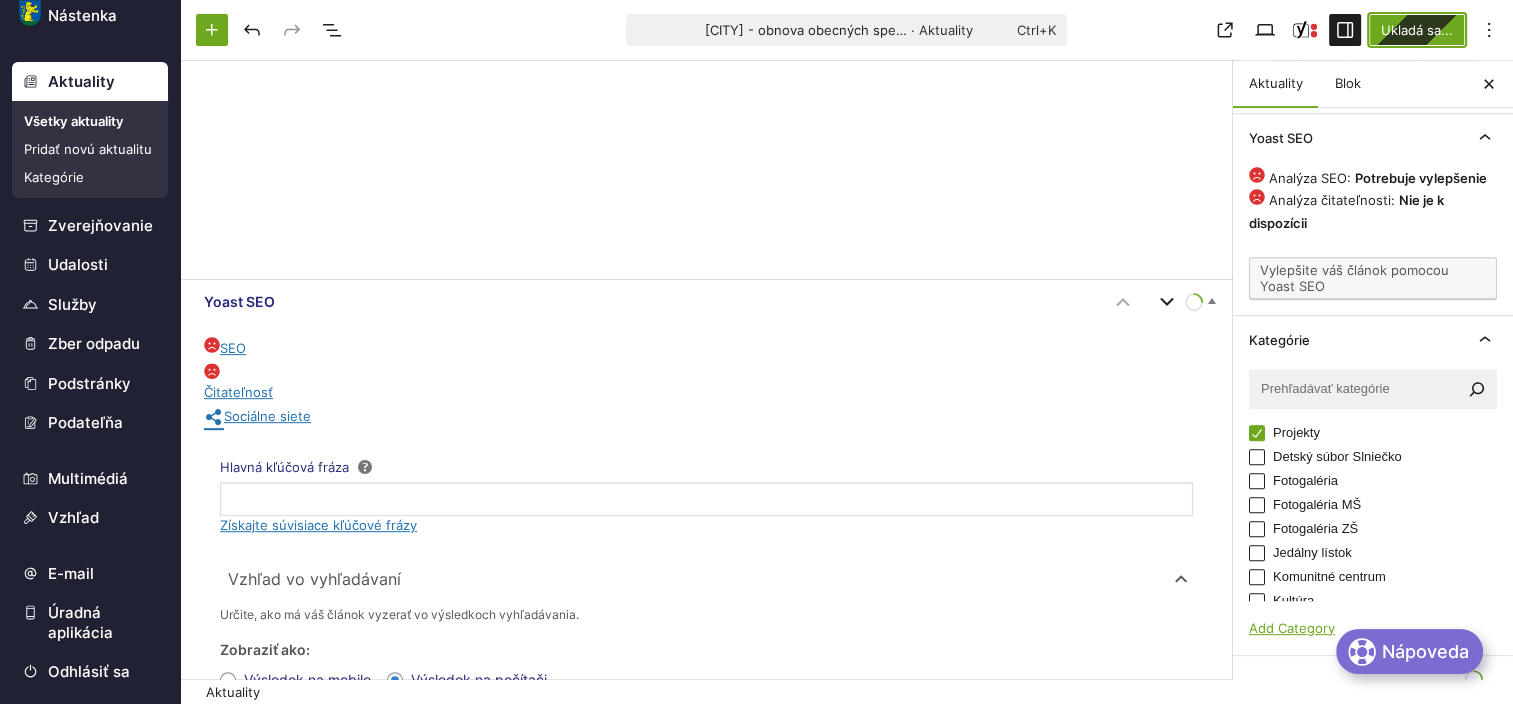 scroll, scrollTop: 816, scrollLeft: 0, axis: vertical 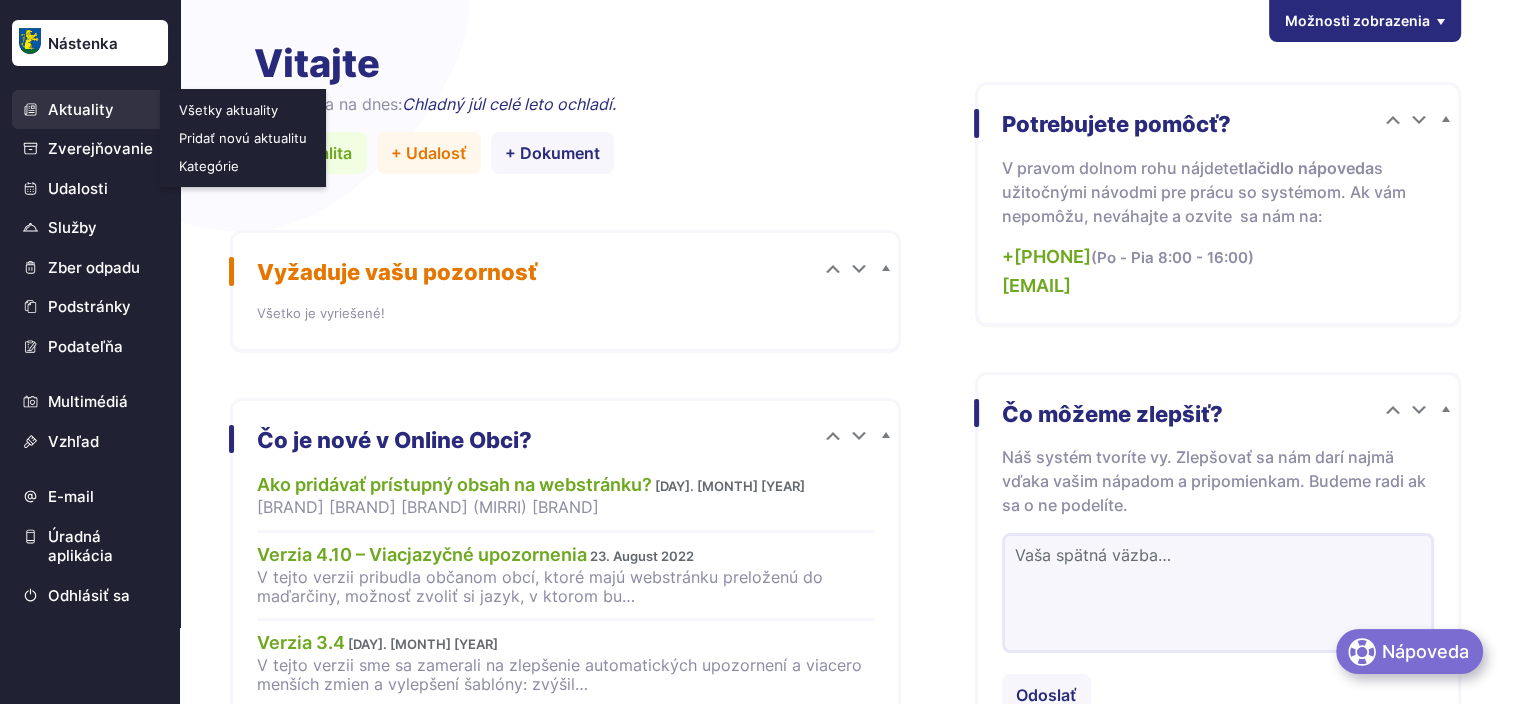 click on "Aktuality" at bounding box center [90, 110] 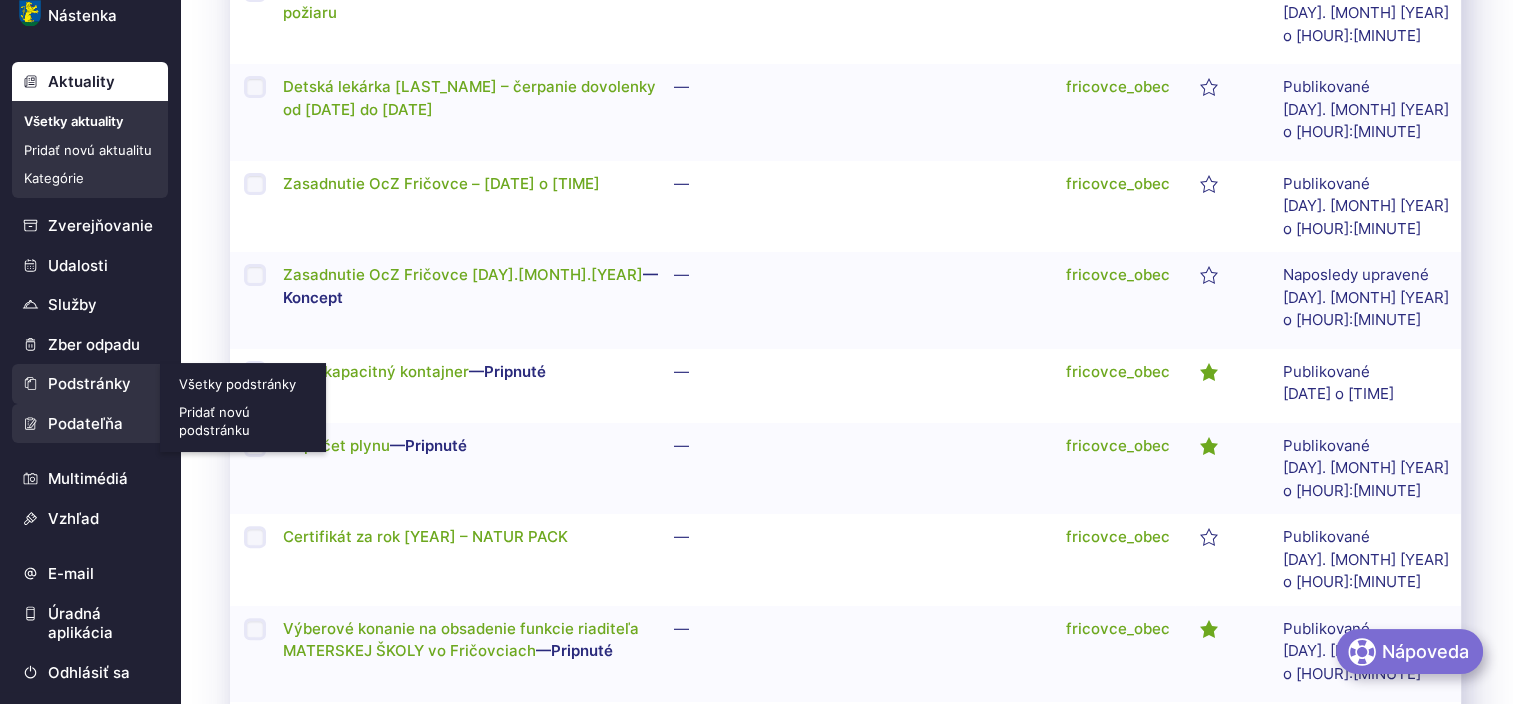scroll, scrollTop: 500, scrollLeft: 0, axis: vertical 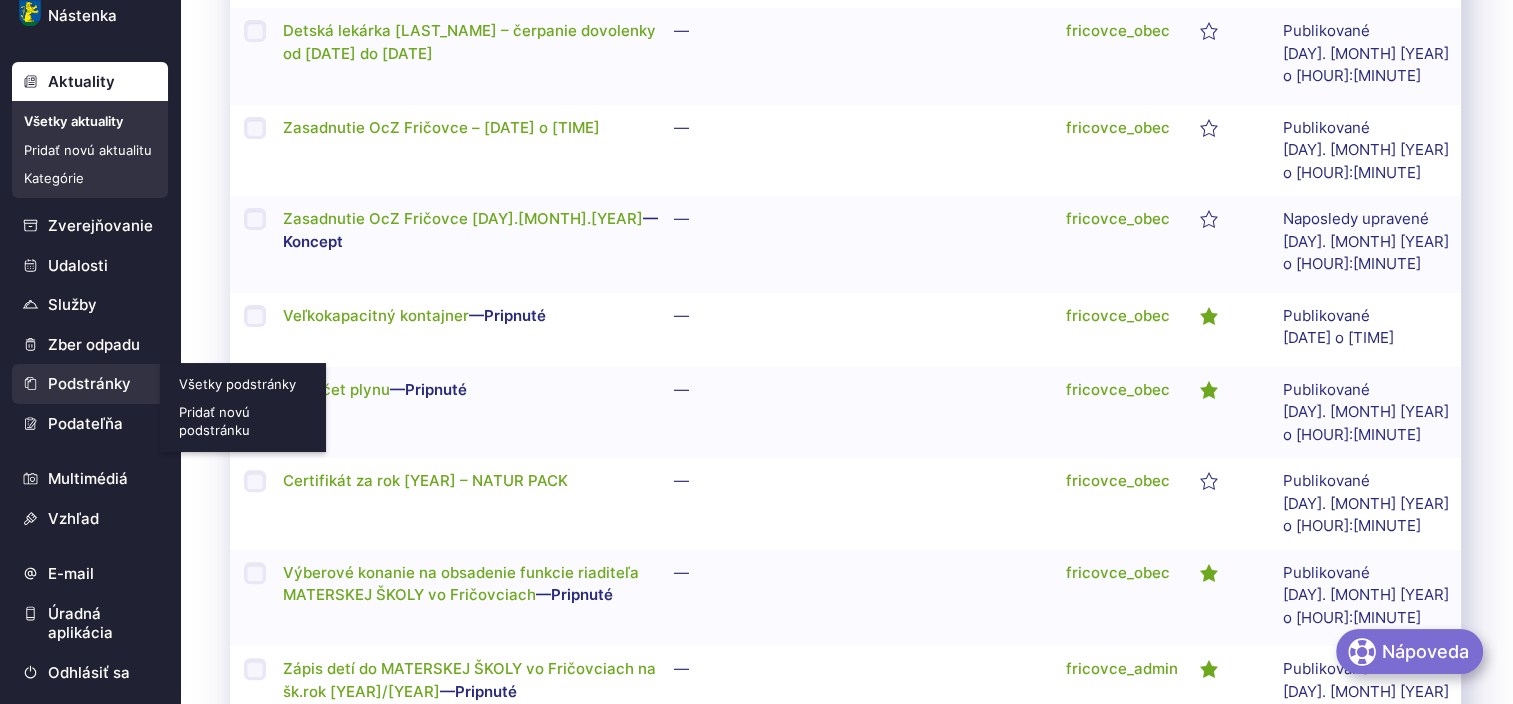 click on "Podstránky" at bounding box center (90, 384) 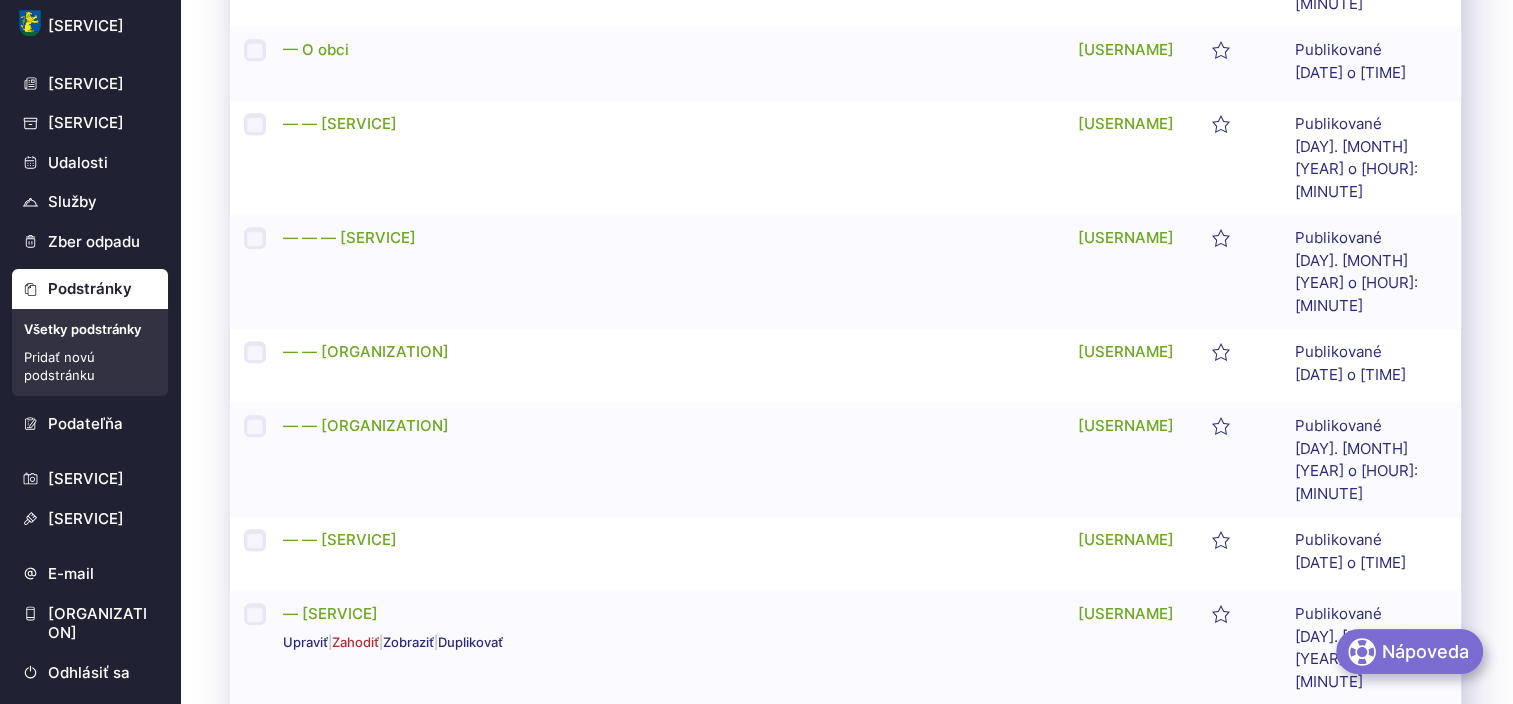 scroll, scrollTop: 1694, scrollLeft: 0, axis: vertical 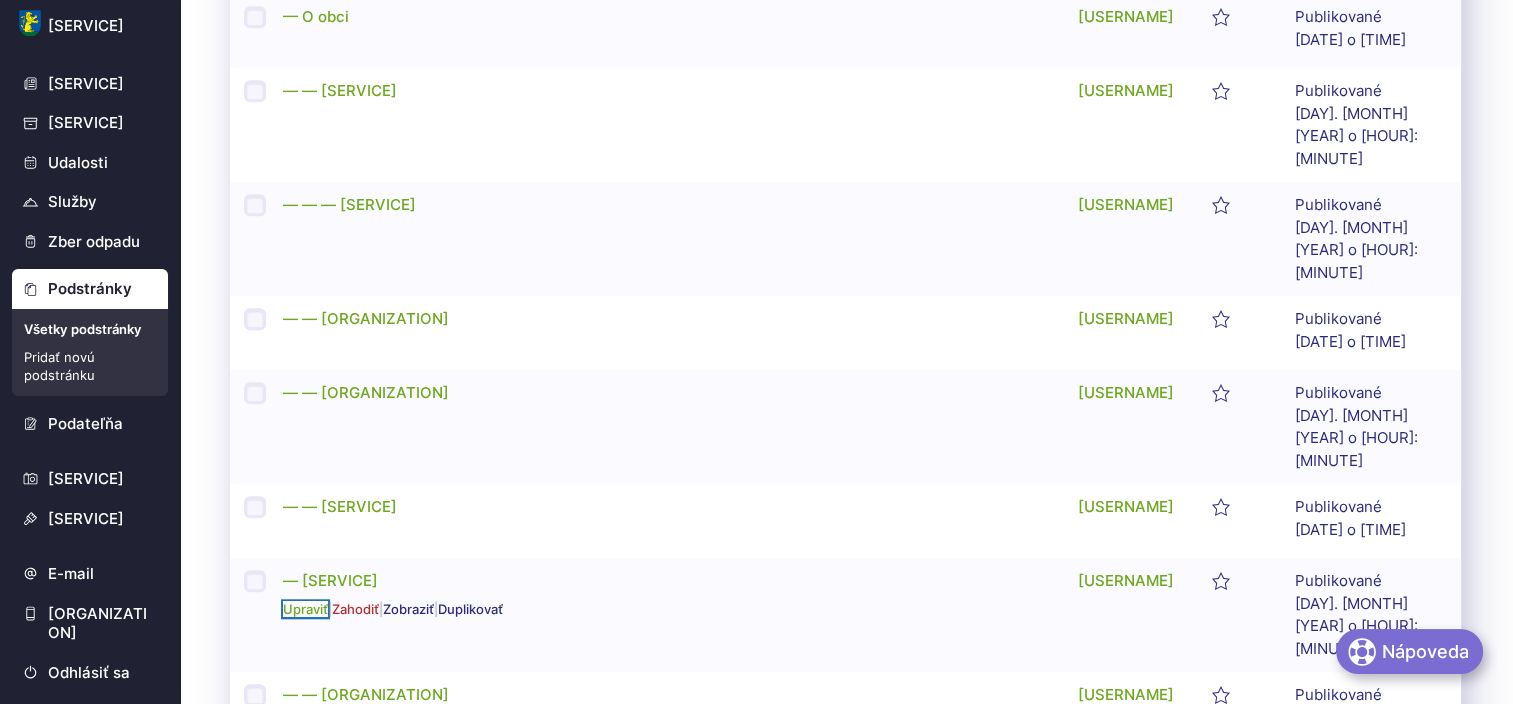 click on "Upraviť" at bounding box center [305, 609] 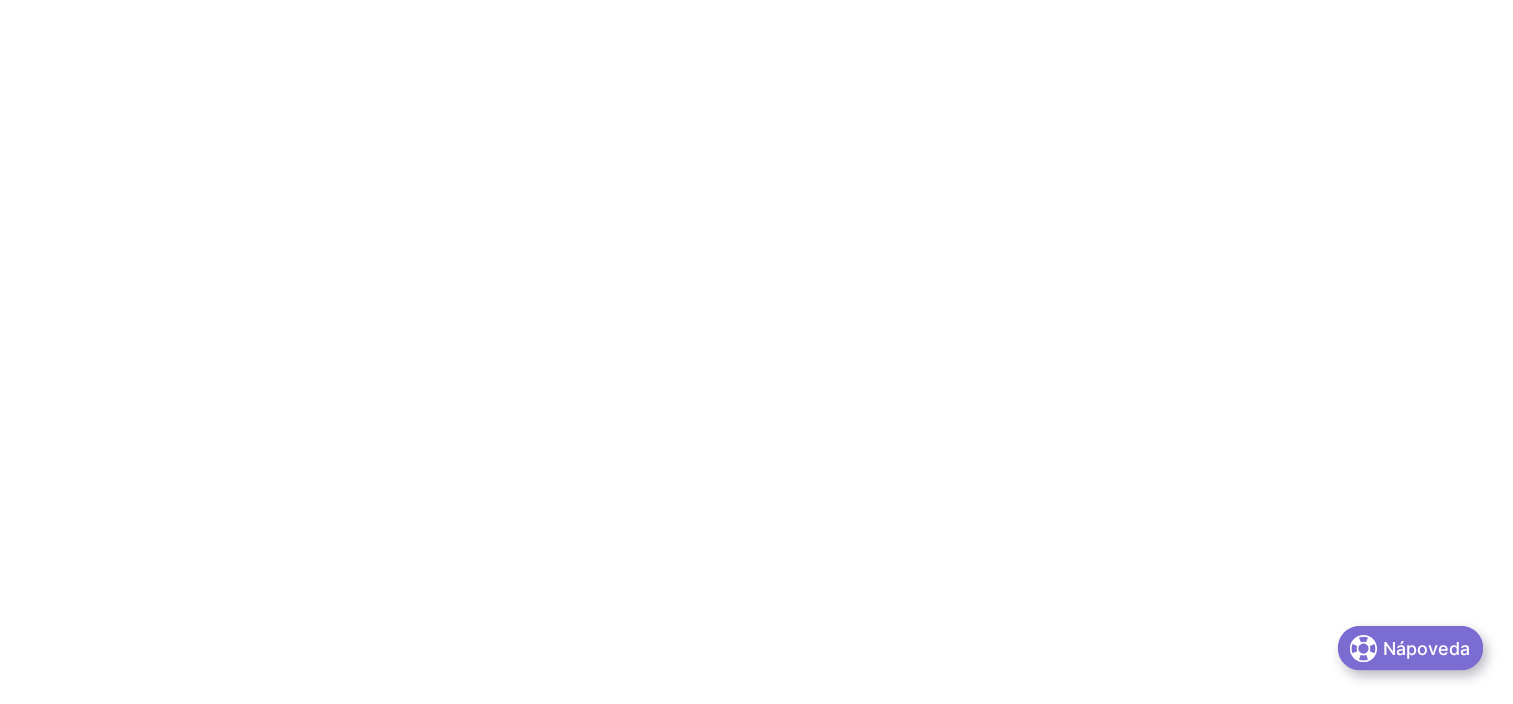scroll, scrollTop: 0, scrollLeft: 0, axis: both 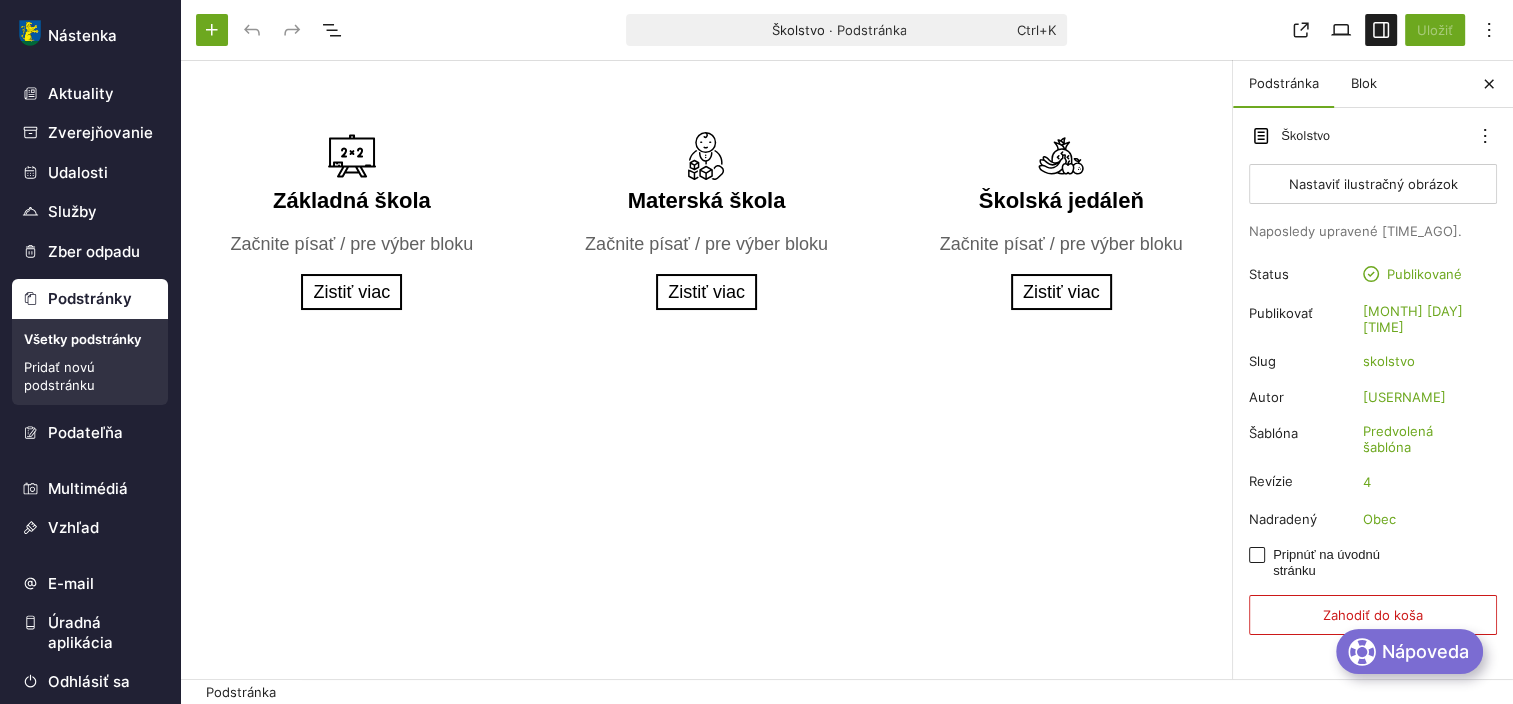 click on "Pridať novú podstránku" at bounding box center (90, 376) 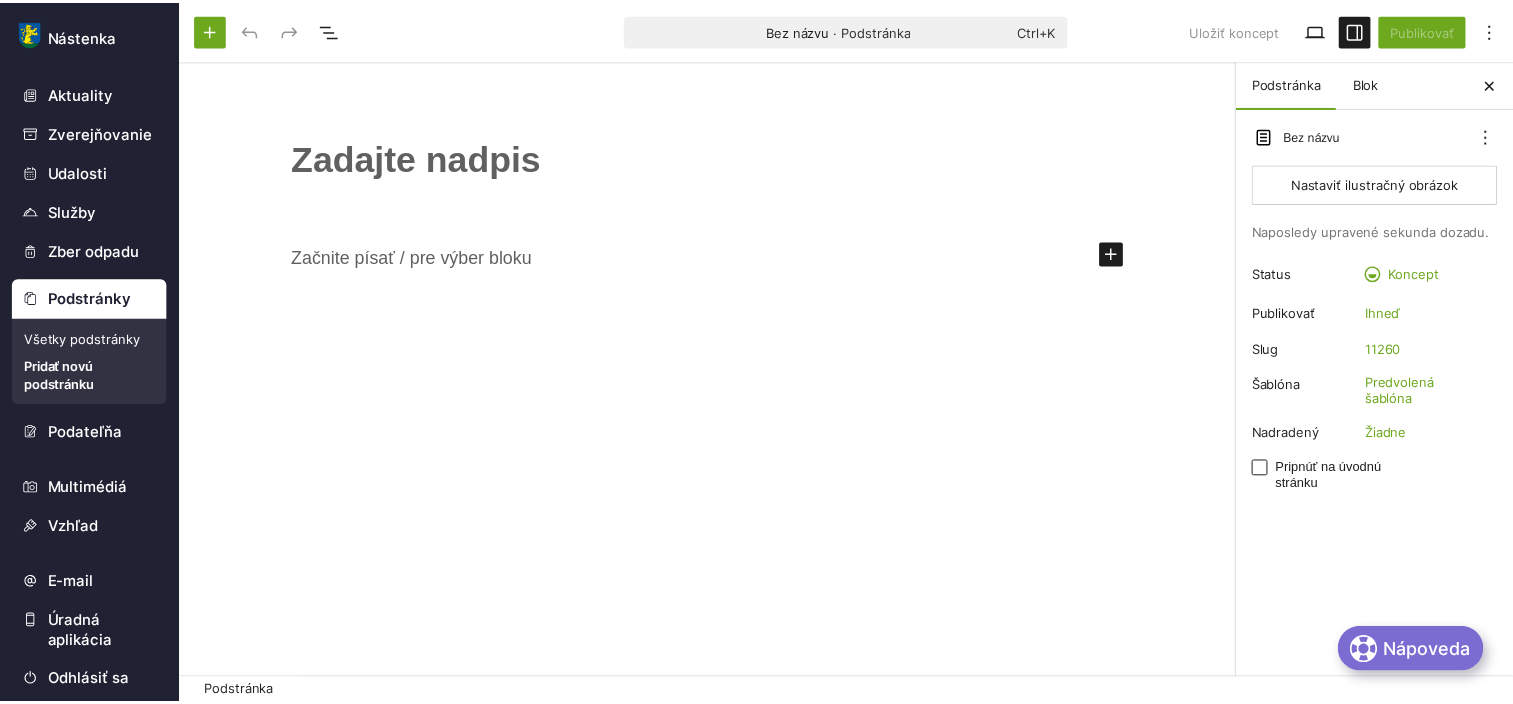 scroll, scrollTop: 0, scrollLeft: 0, axis: both 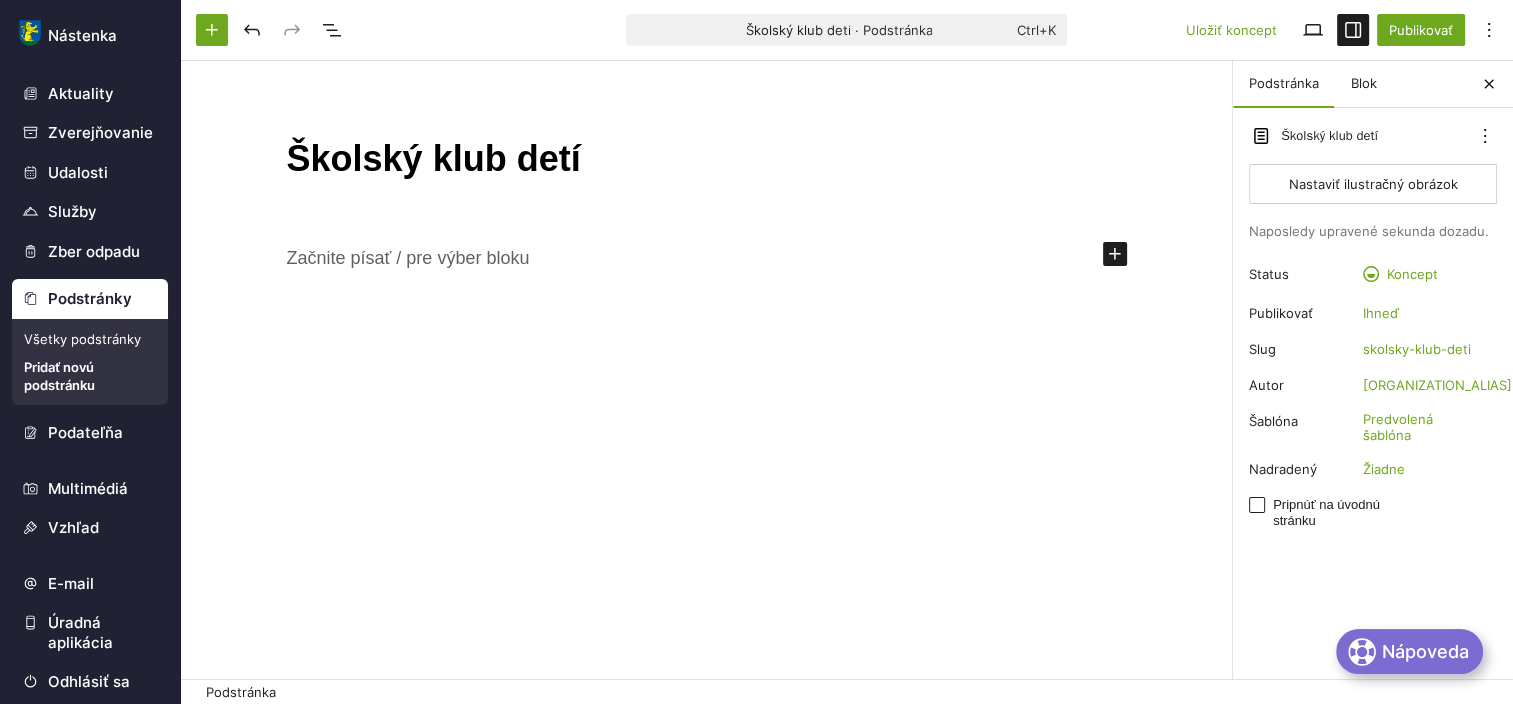 click on "Školský klub detí Začnite písať / pre výber bloku" at bounding box center (706, 377) 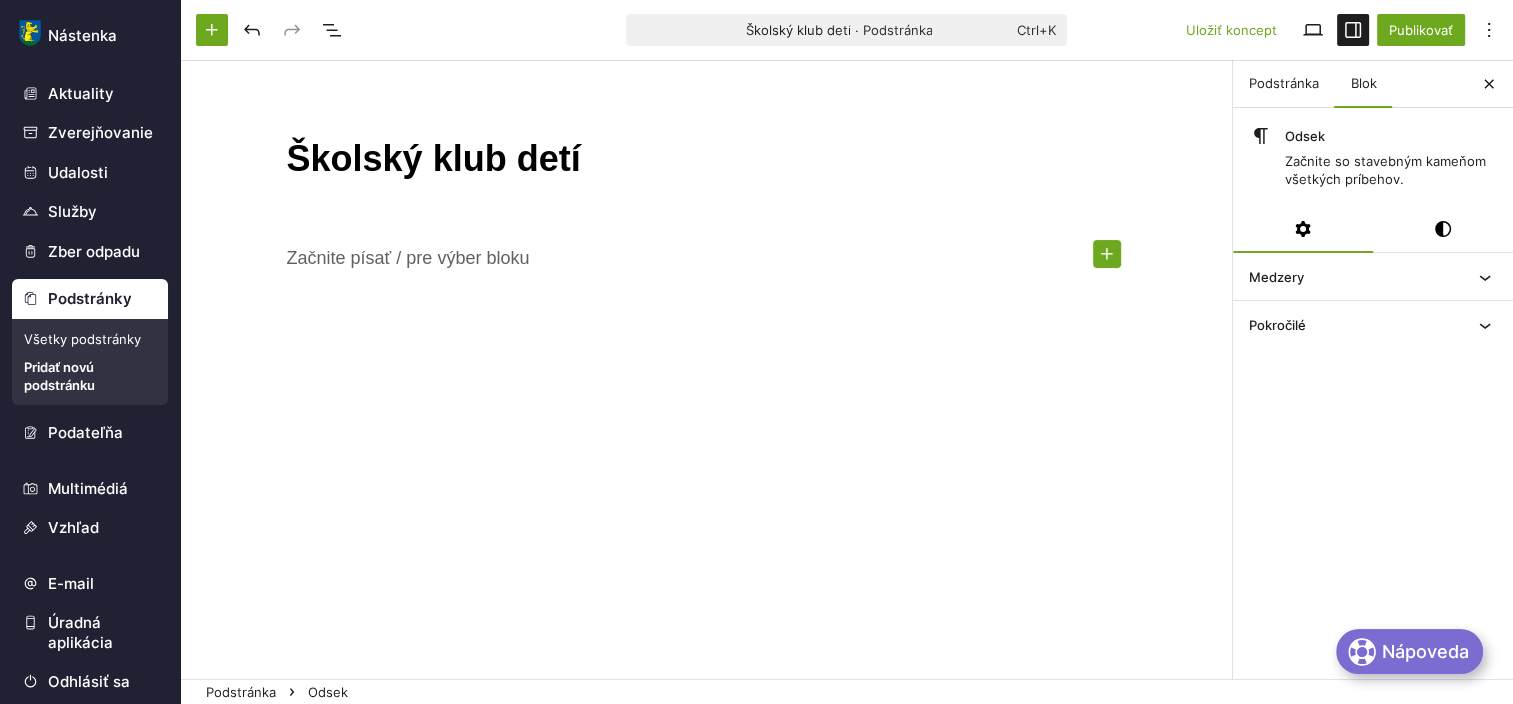 click at bounding box center [1107, 254] 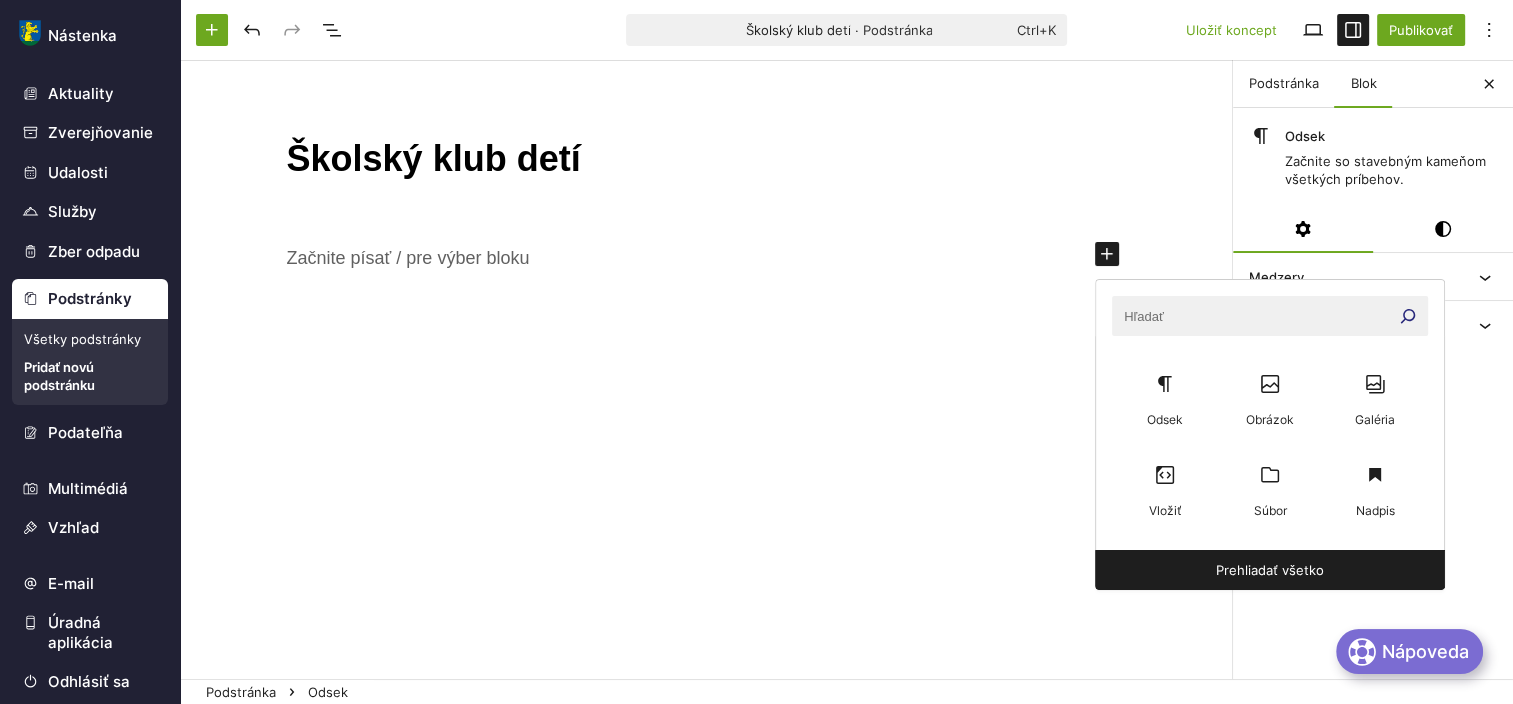 click on "Školský klub detí ﻿" at bounding box center [706, 377] 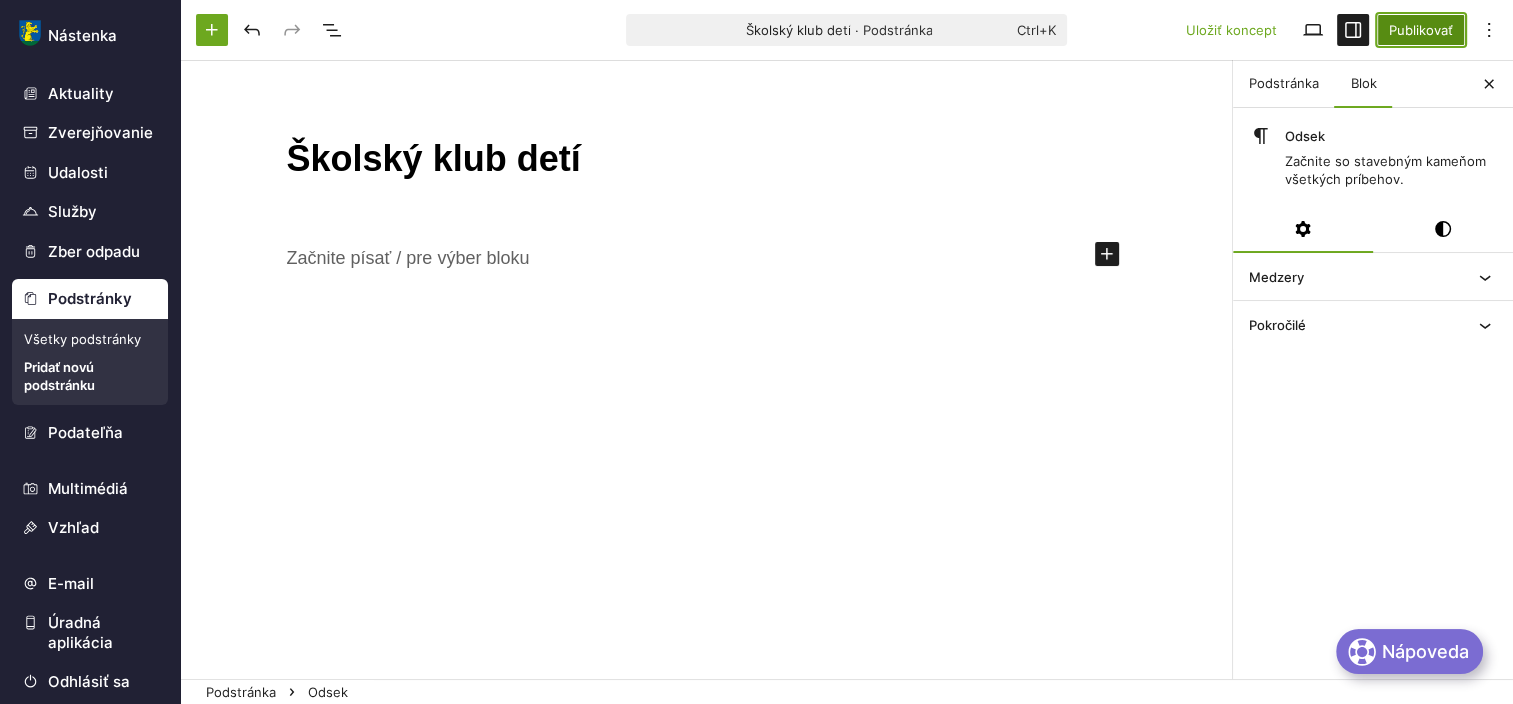 click on "Publikovať" at bounding box center [1421, 30] 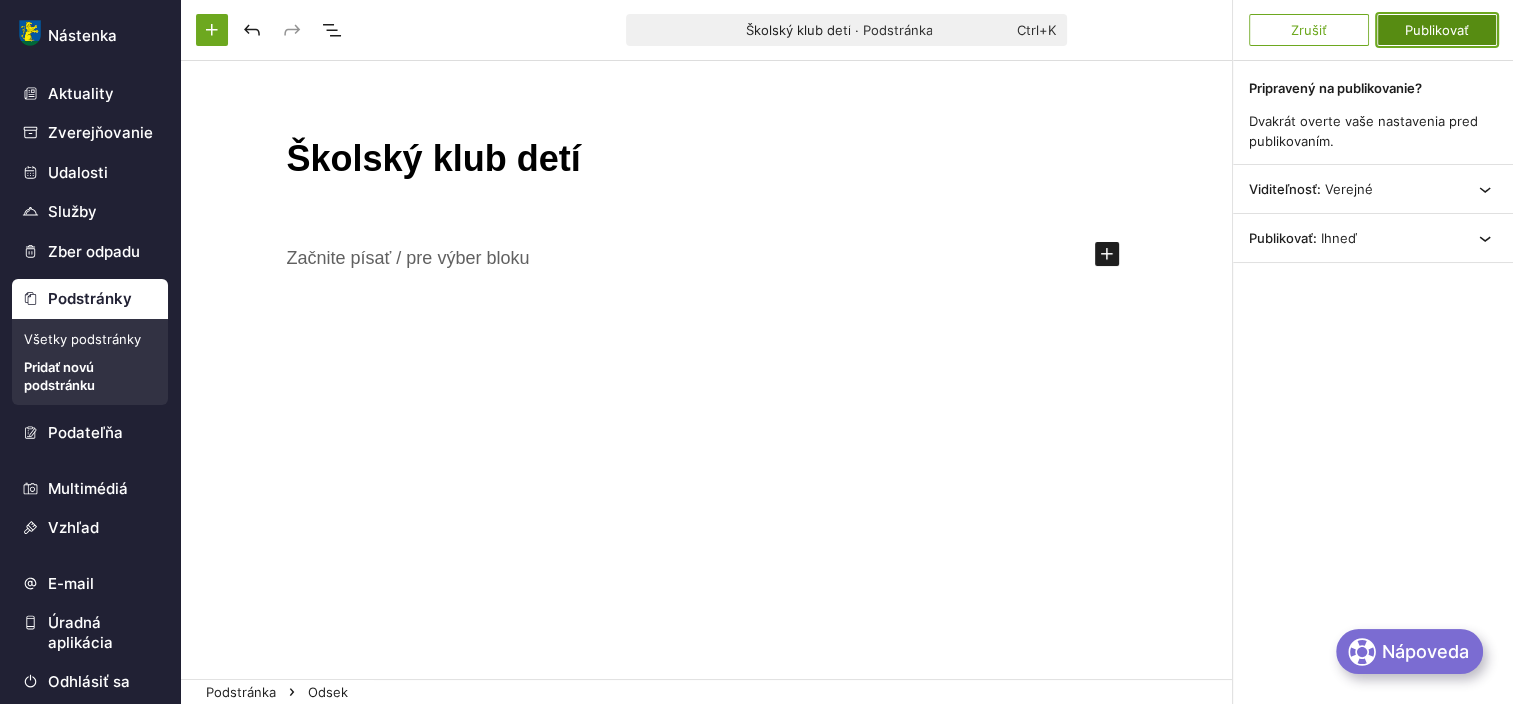 click on "Publikovať" at bounding box center [1437, 30] 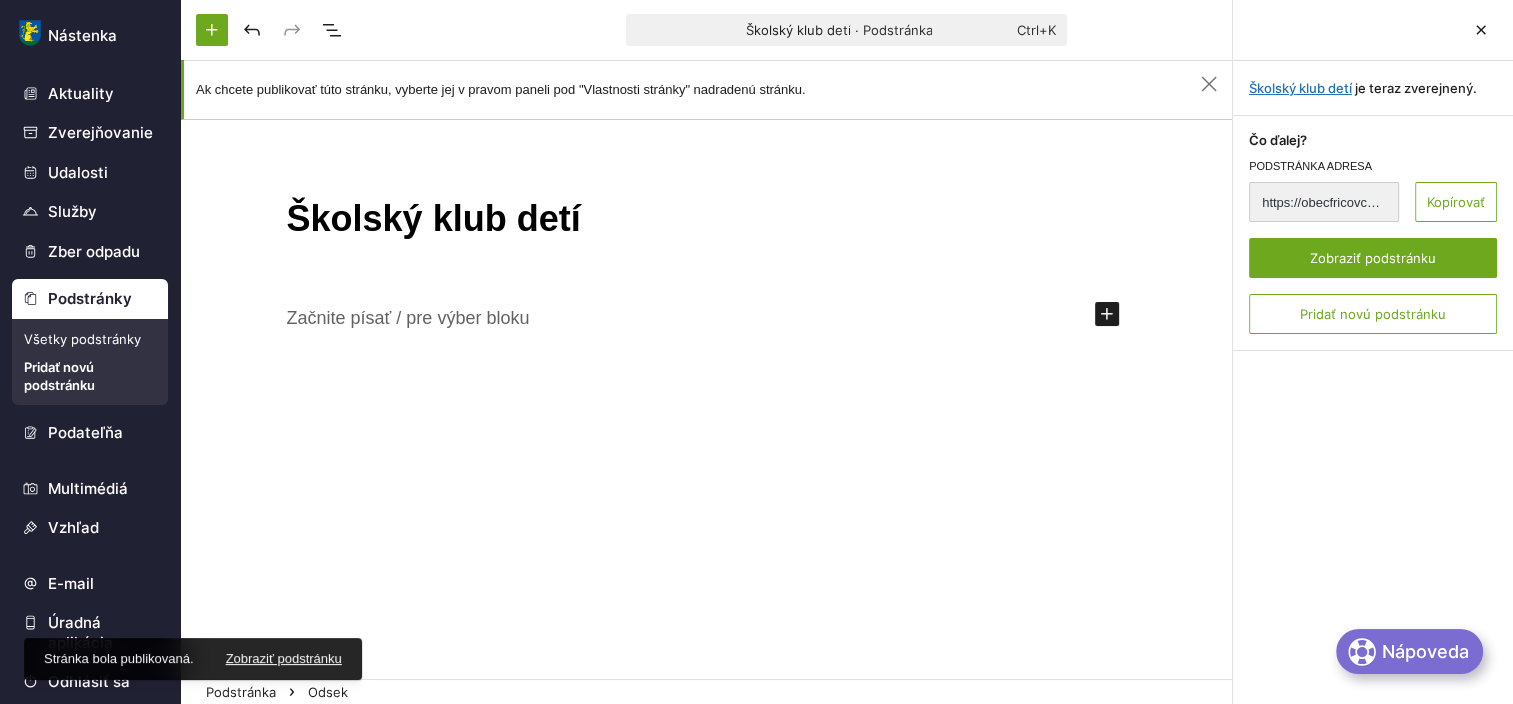 click on "Všetky podstránky" at bounding box center [90, 339] 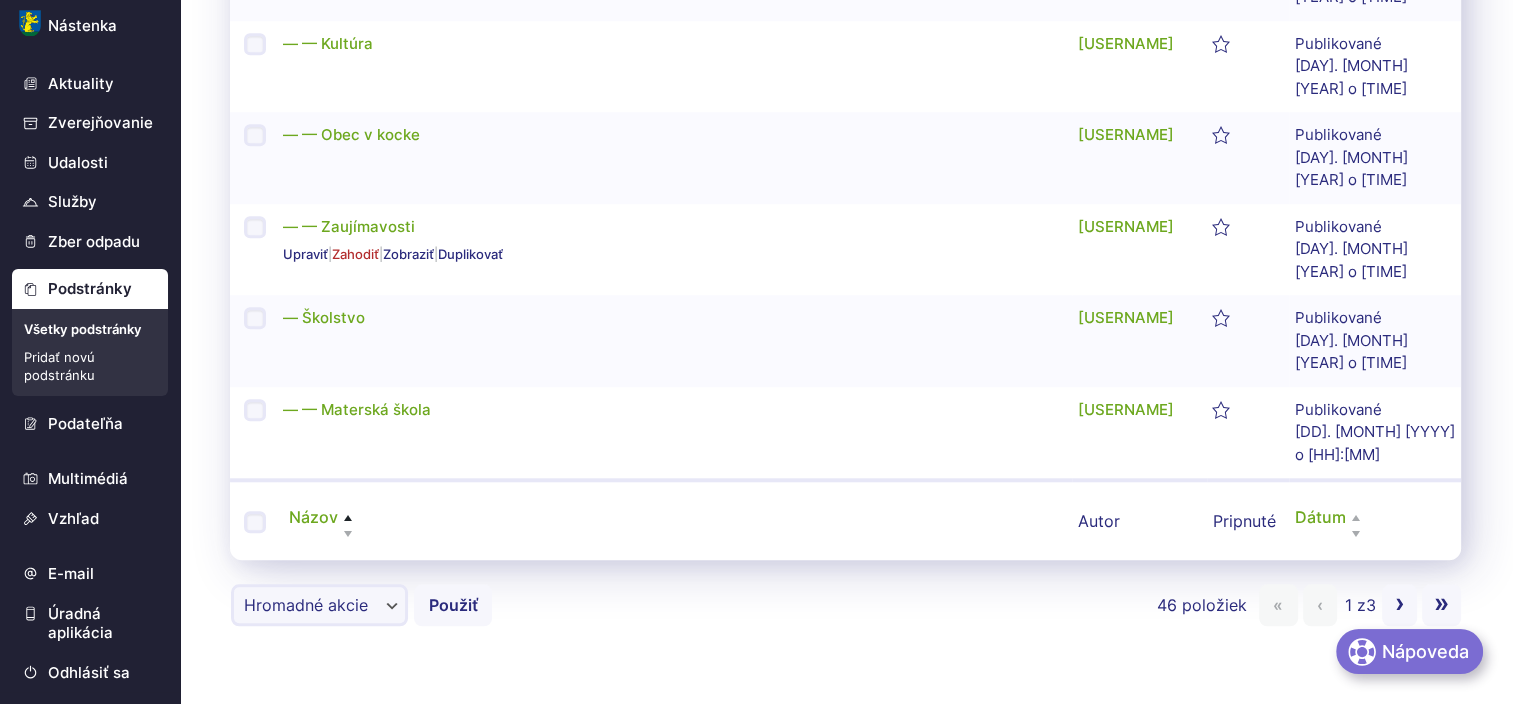 scroll, scrollTop: 1694, scrollLeft: 0, axis: vertical 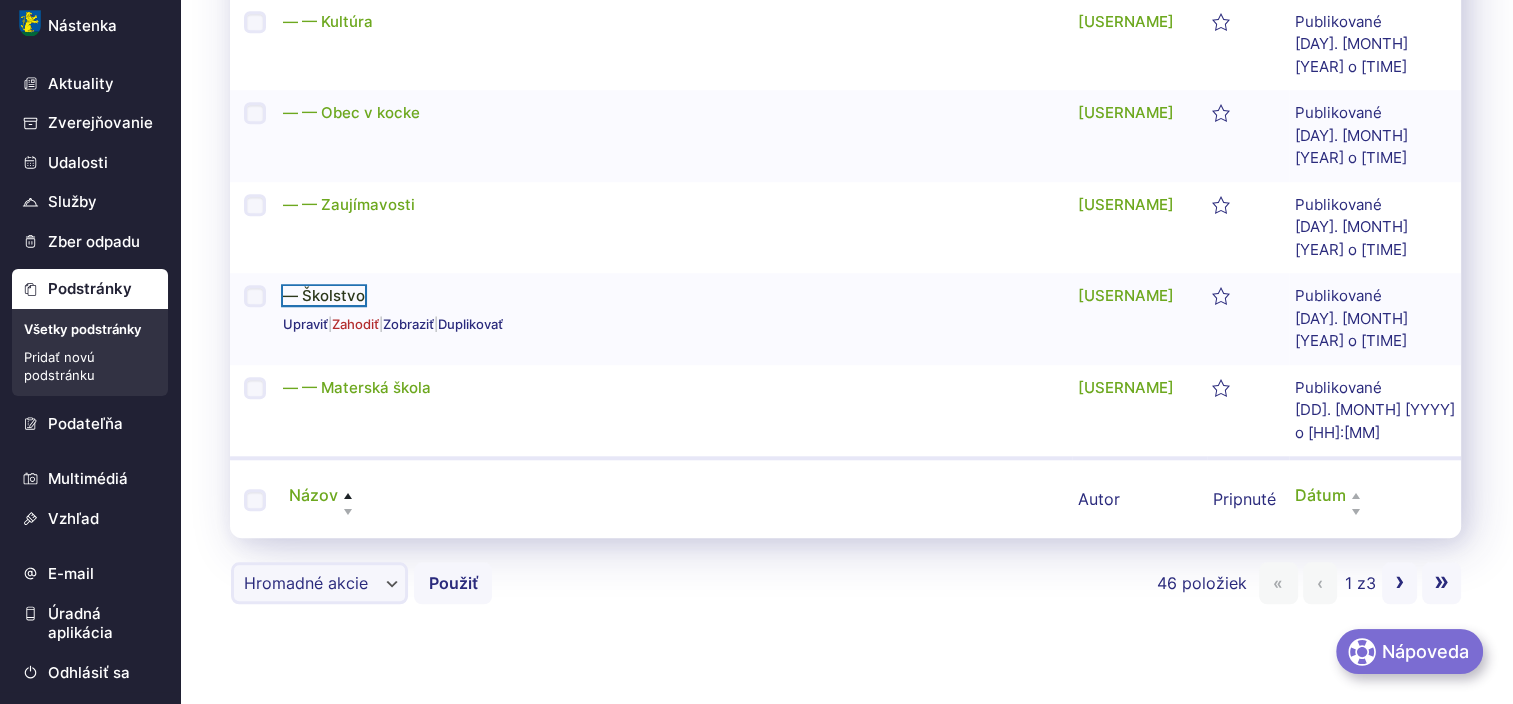 click on "— Školstvo" at bounding box center [324, 295] 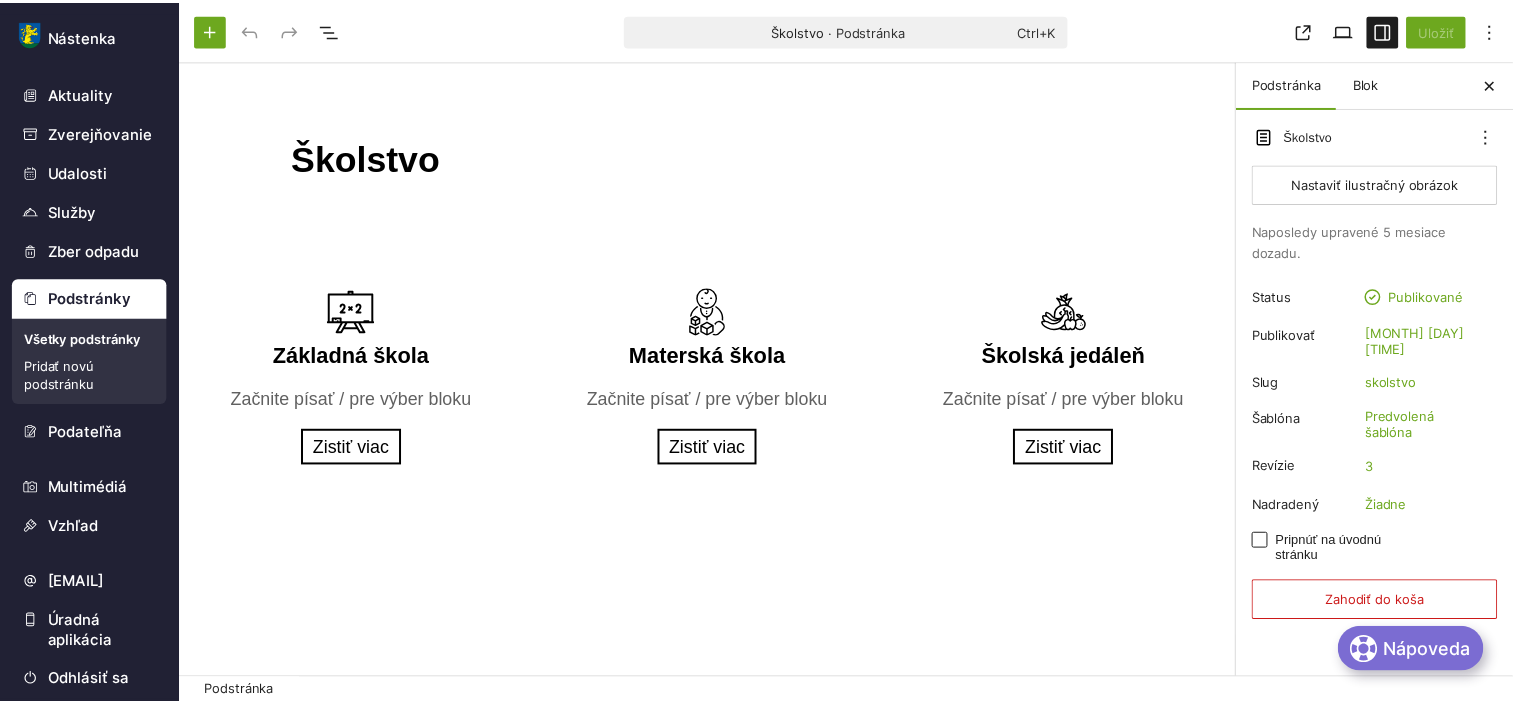 scroll, scrollTop: 0, scrollLeft: 0, axis: both 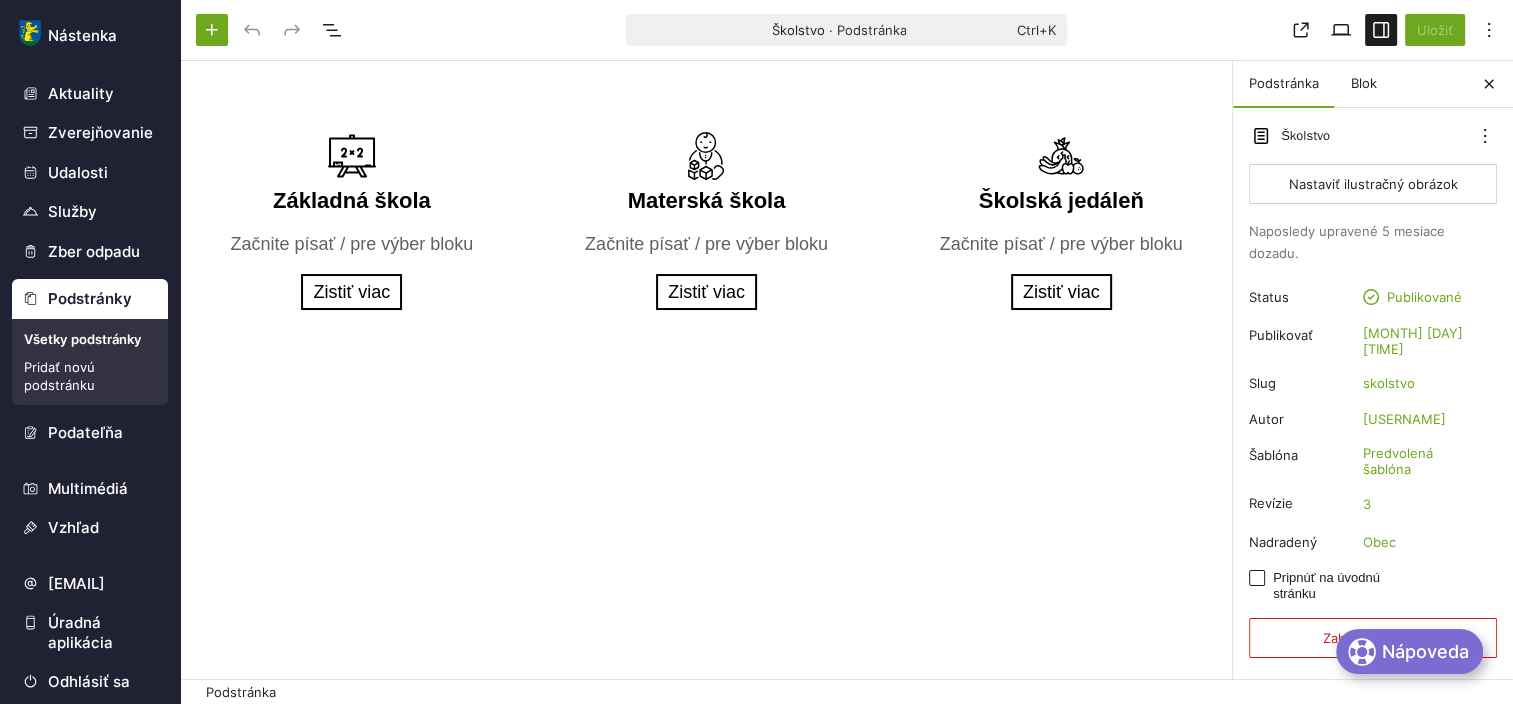 click on "Všetky podstránky" at bounding box center (90, 339) 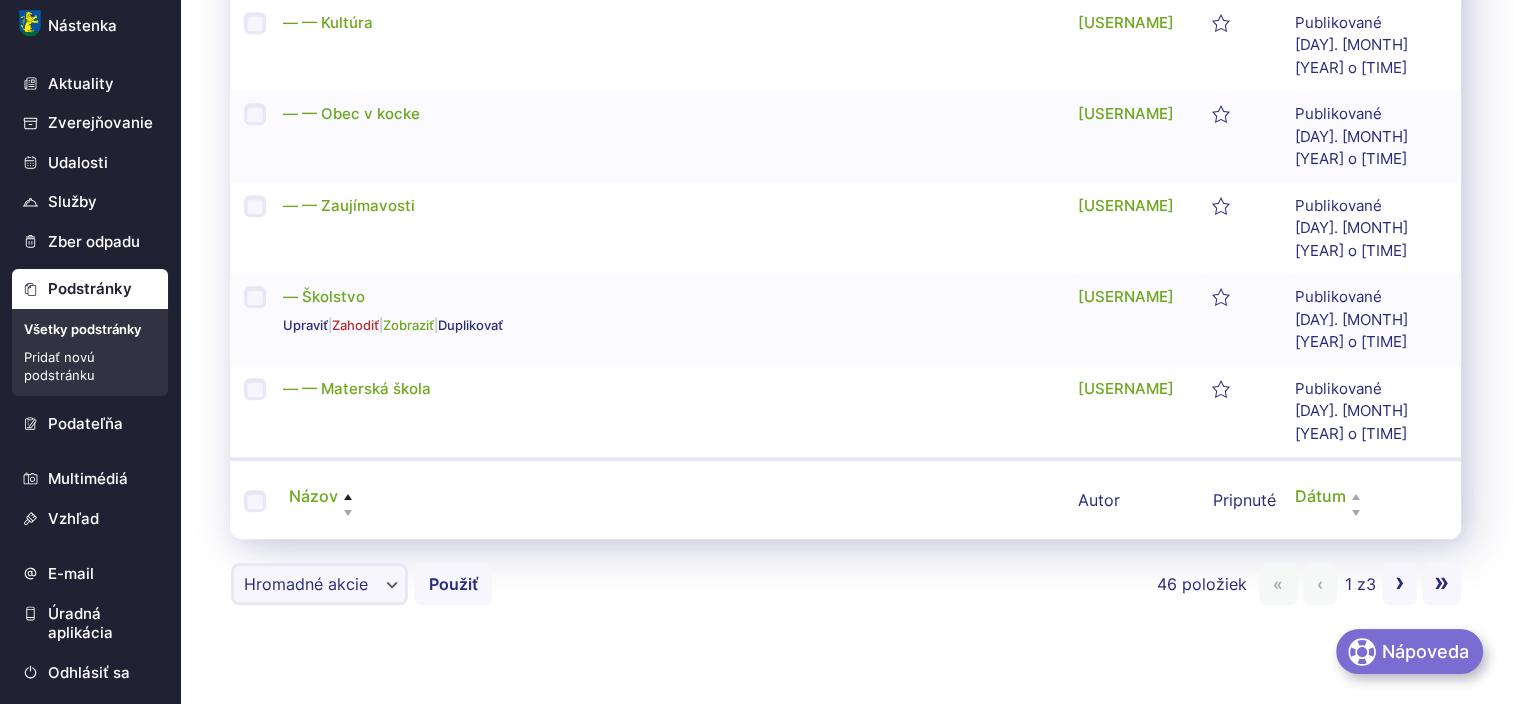 scroll, scrollTop: 1694, scrollLeft: 0, axis: vertical 